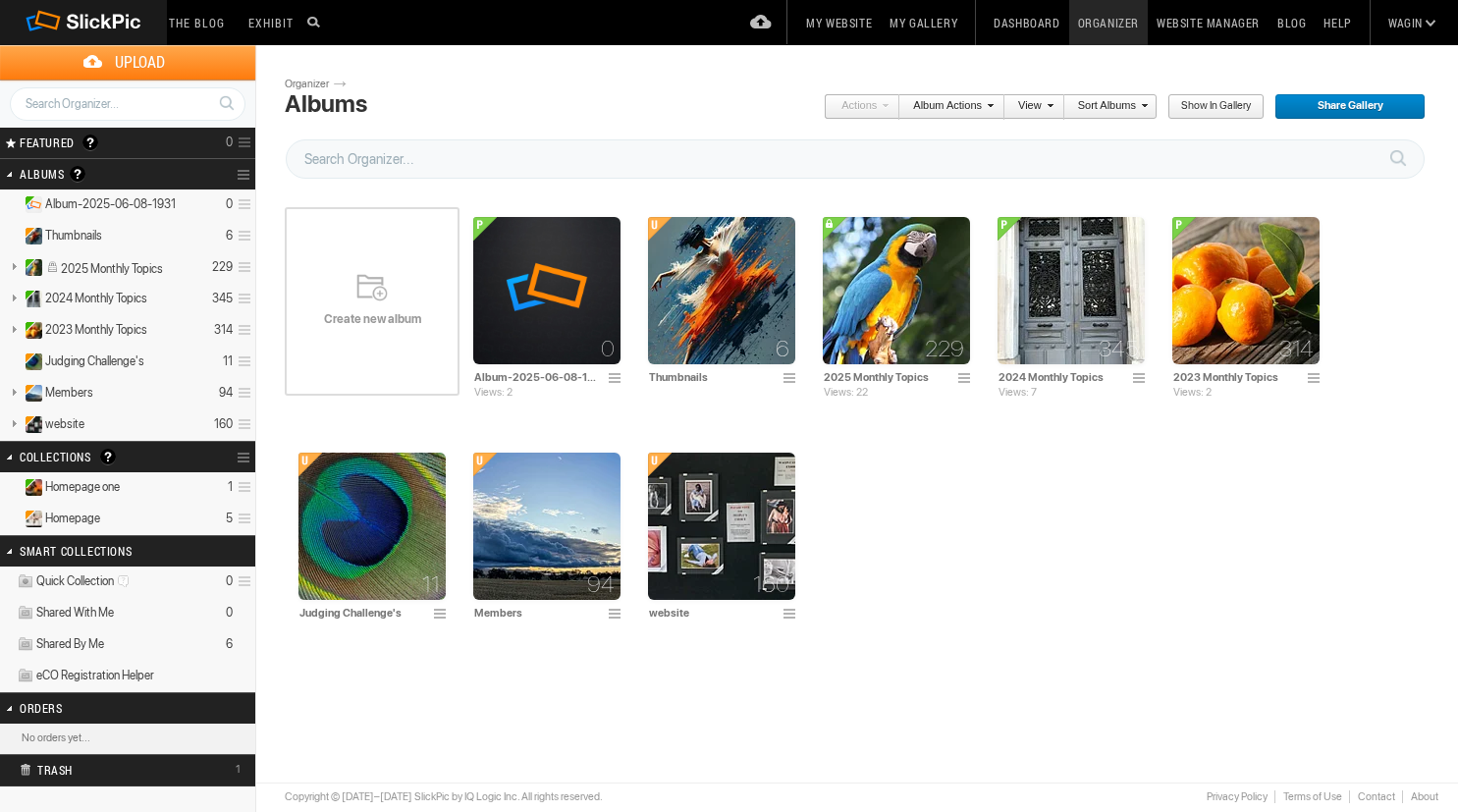 scroll, scrollTop: 0, scrollLeft: 0, axis: both 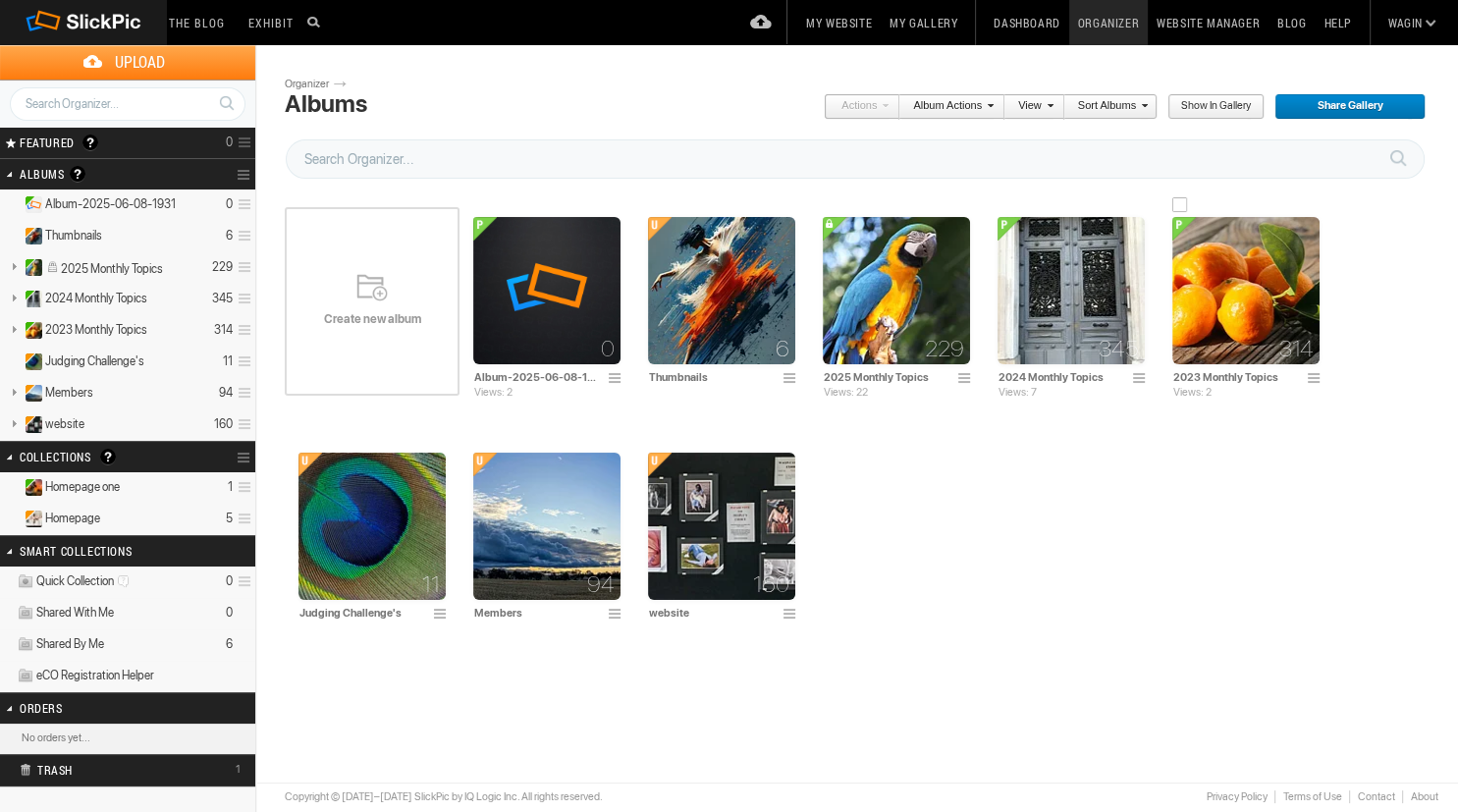 click at bounding box center [1246, 291] 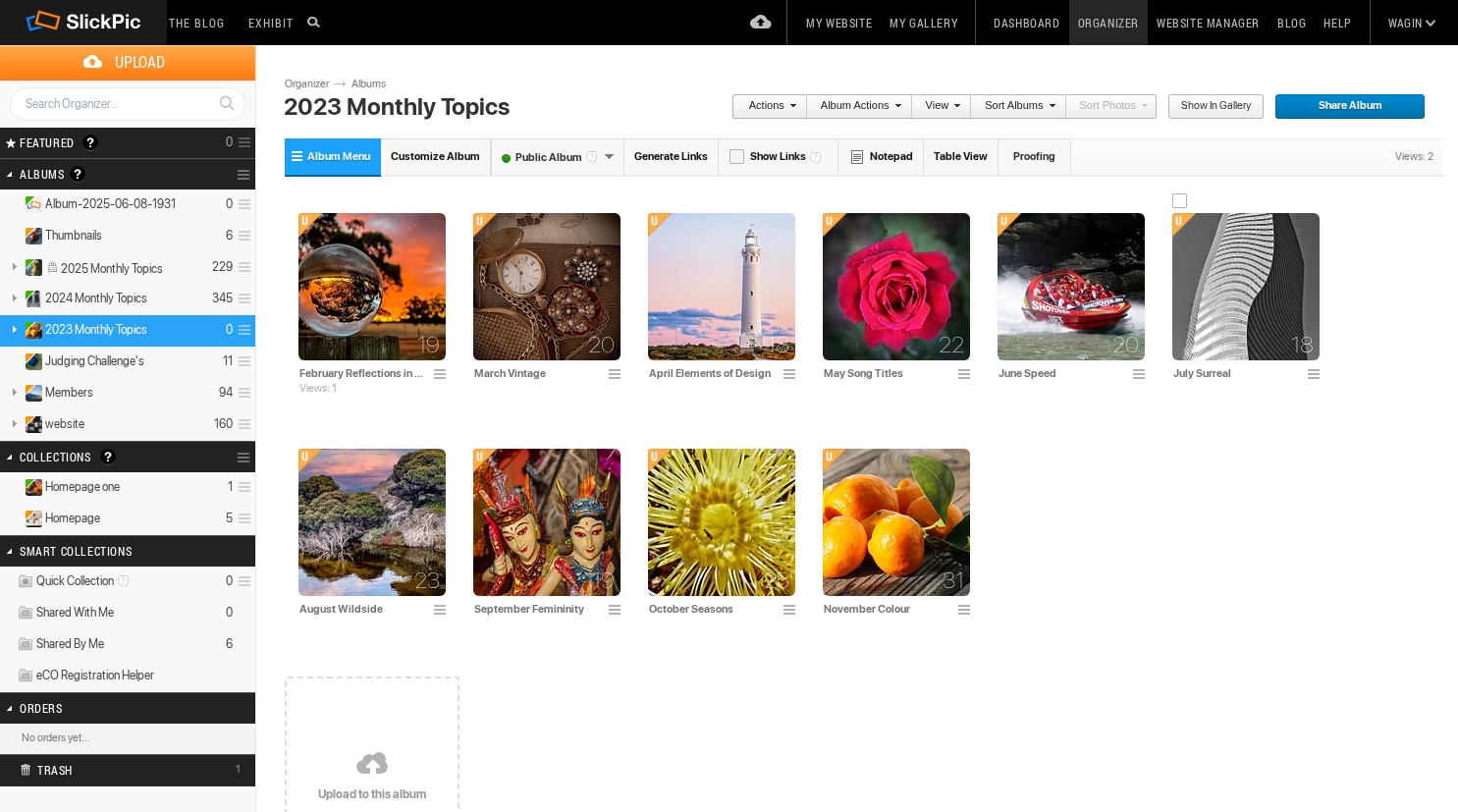 scroll, scrollTop: 0, scrollLeft: 0, axis: both 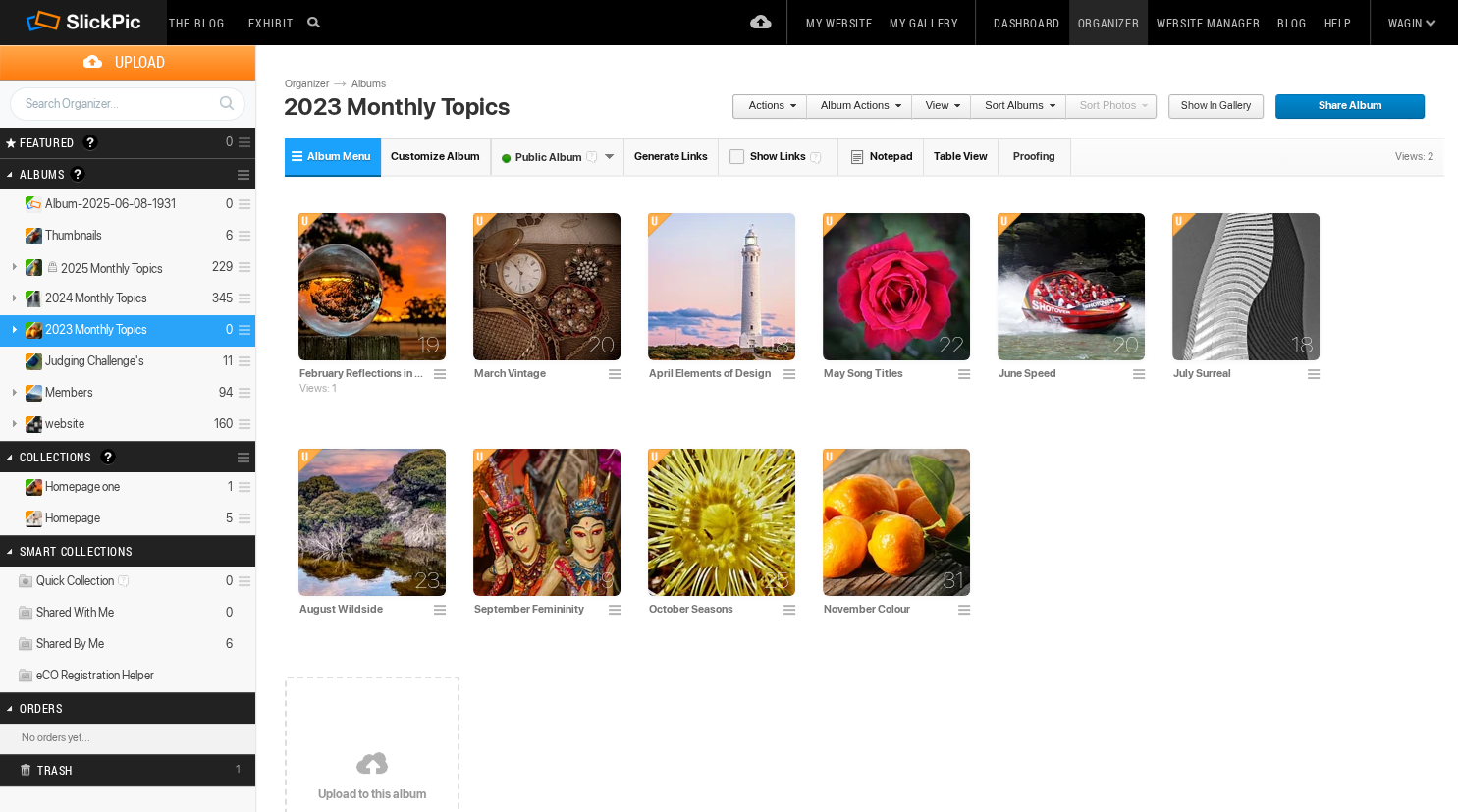 click at bounding box center (242, 330) 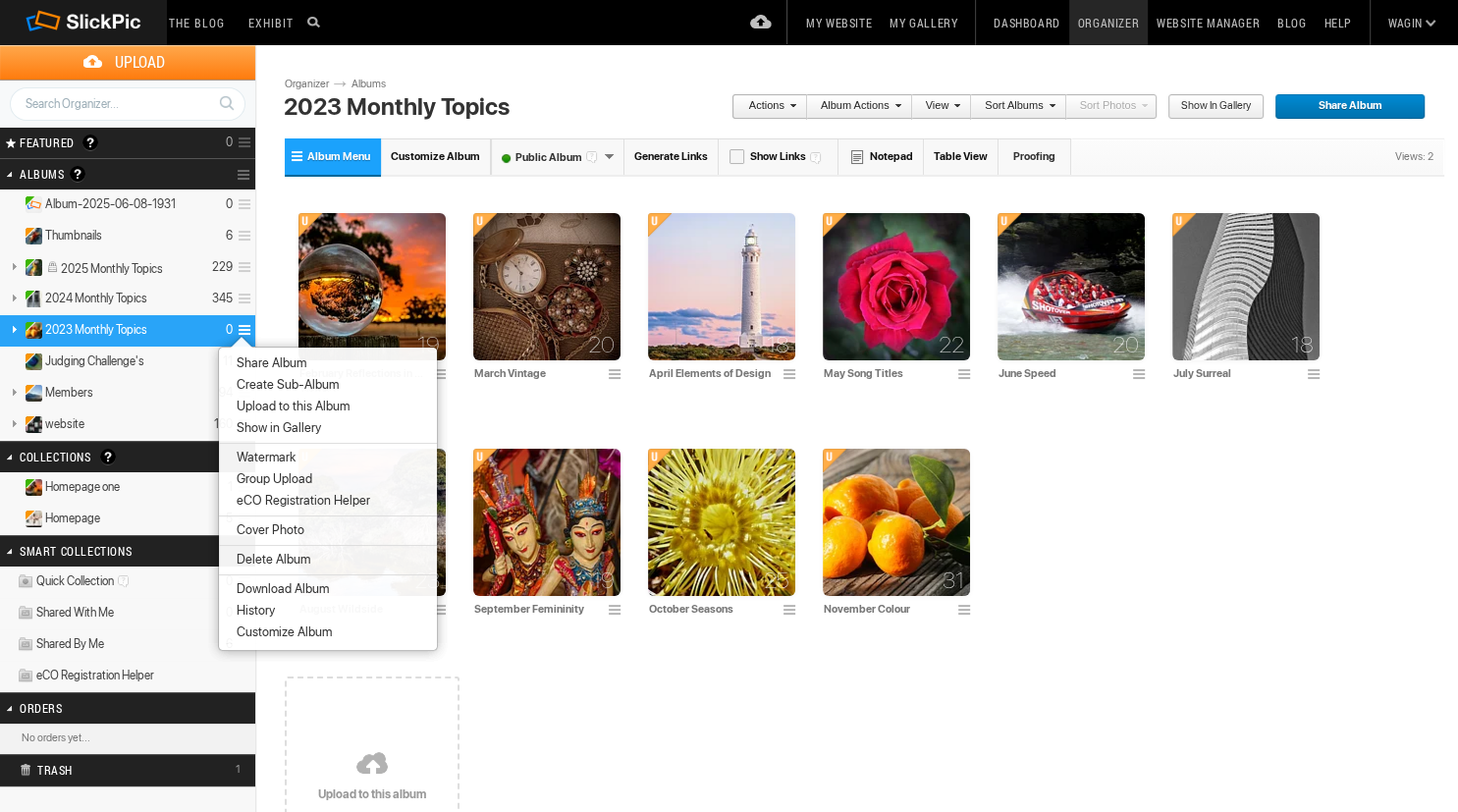 click on "Drop your photos here
19
February Reflections in Glass
Views: 1
20
March Vintage" at bounding box center [864, 541] 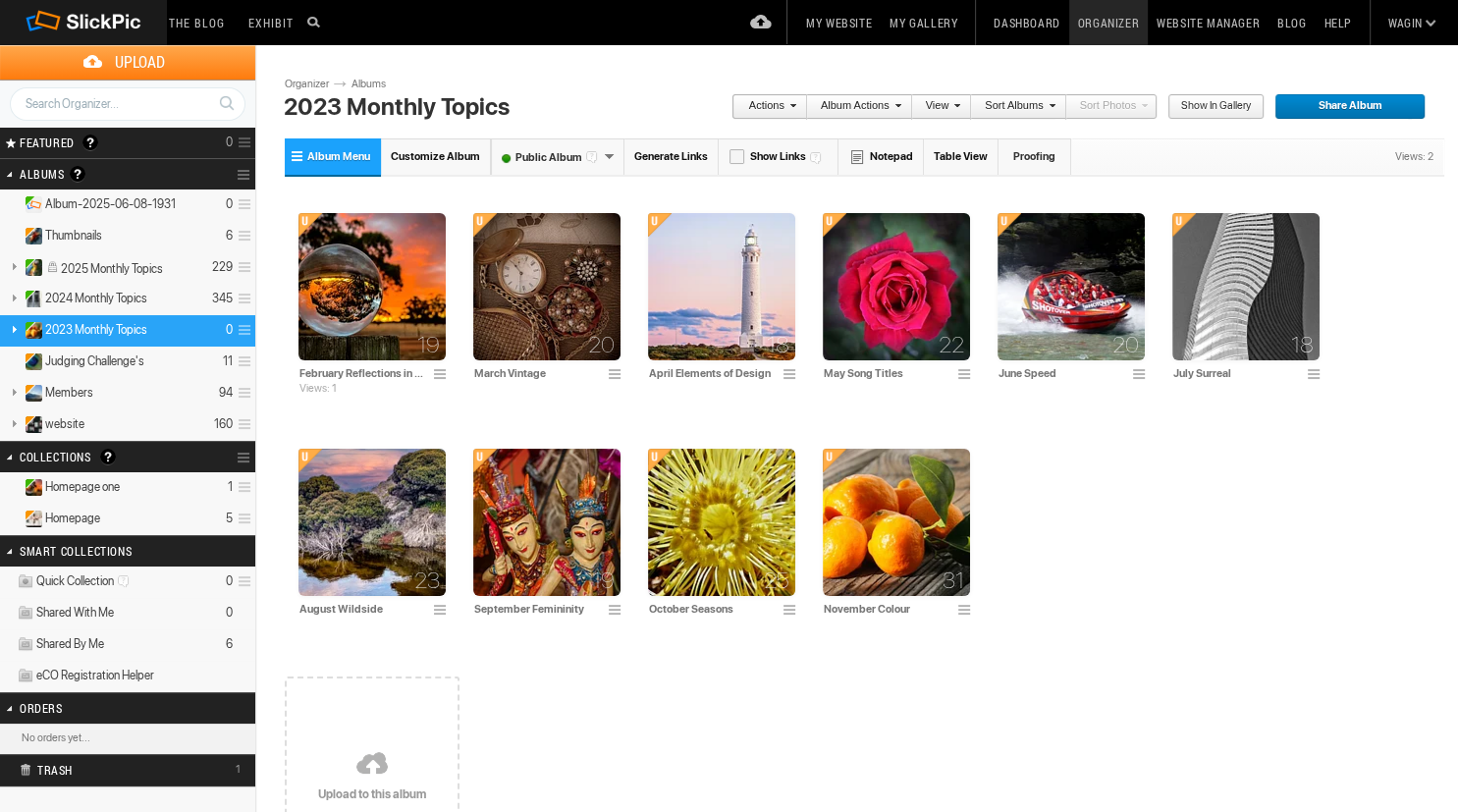 click on "Album Menu" at bounding box center [333, 156] 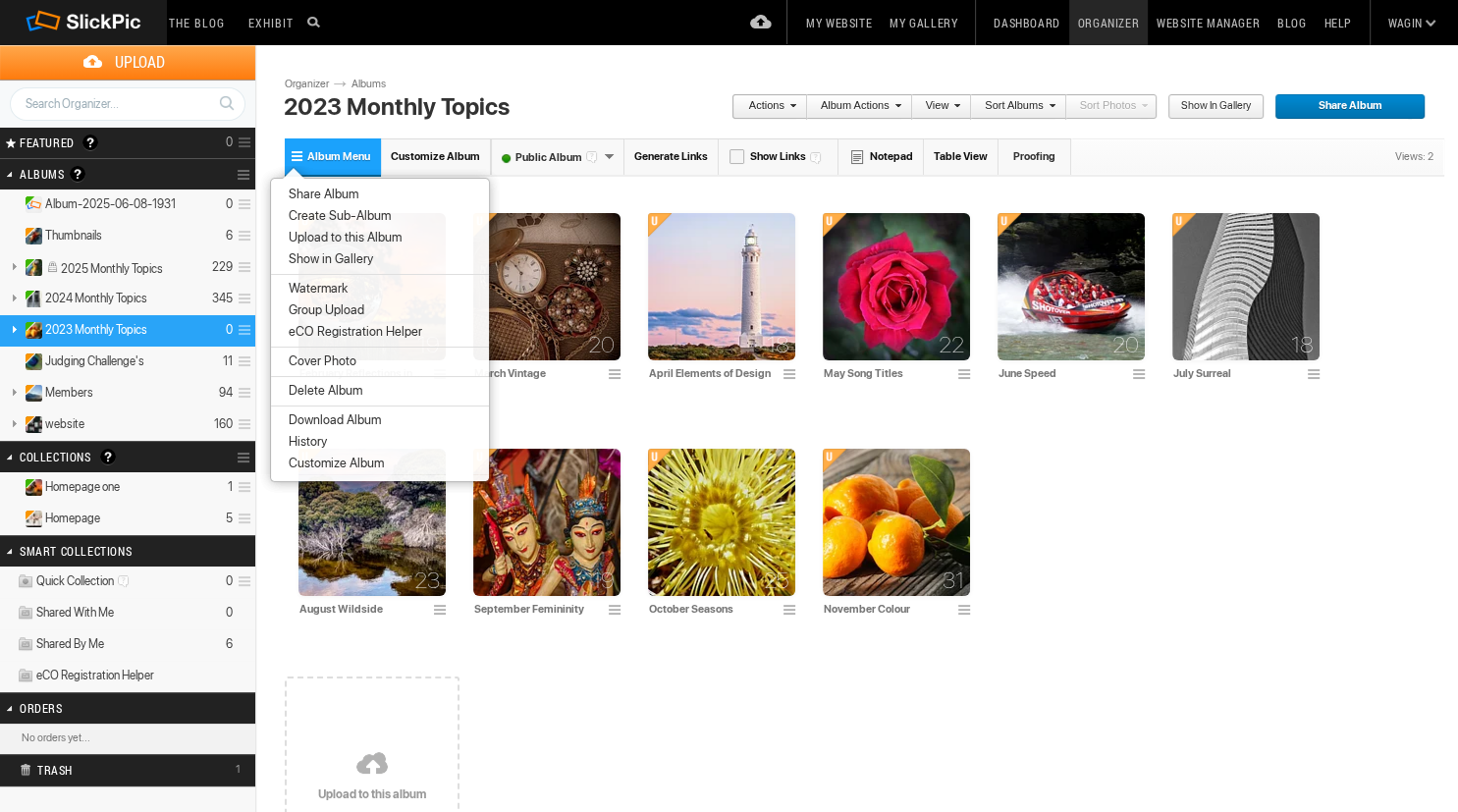 click on "Create Sub-Album" at bounding box center [337, 216] 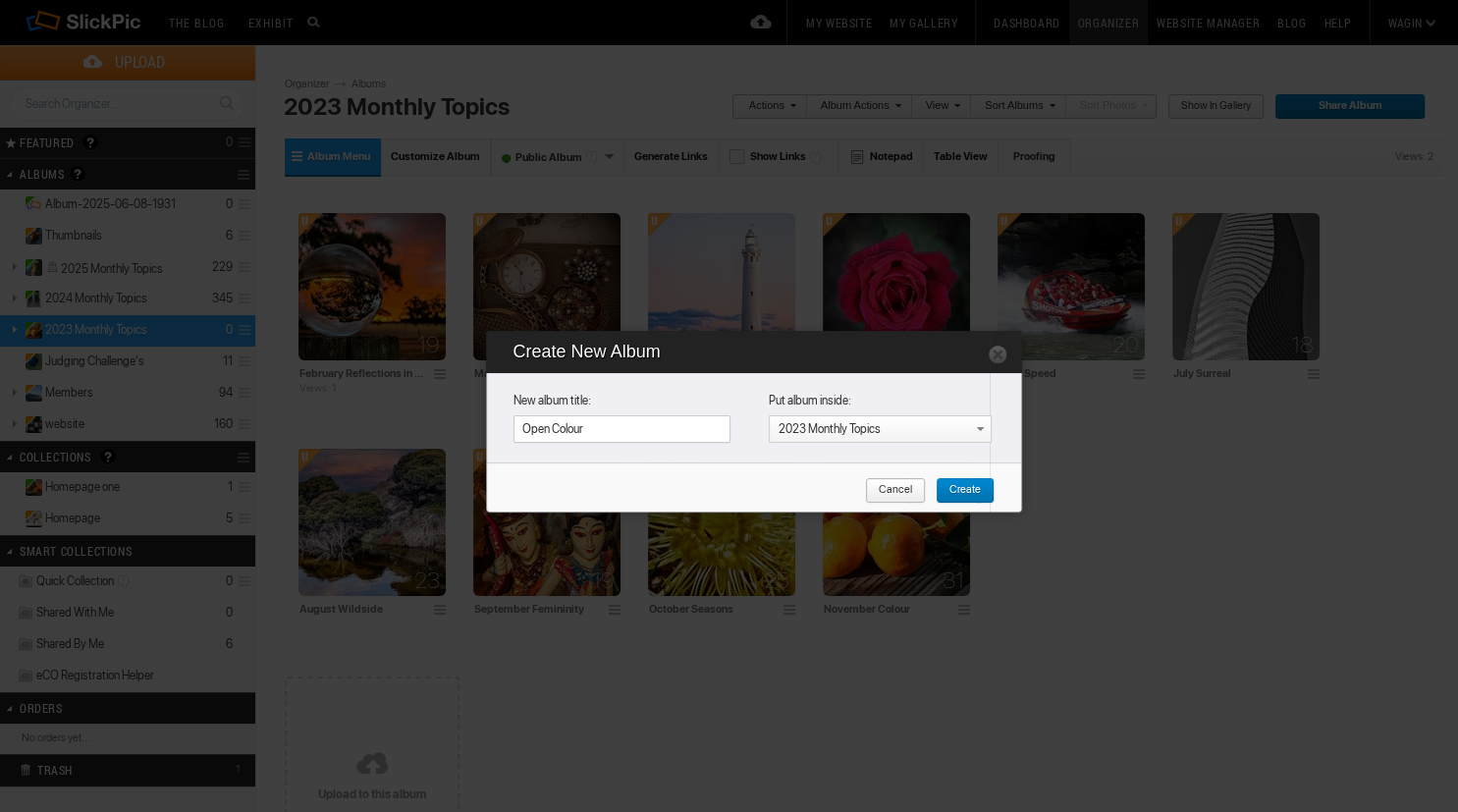 type on "Open Colour" 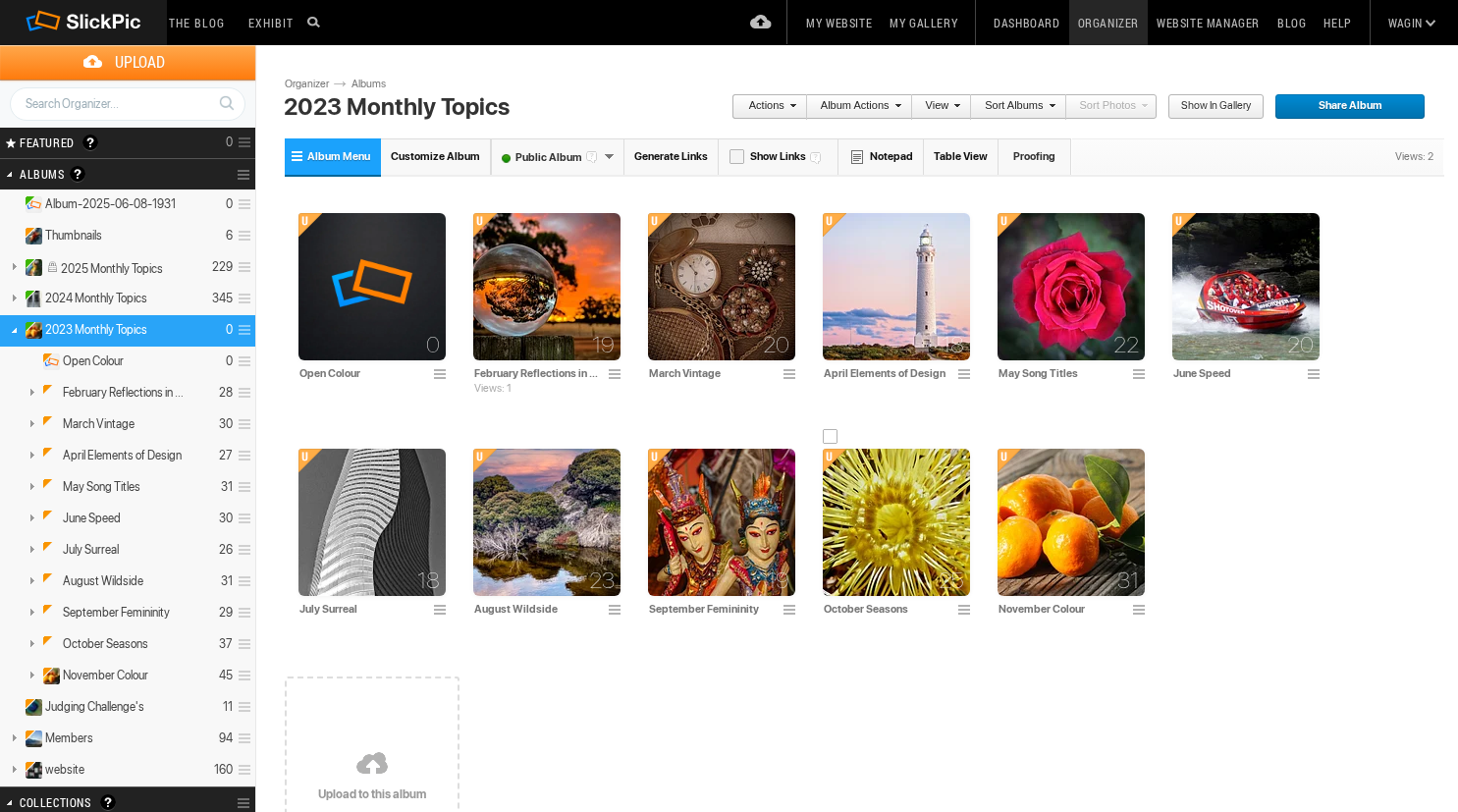 scroll, scrollTop: 0, scrollLeft: 0, axis: both 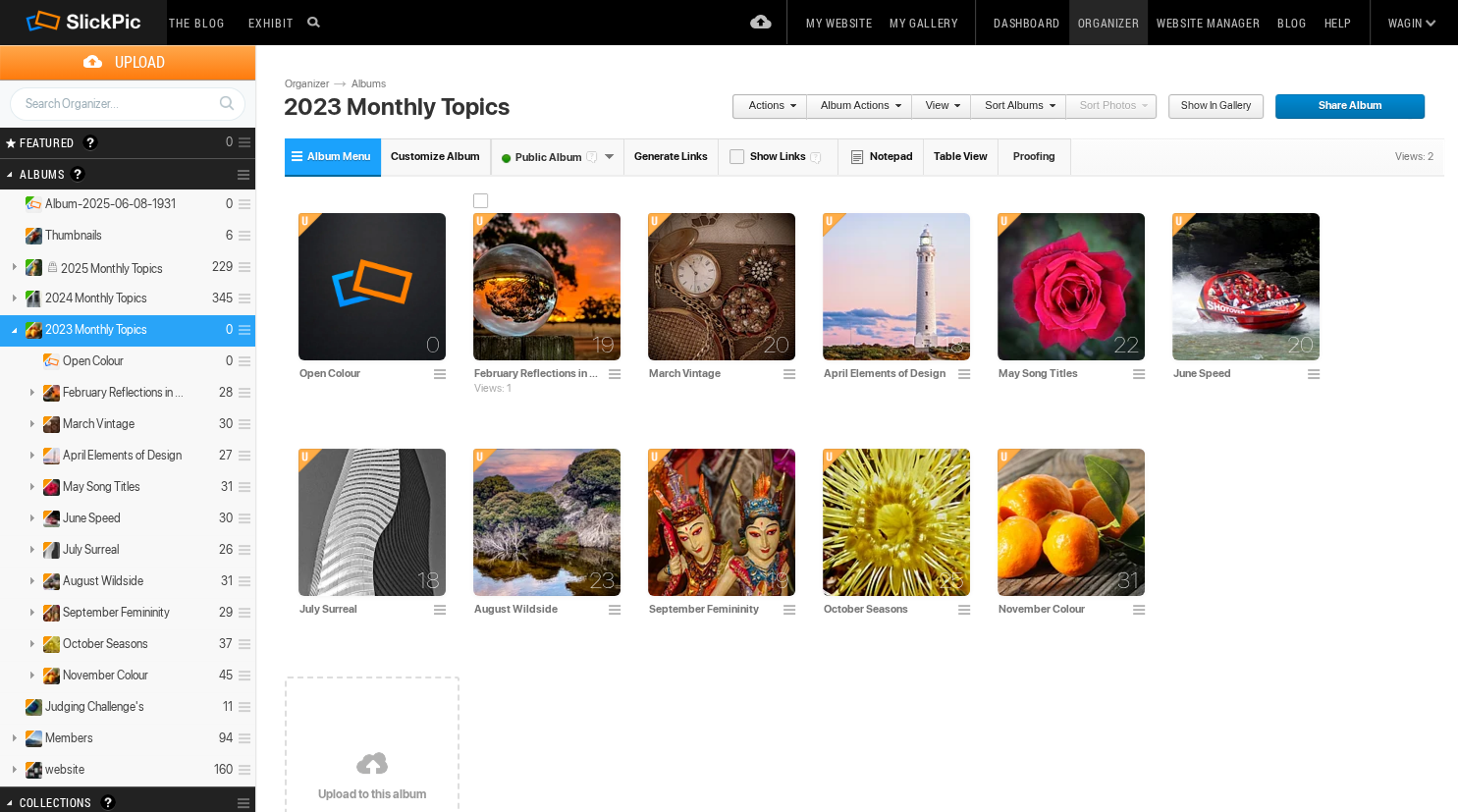 click at bounding box center [618, 375] 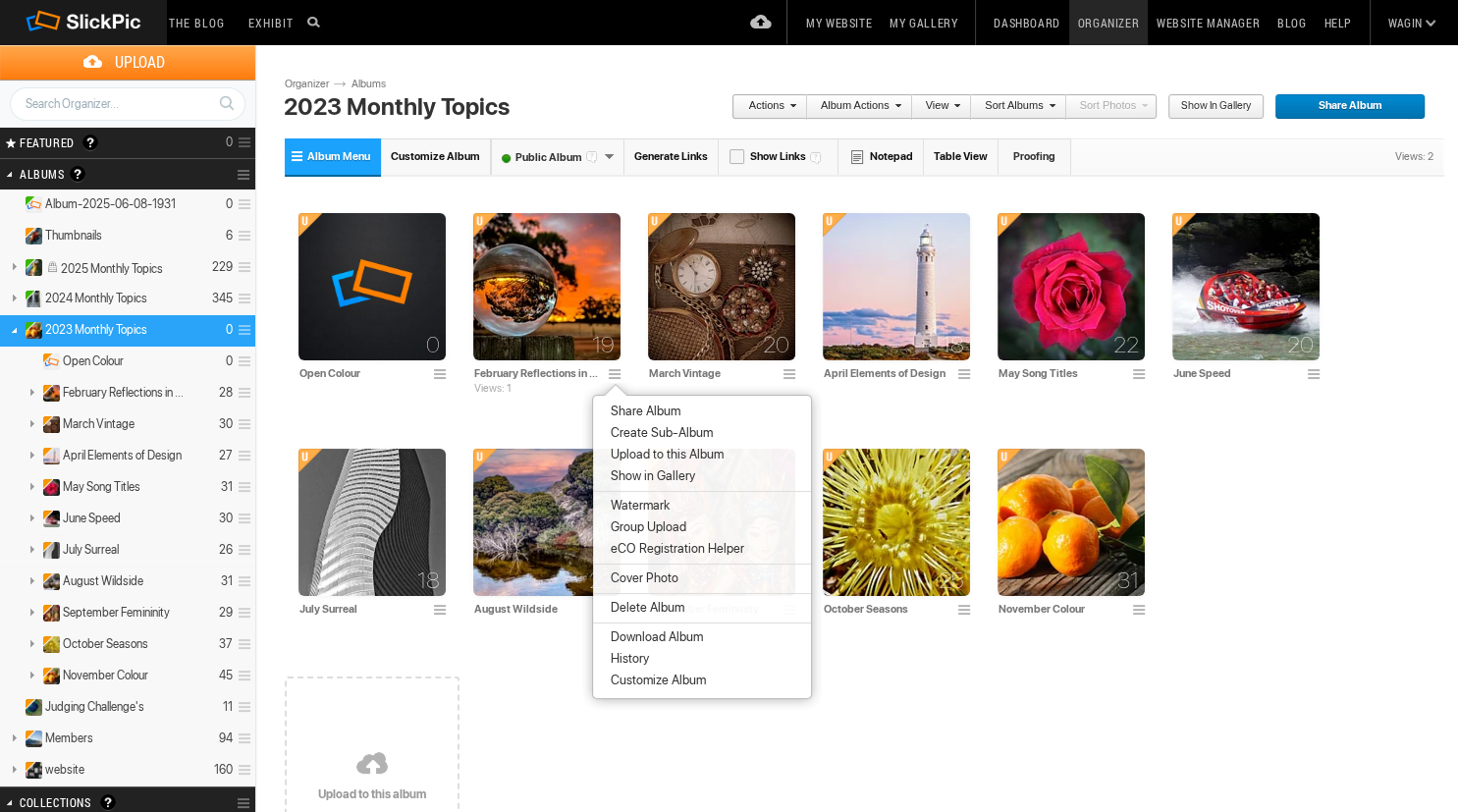 click on "Create Sub-Album" at bounding box center [659, 433] 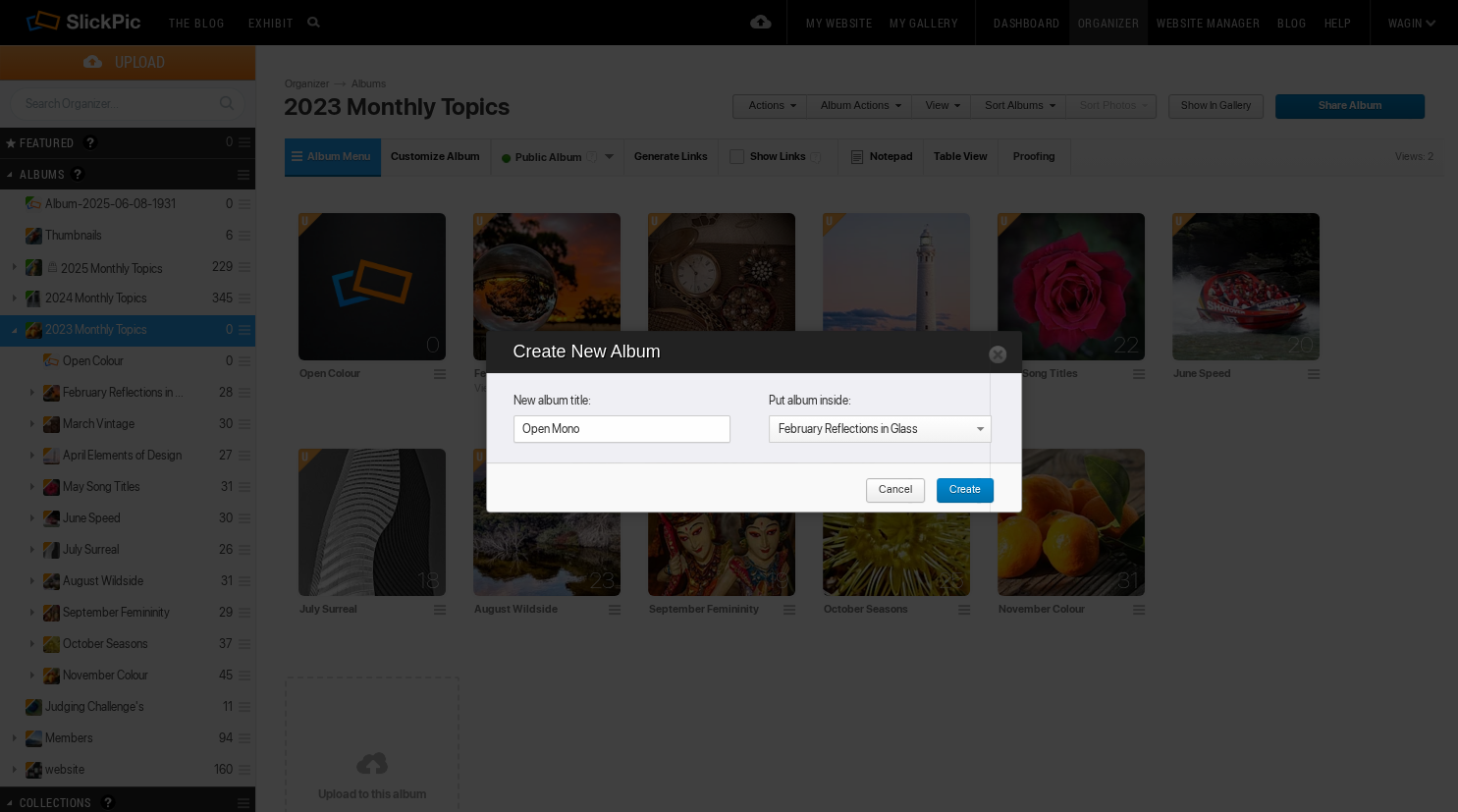 type on "Open Mono" 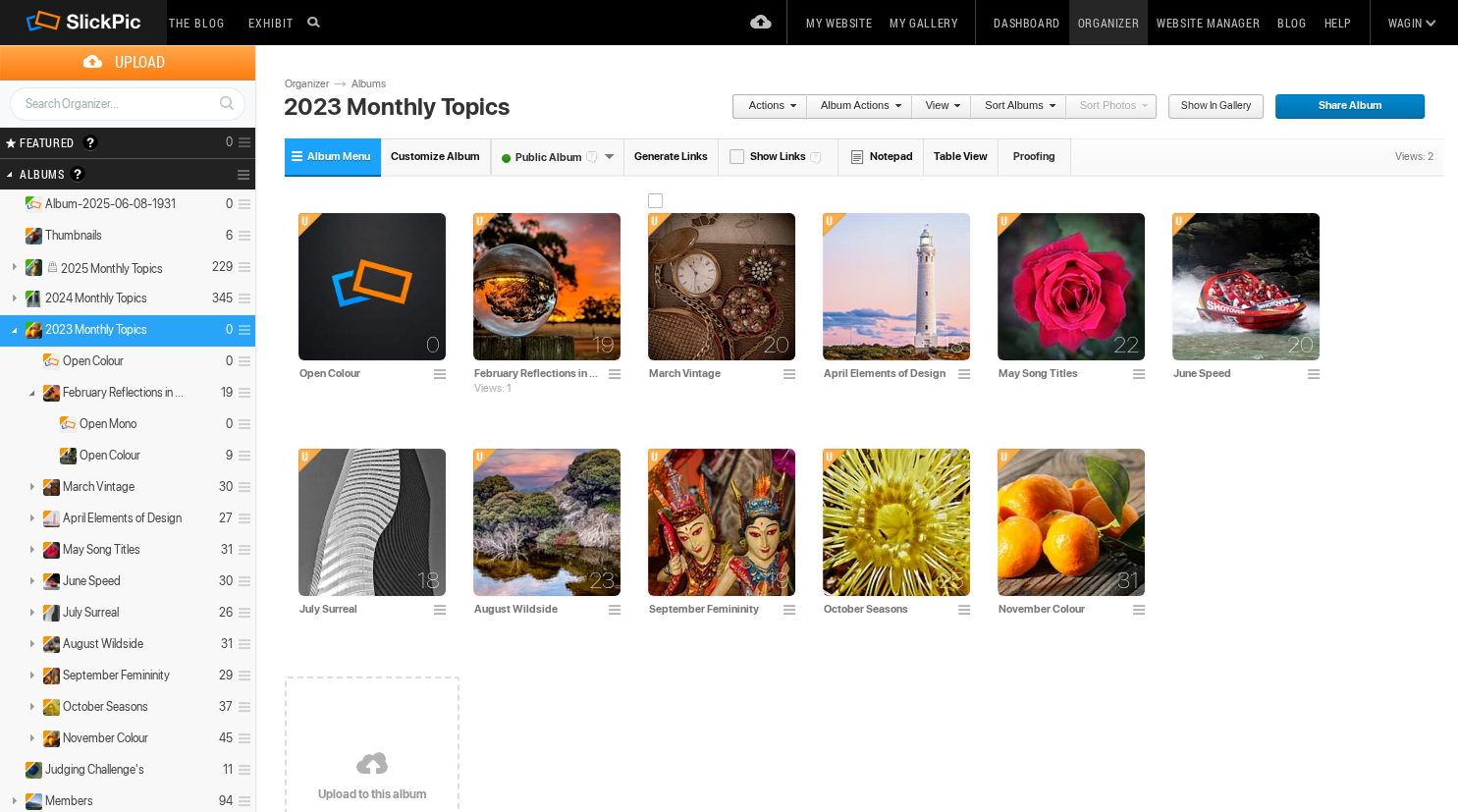 click at bounding box center [792, 375] 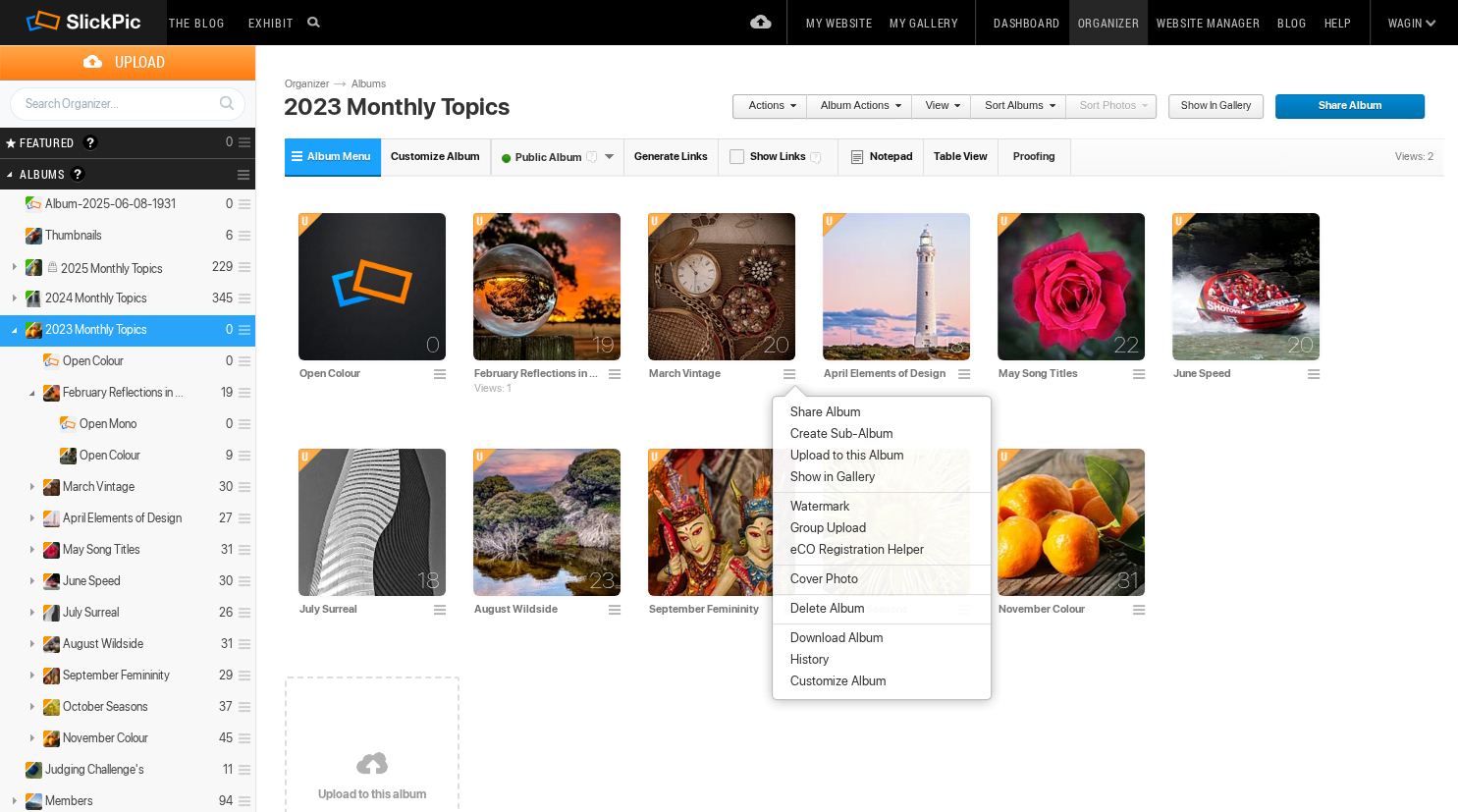 click on "Create Sub-Album" at bounding box center [838, 434] 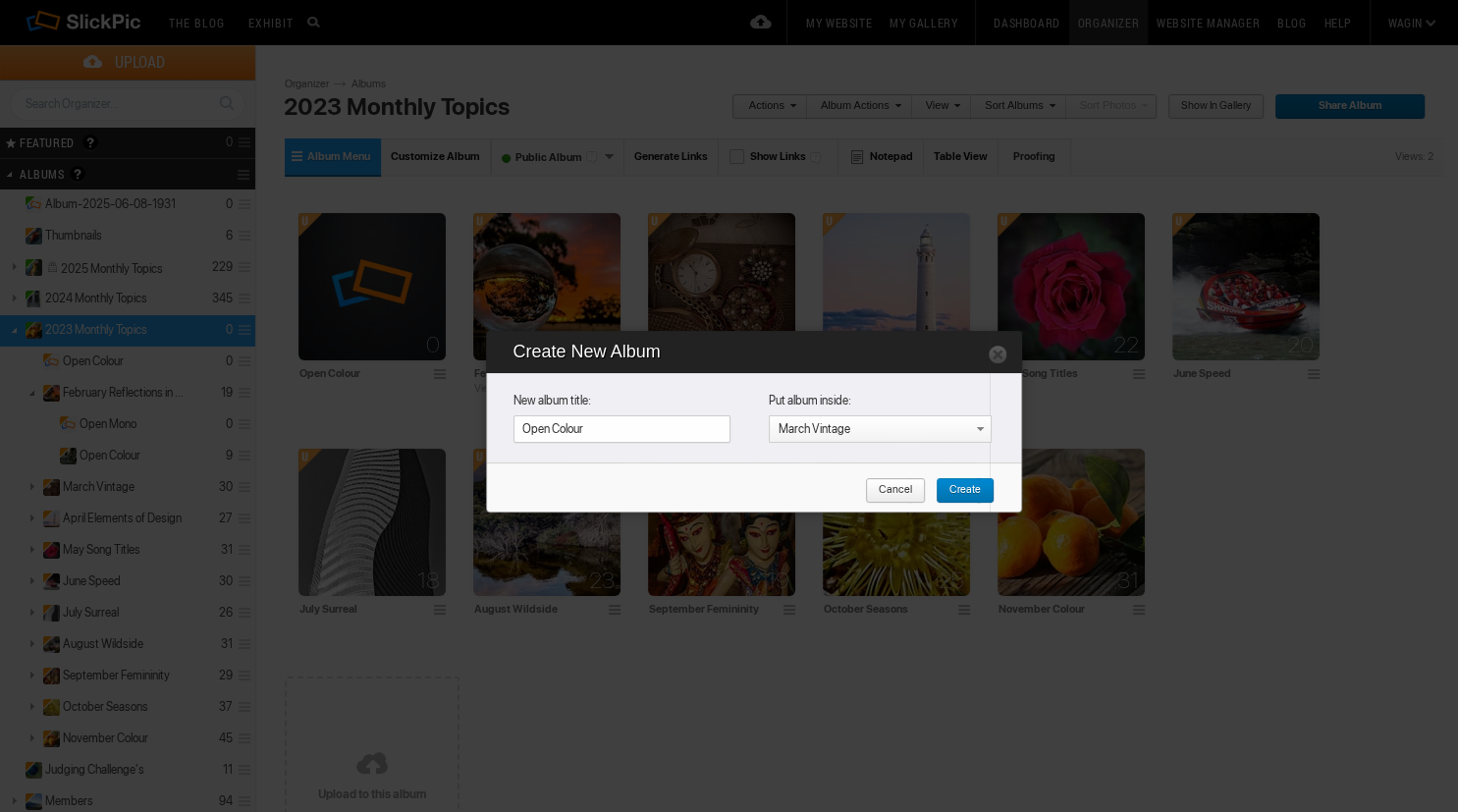 type on "Open Colour" 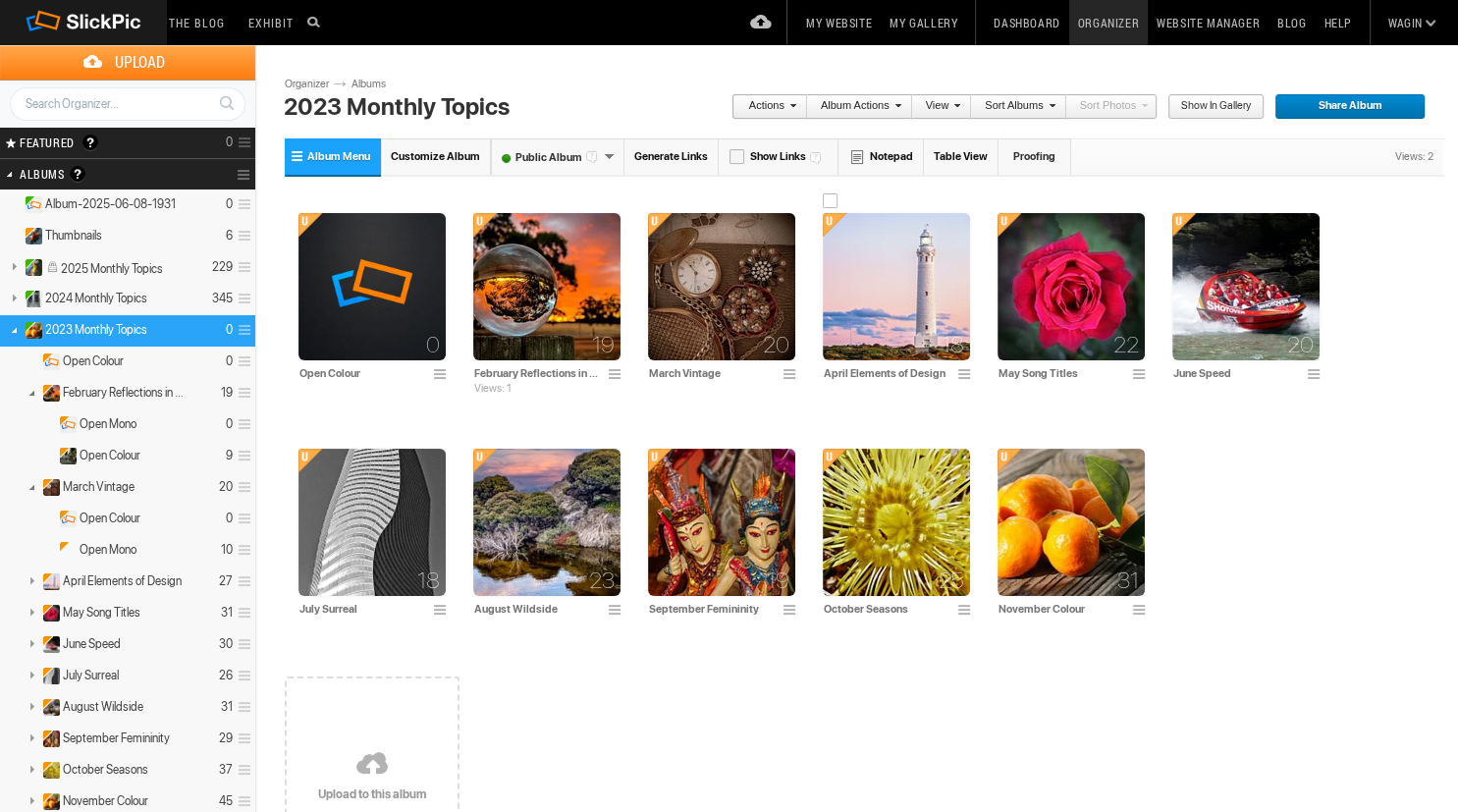 click at bounding box center [967, 375] 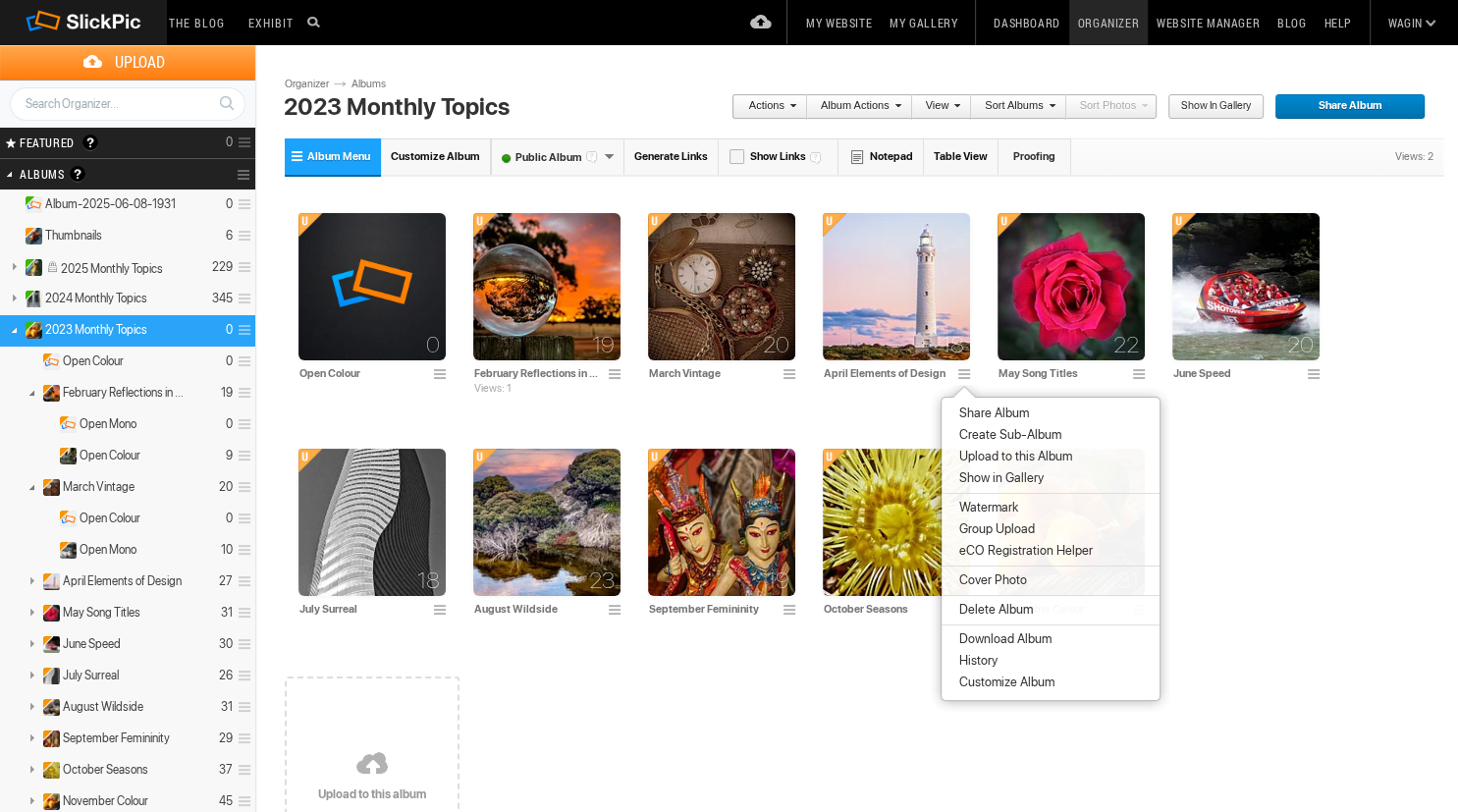 click on "Create Sub-Album" at bounding box center [1007, 435] 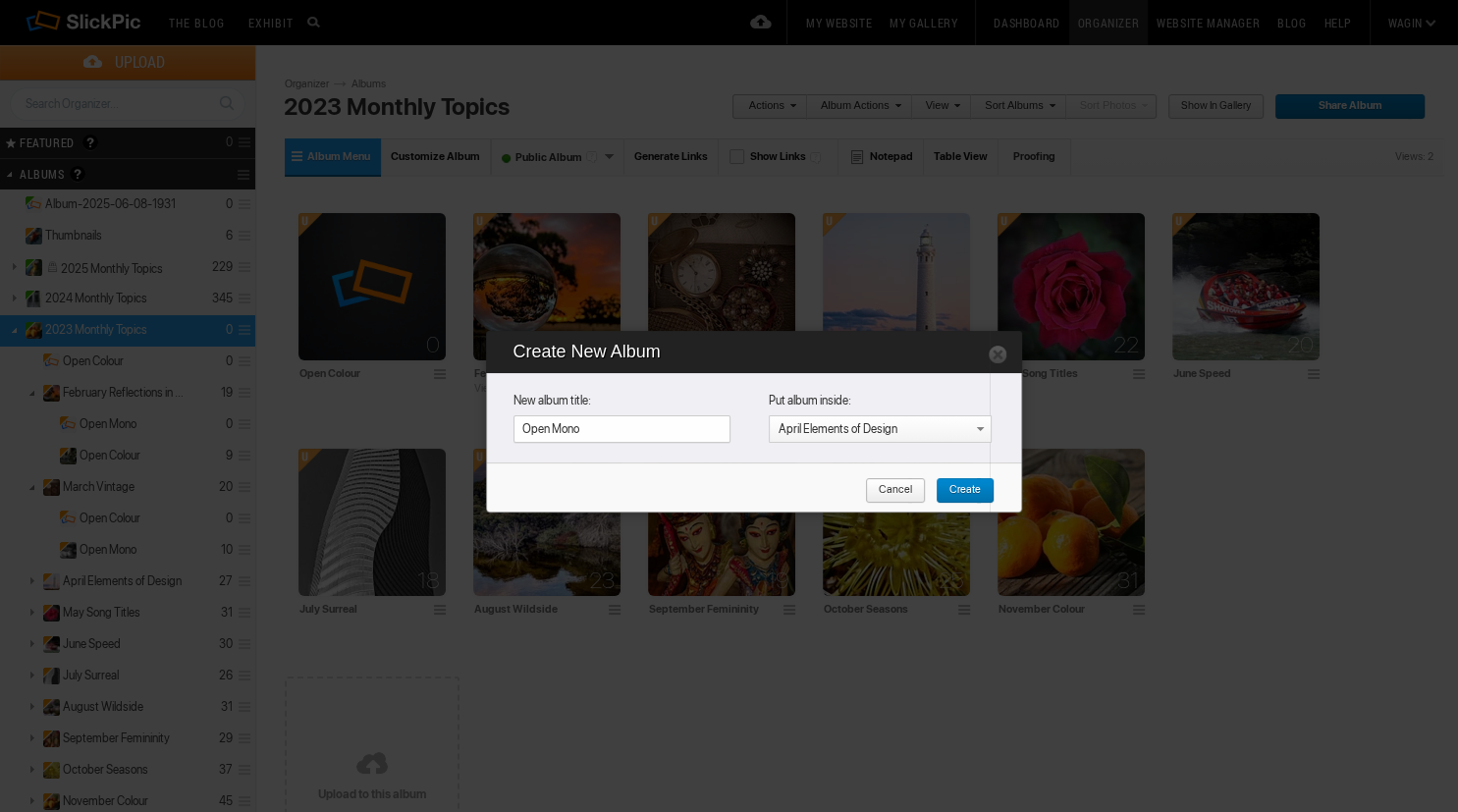 type on "Open Mono" 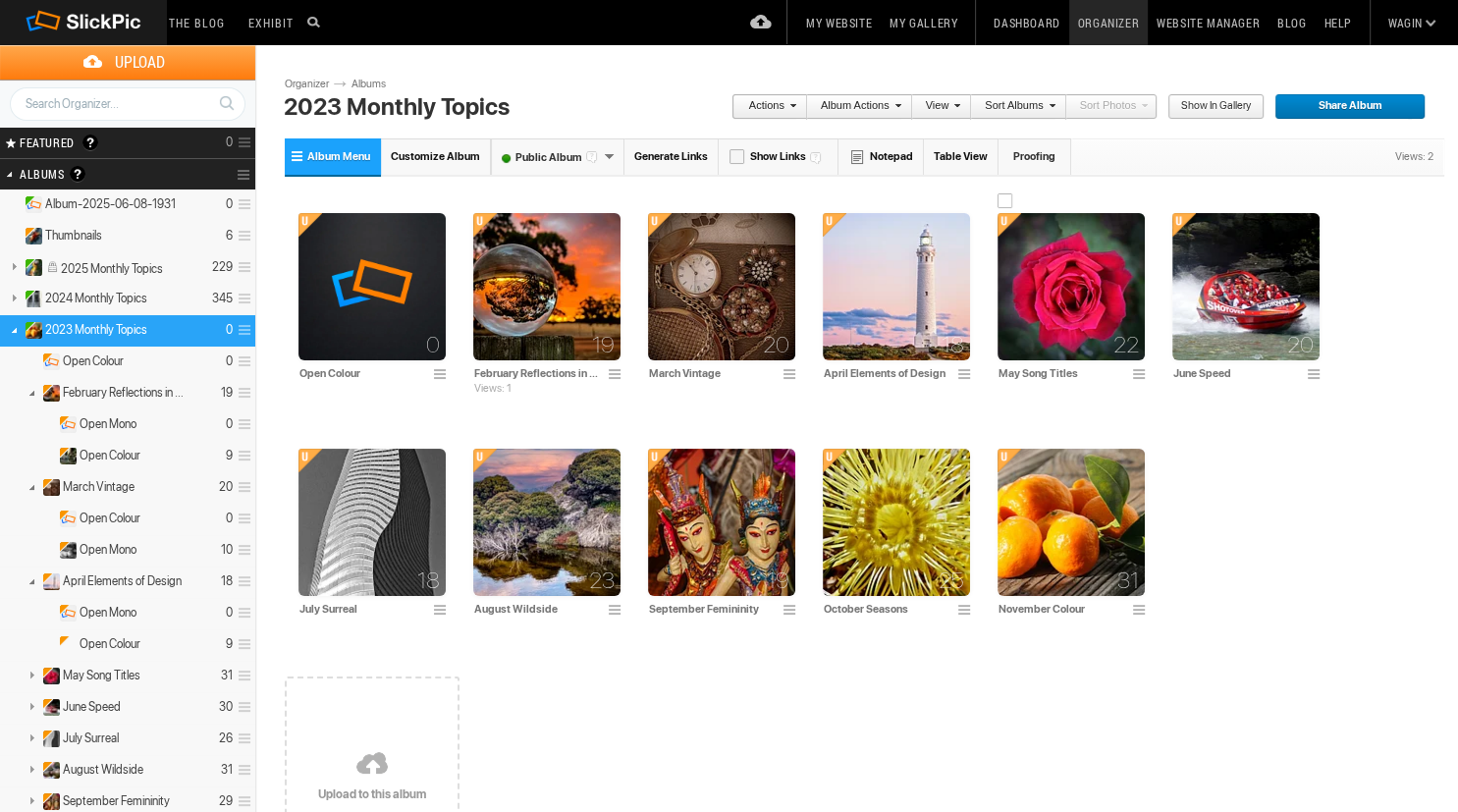 click at bounding box center (1142, 375) 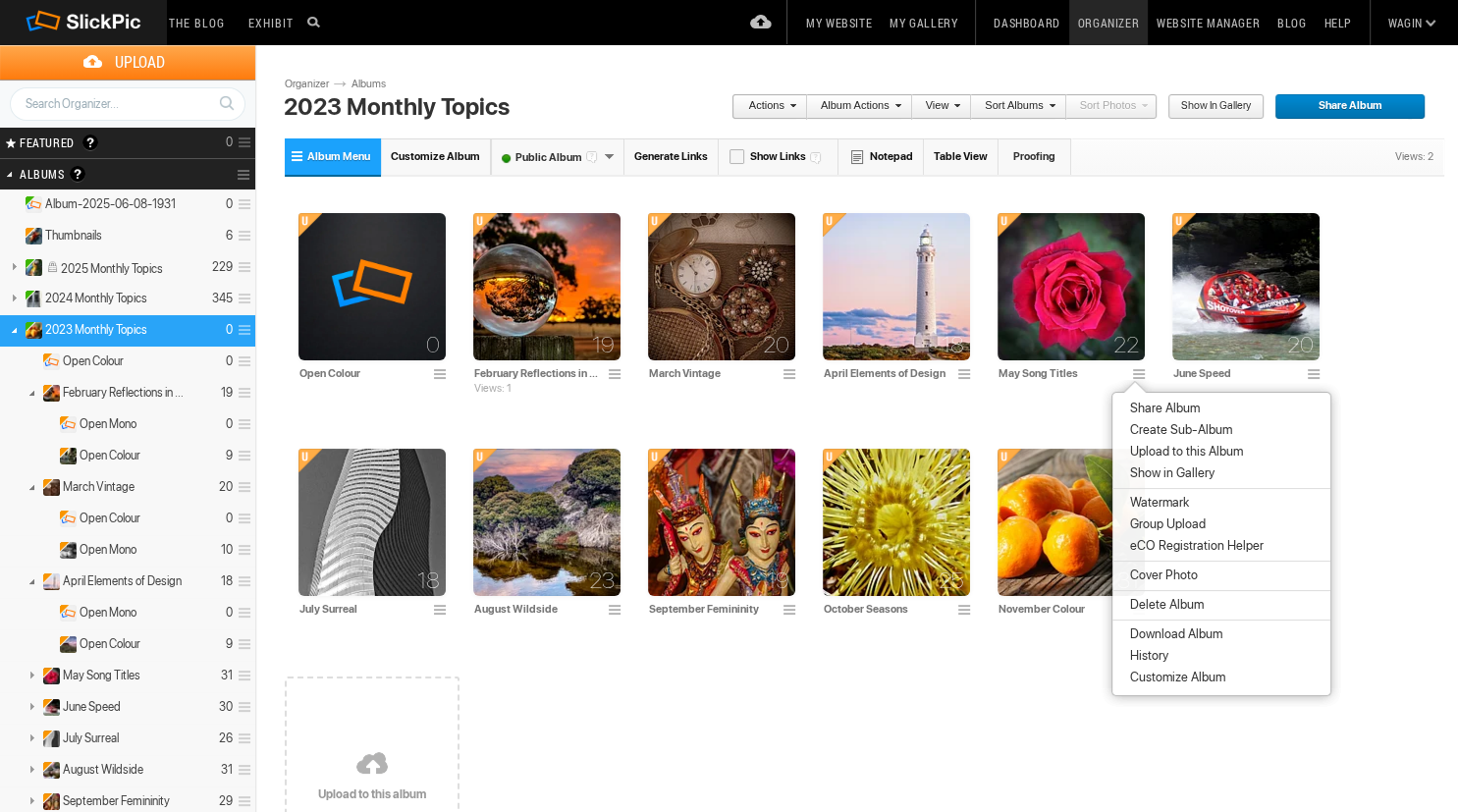 click on "Create Sub-Album" at bounding box center (1178, 430) 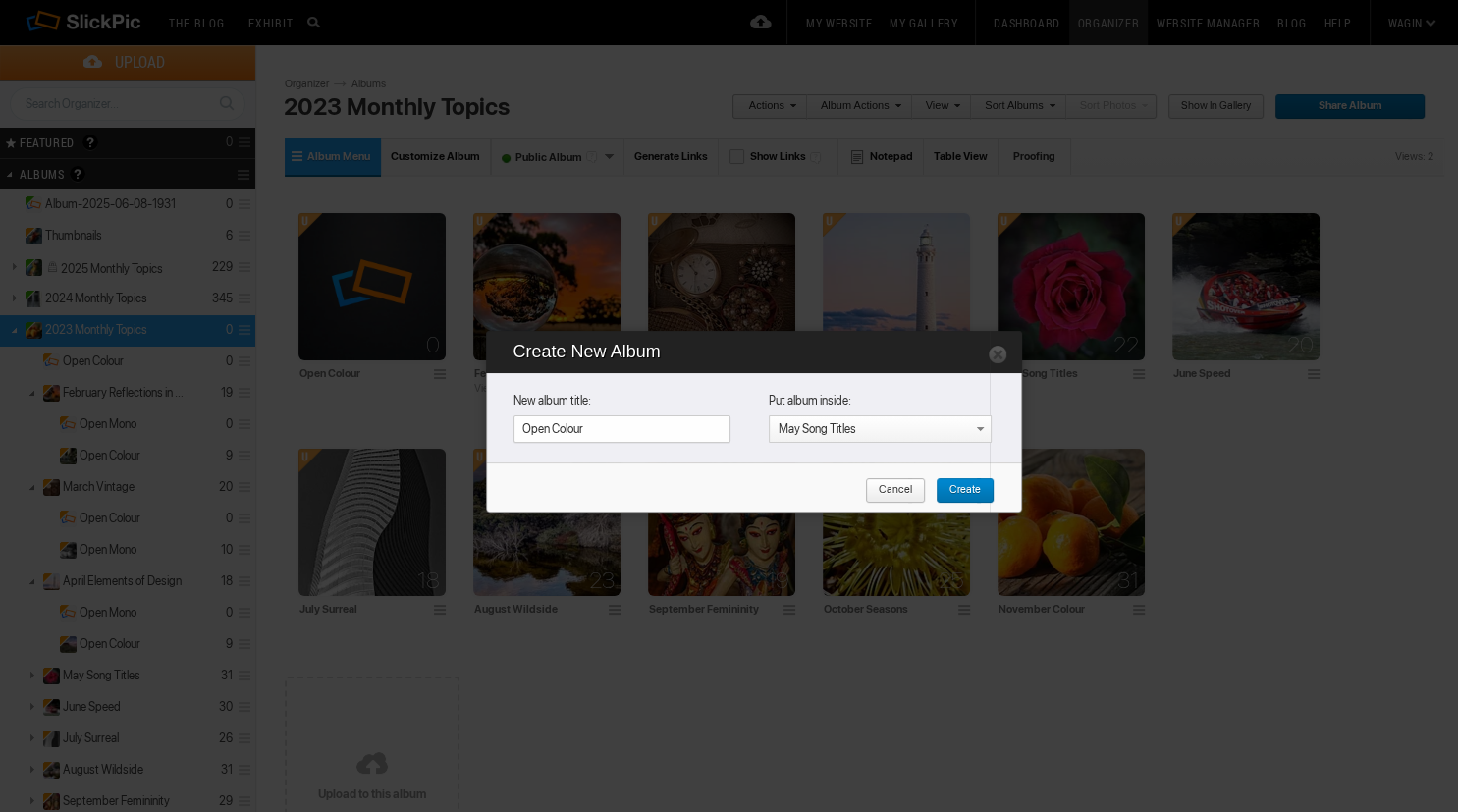 type on "Open Colour" 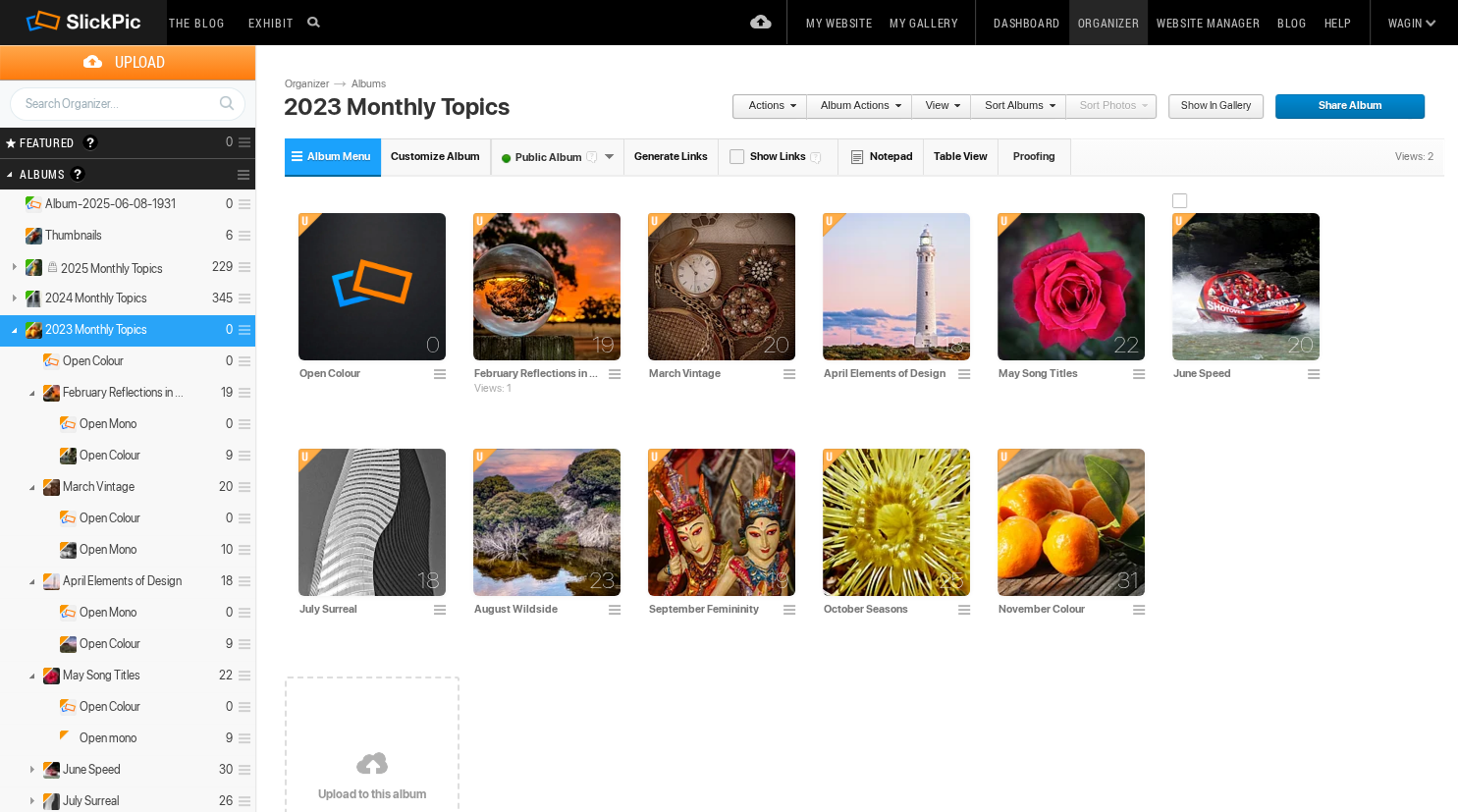 click at bounding box center (1317, 375) 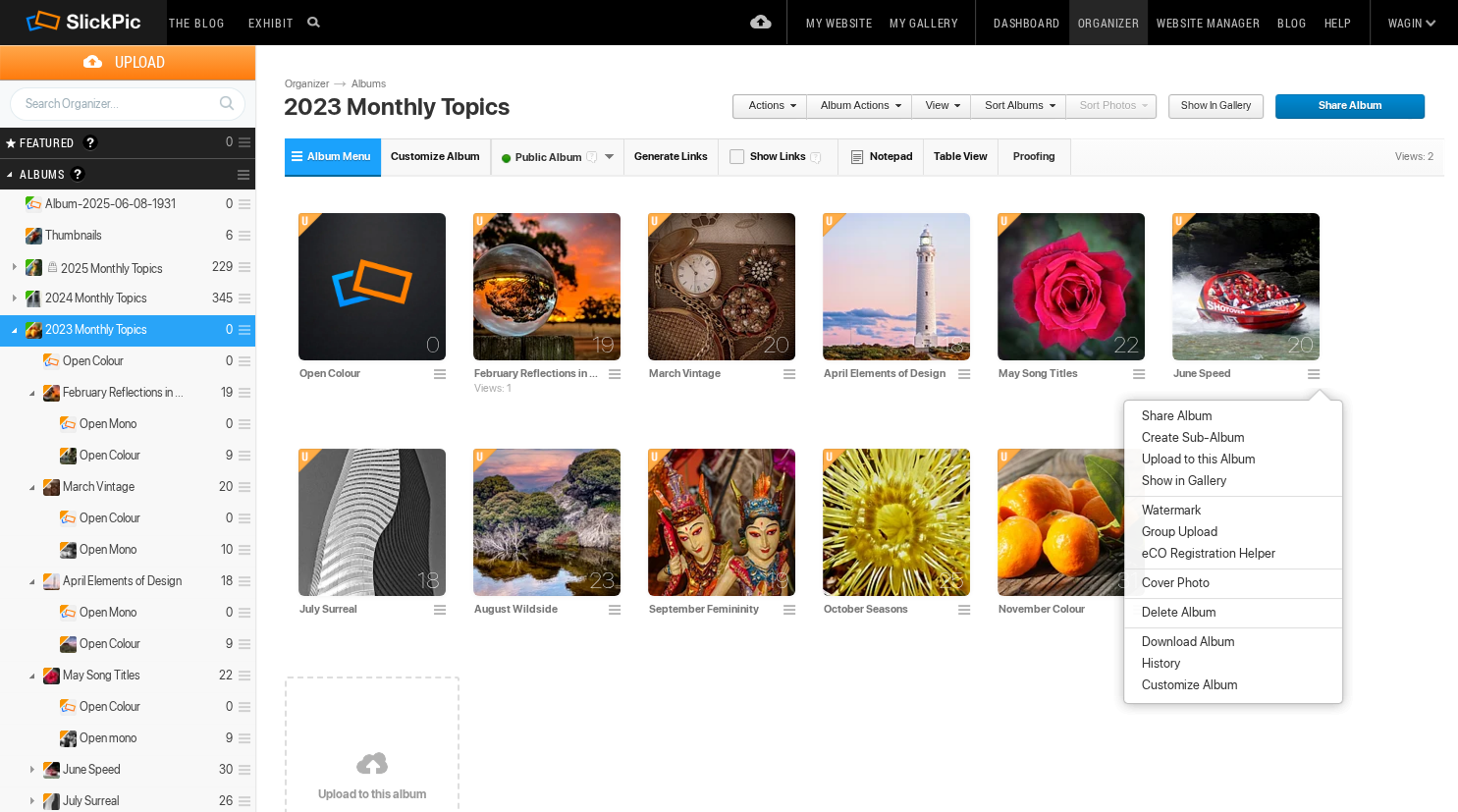 click on "Create Sub-Album" at bounding box center (1190, 438) 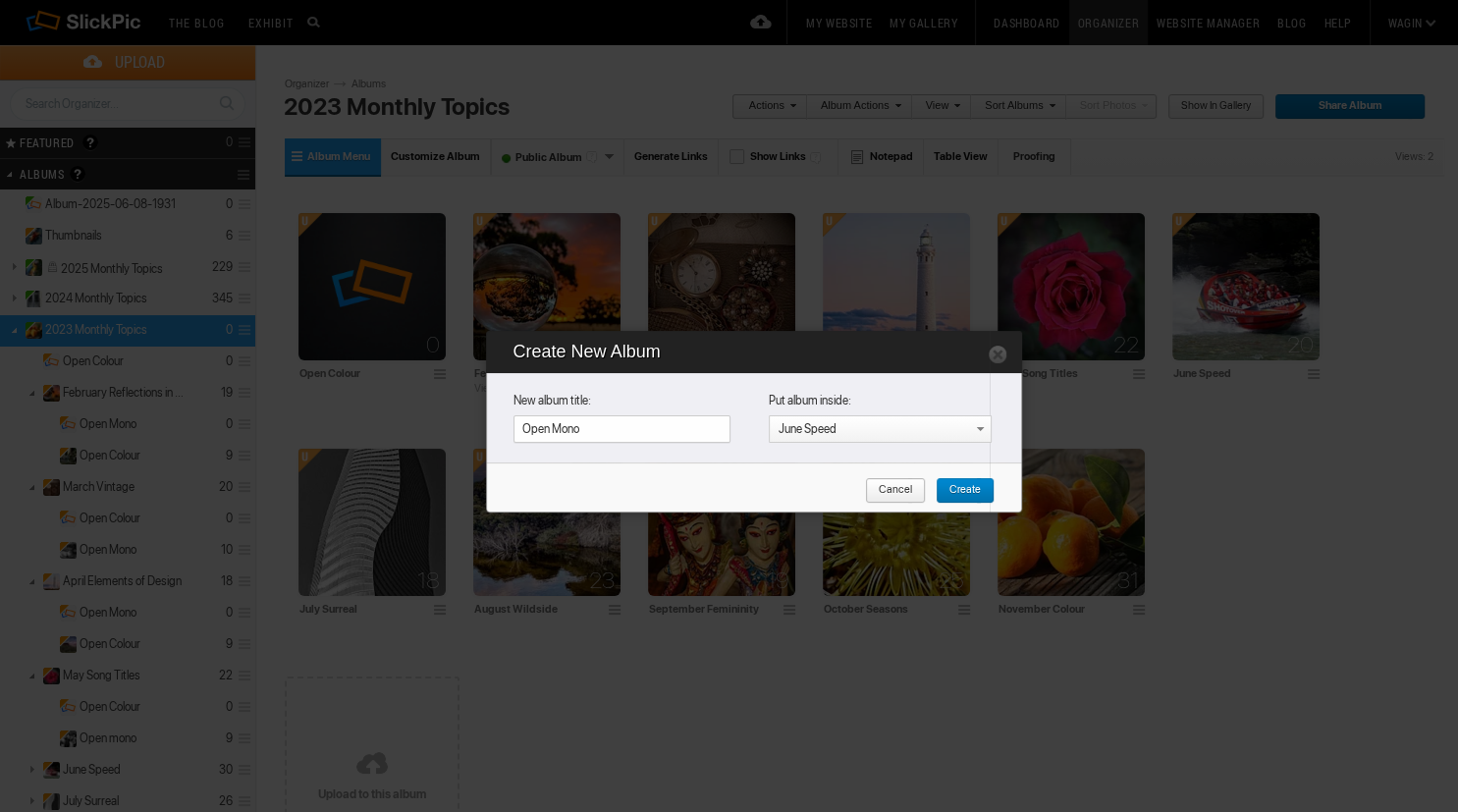 type on "Open Mono" 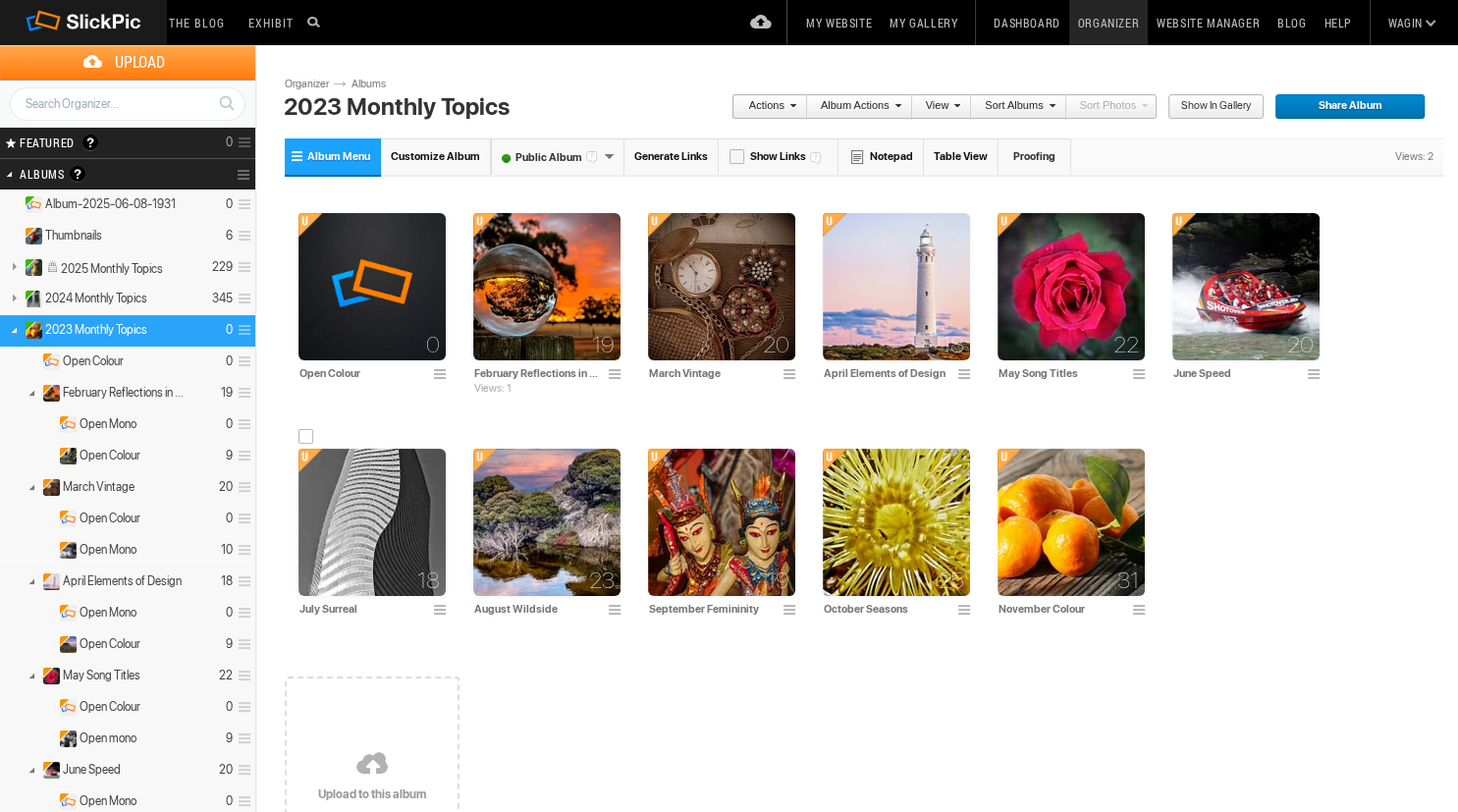 click at bounding box center [443, 611] 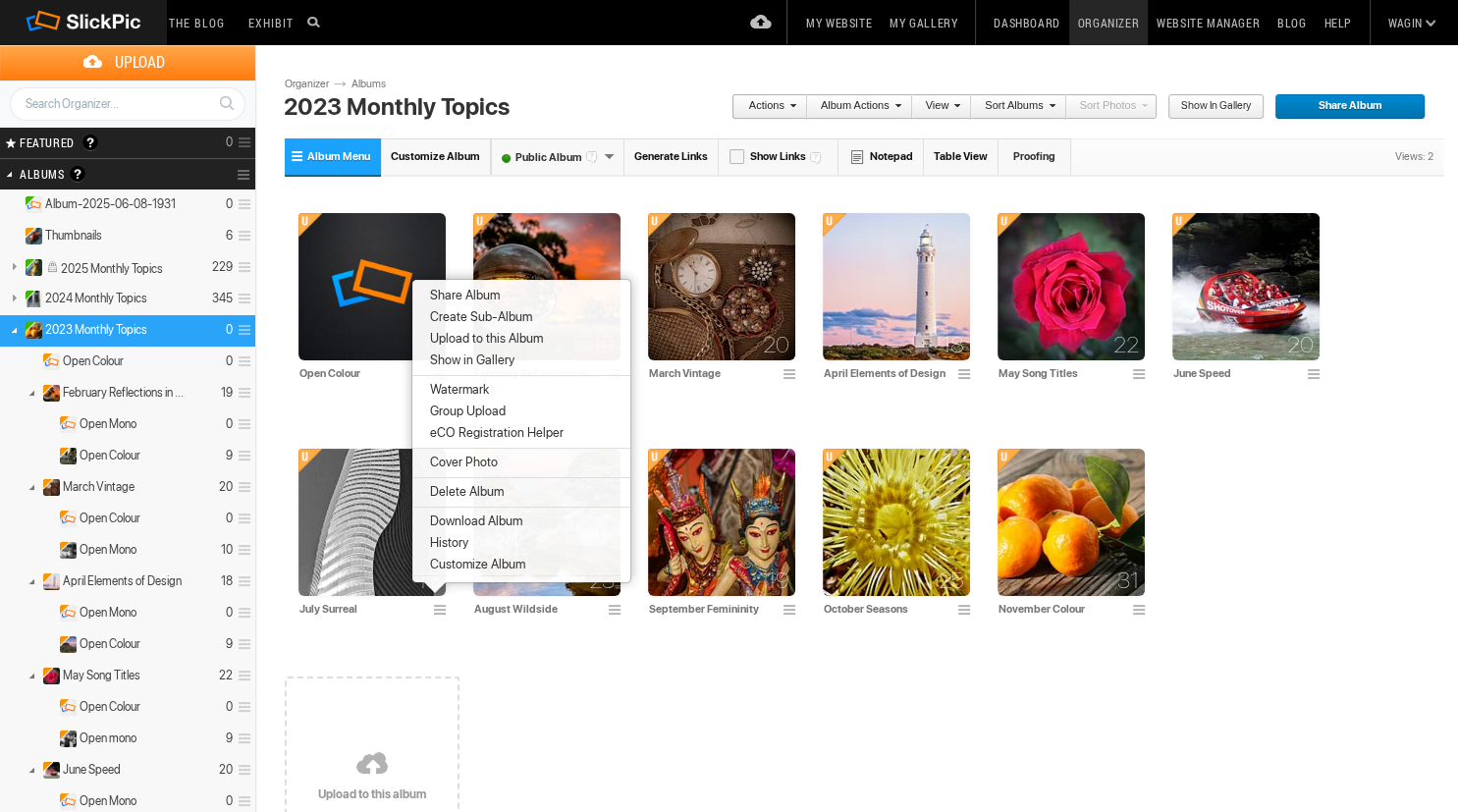 click on "Create Sub-Album" at bounding box center [478, 317] 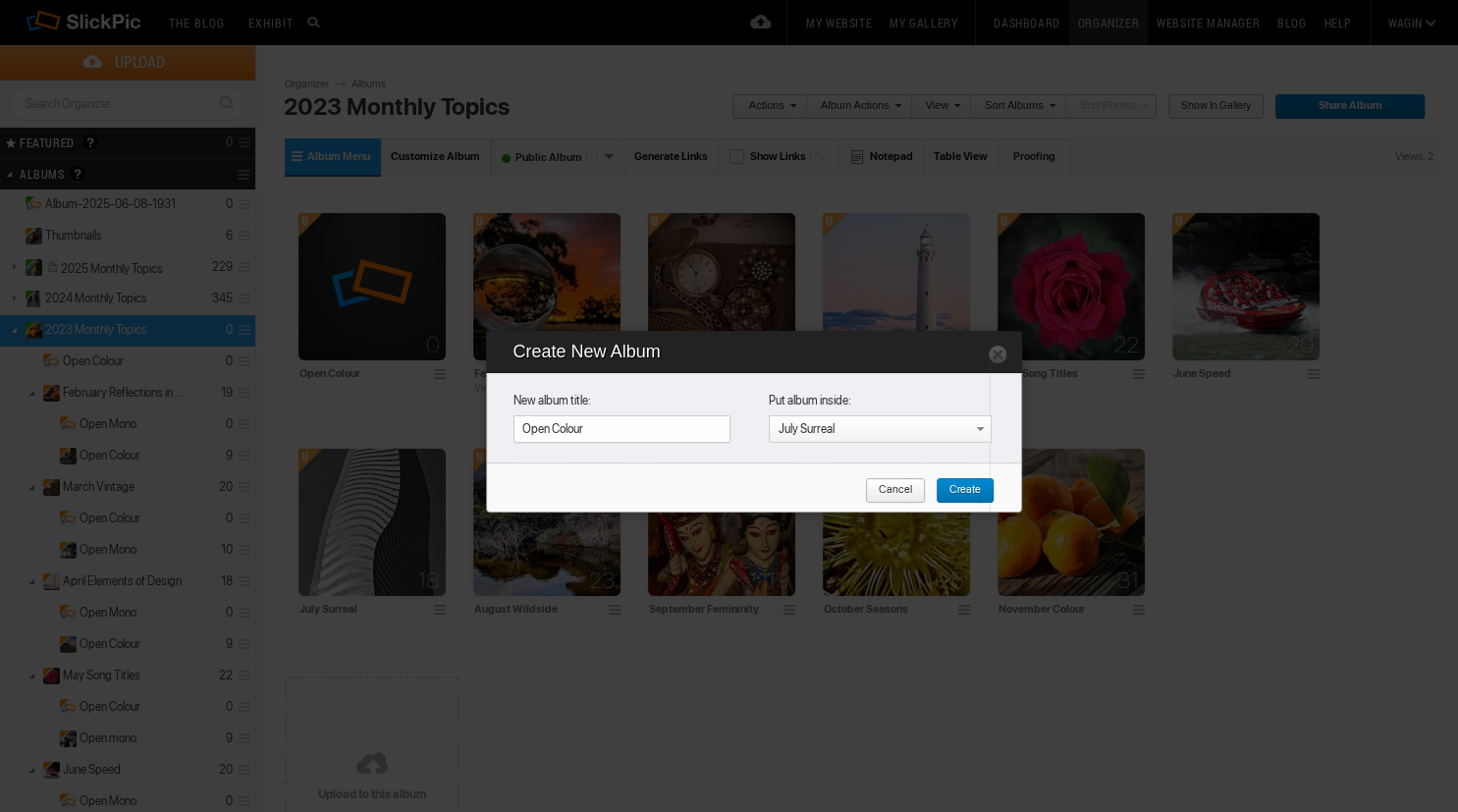 type on "Open Colour" 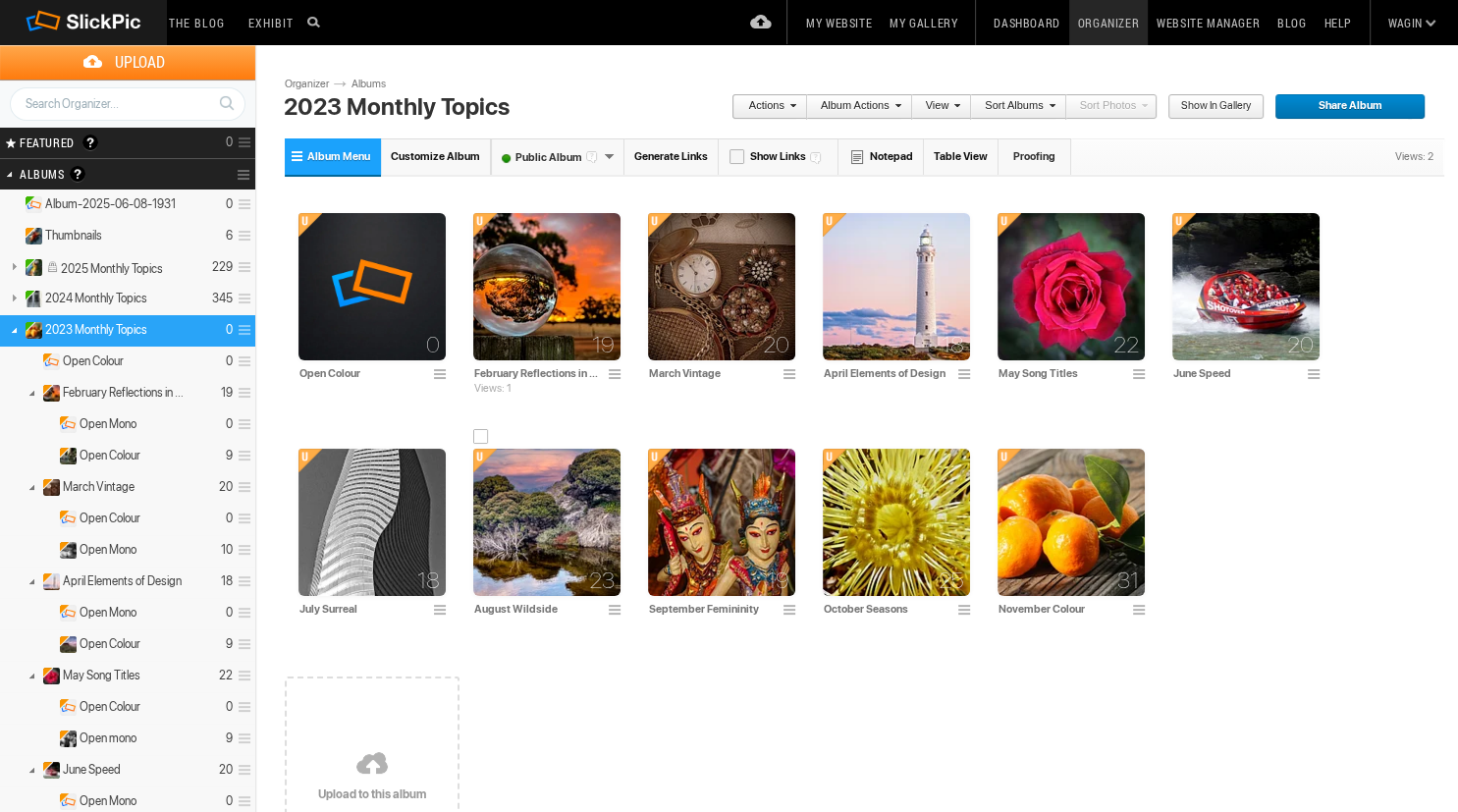 click at bounding box center (618, 611) 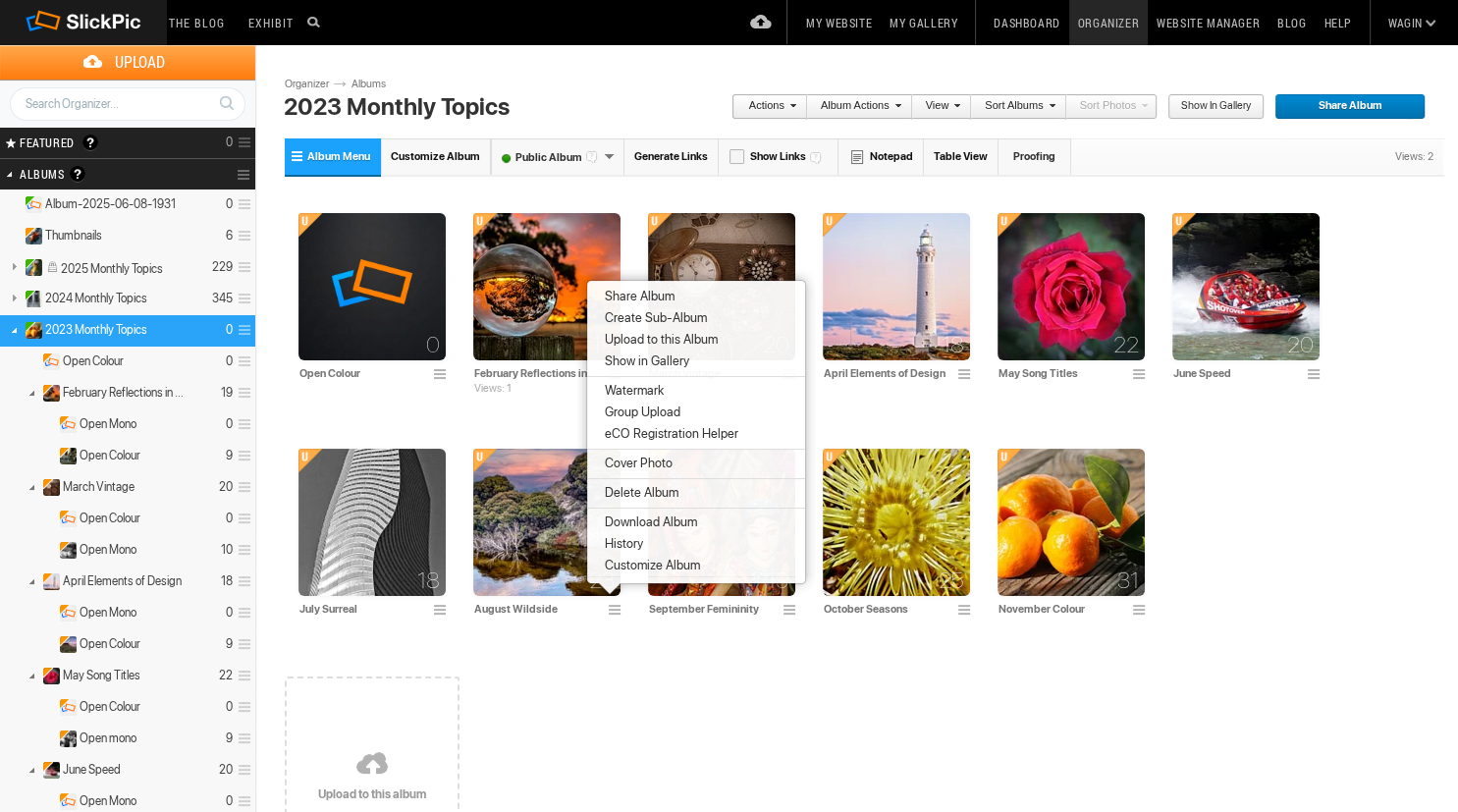 click on "Create Sub-Album" at bounding box center [653, 318] 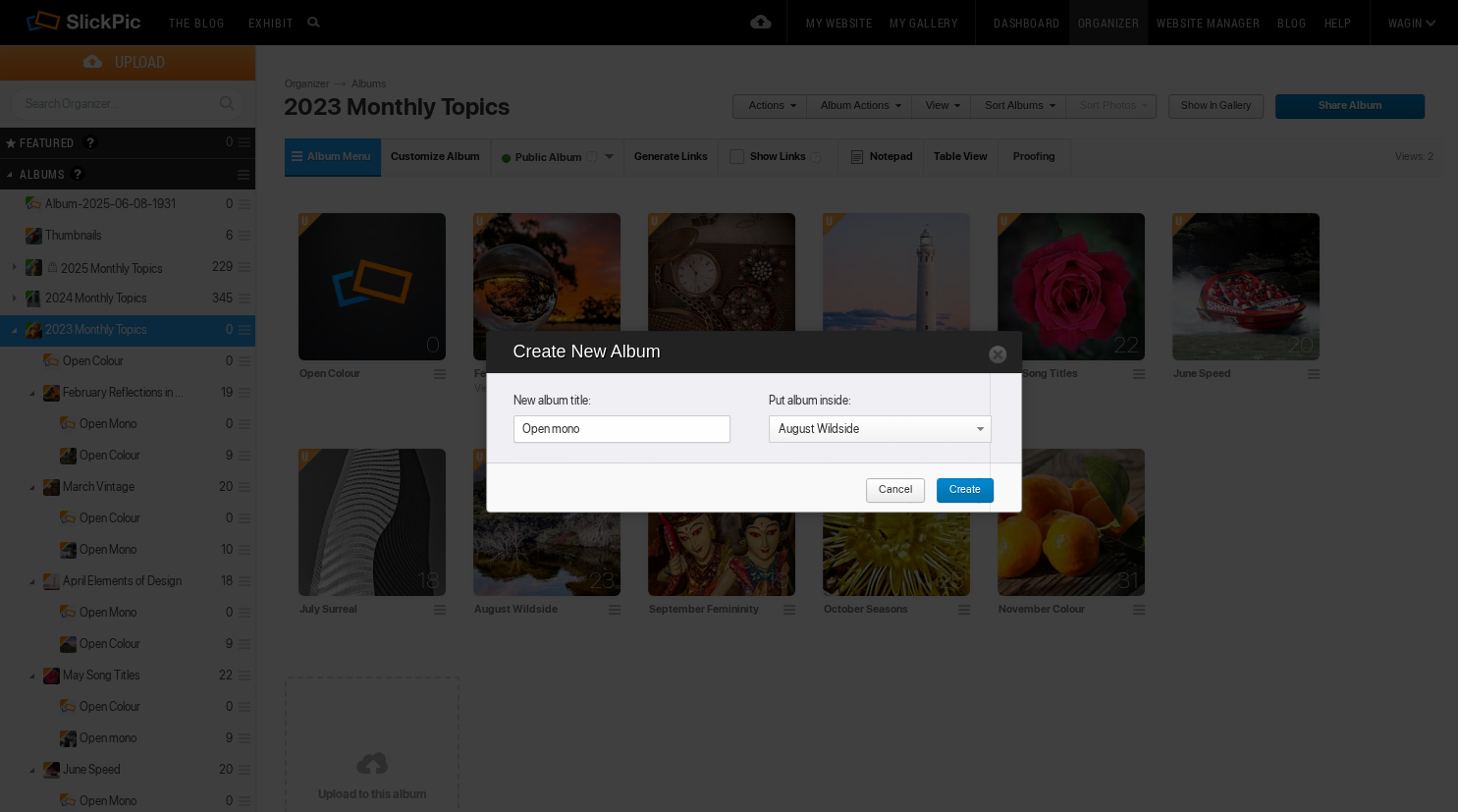 type on "Open mono" 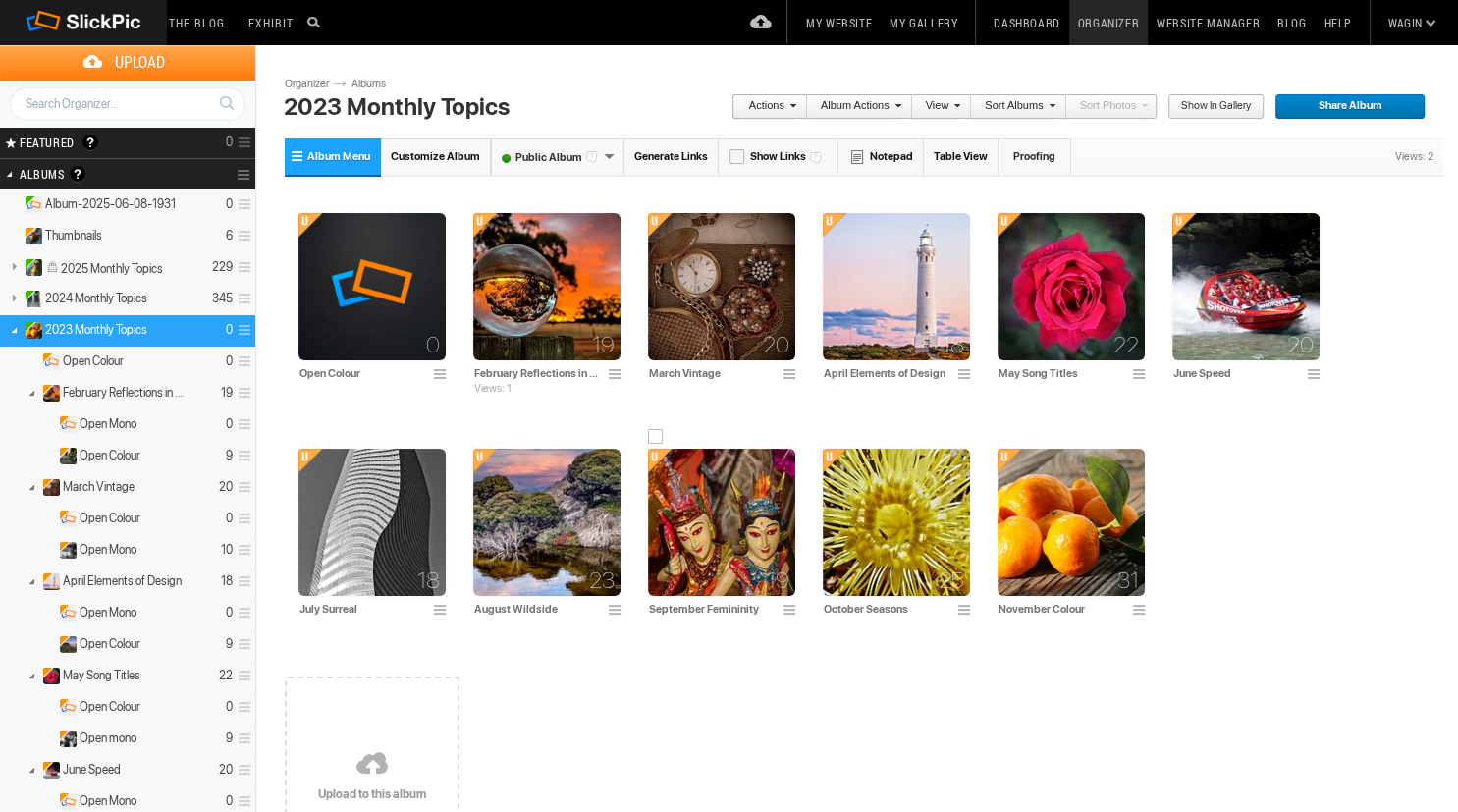 click at bounding box center [792, 611] 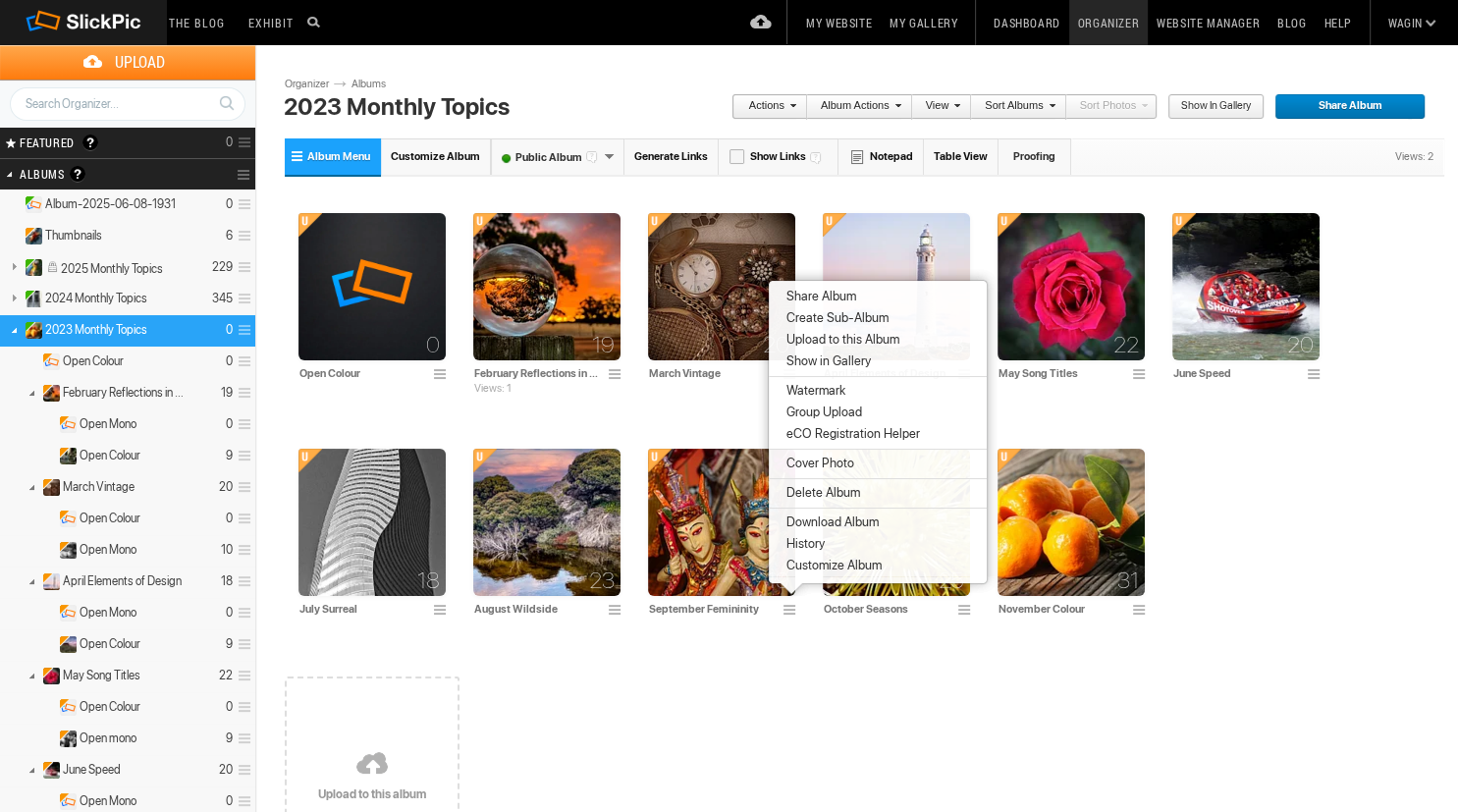 click on "Create Sub-Album" at bounding box center [835, 318] 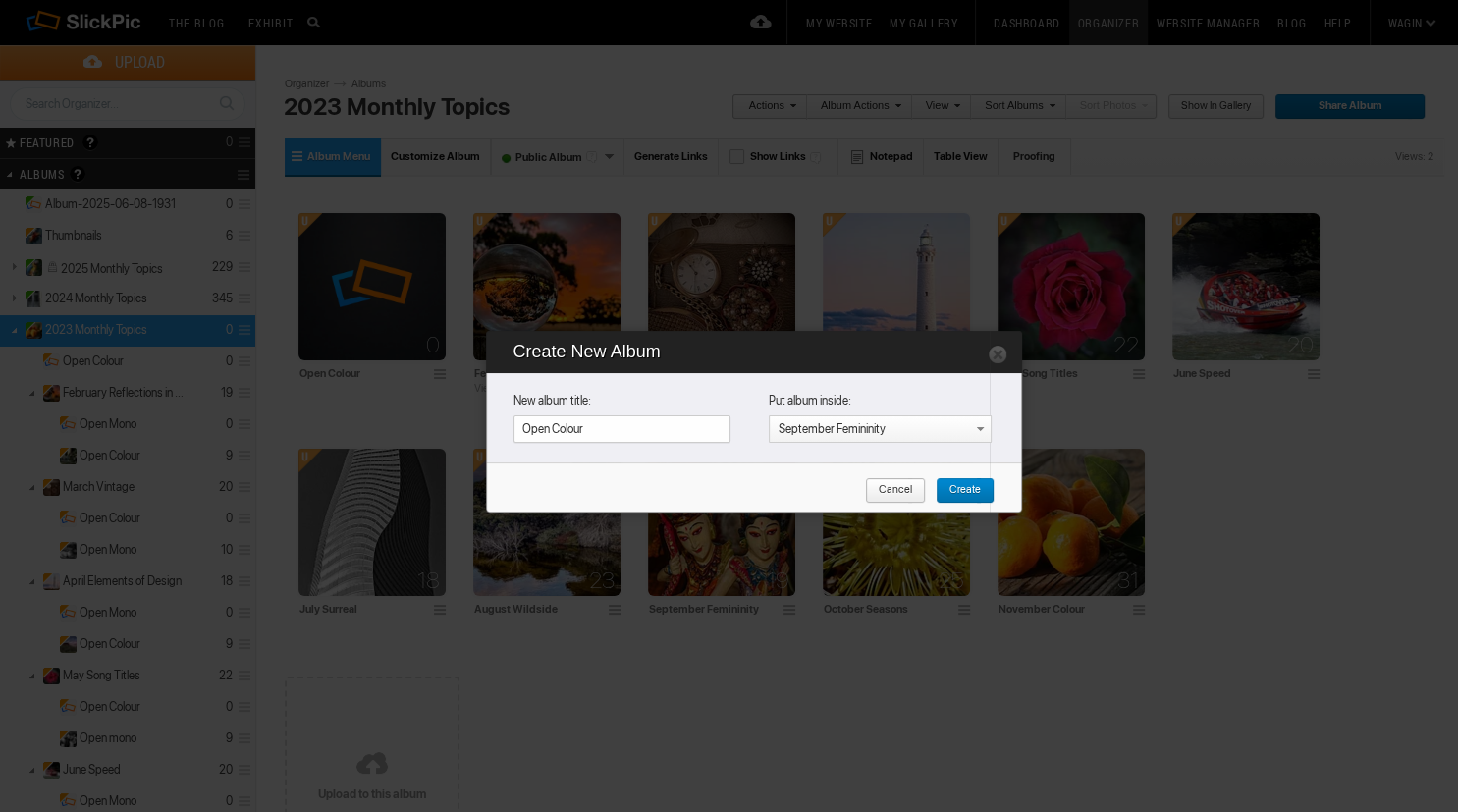 type on "Open Colour" 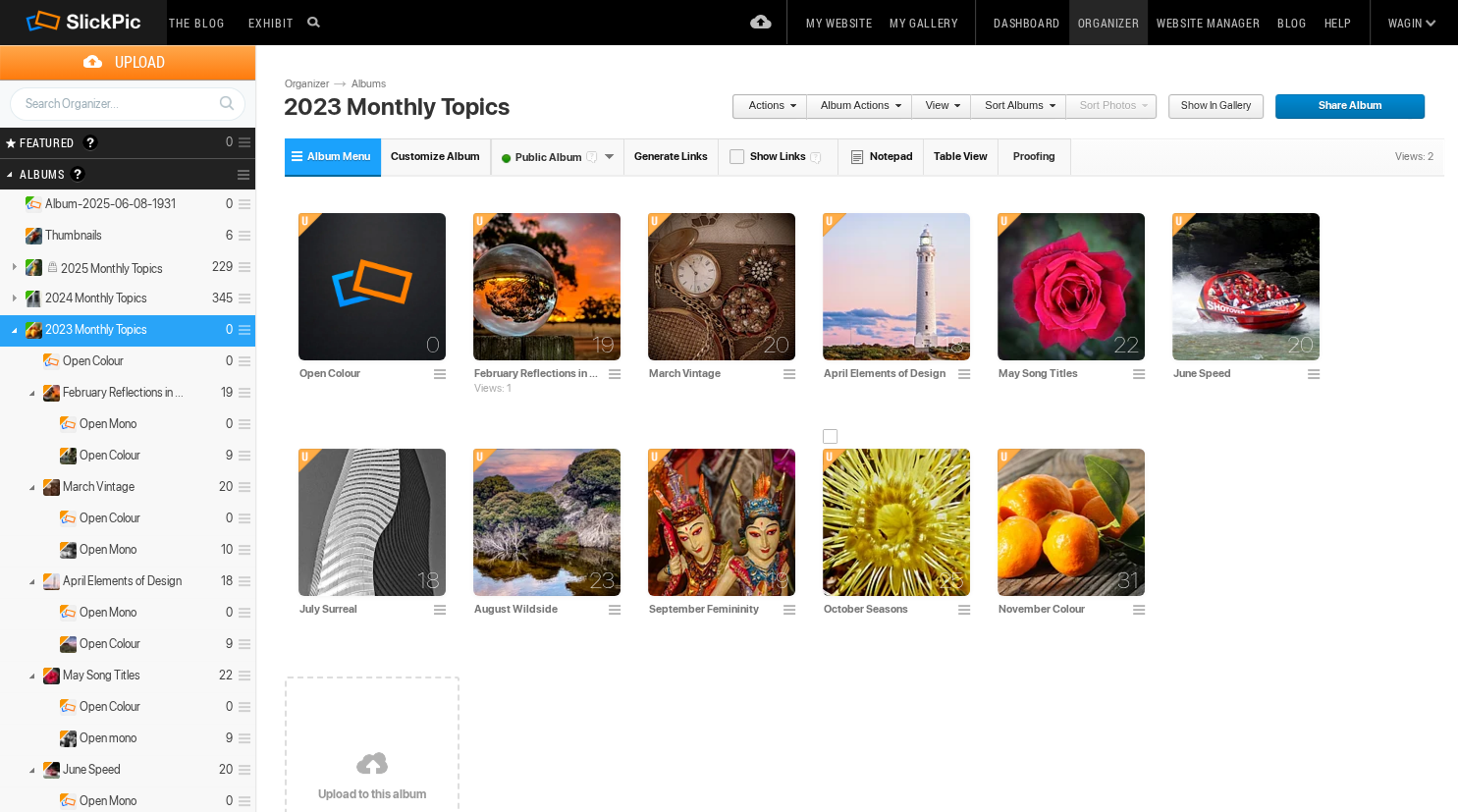 click at bounding box center (967, 611) 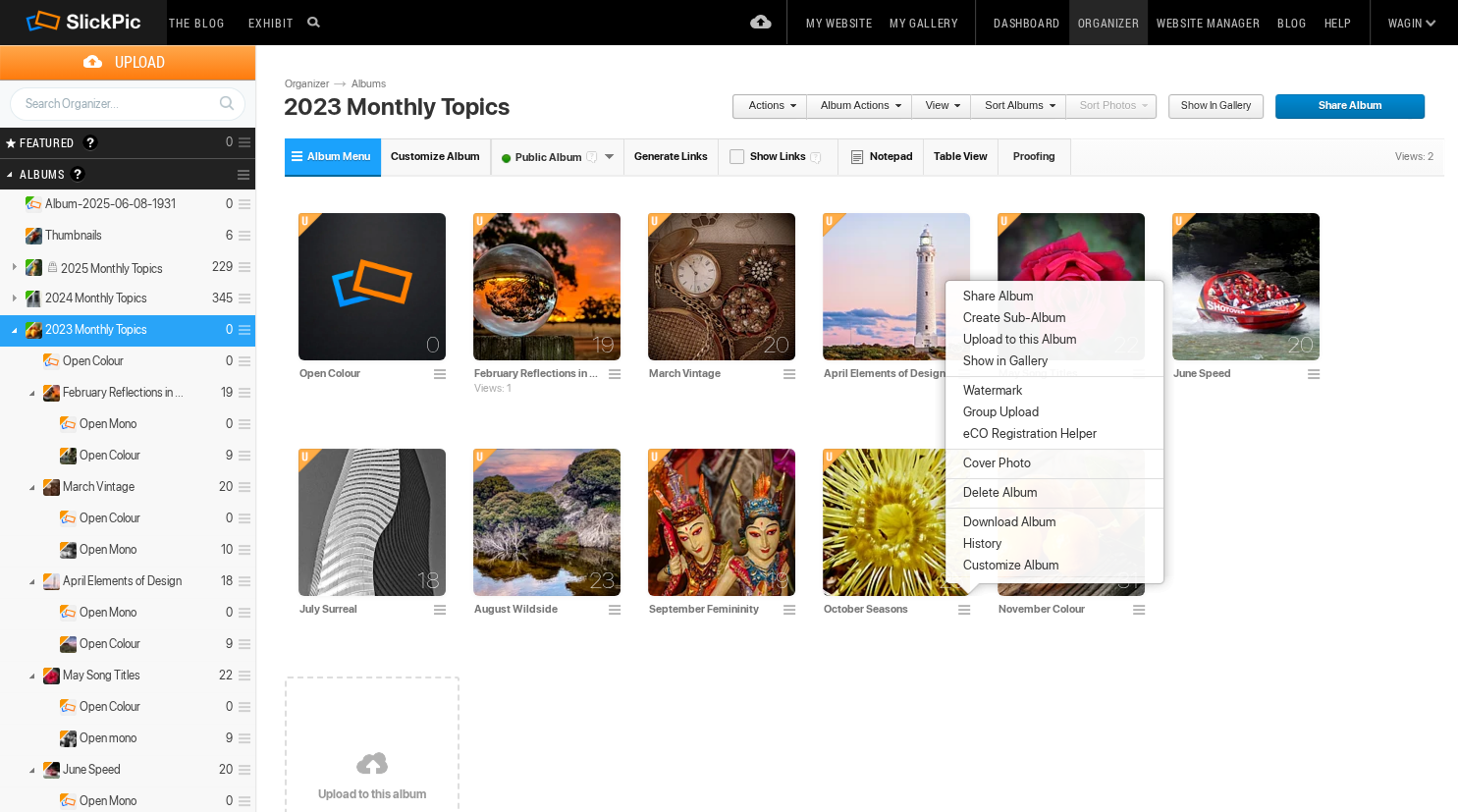 click on "Create Sub-Album" at bounding box center (1011, 318) 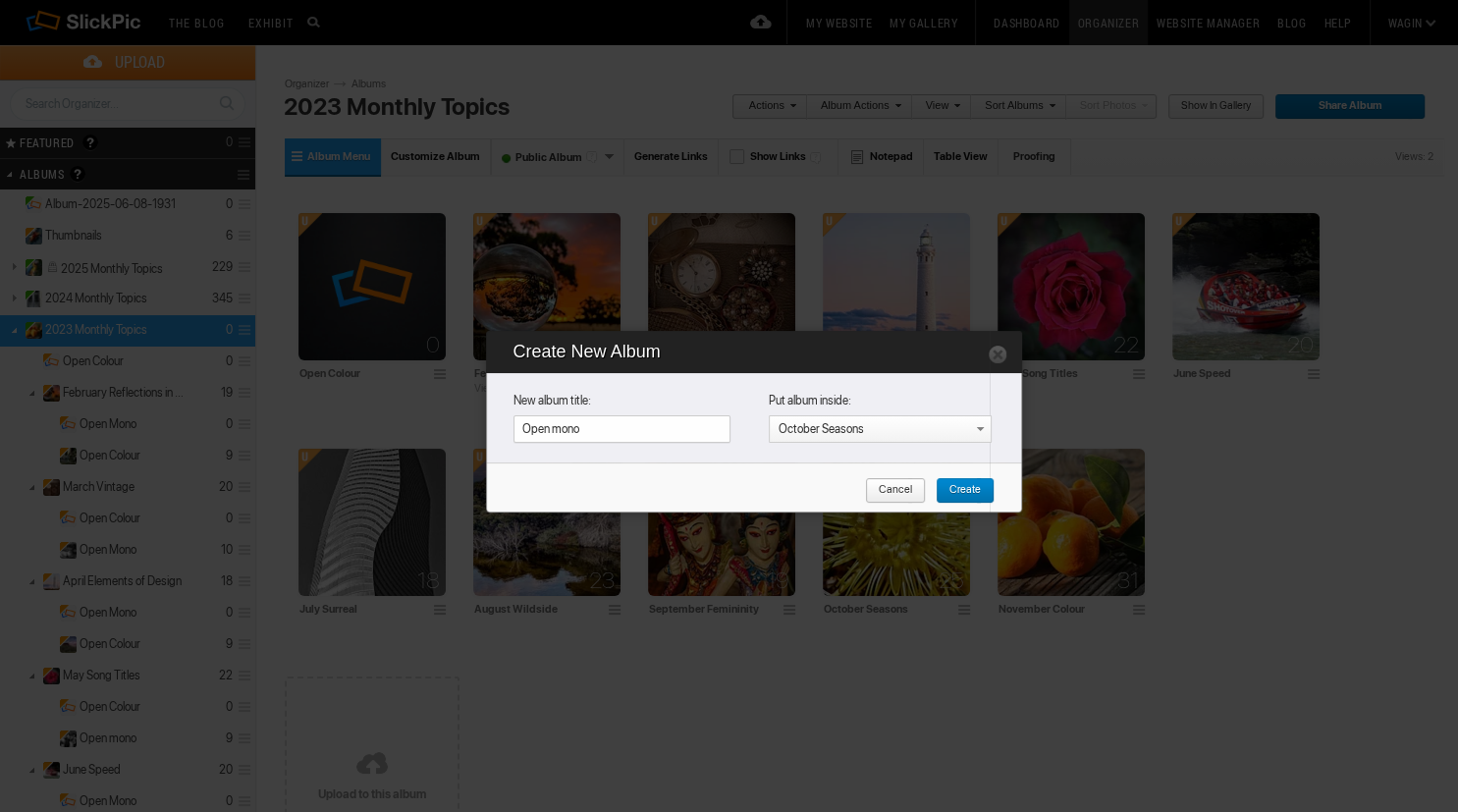 type on "Open mono" 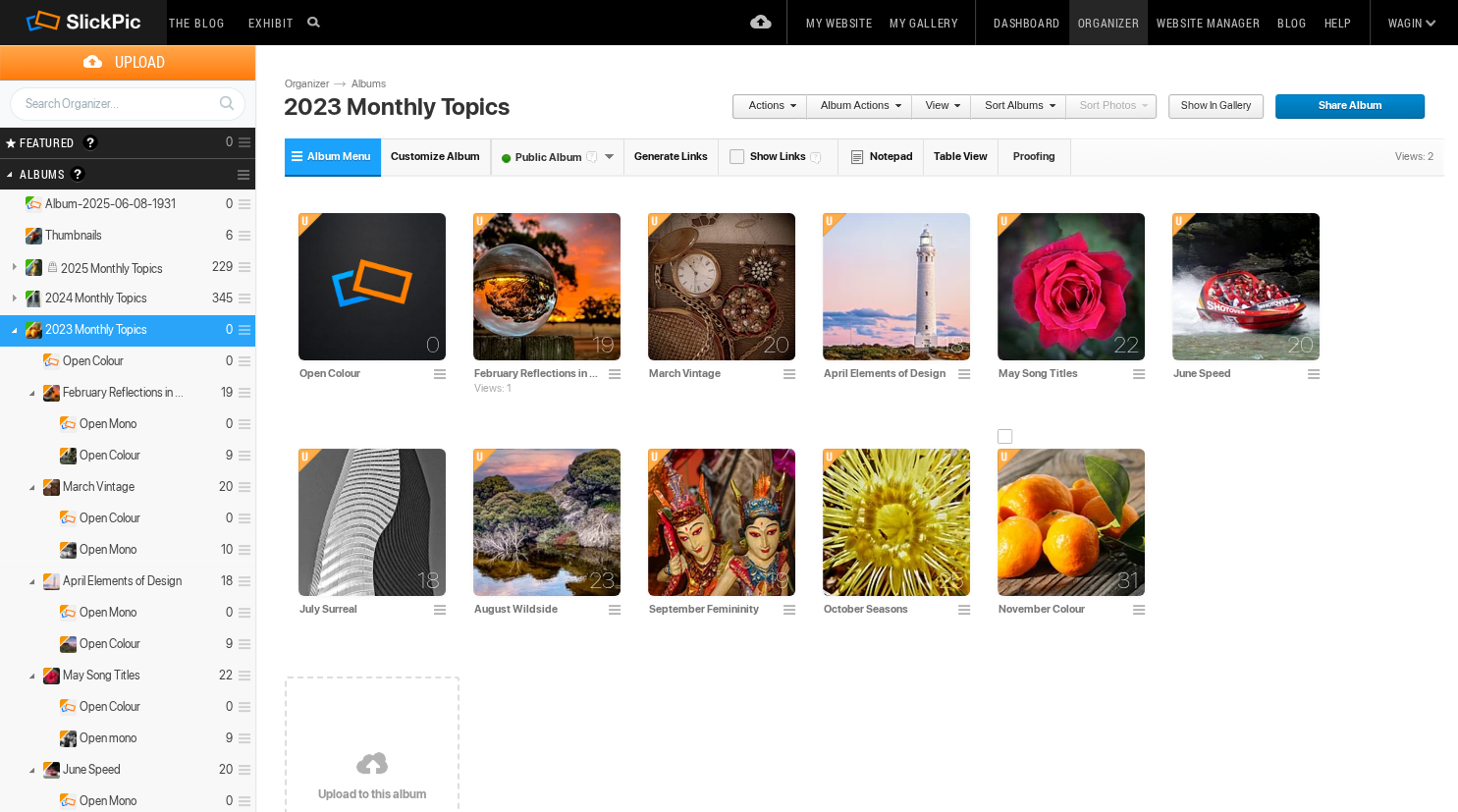 click at bounding box center [1142, 611] 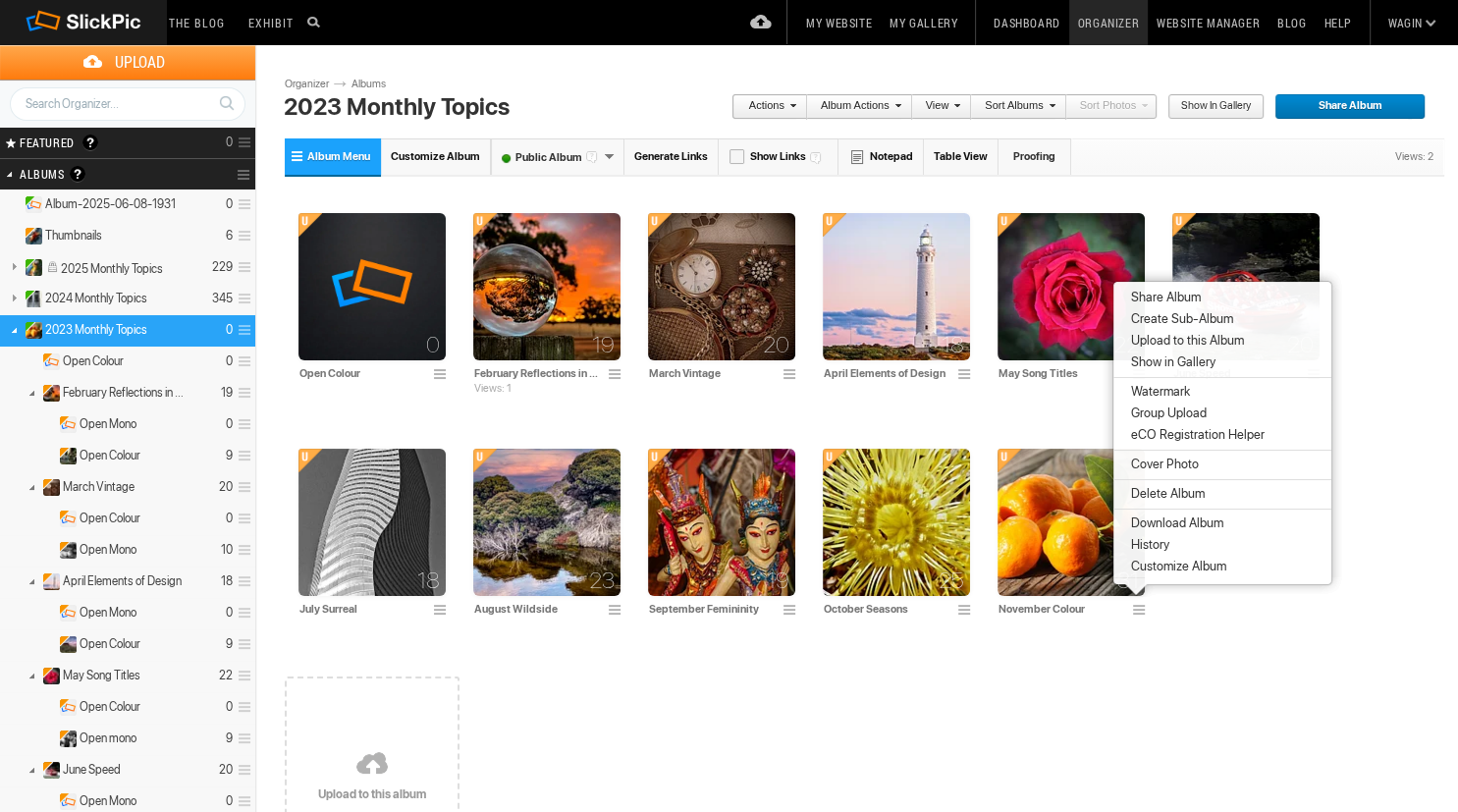 click on "Create Sub-Album" at bounding box center (1179, 319) 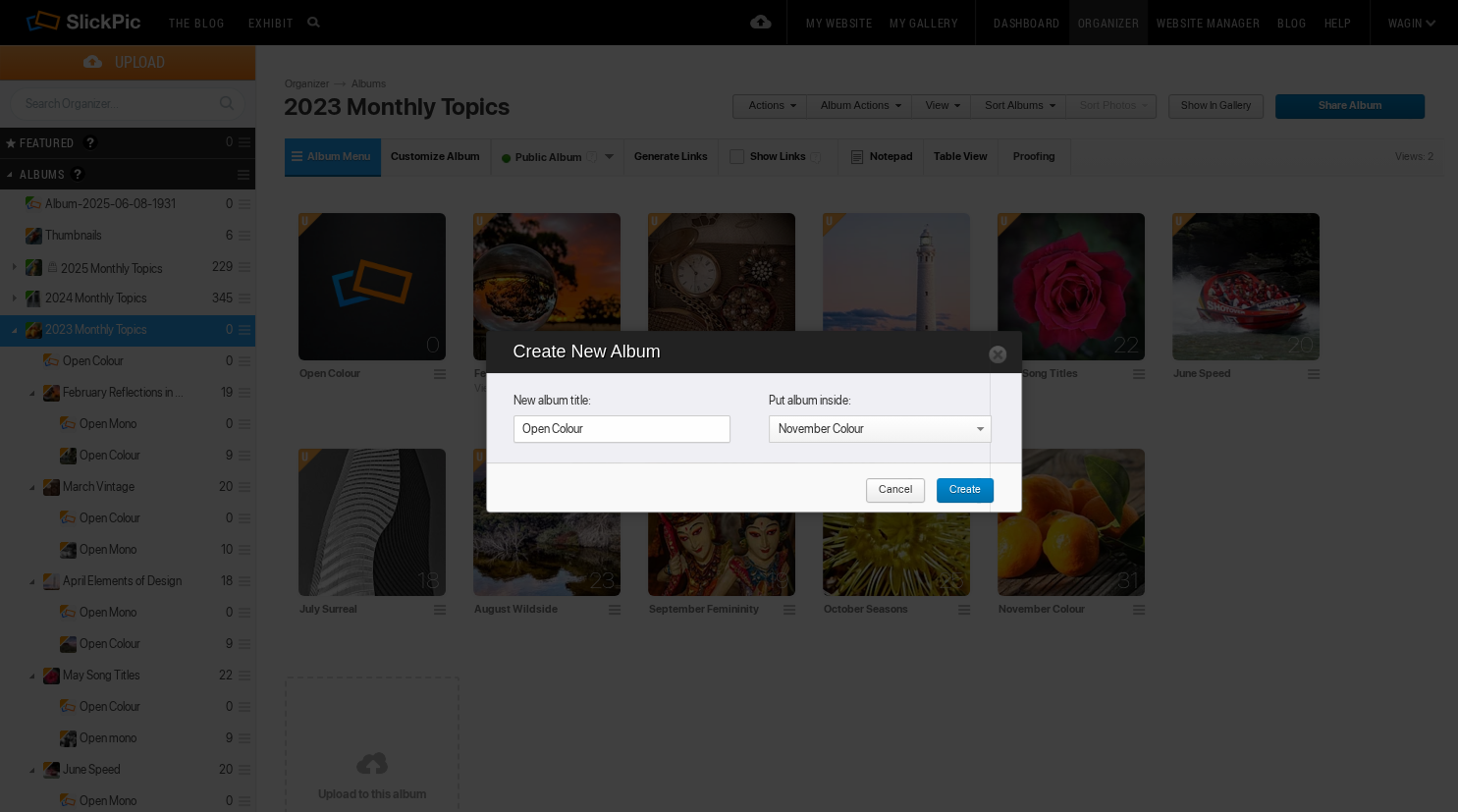 type on "Open Colour" 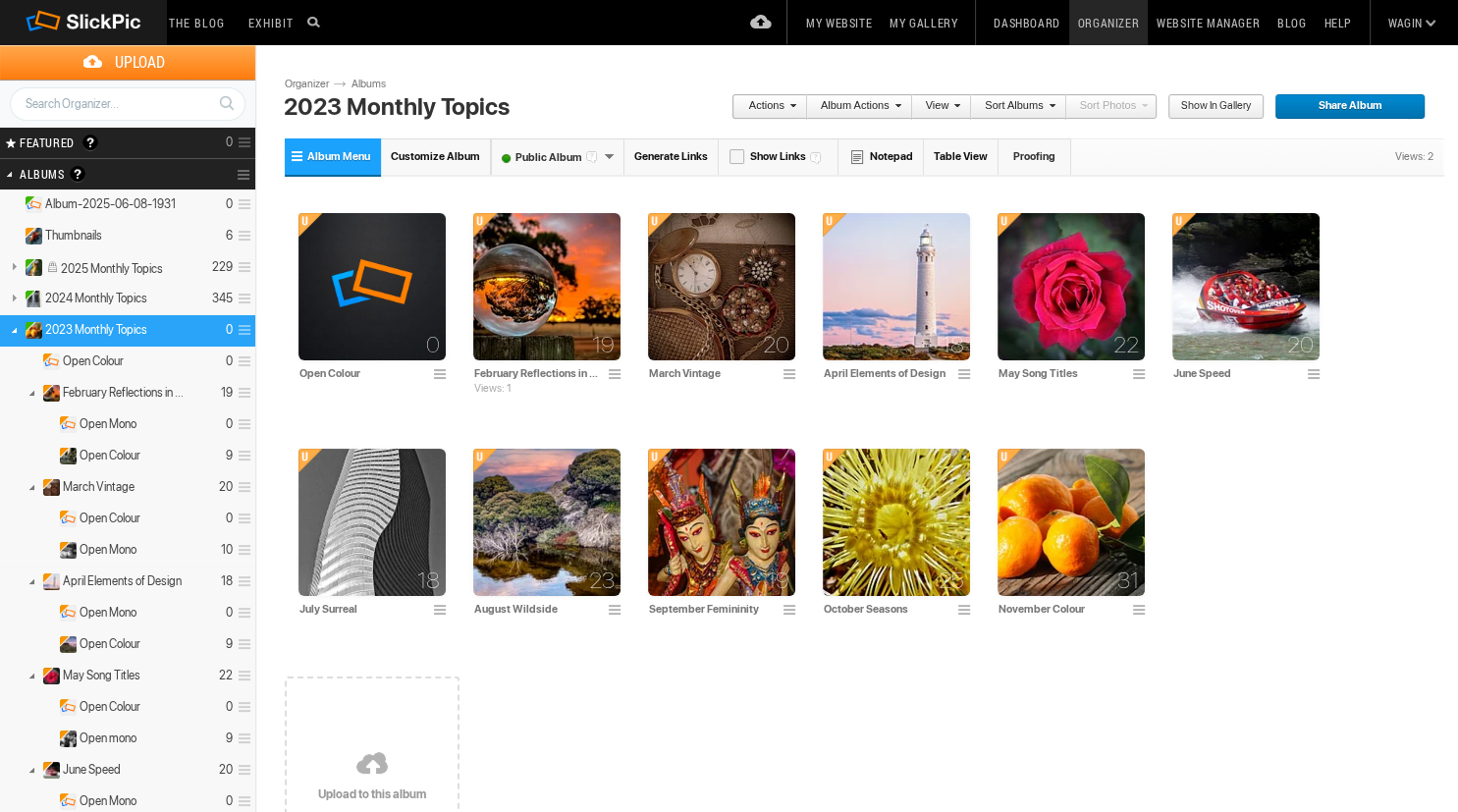 click on "2023 Monthly Topics" at bounding box center [96, 330] 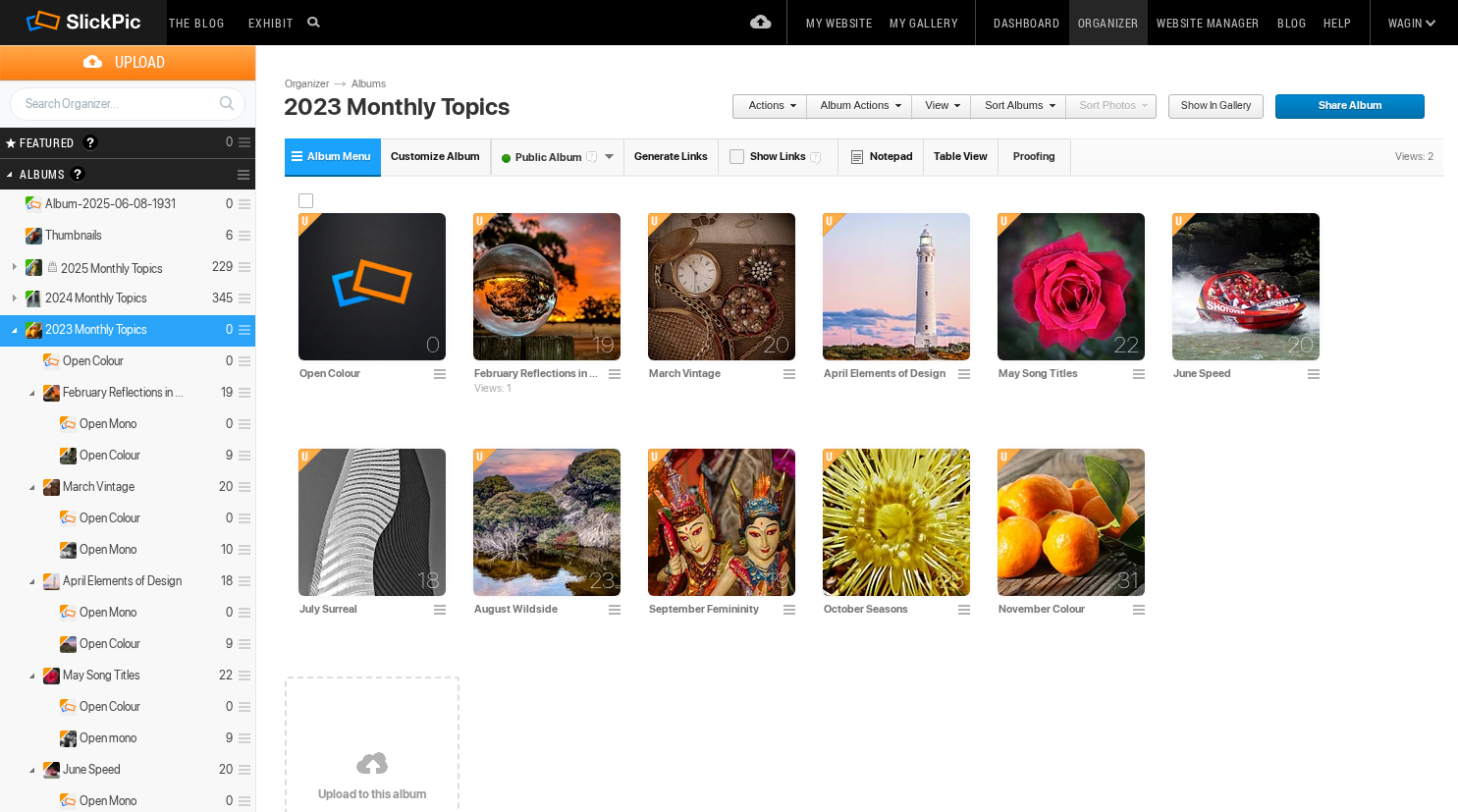 scroll, scrollTop: 0, scrollLeft: 0, axis: both 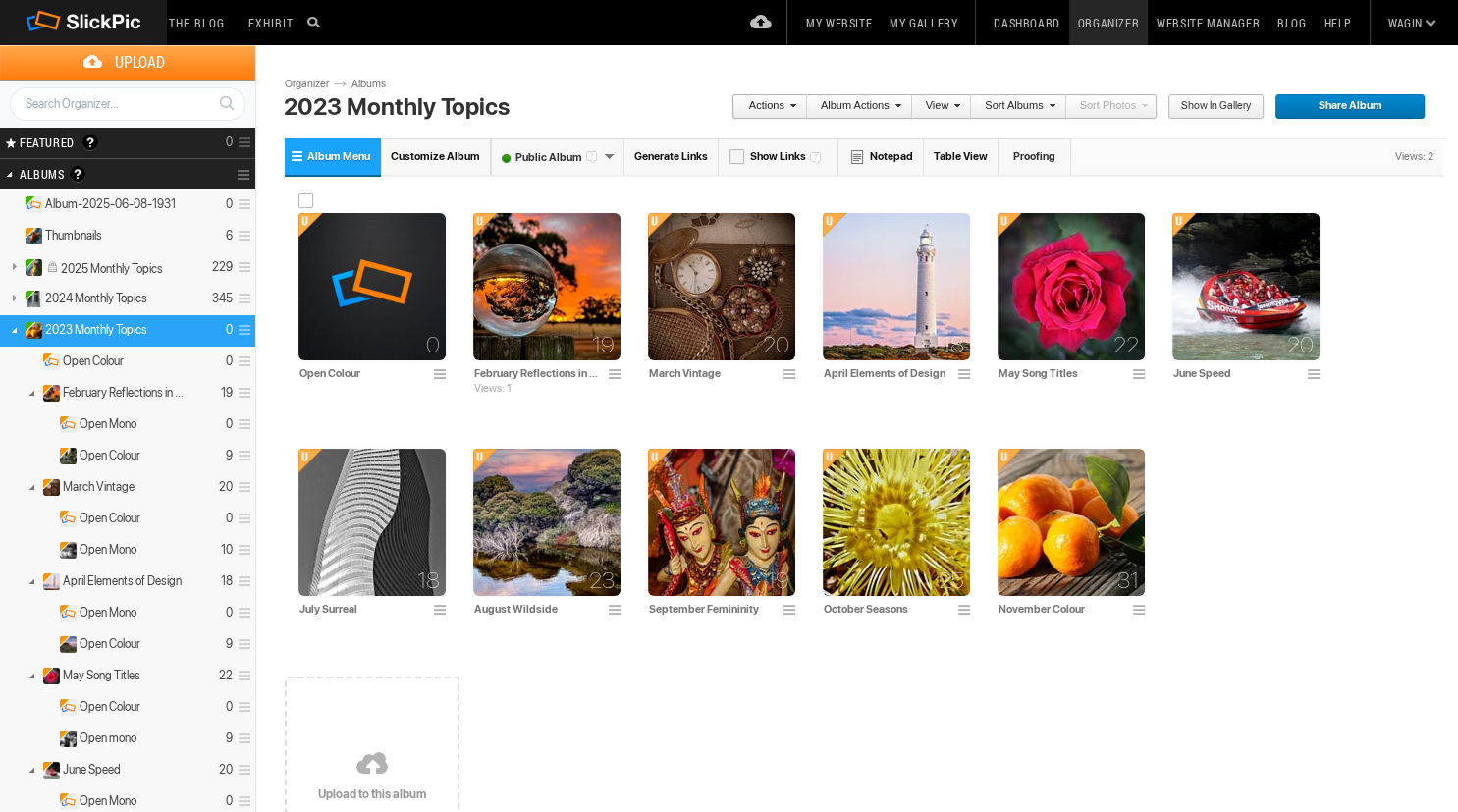 click at bounding box center (443, 375) 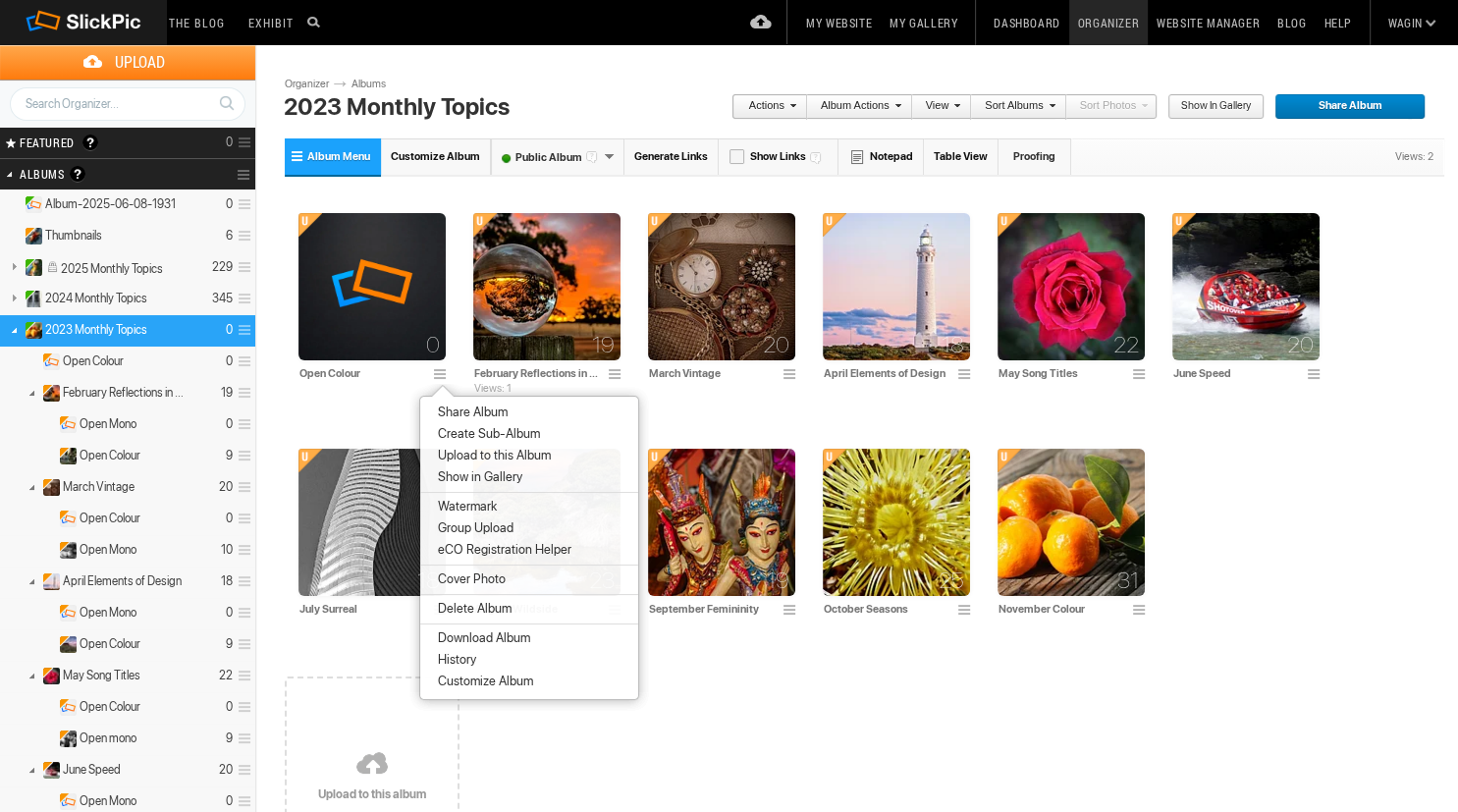 click on "Delete Album" at bounding box center [471, 609] 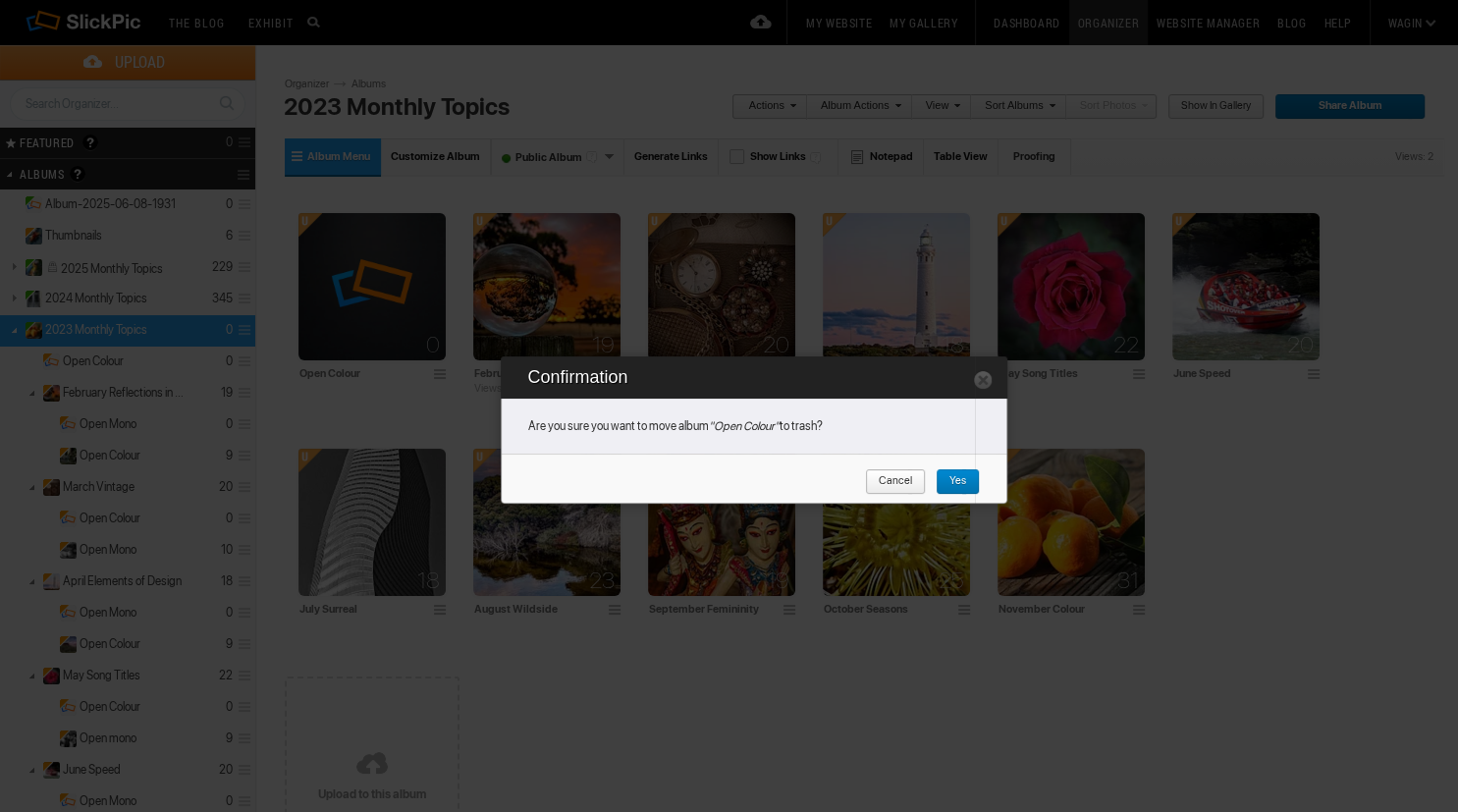 click on "Yes" at bounding box center (950, 482) 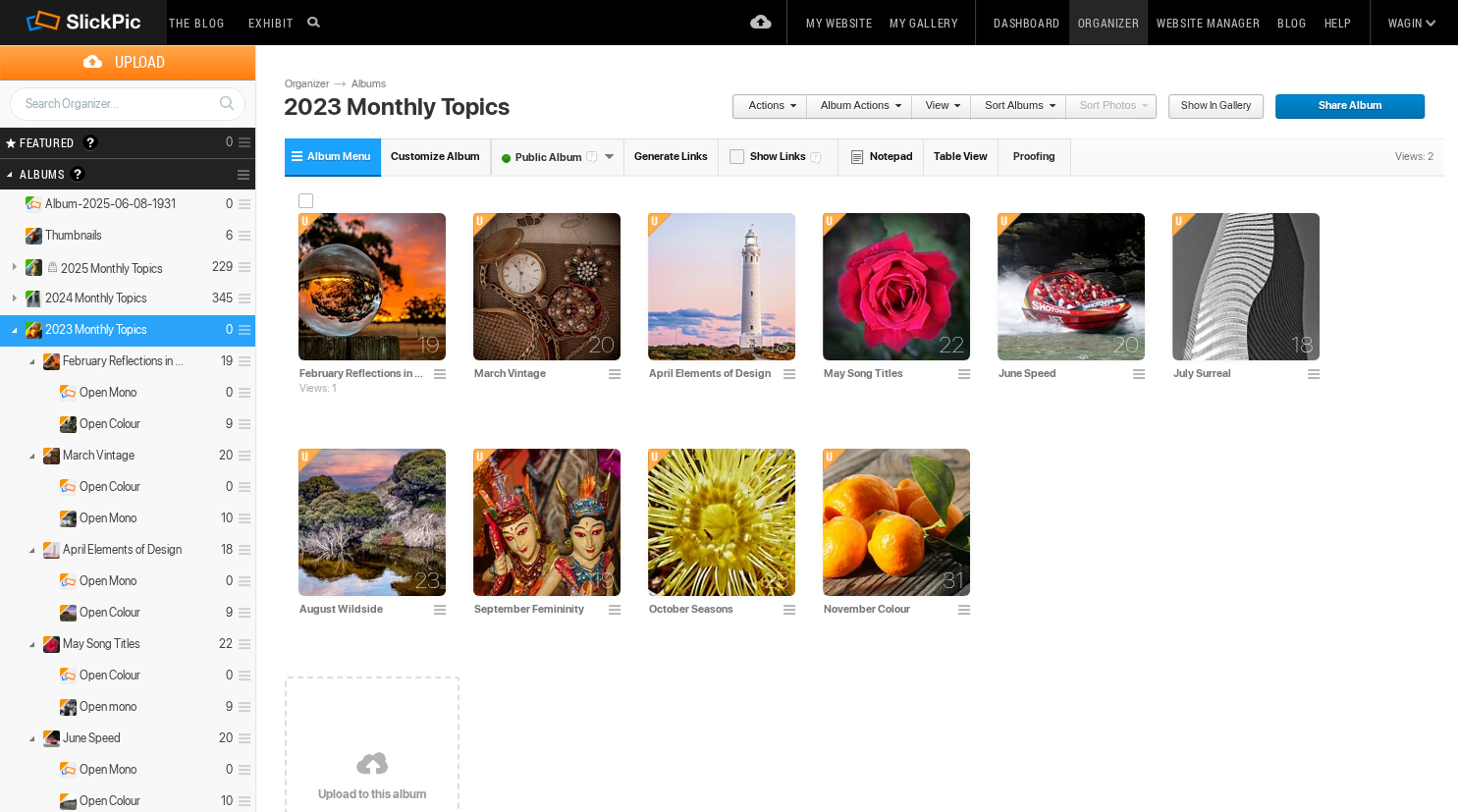 click at bounding box center [443, 375] 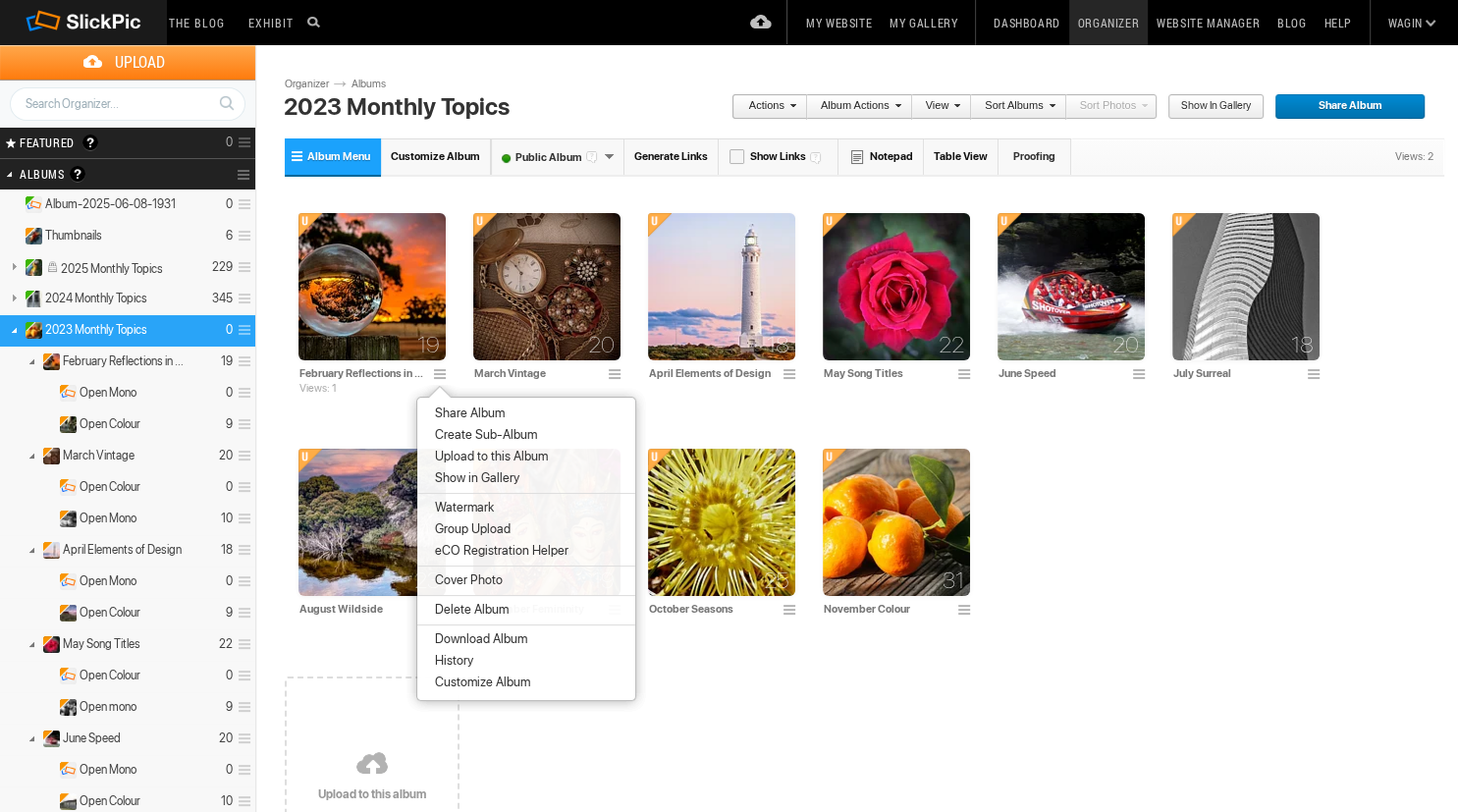 click on "Create Sub-Album" at bounding box center [483, 435] 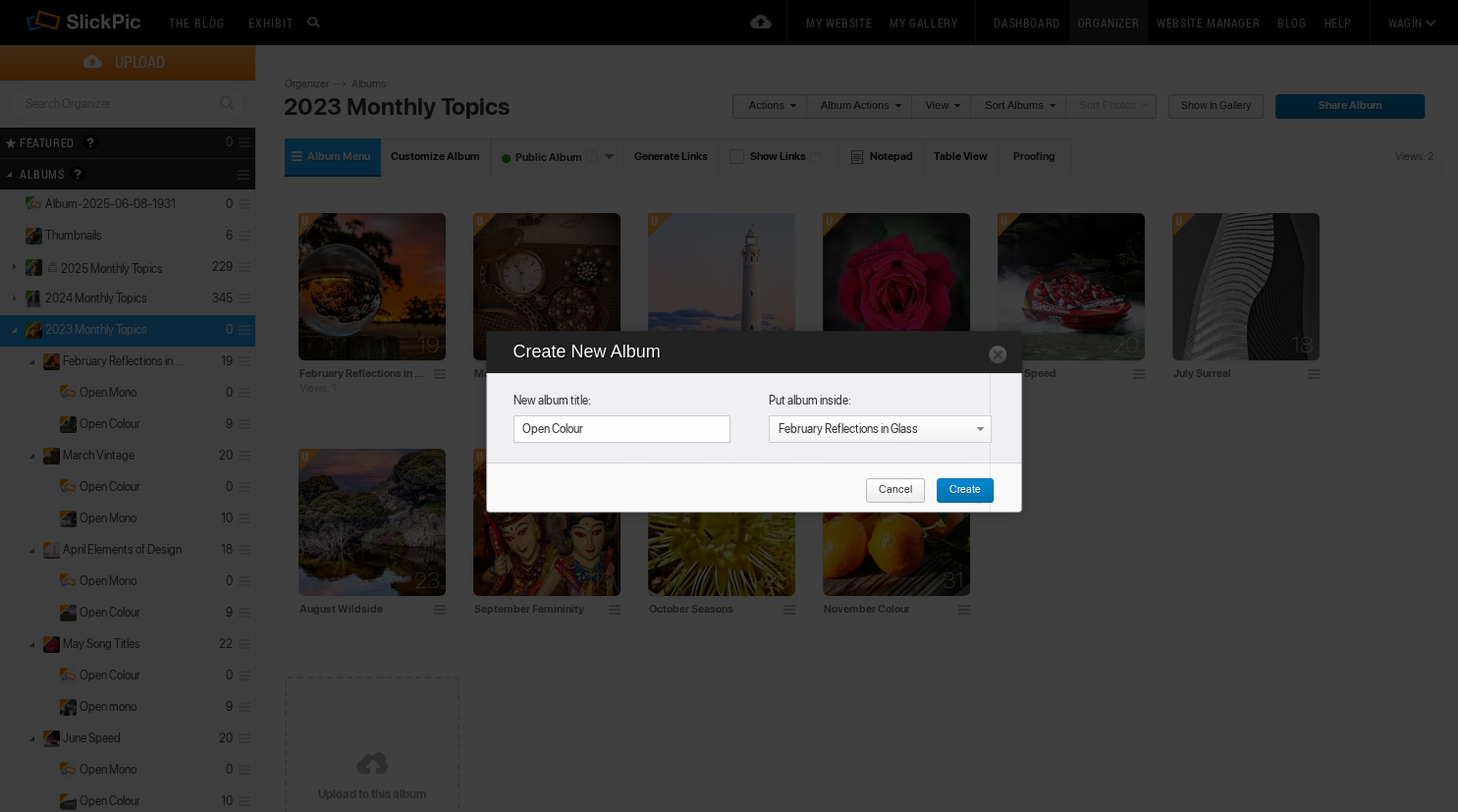 type on "Open Colour" 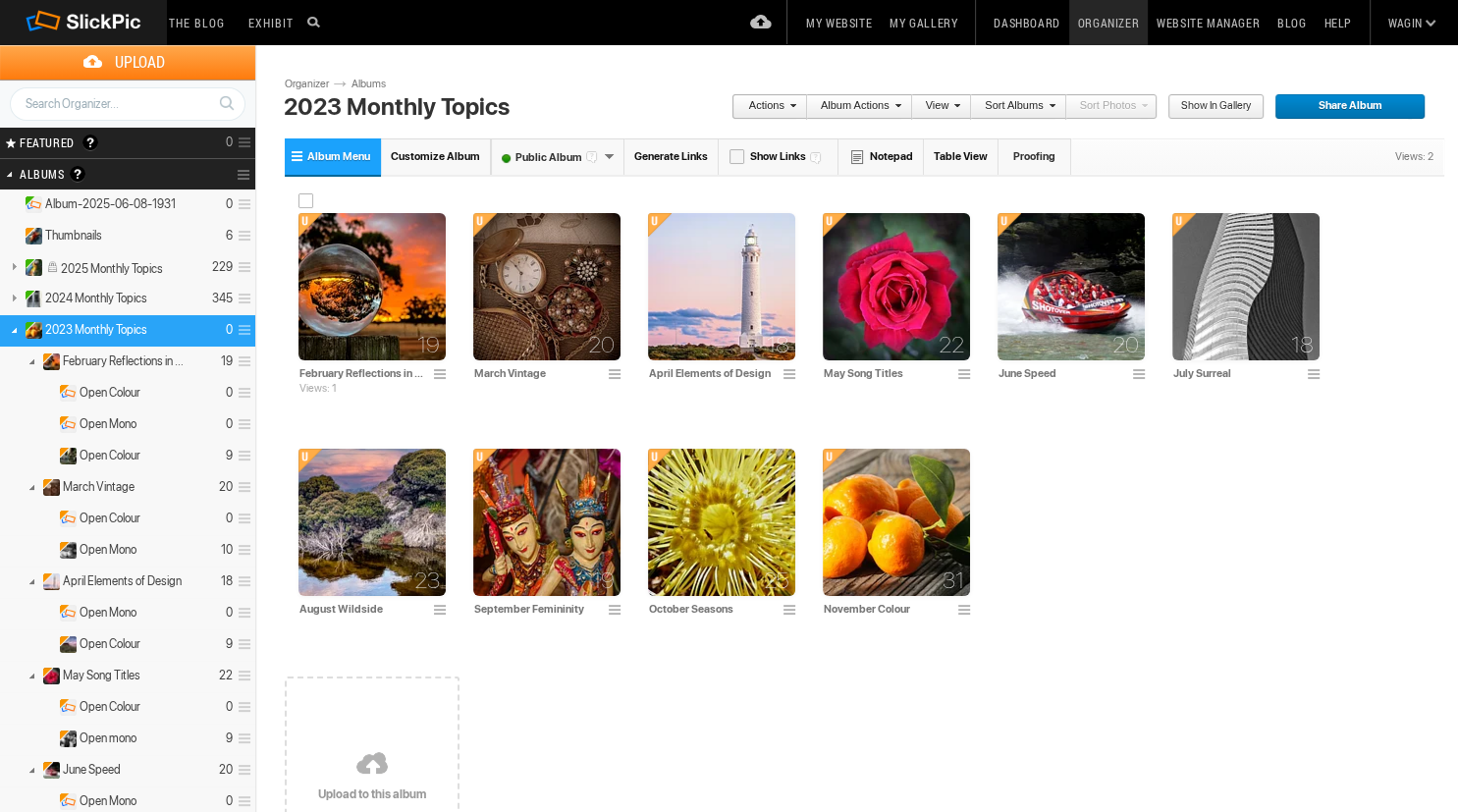 click at bounding box center (372, 287) 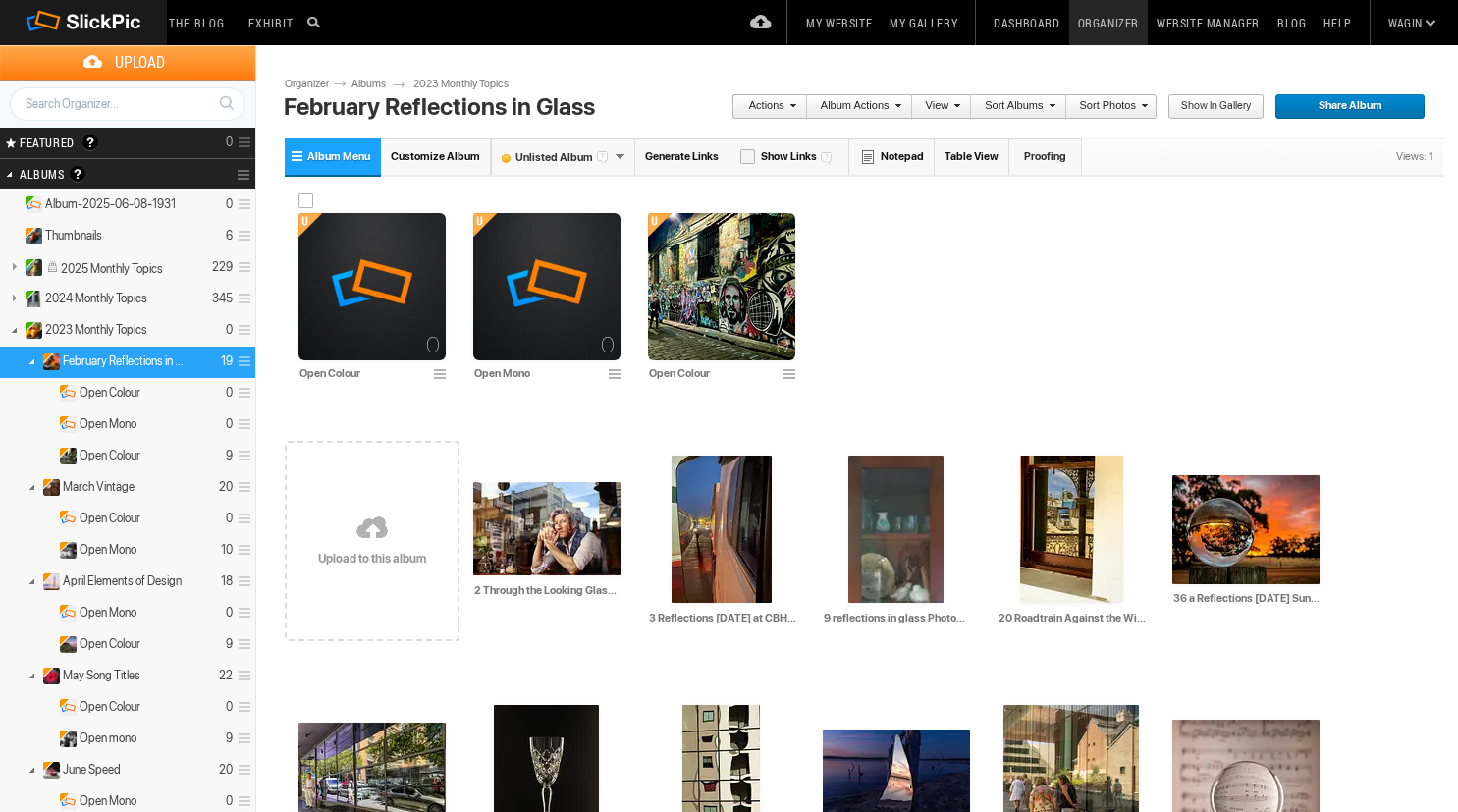 scroll, scrollTop: 0, scrollLeft: 0, axis: both 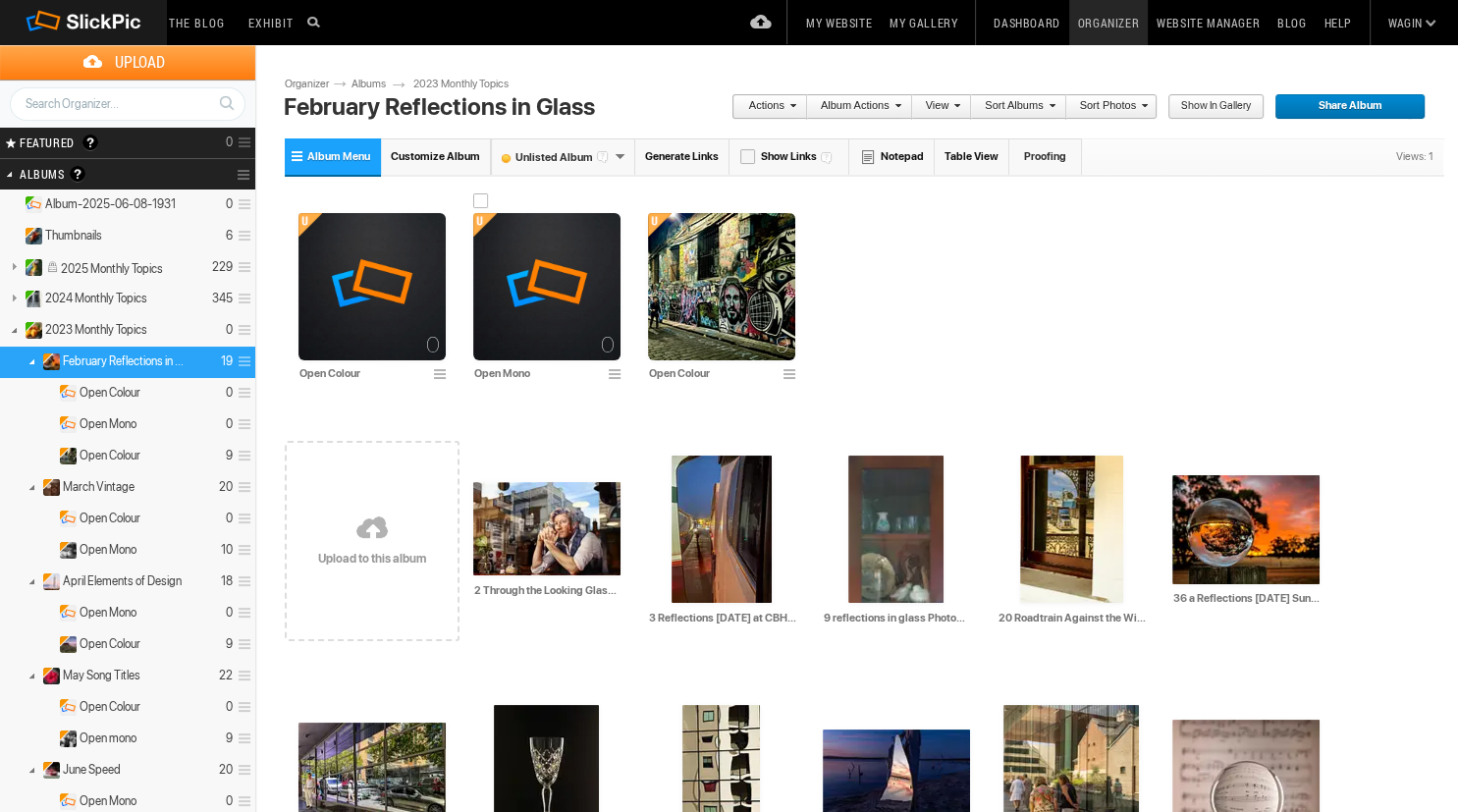 click at bounding box center (618, 375) 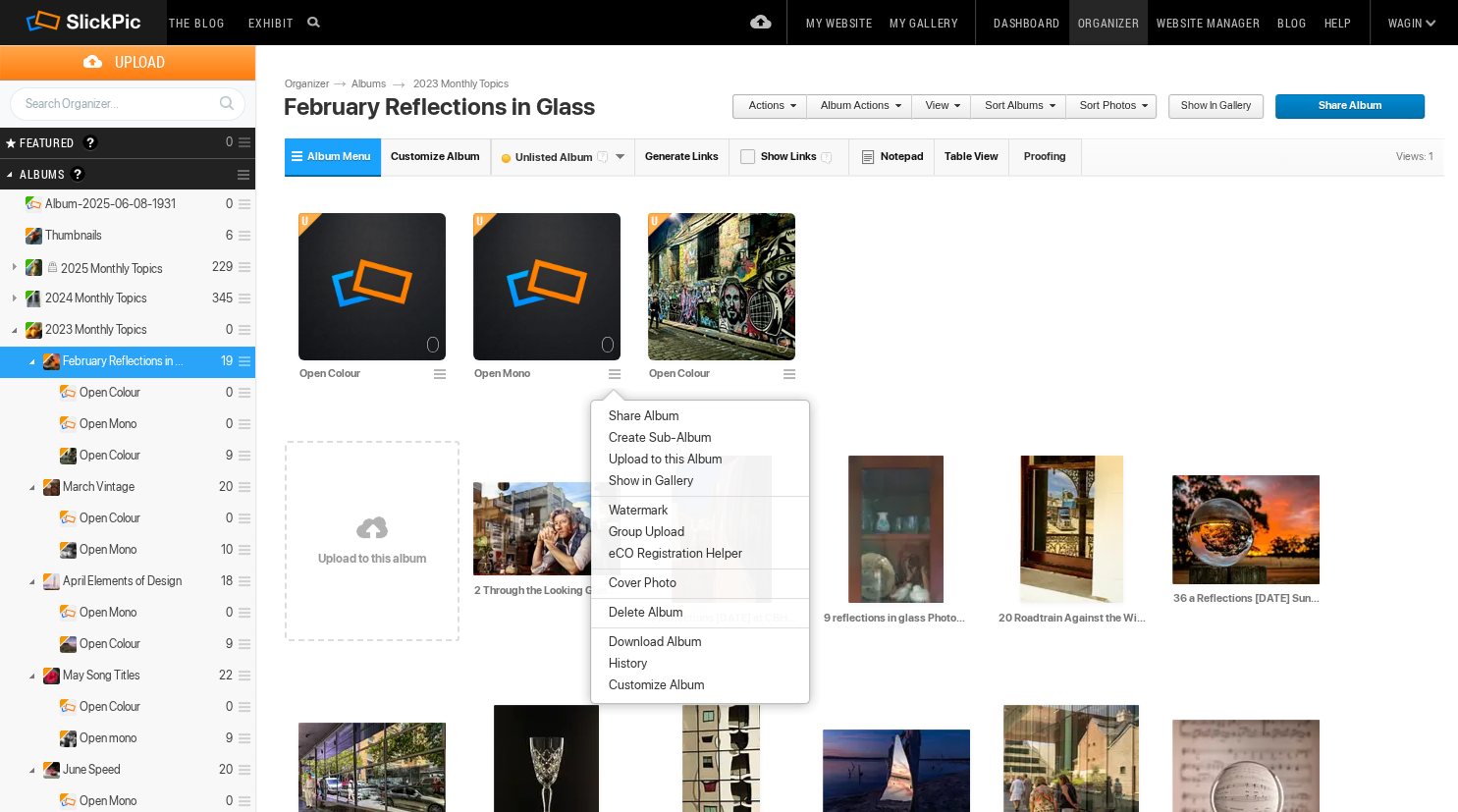 click on "Delete Album" at bounding box center (642, 613) 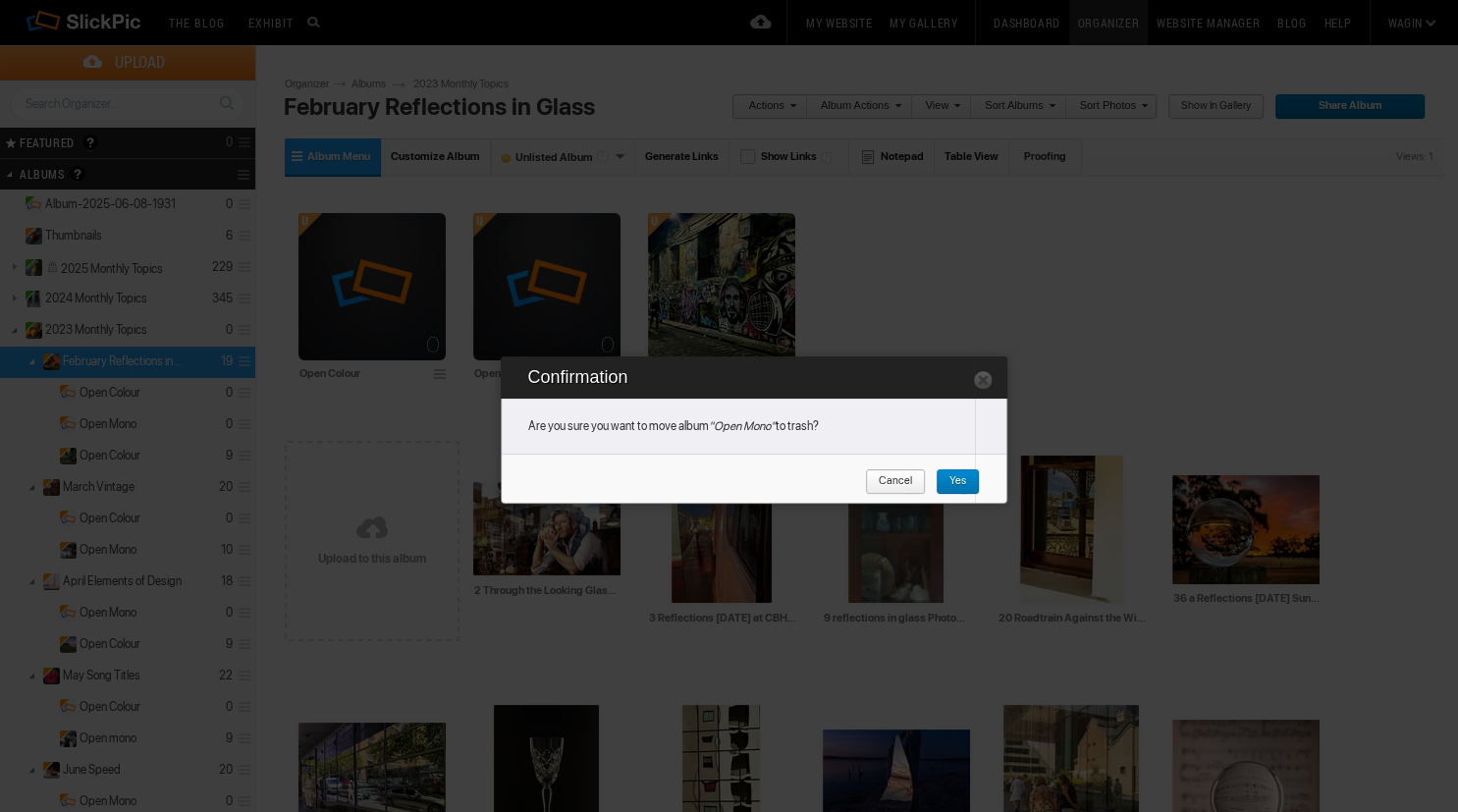 click on "Yes" at bounding box center (950, 482) 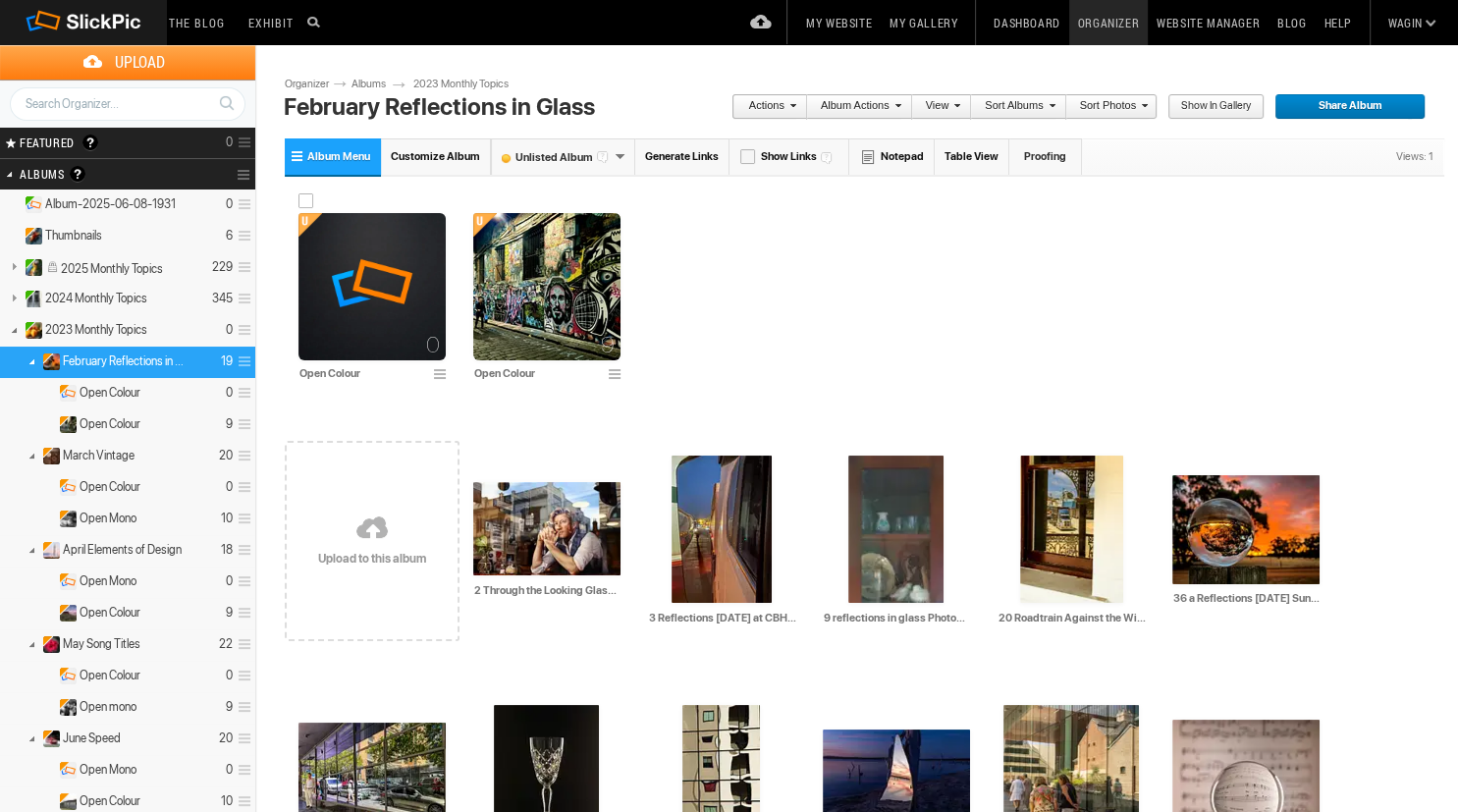 click at bounding box center (443, 375) 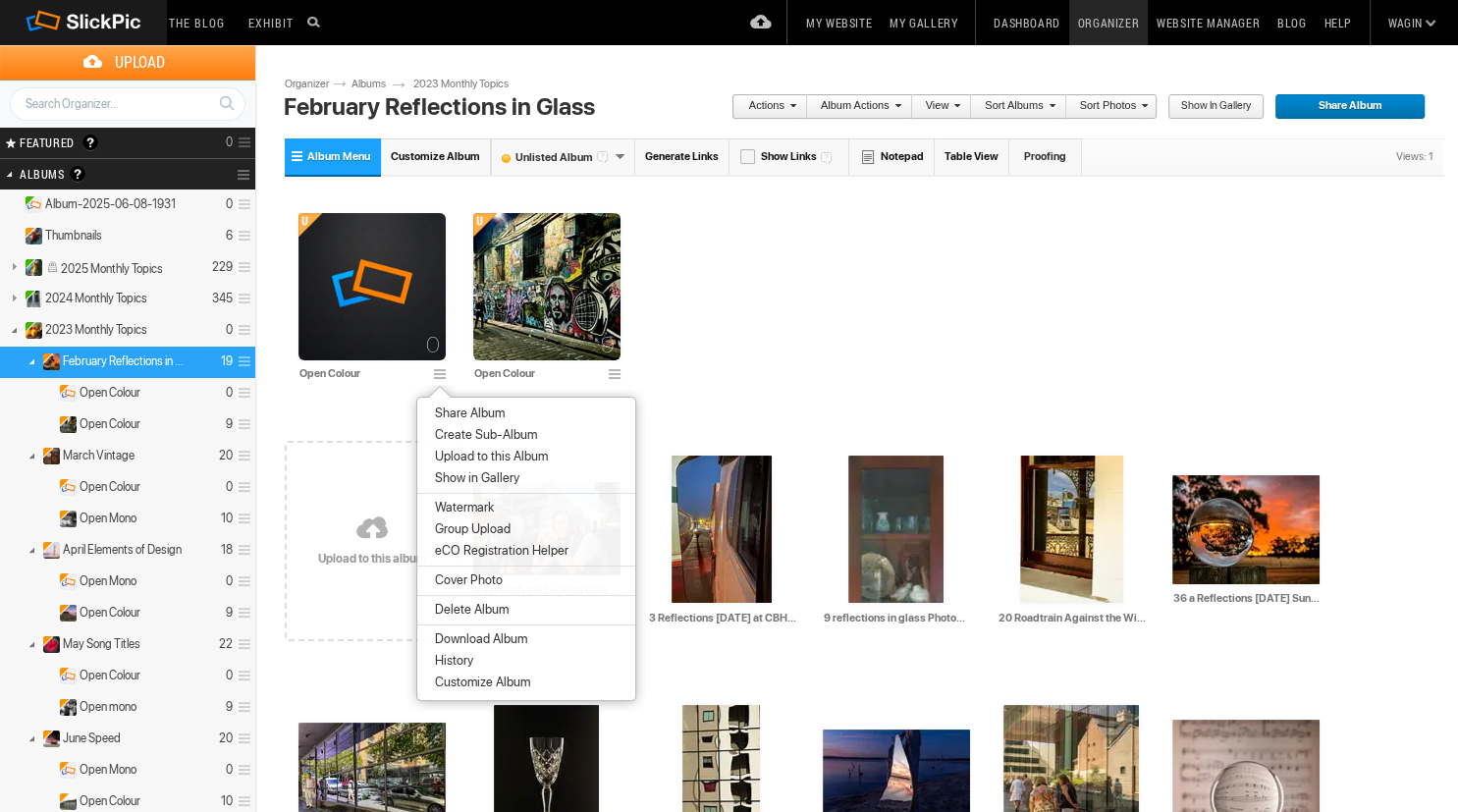 click on "Delete Album" at bounding box center (468, 610) 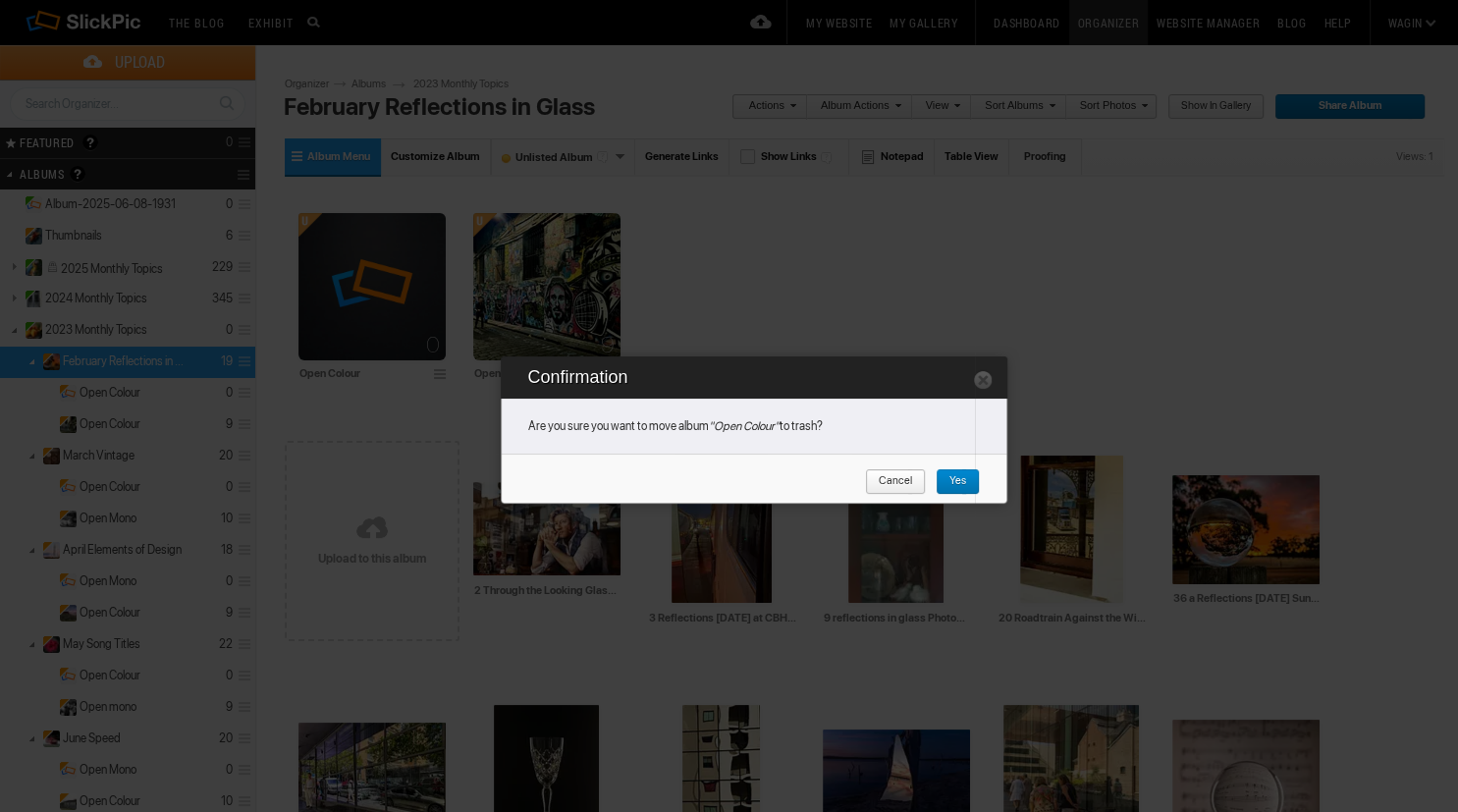 click on "Yes" at bounding box center [950, 482] 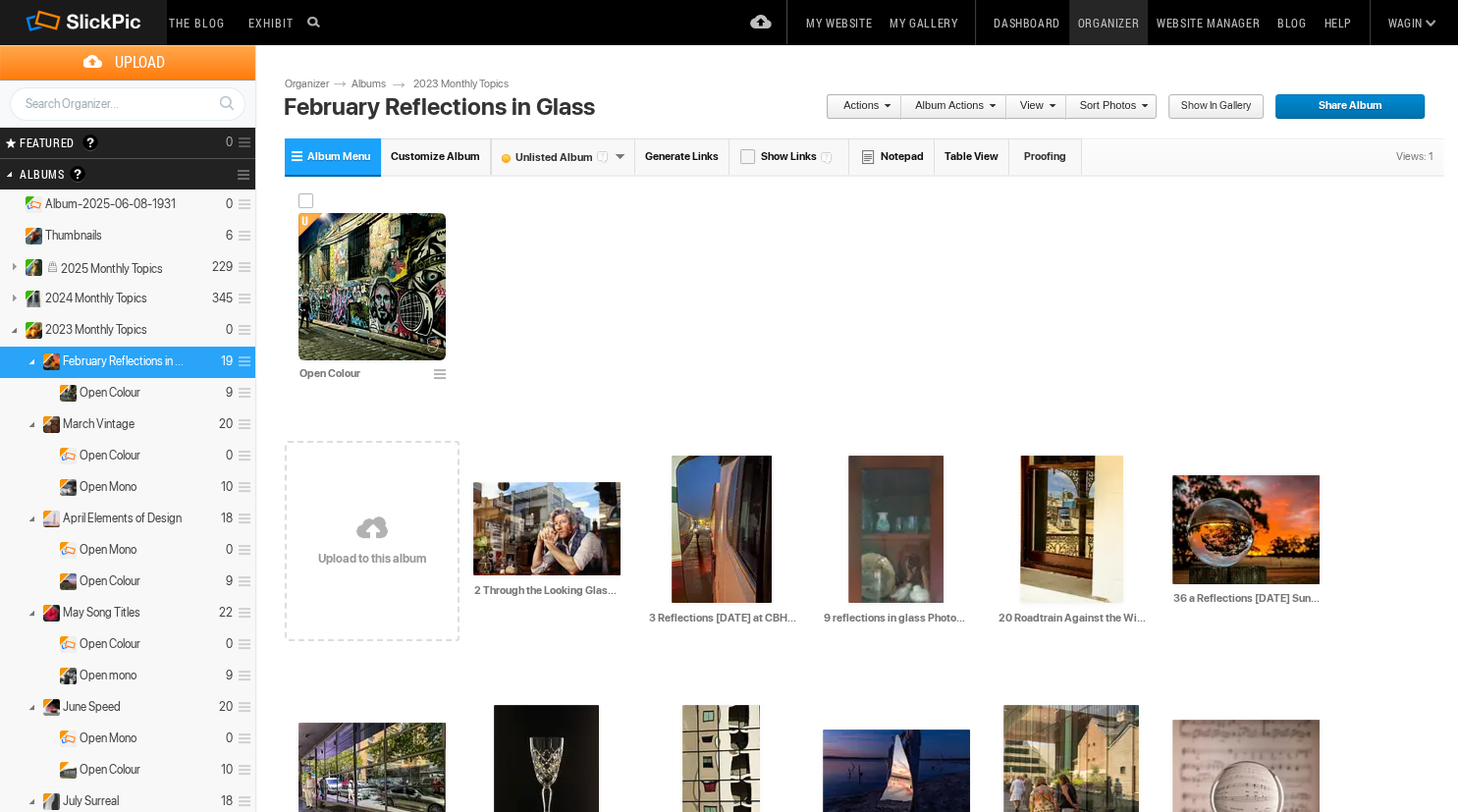 click at bounding box center (372, 287) 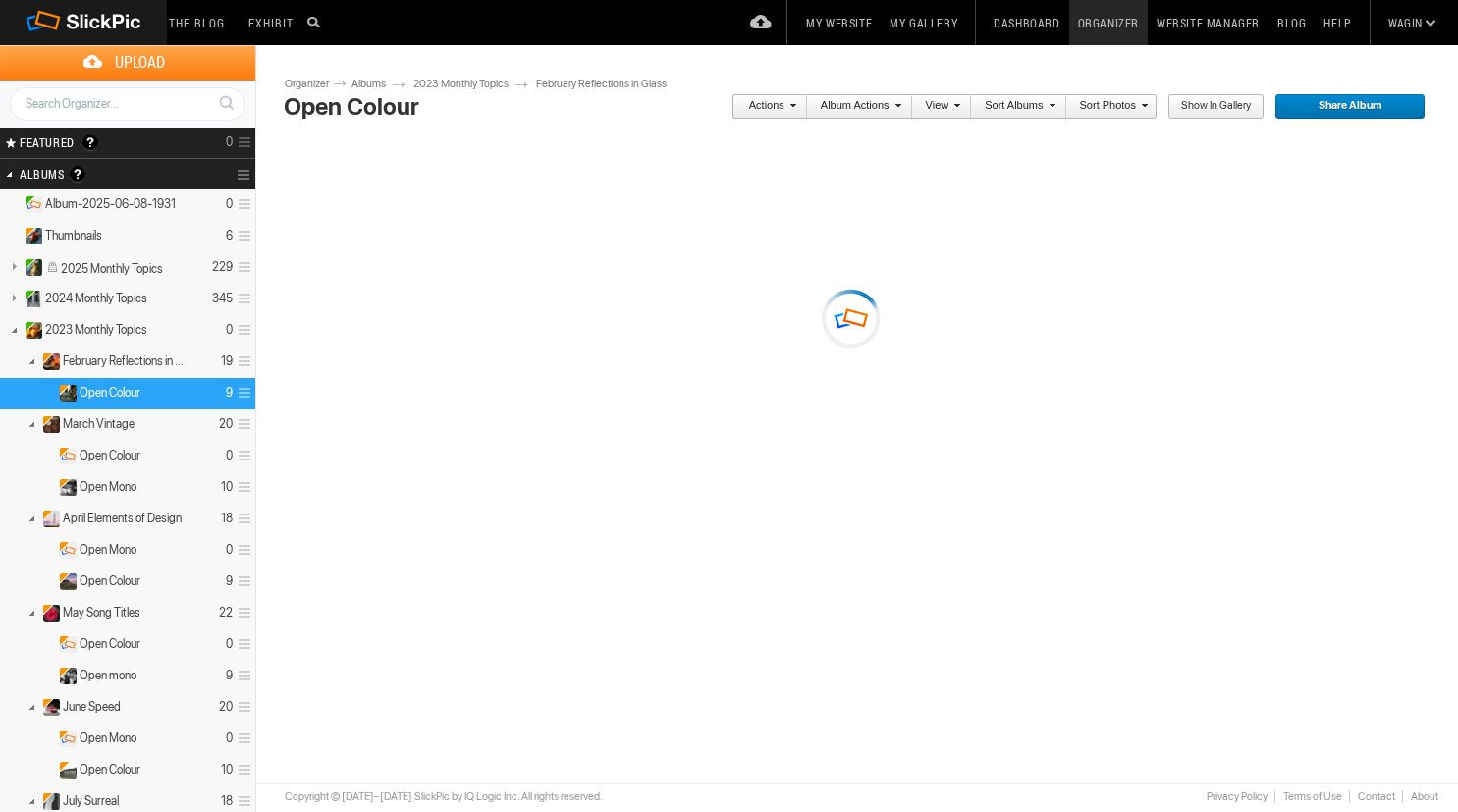 scroll, scrollTop: 0, scrollLeft: 0, axis: both 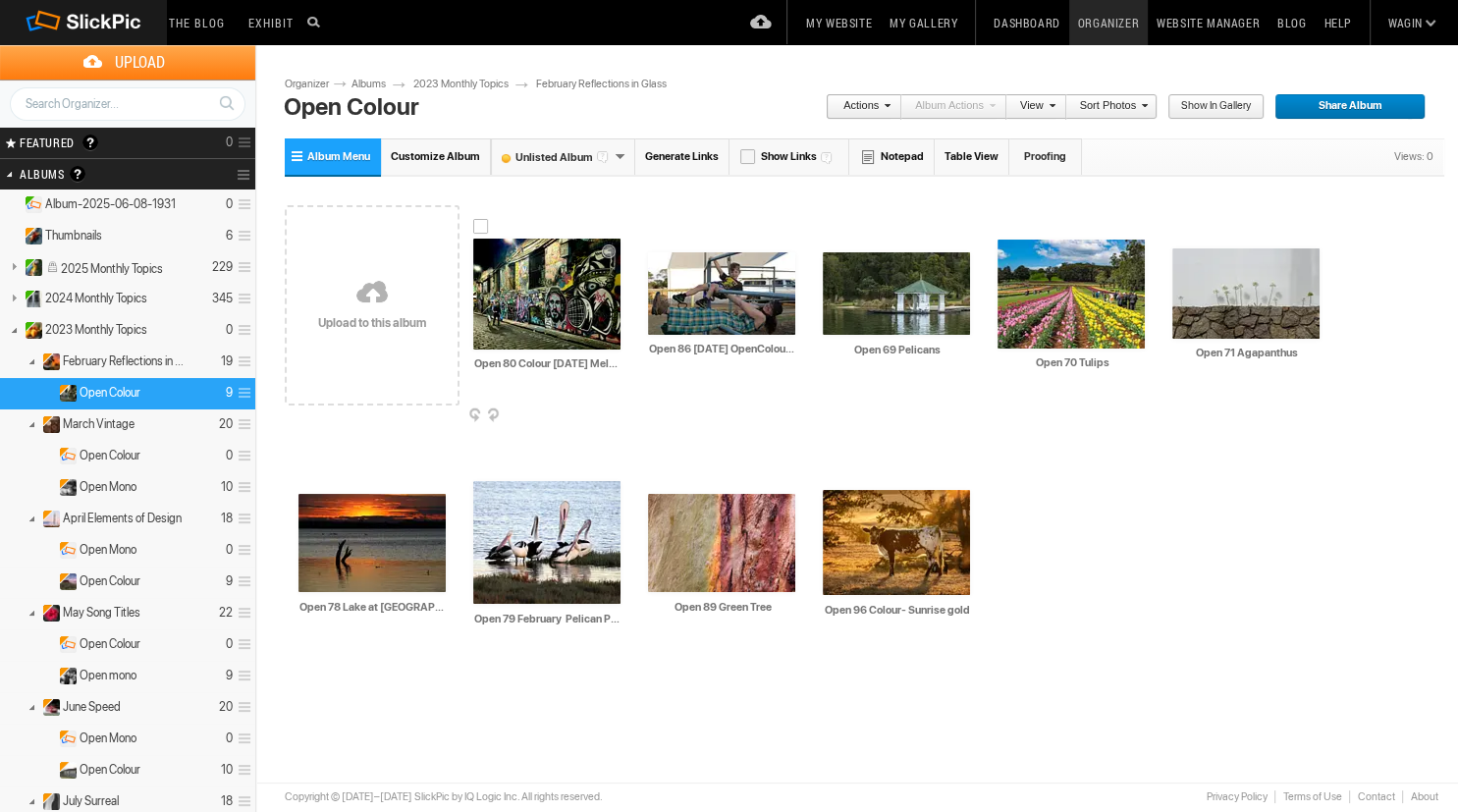 click at bounding box center [547, 294] 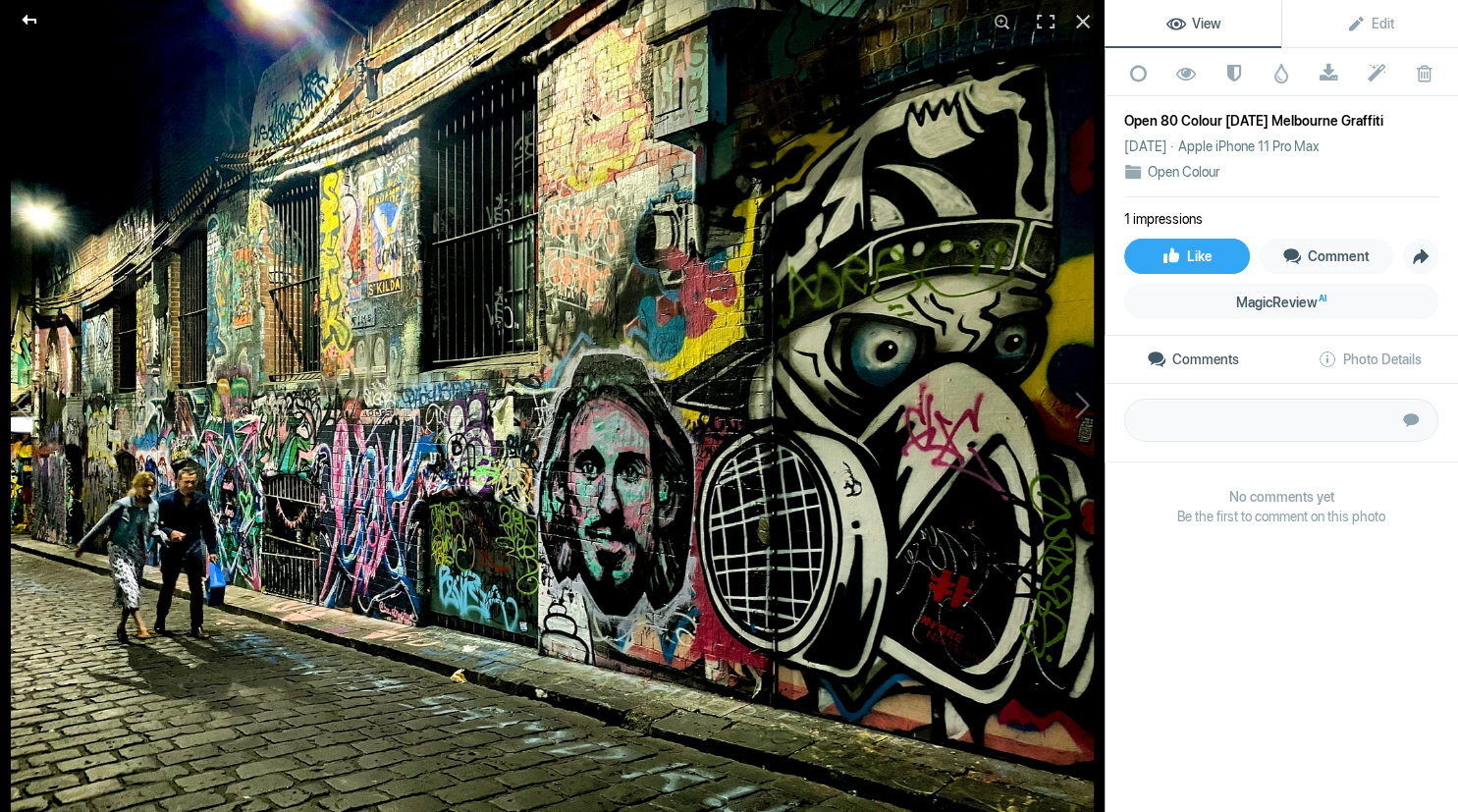 click 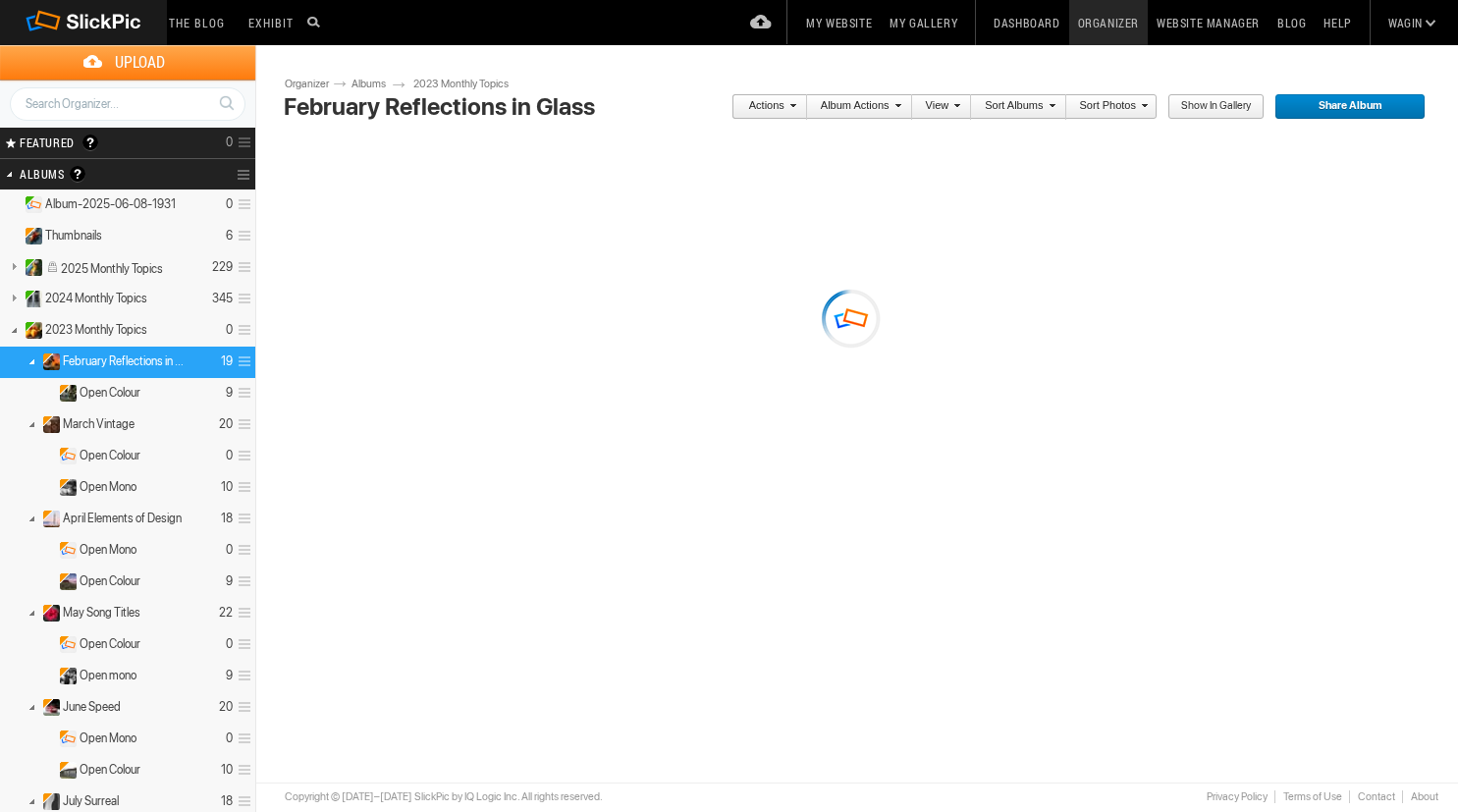 scroll, scrollTop: 0, scrollLeft: 0, axis: both 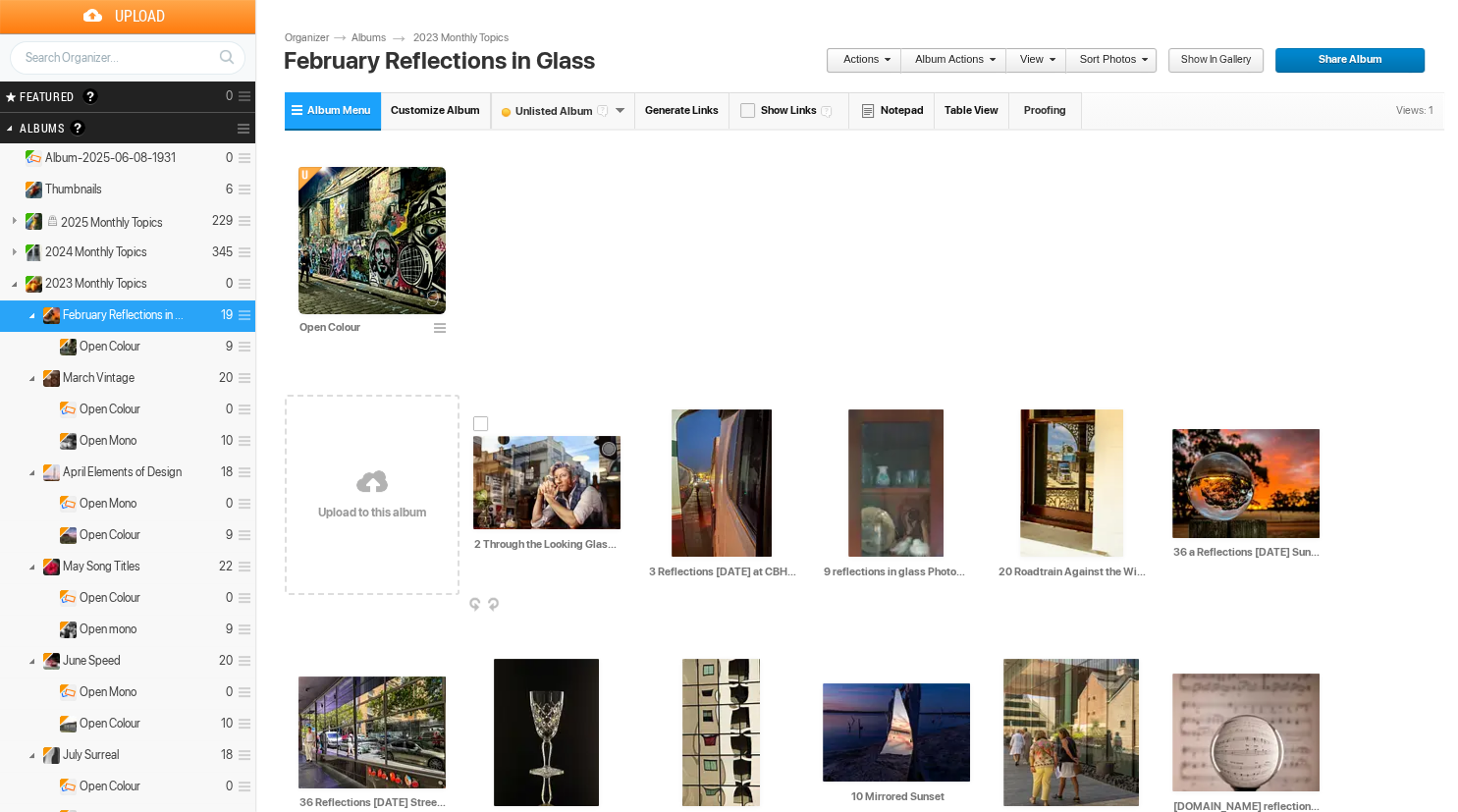 click at bounding box center [547, 482] 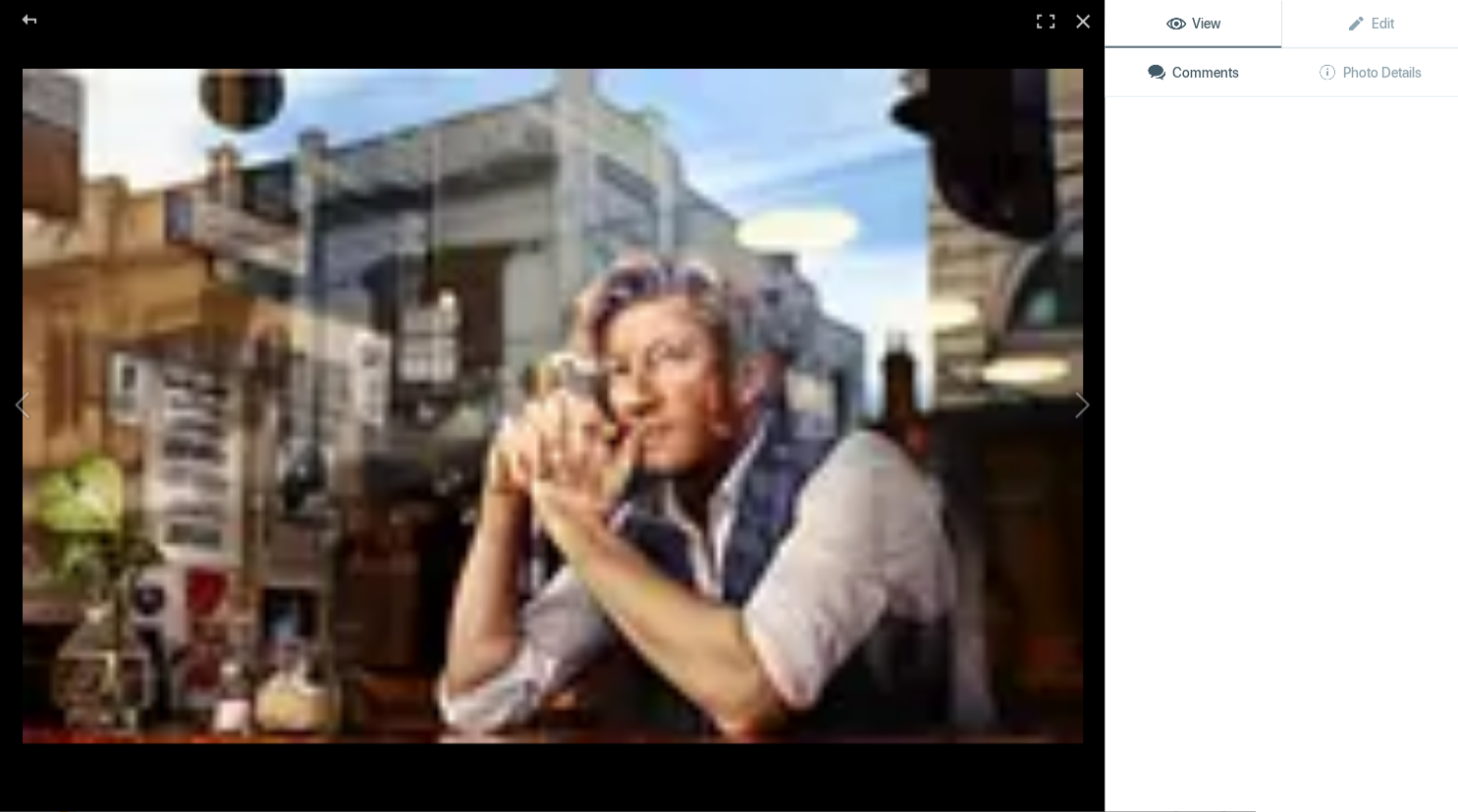 scroll, scrollTop: 46, scrollLeft: 0, axis: vertical 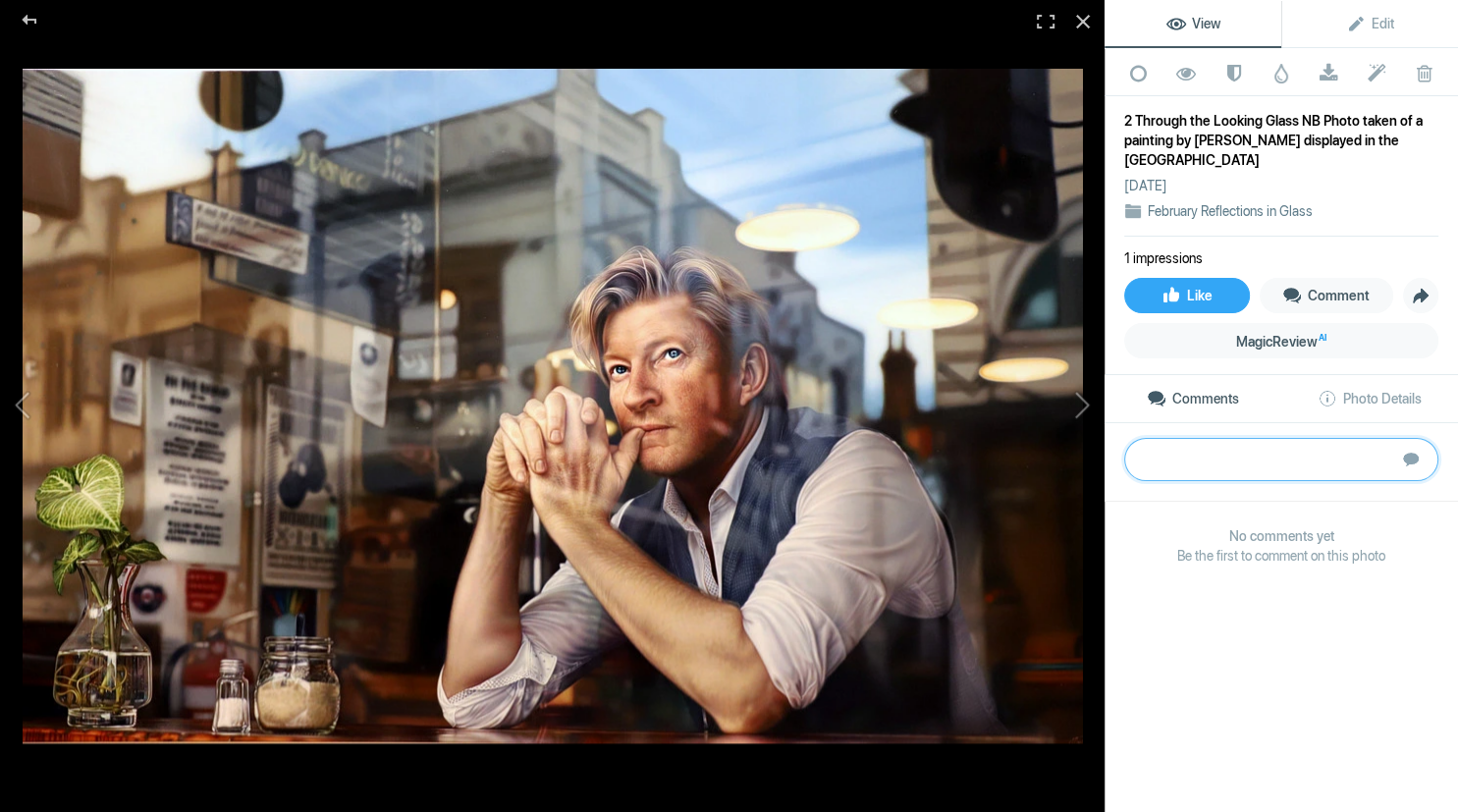 paste on "This window reflection is a good contemporary representation of an architectural abstract.  Strong black lines intersect to create squares and rectangles with various shapes inside each one.  It would benefit from some attention to the top right corner where a line peeks into the frame, and some adjustment to the whites or exposure setting.  Review it carefully and remove some of the spot-like distractions (especially those in the second to bottom row).  I appreciate the surprise red curtain in amongst the duller colours which surround it.	S" 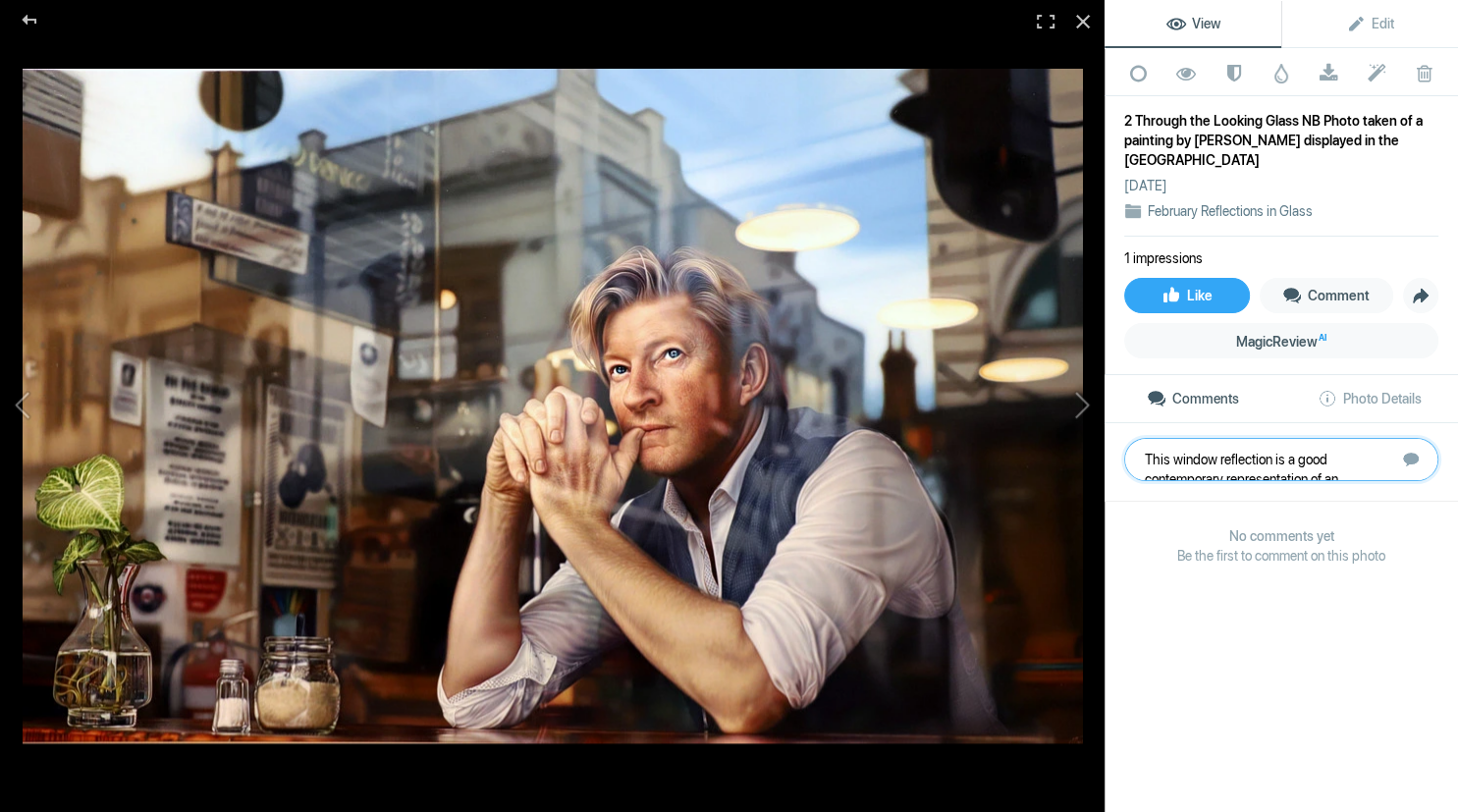 scroll, scrollTop: 99, scrollLeft: 0, axis: vertical 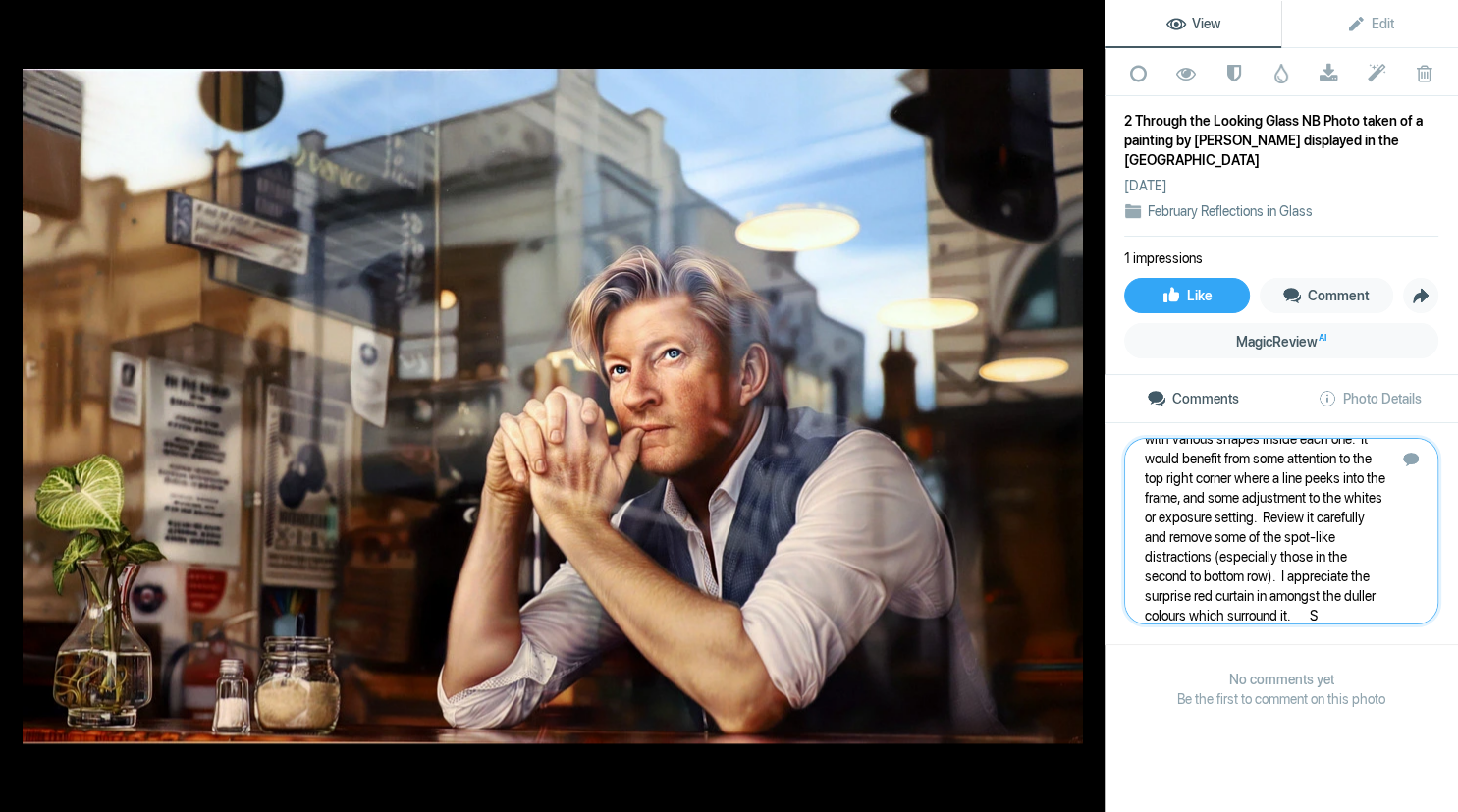 type 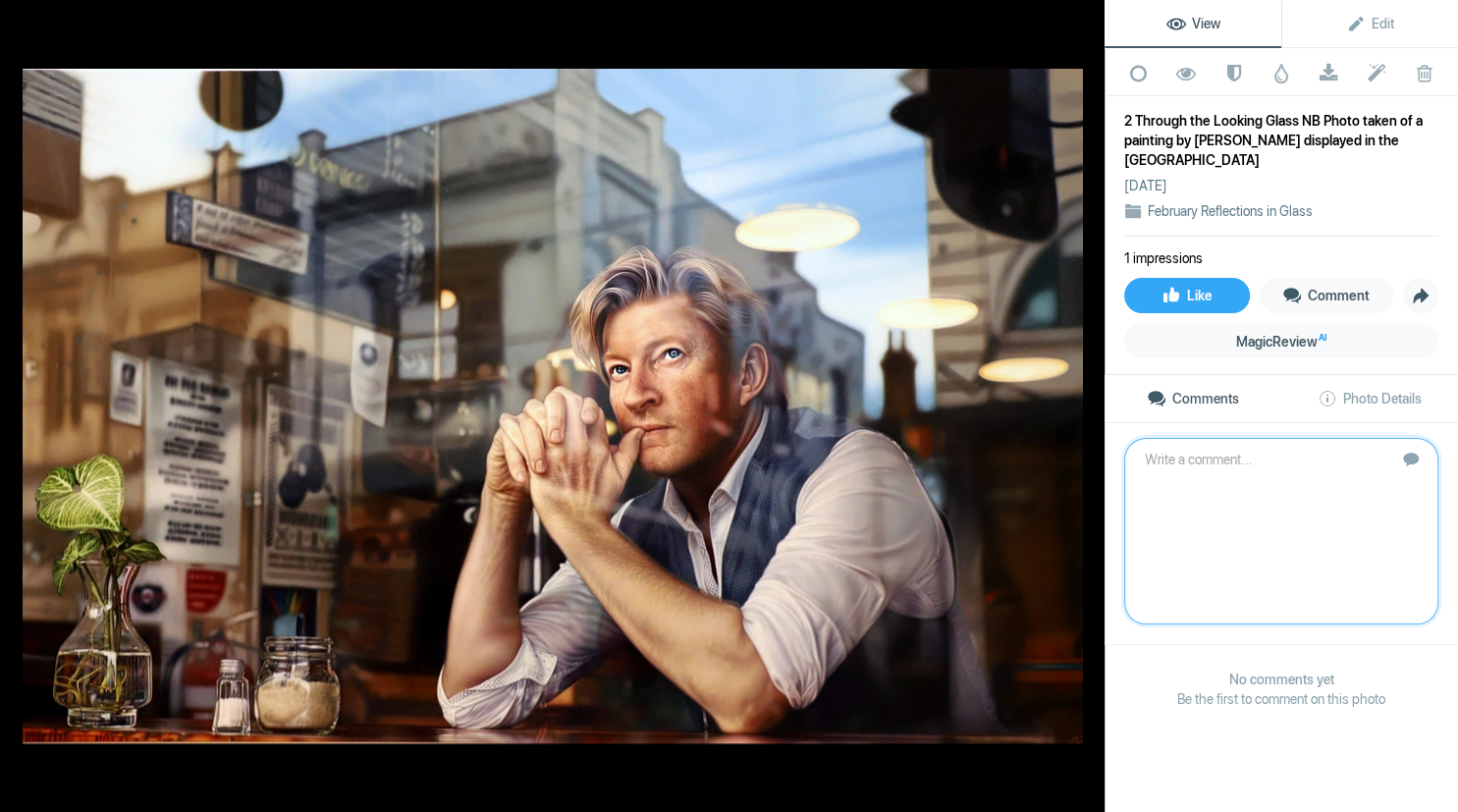 scroll, scrollTop: 0, scrollLeft: 0, axis: both 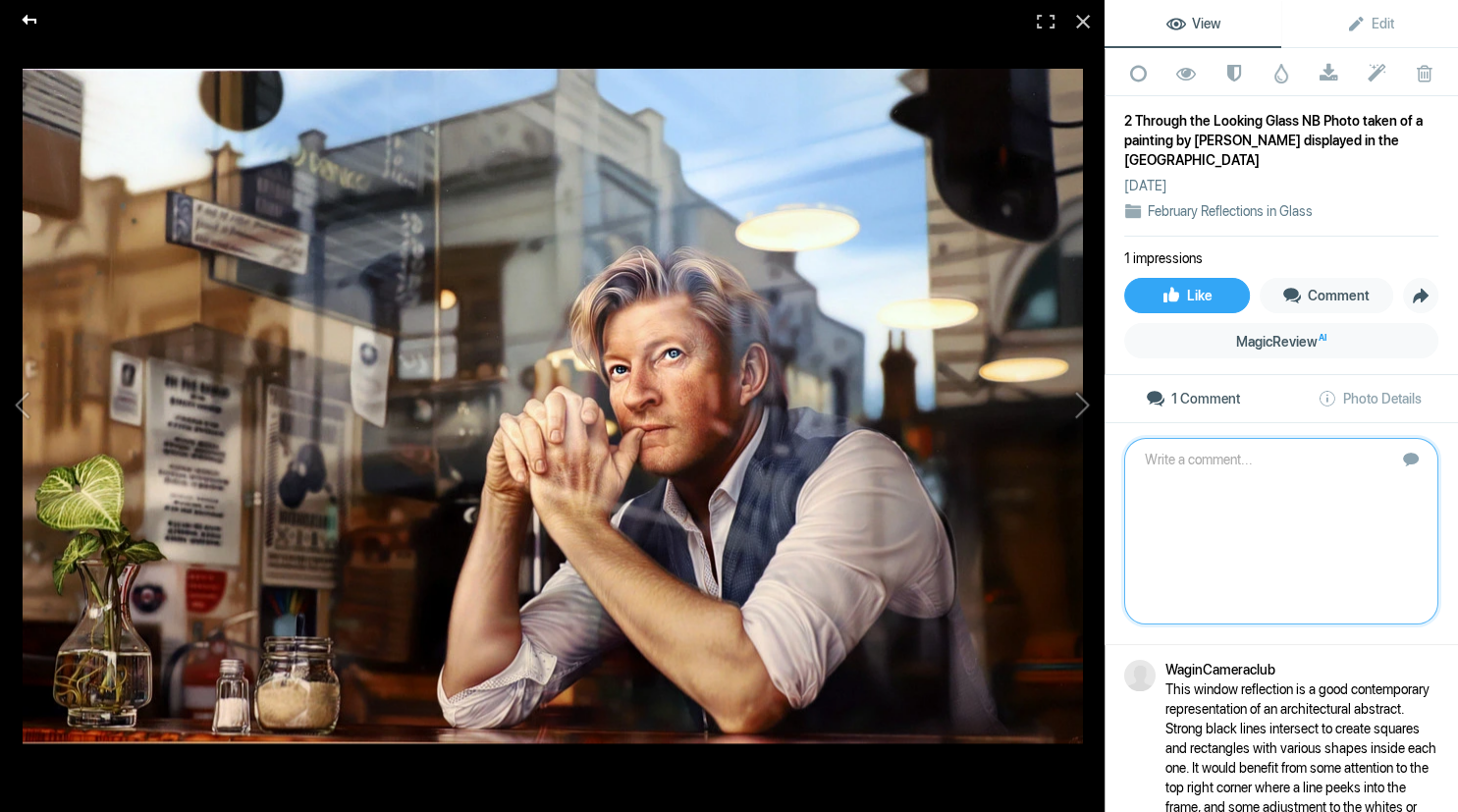 click 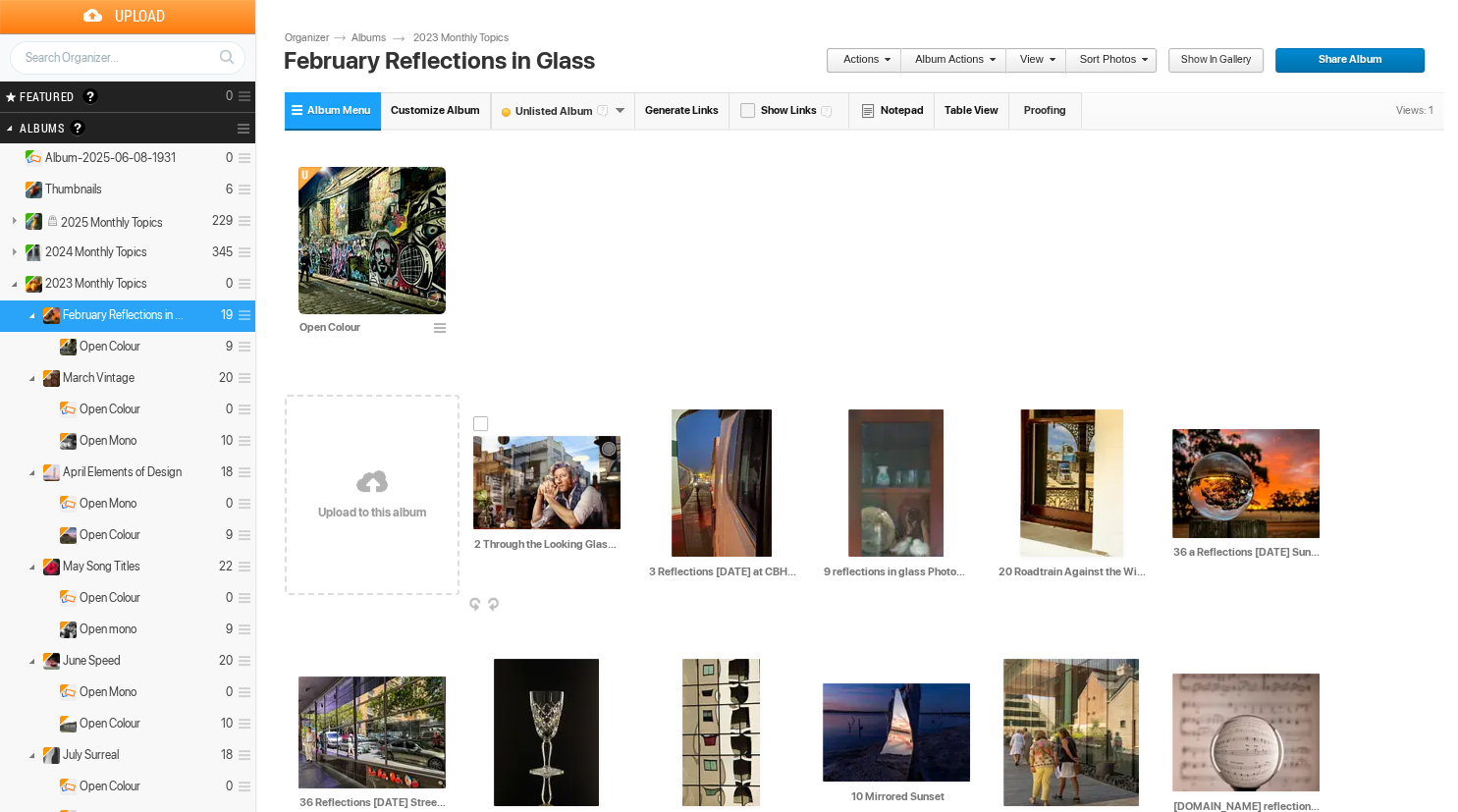 click at bounding box center (547, 482) 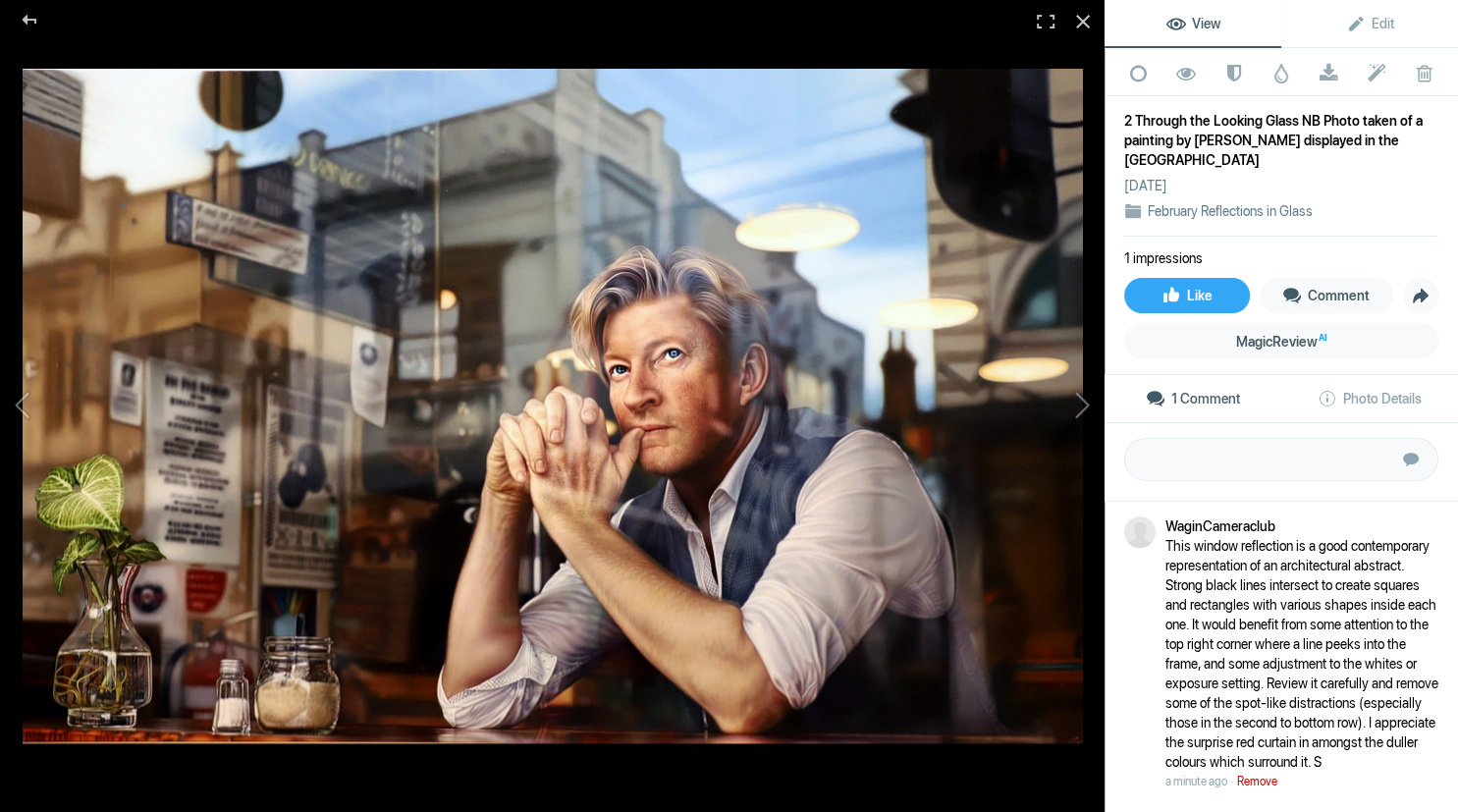 click on "Remove" 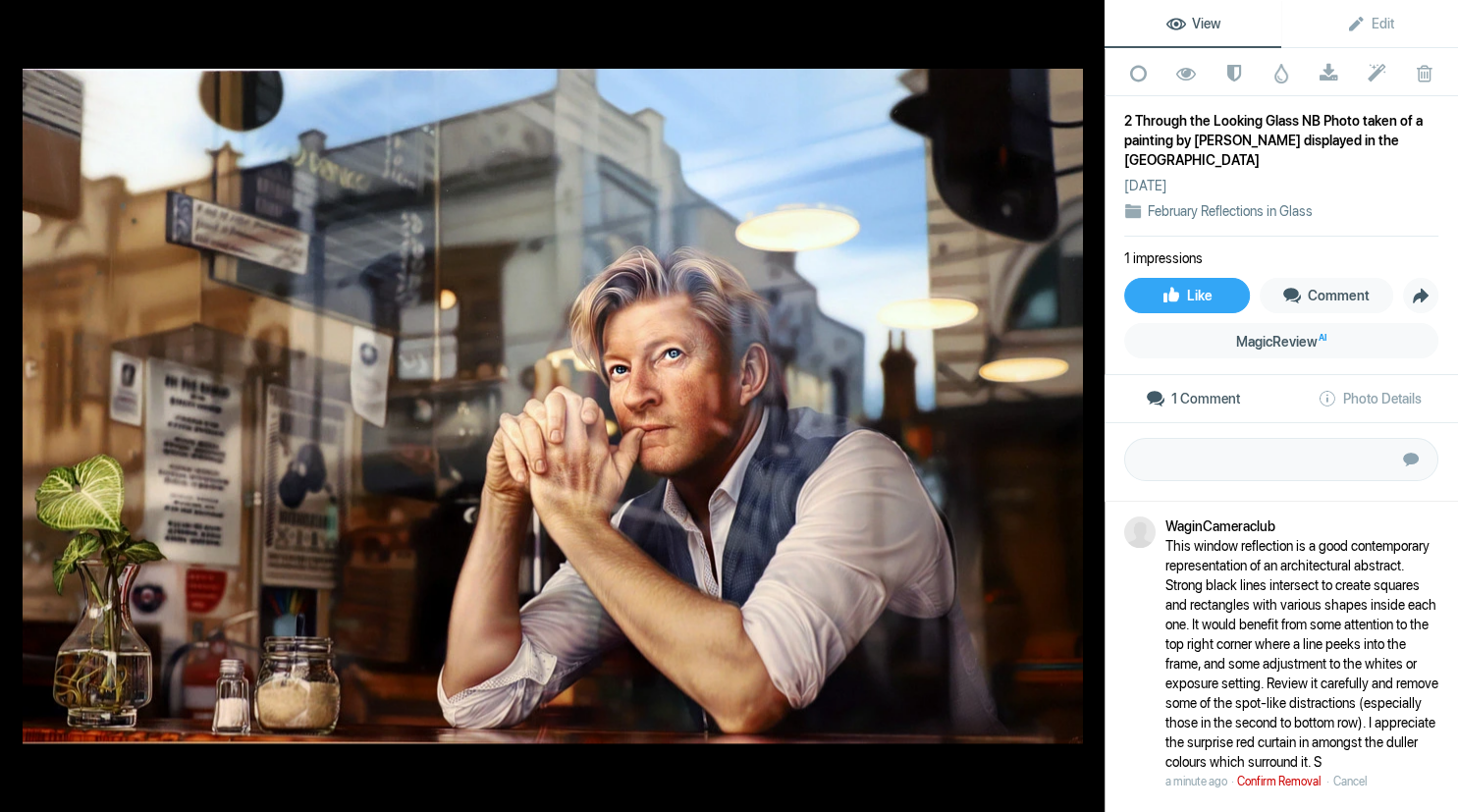 click on "Confirm Removal" 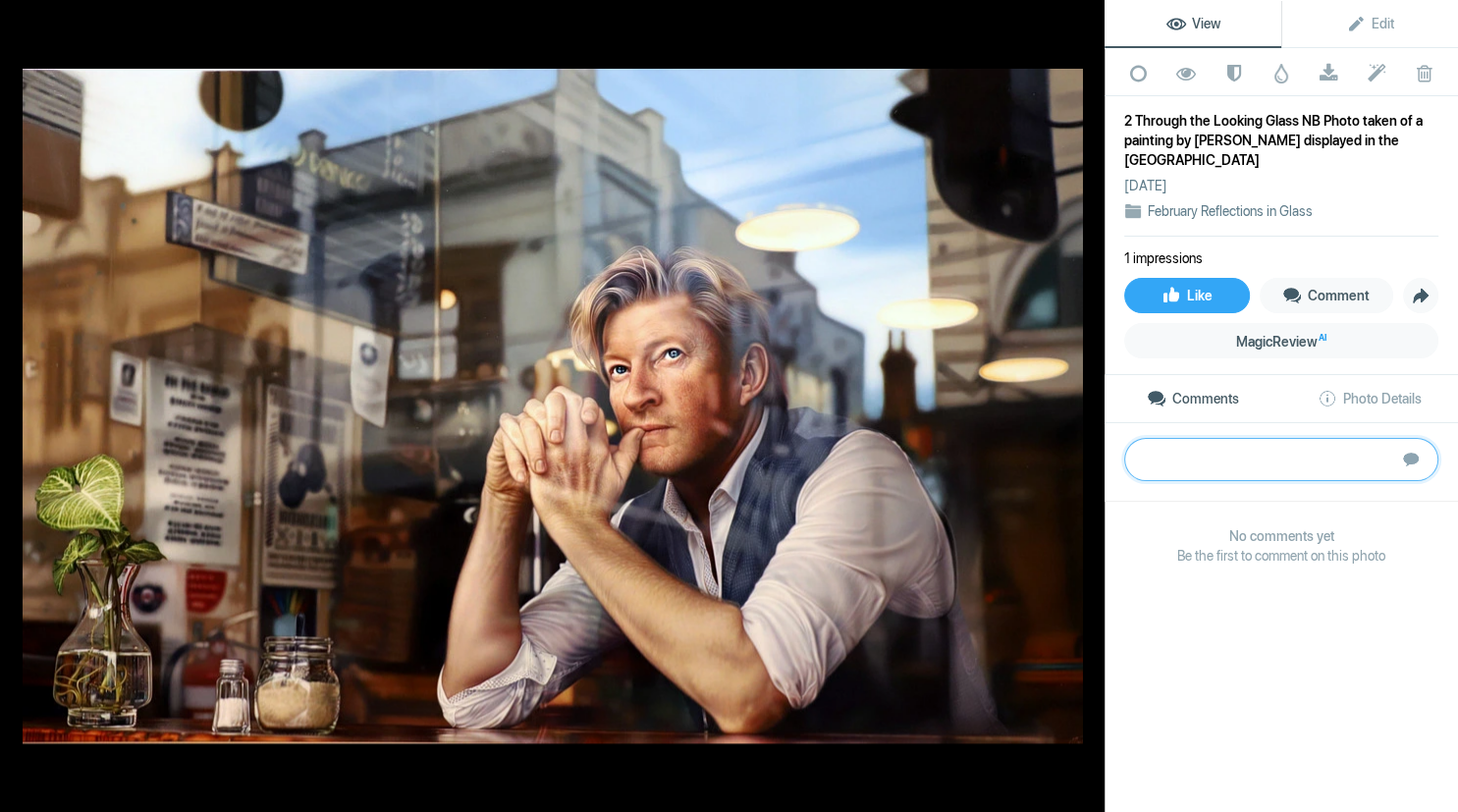 paste on "This is a photograph of another artist's painting.  While it's not uncommon for photographers to take pictures of other artists' work, it can be challenging to create a photograph that adds value beyond simply documenting the artwork.  Some photographers may aim to capture the texture and detail of the painting, while others may seek to convey the emotional impact of the work.  It's important for photographers to strive to create images that stand on their own and add something unique to the subject matter they're photographing, rather than simply duplicating the existing work" 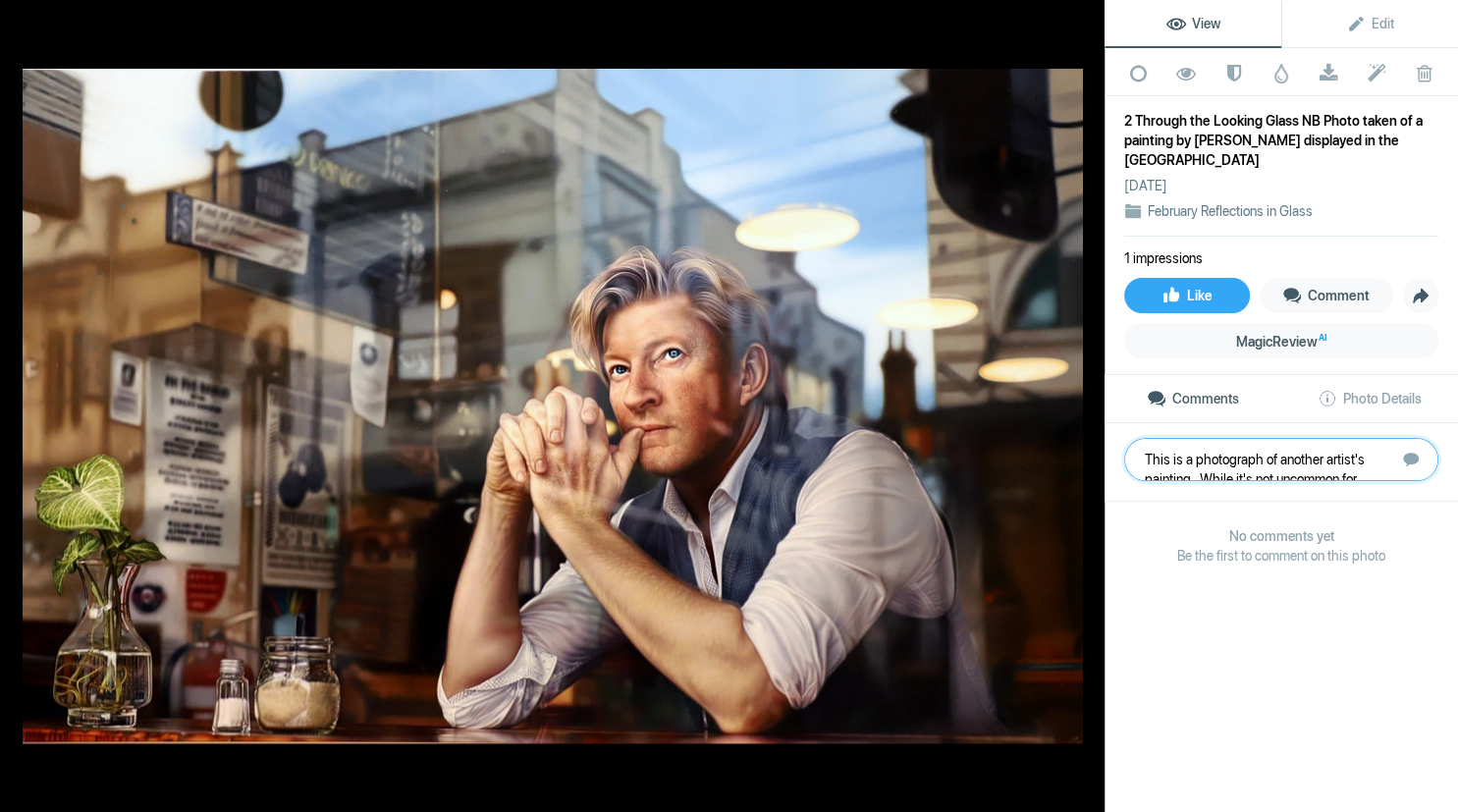 scroll, scrollTop: 119, scrollLeft: 0, axis: vertical 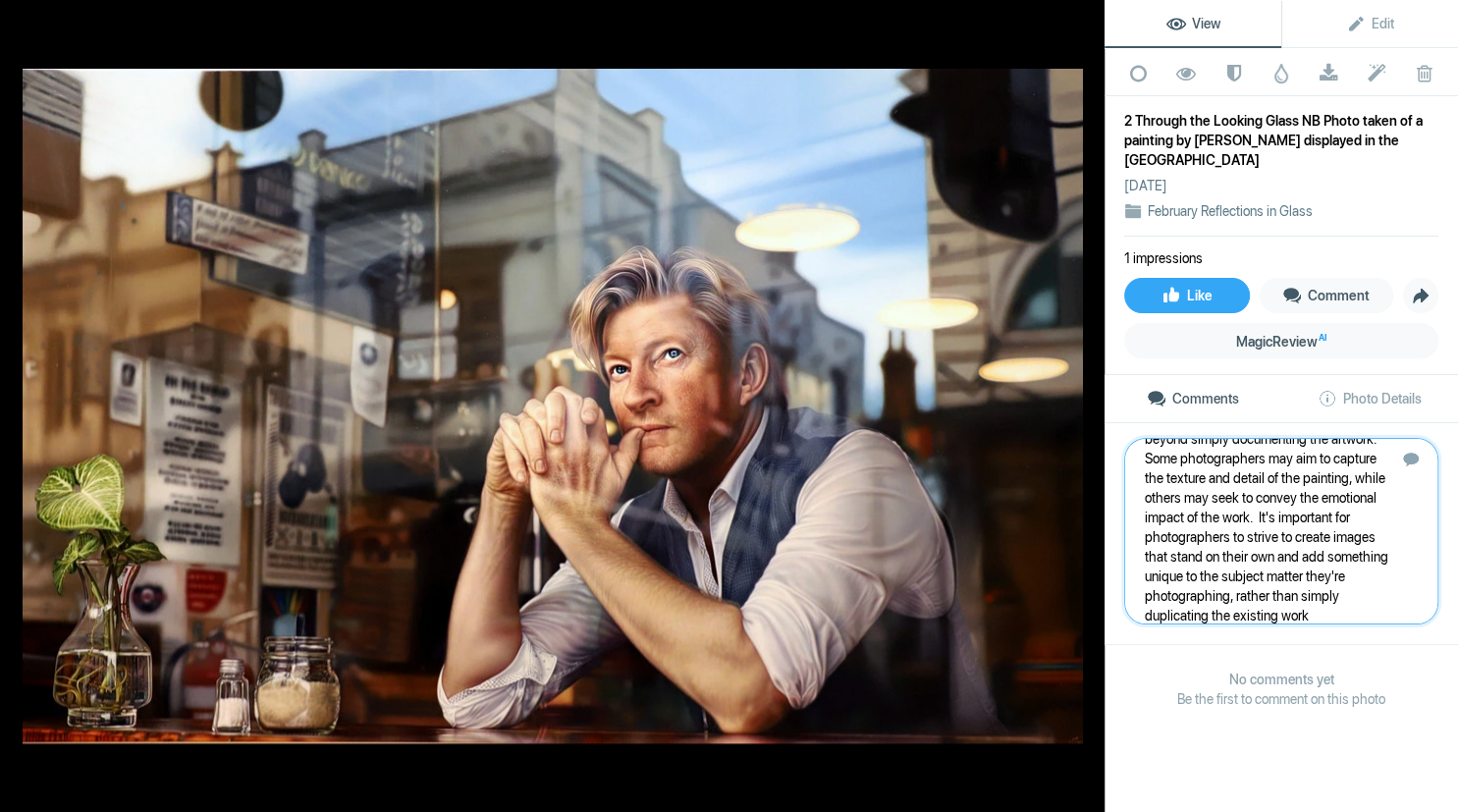 type 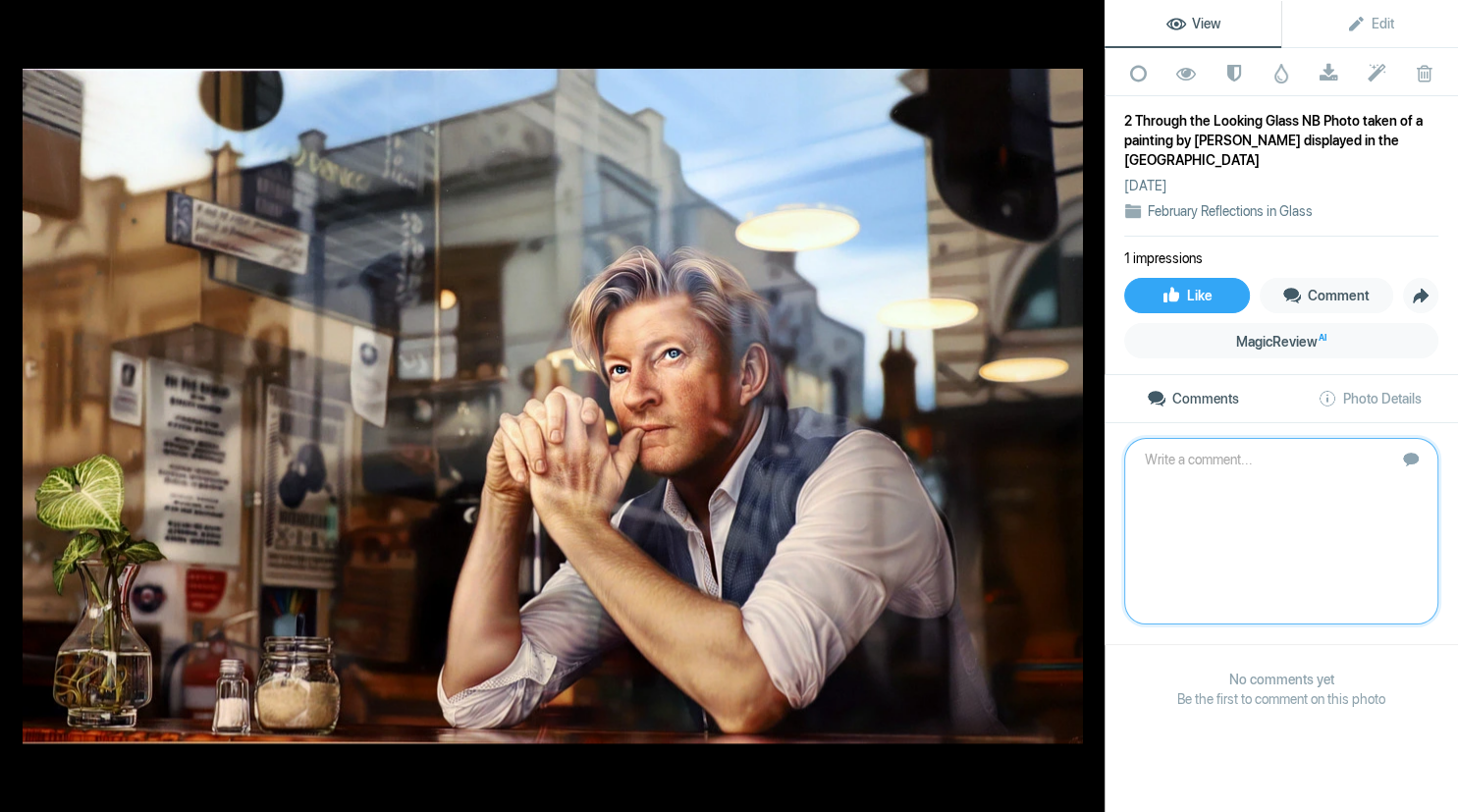 scroll, scrollTop: 0, scrollLeft: 0, axis: both 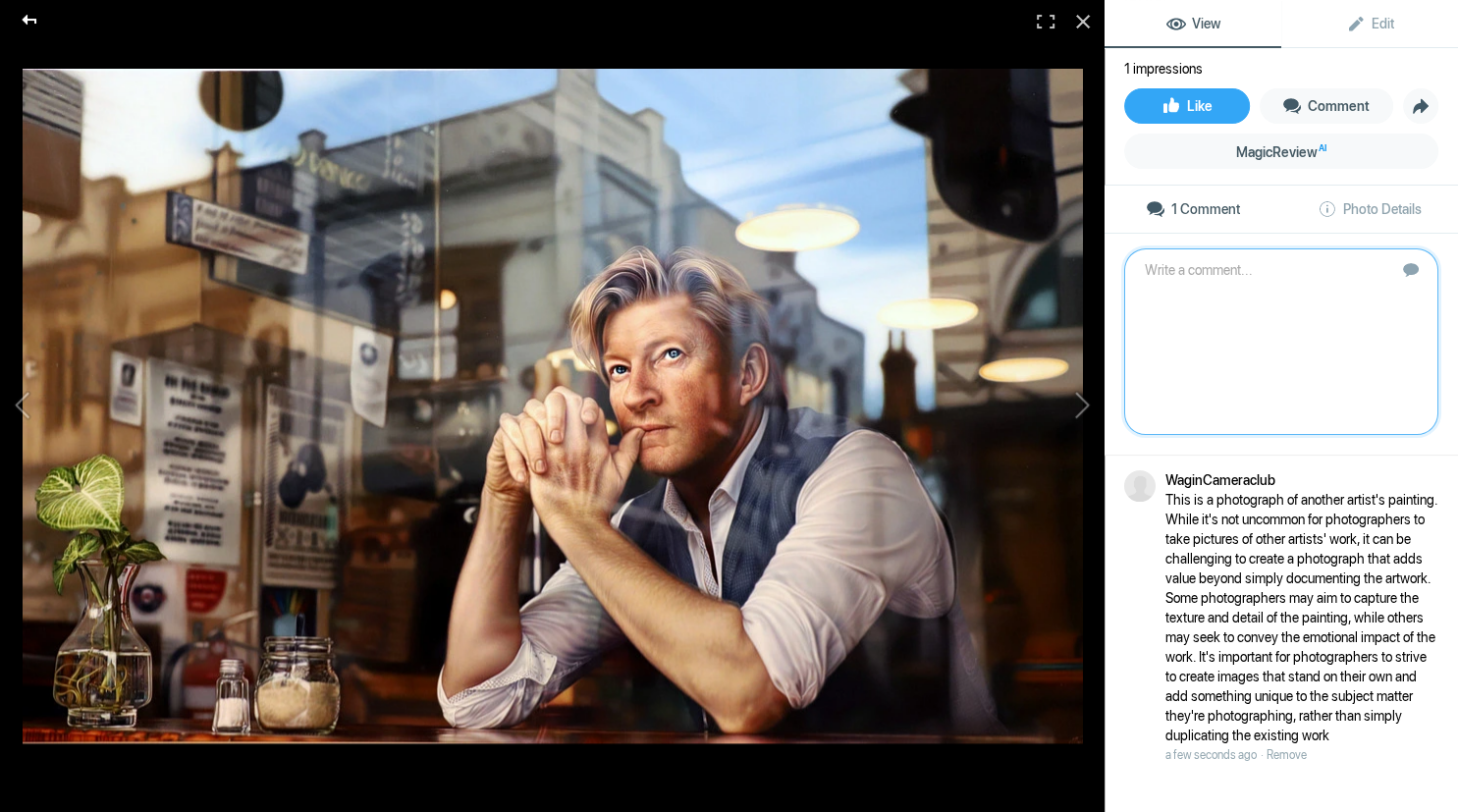 click 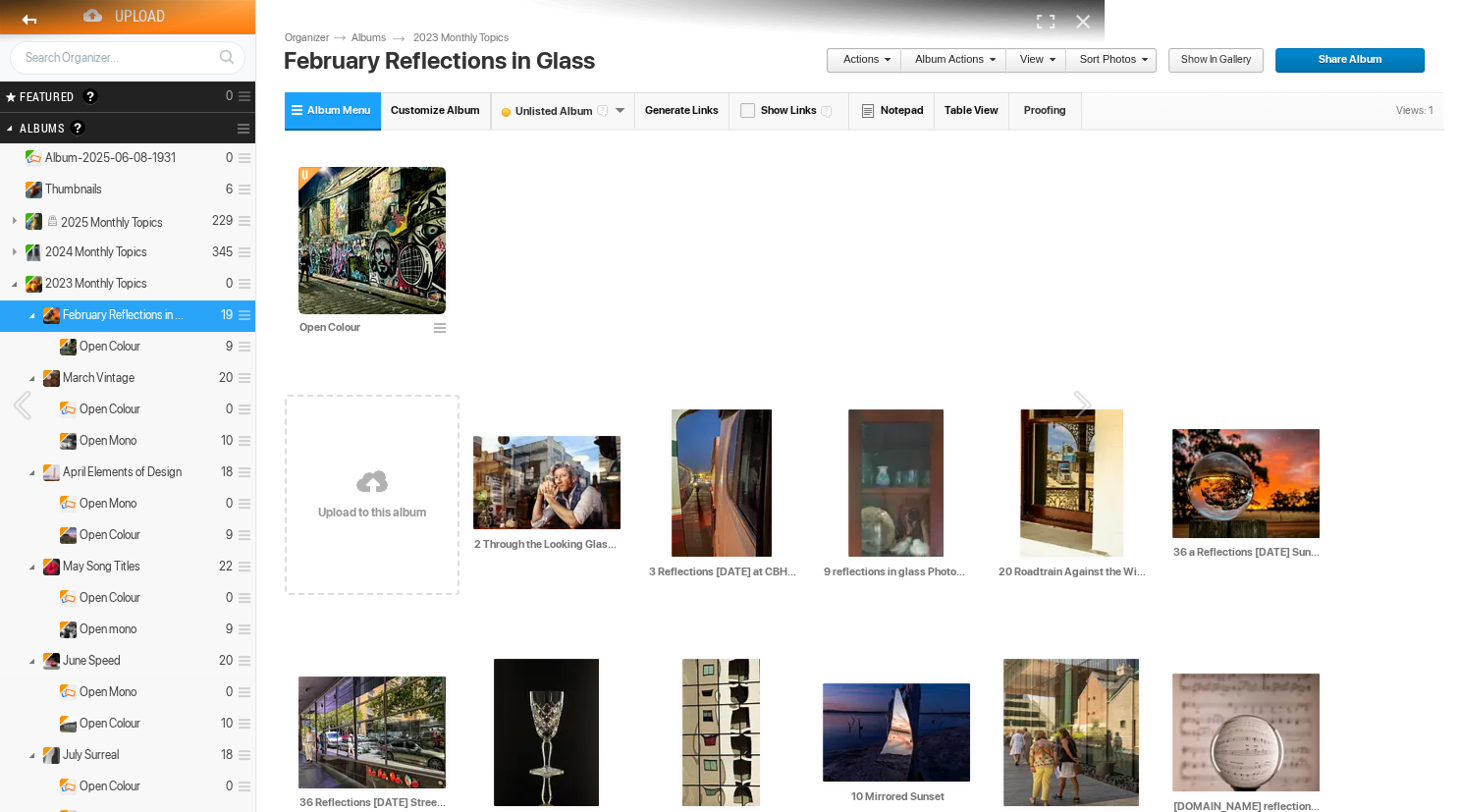scroll, scrollTop: 0, scrollLeft: 0, axis: both 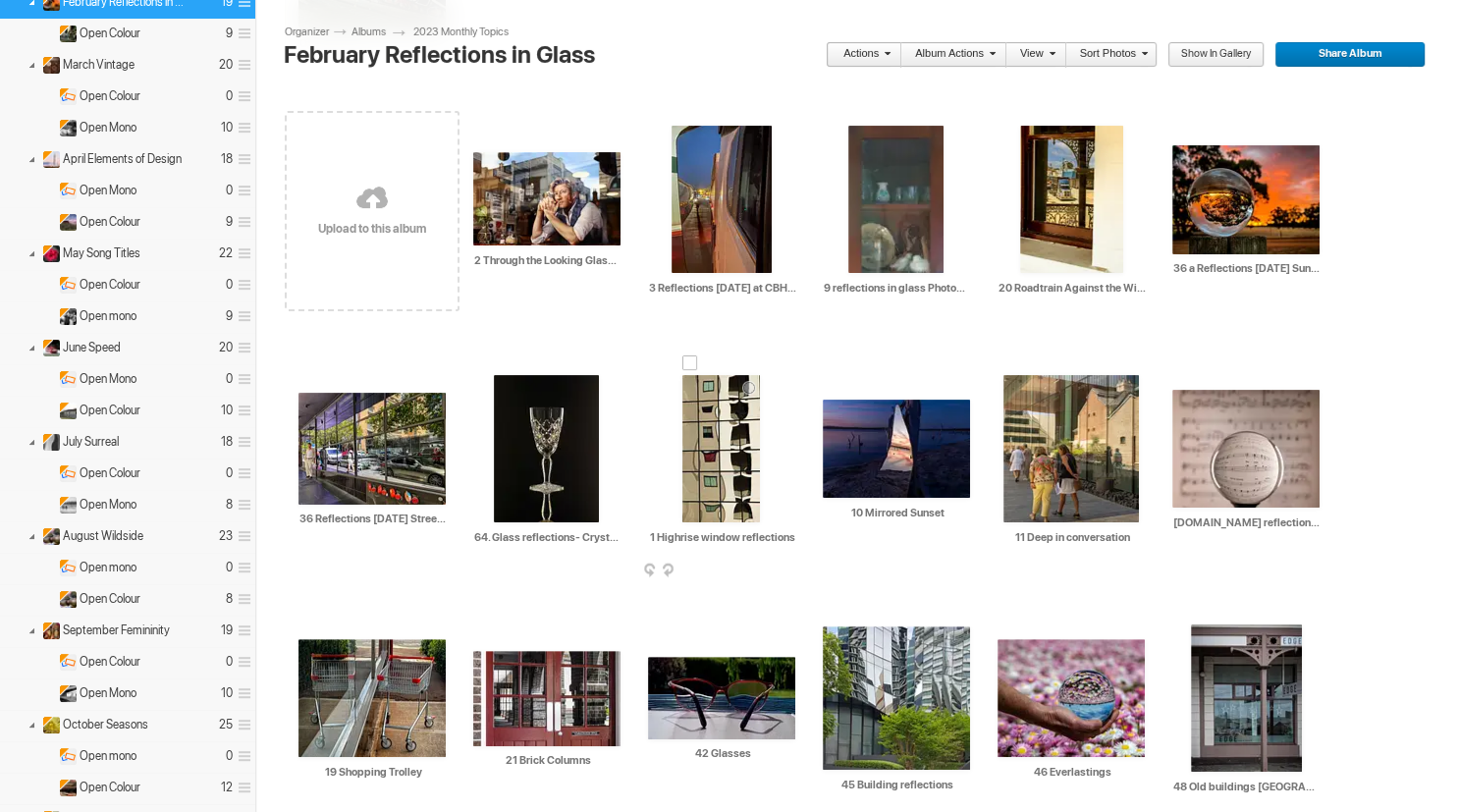 click at bounding box center [721, 449] 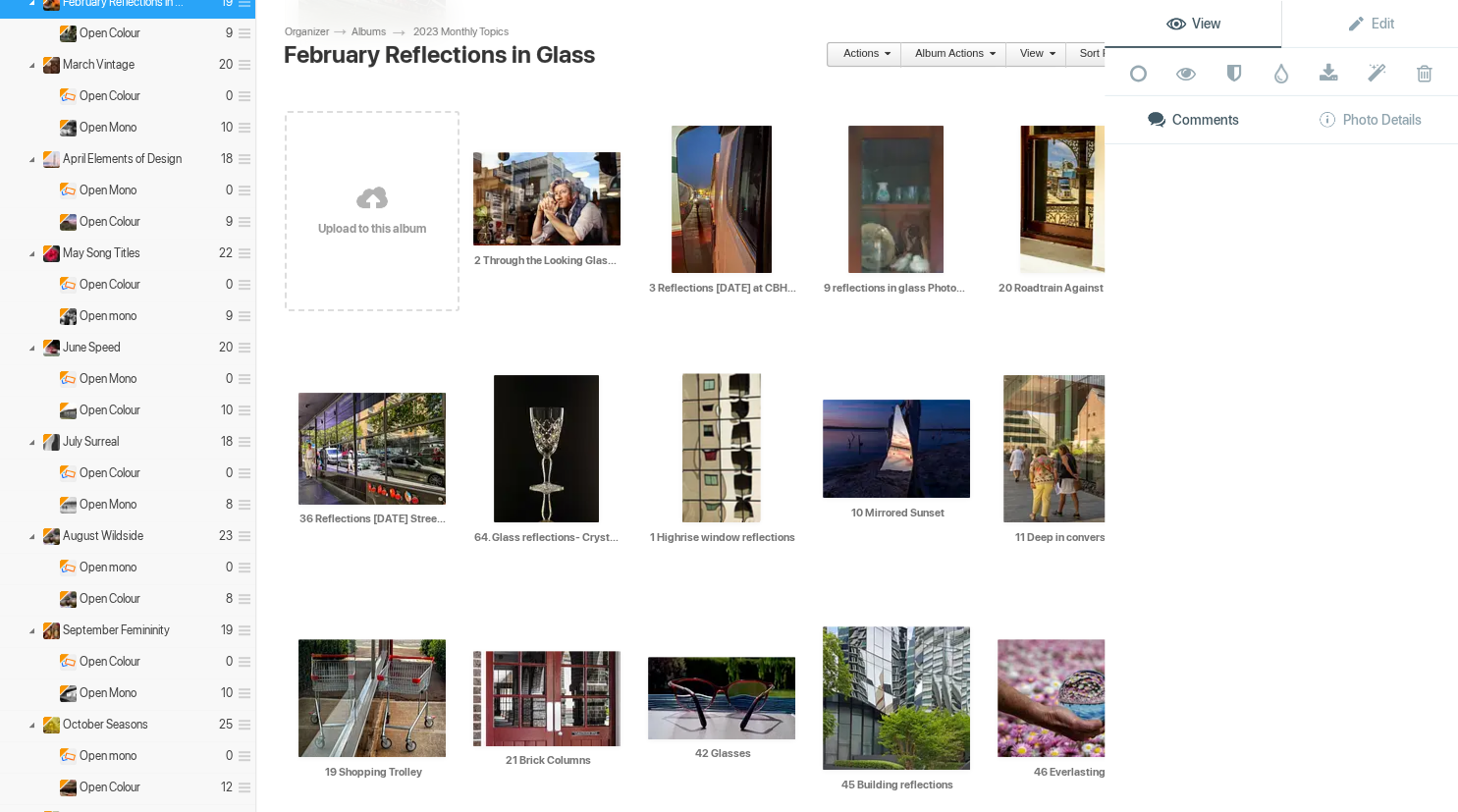 scroll, scrollTop: 359, scrollLeft: 0, axis: vertical 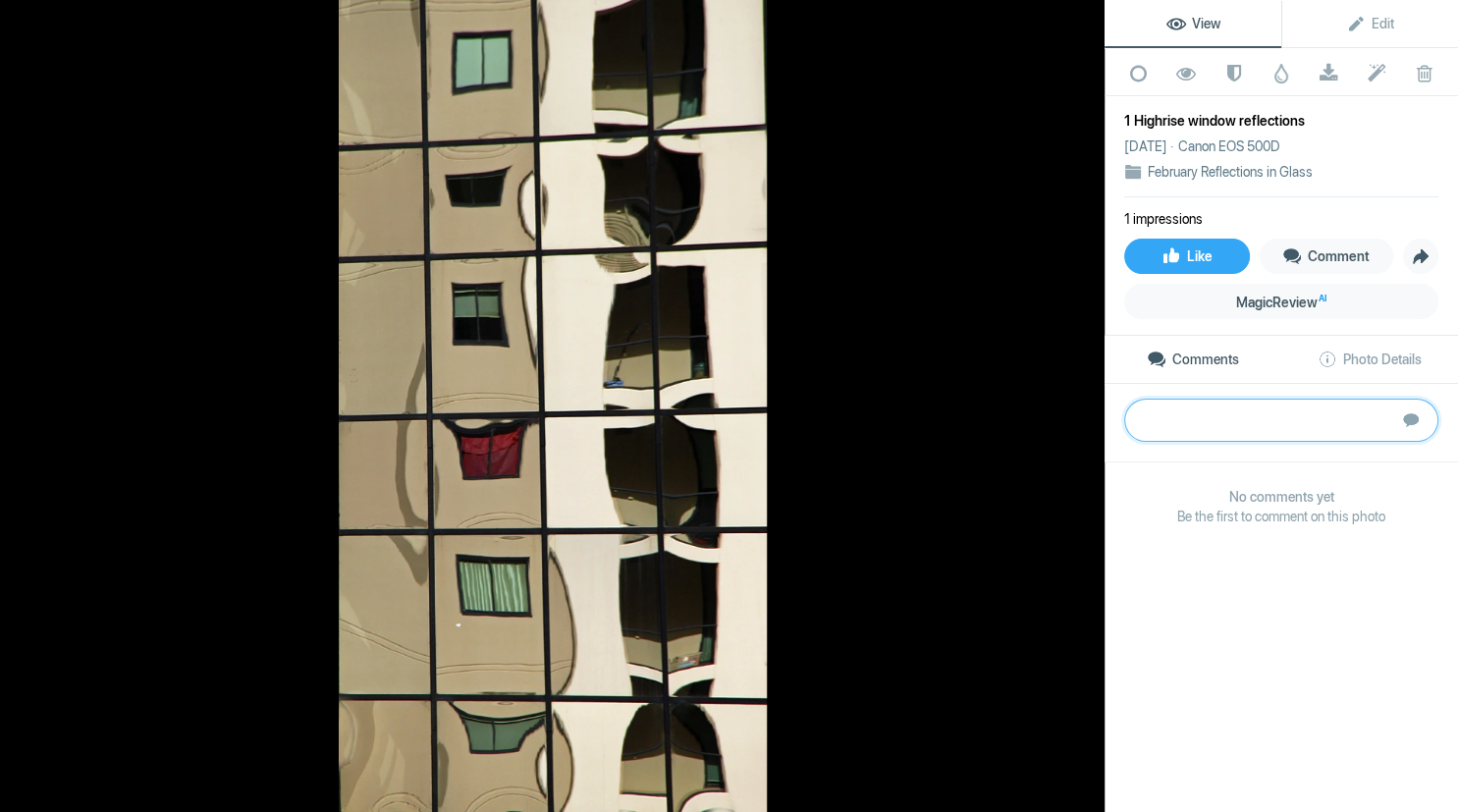 paste on "This window reflection is a good contemporary representation of an architectural abstract.  Strong black lines intersect to create squares and rectangles with various shapes inside each one.  It would benefit from some attention to the top right corner where a line peeks into the frame, and some adjustment to the whites or exposure setting.  Review it carefully and remove some of the spot-like distractions (especially those in the second to bottom row).  I appreciate the surprise red curtain in amongst the duller colours which surround it.	S" 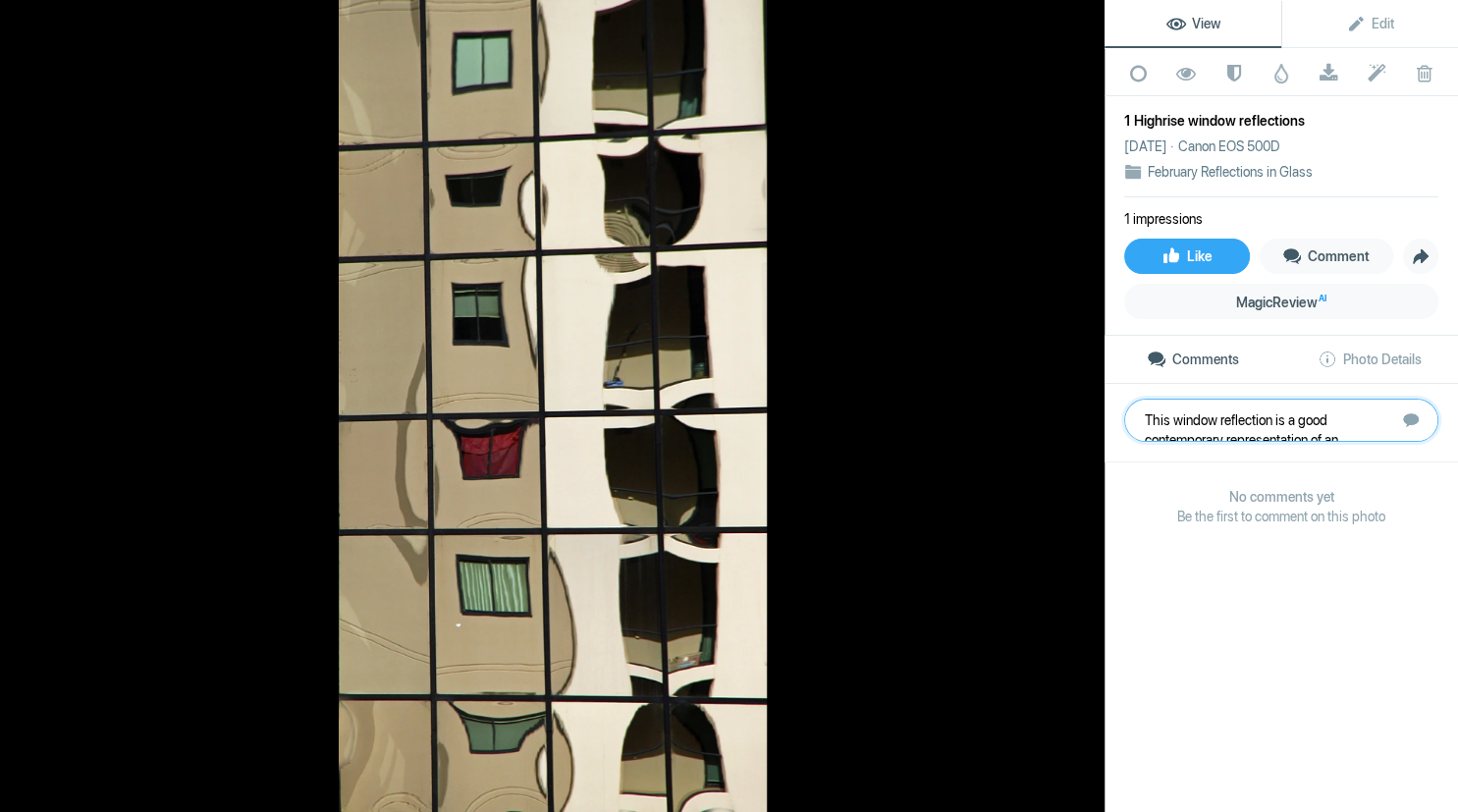 scroll, scrollTop: 99, scrollLeft: 0, axis: vertical 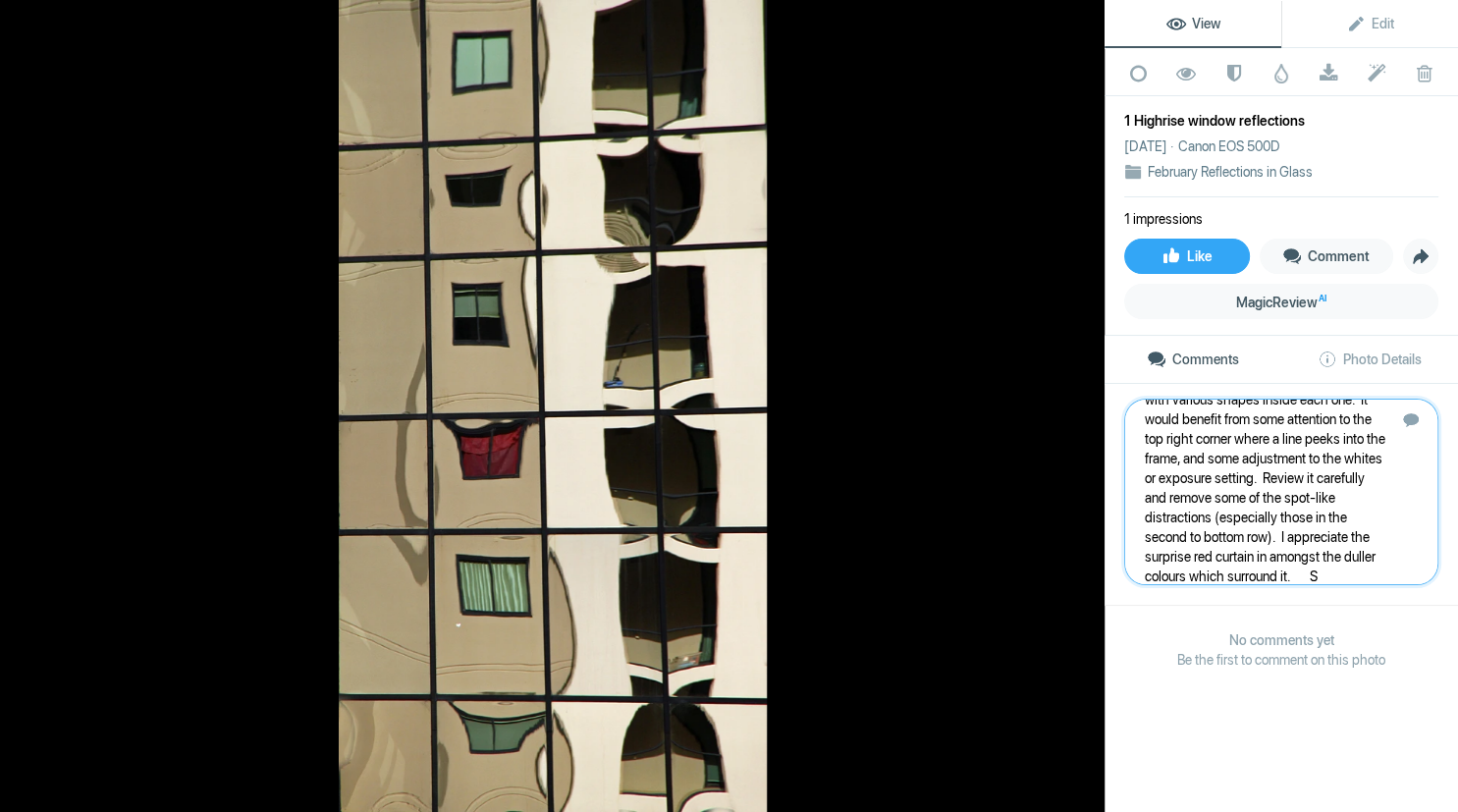 type 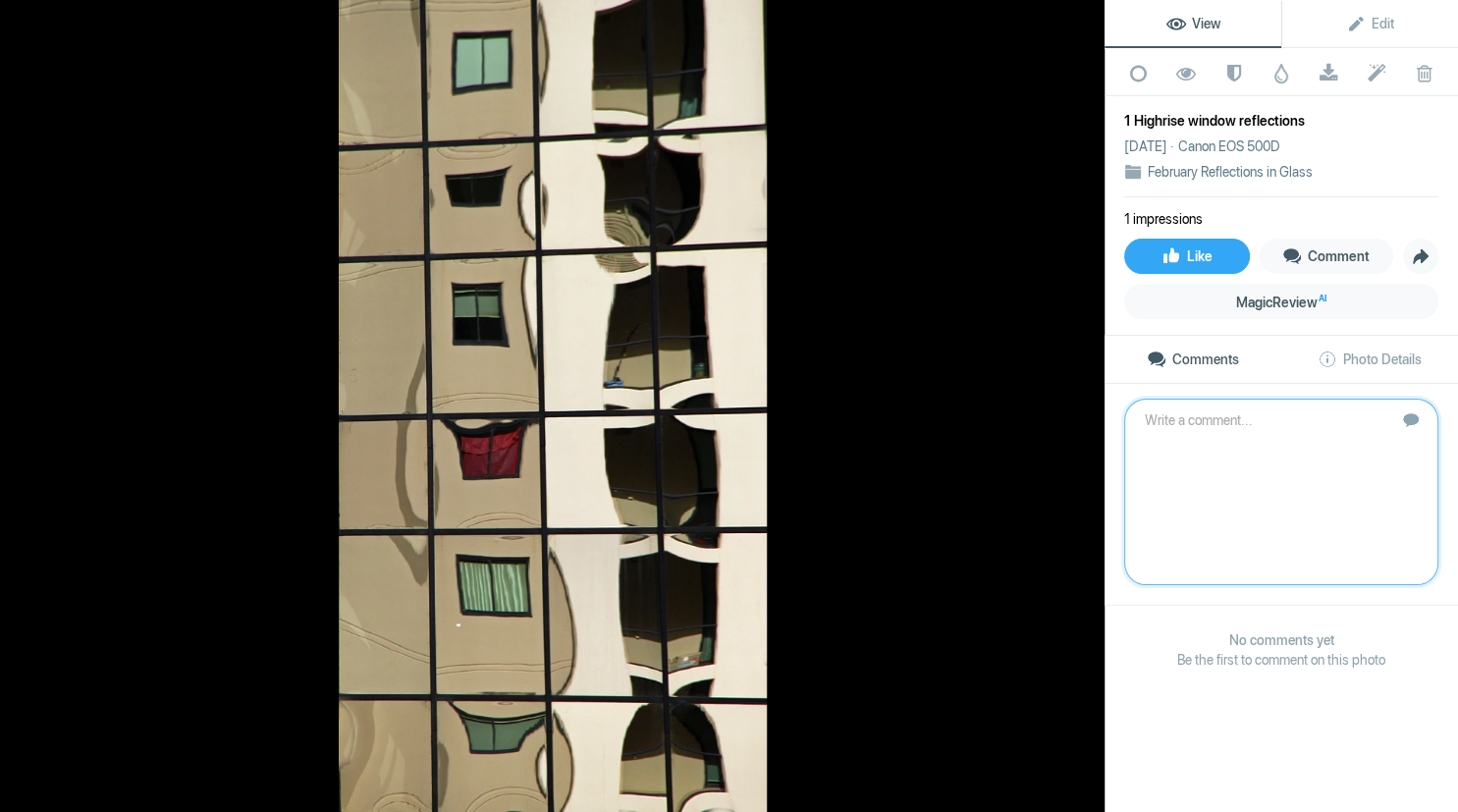 scroll, scrollTop: 0, scrollLeft: 0, axis: both 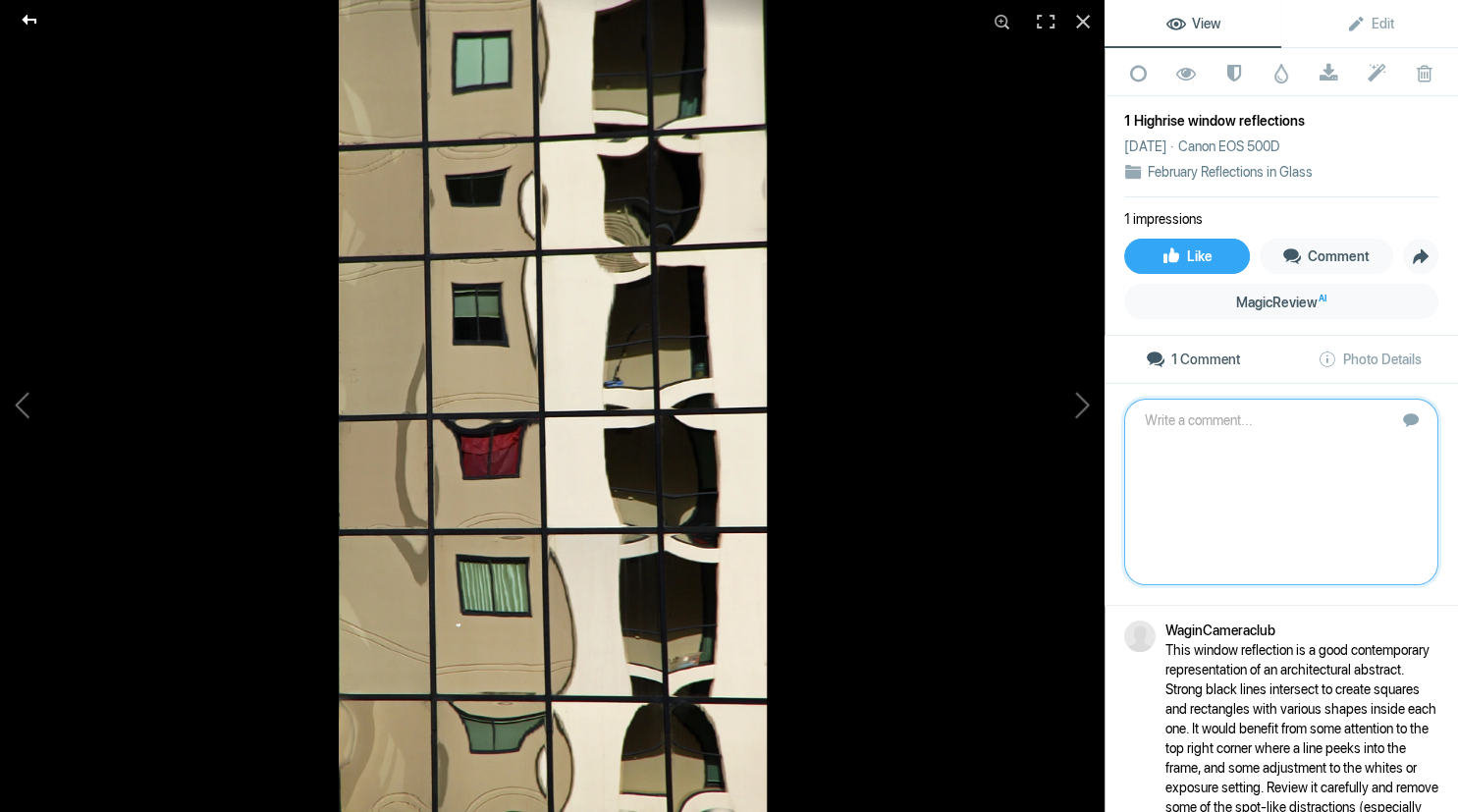 click 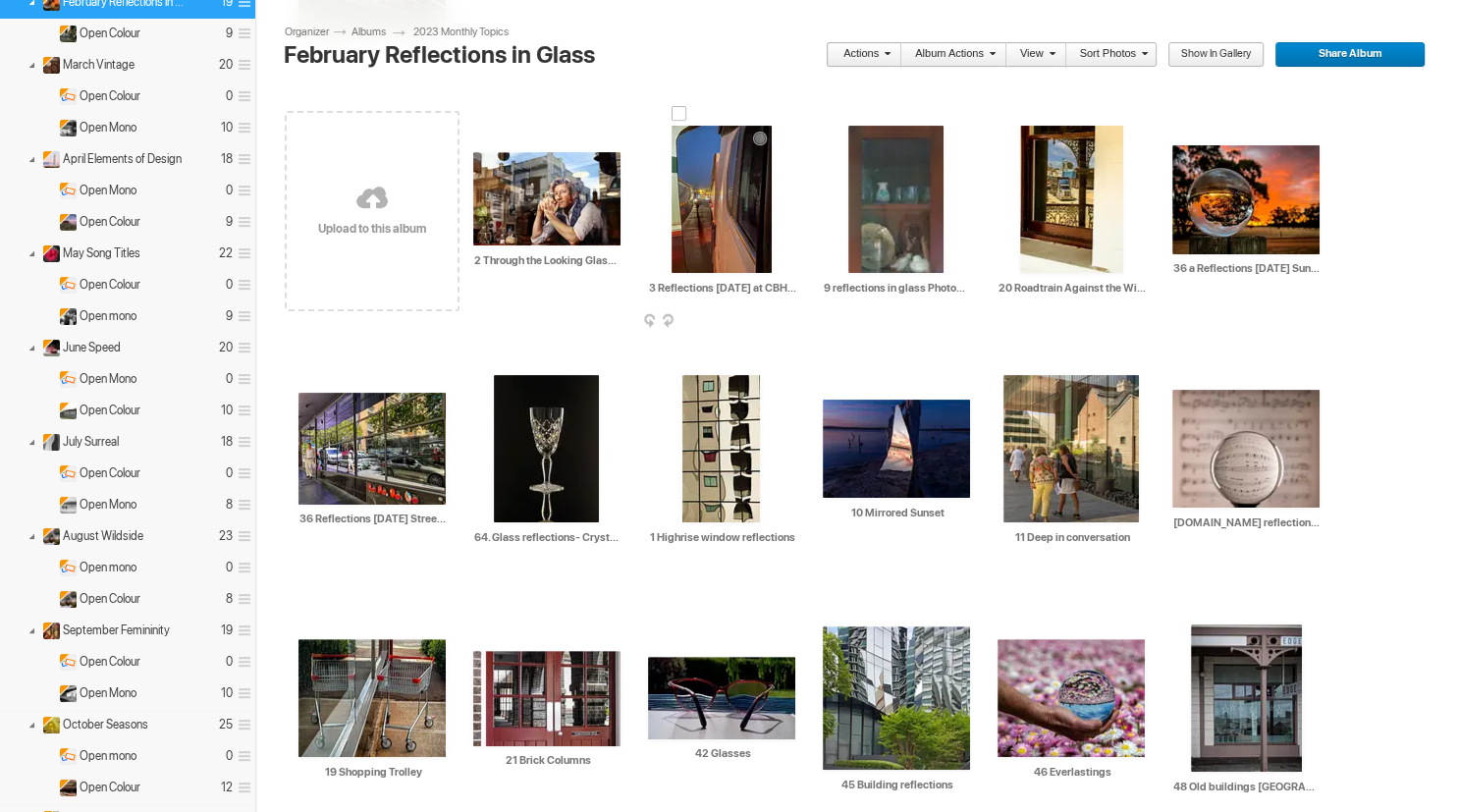 click at bounding box center (722, 199) 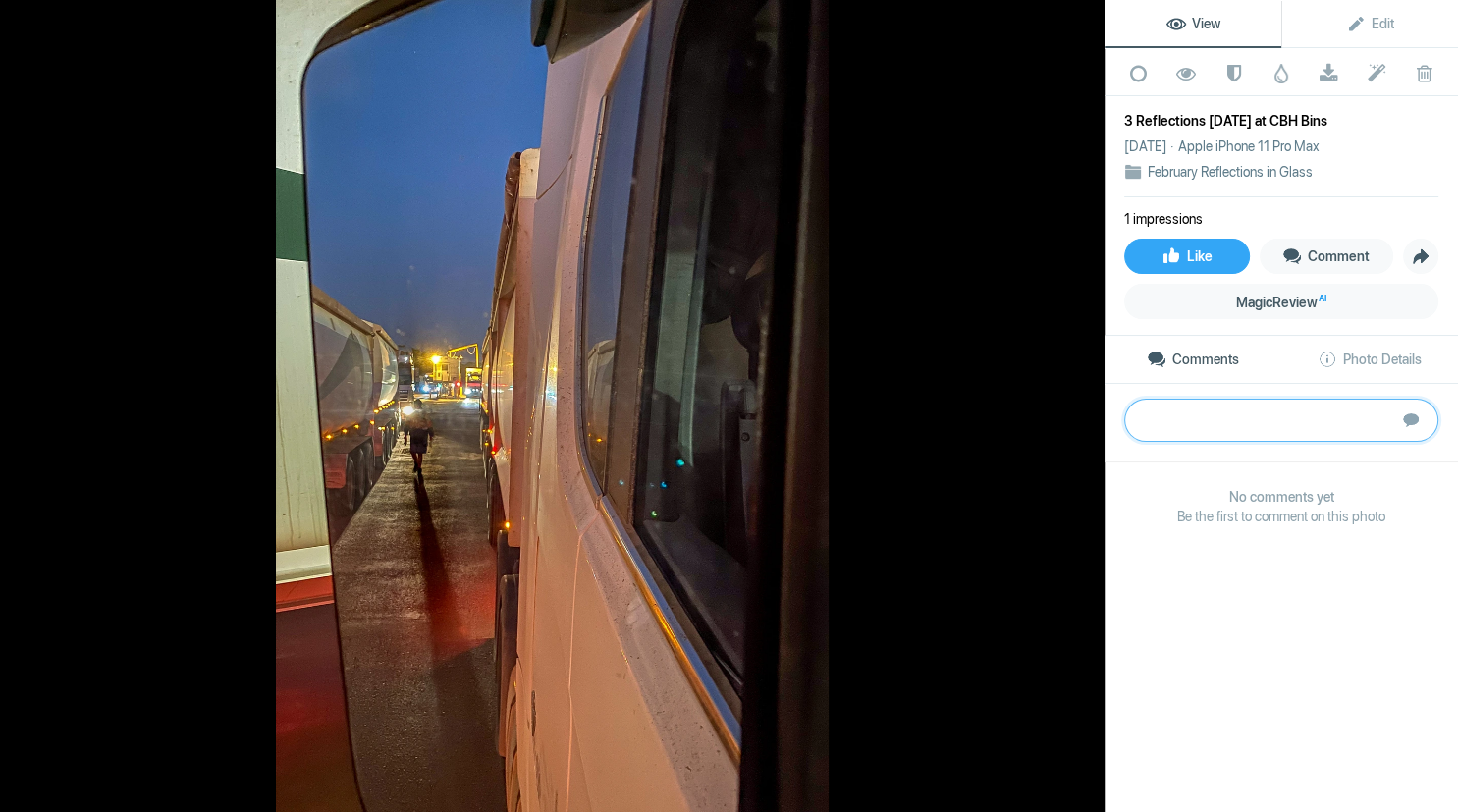 paste on "Taken at night this image is shot through the side mirror of a truck.  It shows the ‘alleyway’ between the sides of two trucks, with lights at the far end.  The edge of the photo here is important, because it shows that it’s a side mirror and provides context for it.  The image is generally dark, with no real message, other than showing that it’s a photo of a reflection.  To improve it, find some action or story that can be showcased in the mirror." 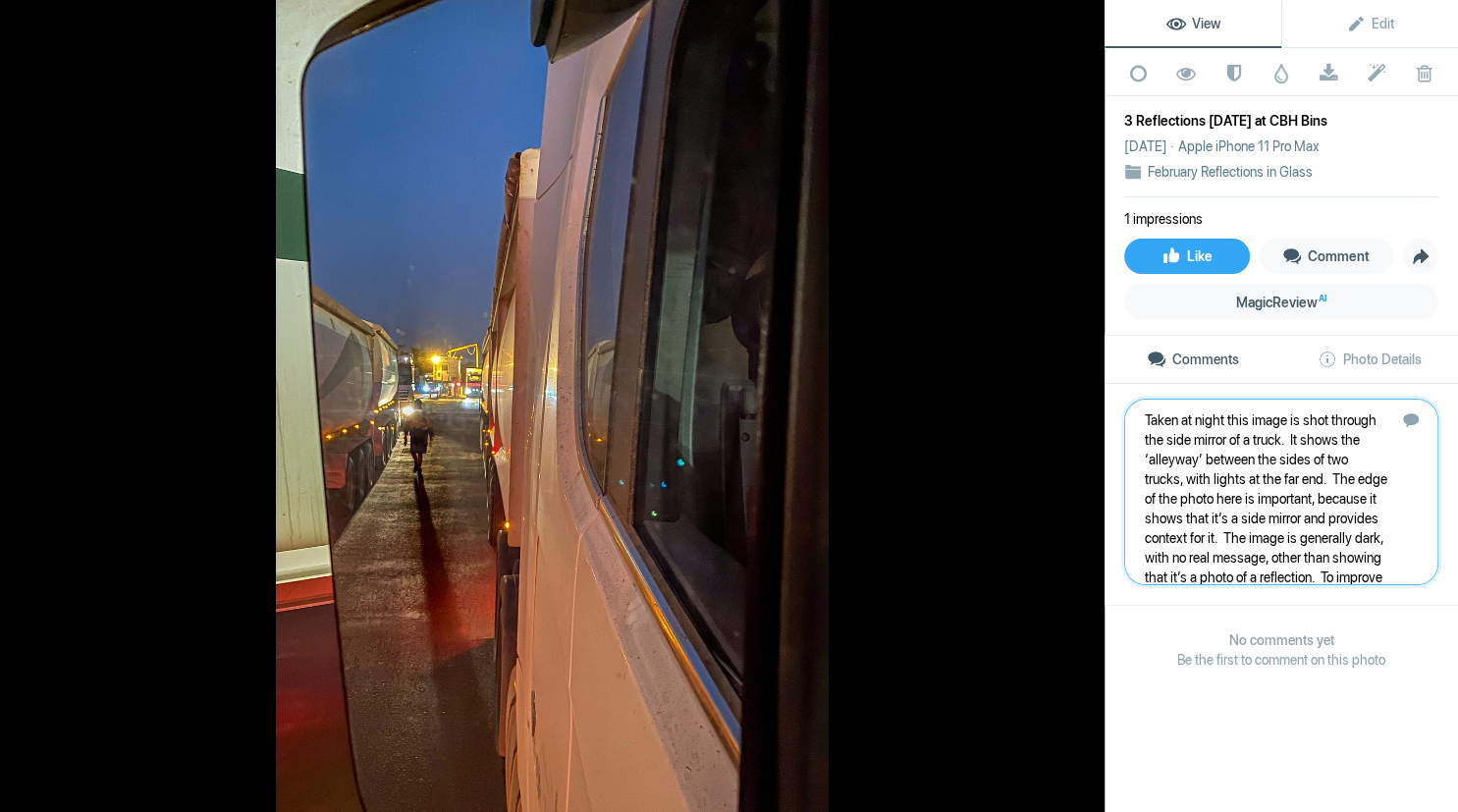 scroll, scrollTop: 40, scrollLeft: 0, axis: vertical 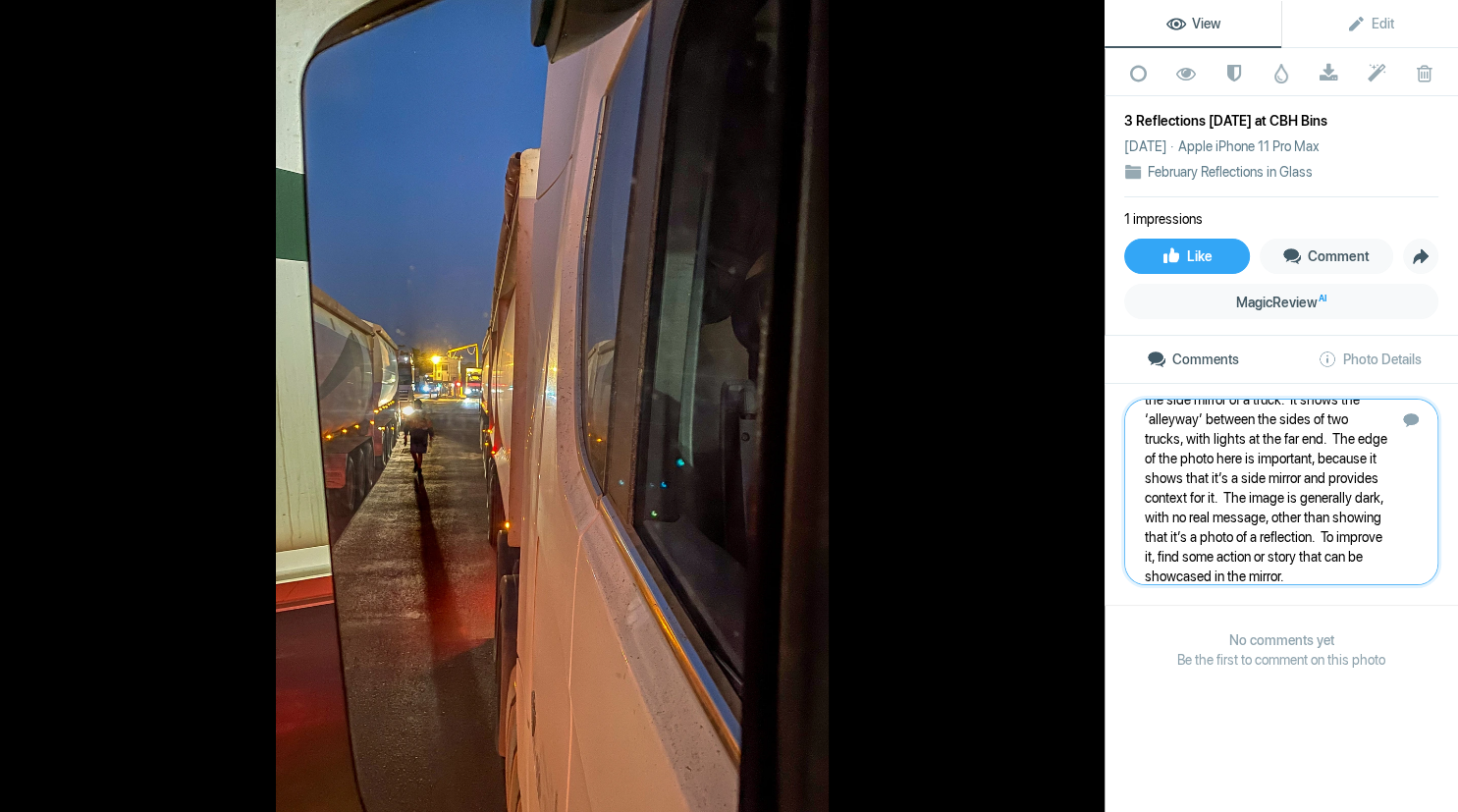 type 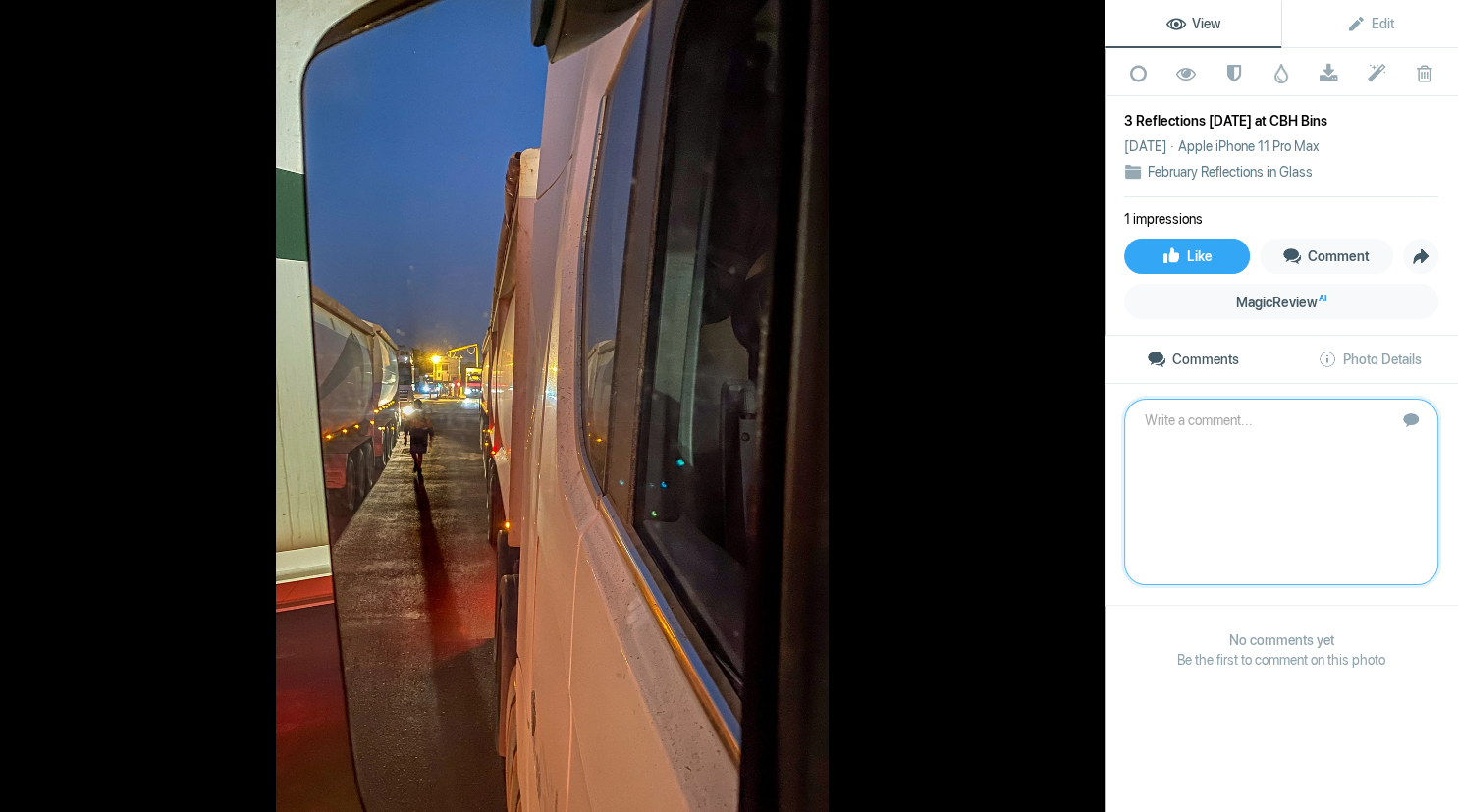 scroll, scrollTop: 0, scrollLeft: 0, axis: both 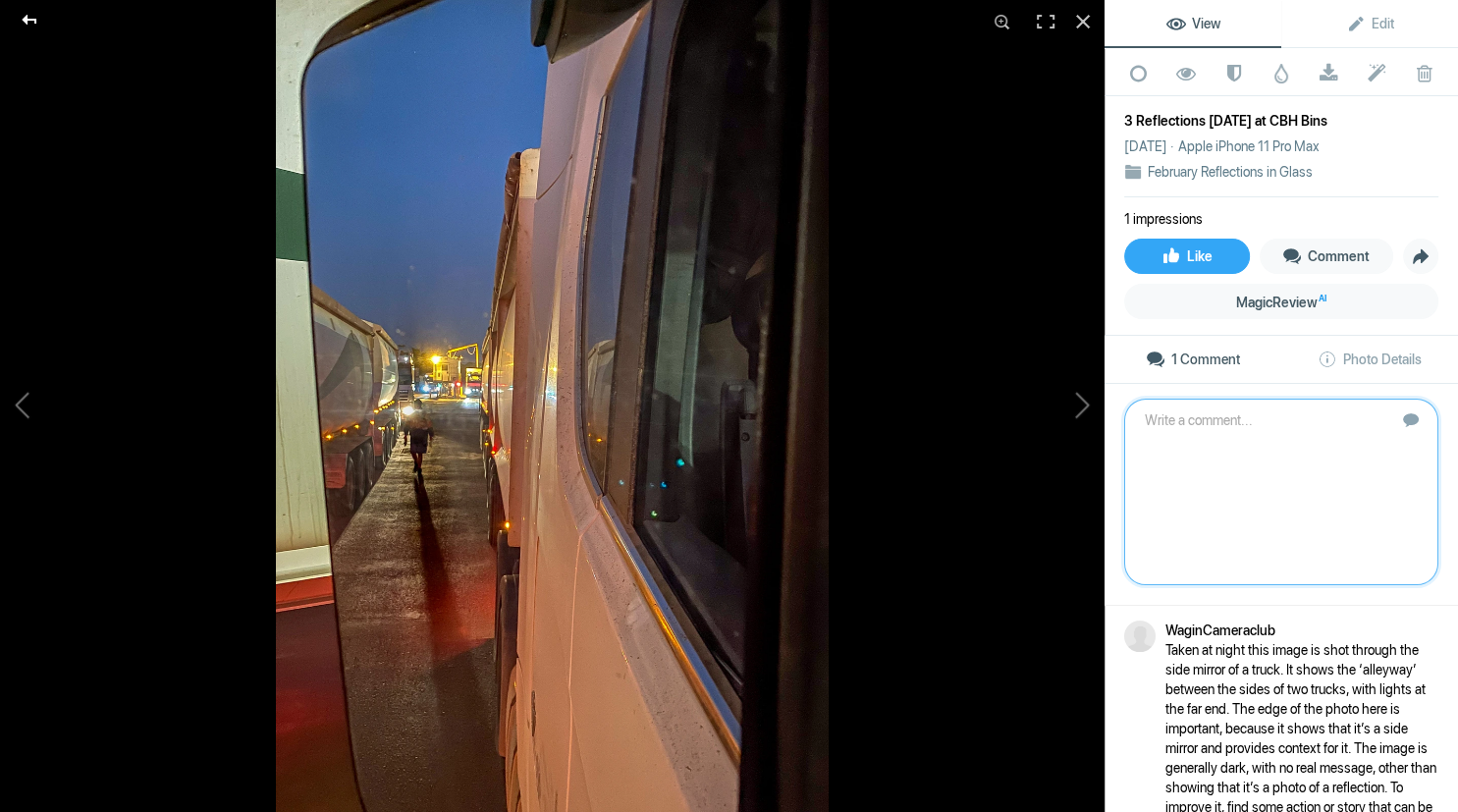 click 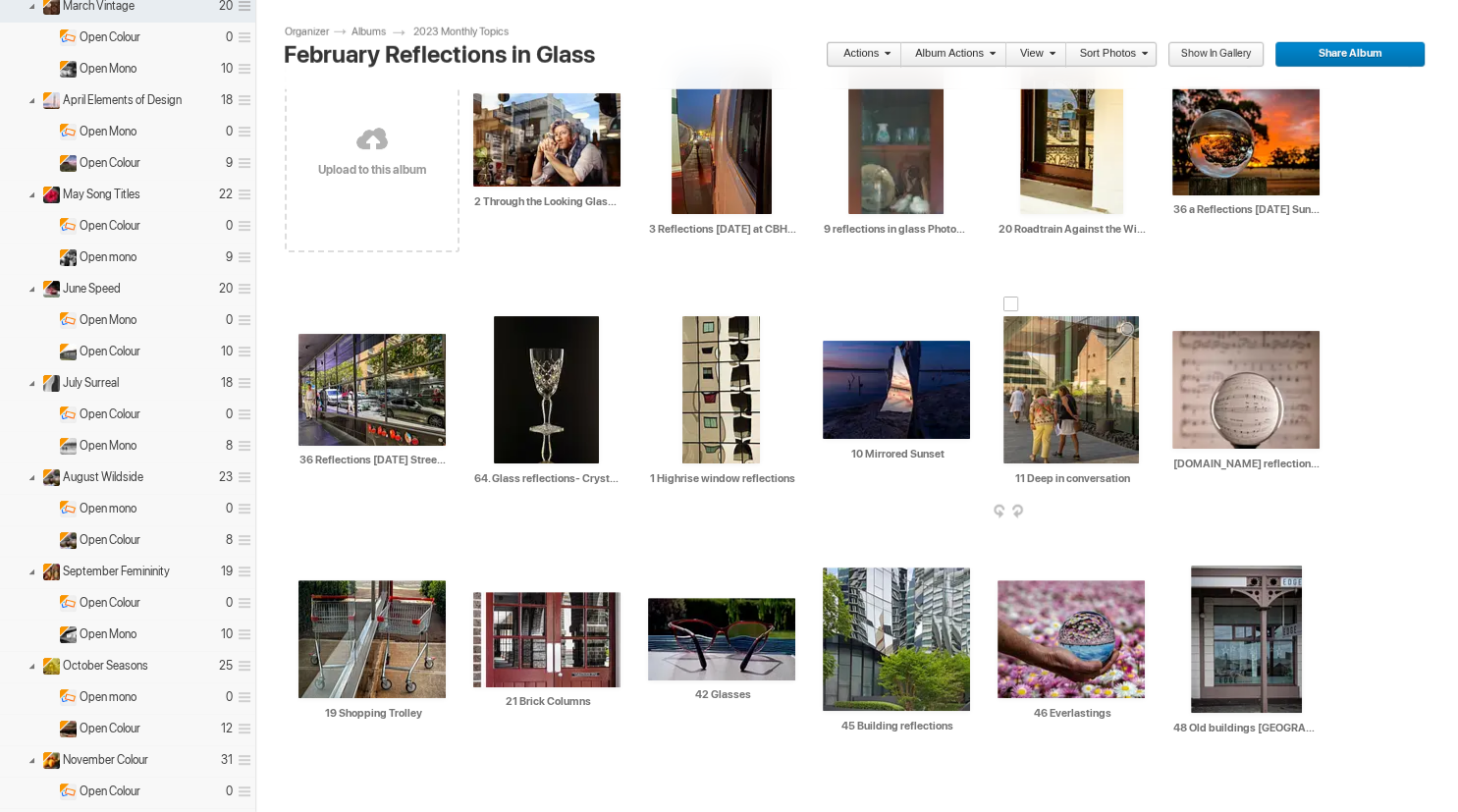 scroll, scrollTop: 403, scrollLeft: 0, axis: vertical 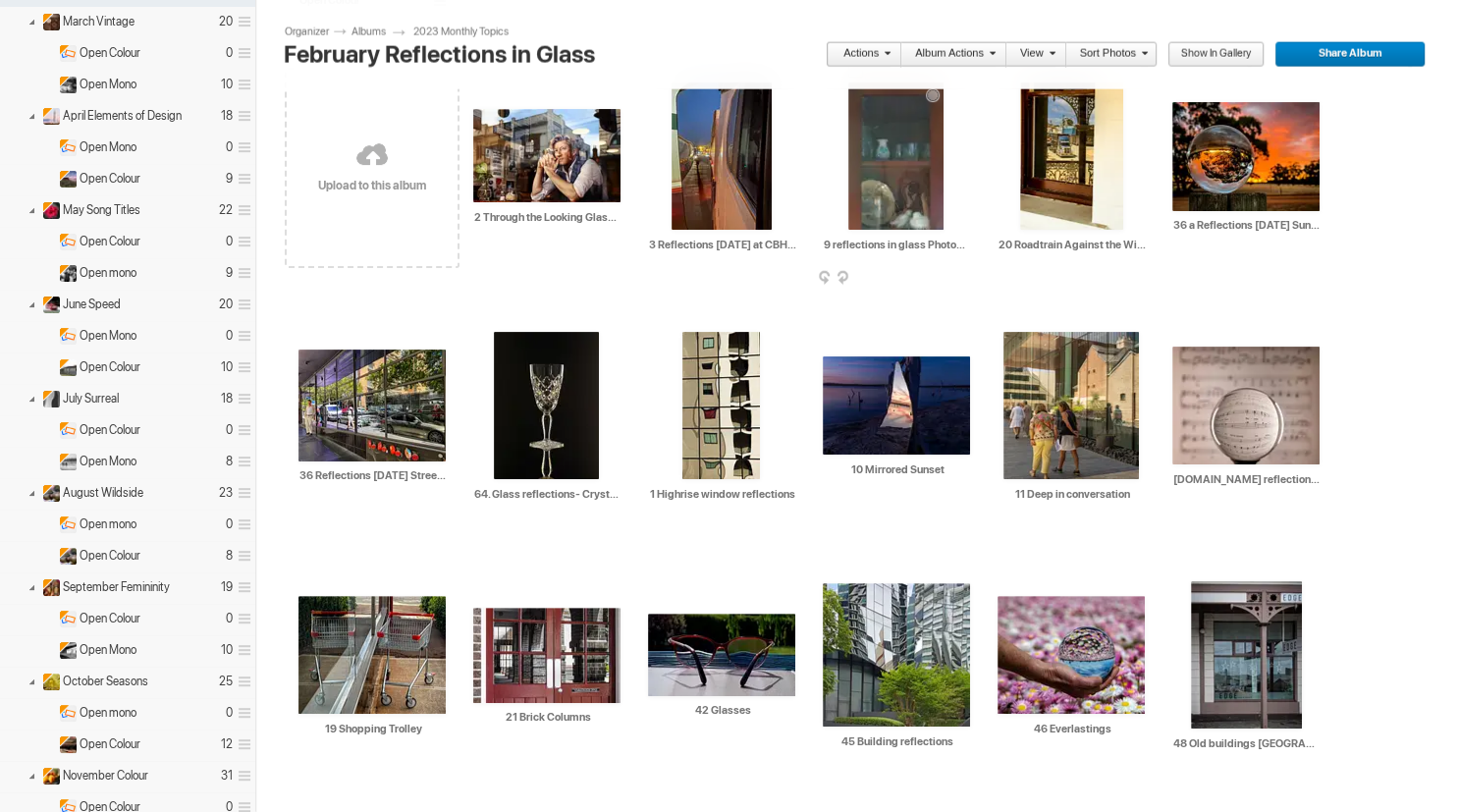 click at bounding box center (895, 156) 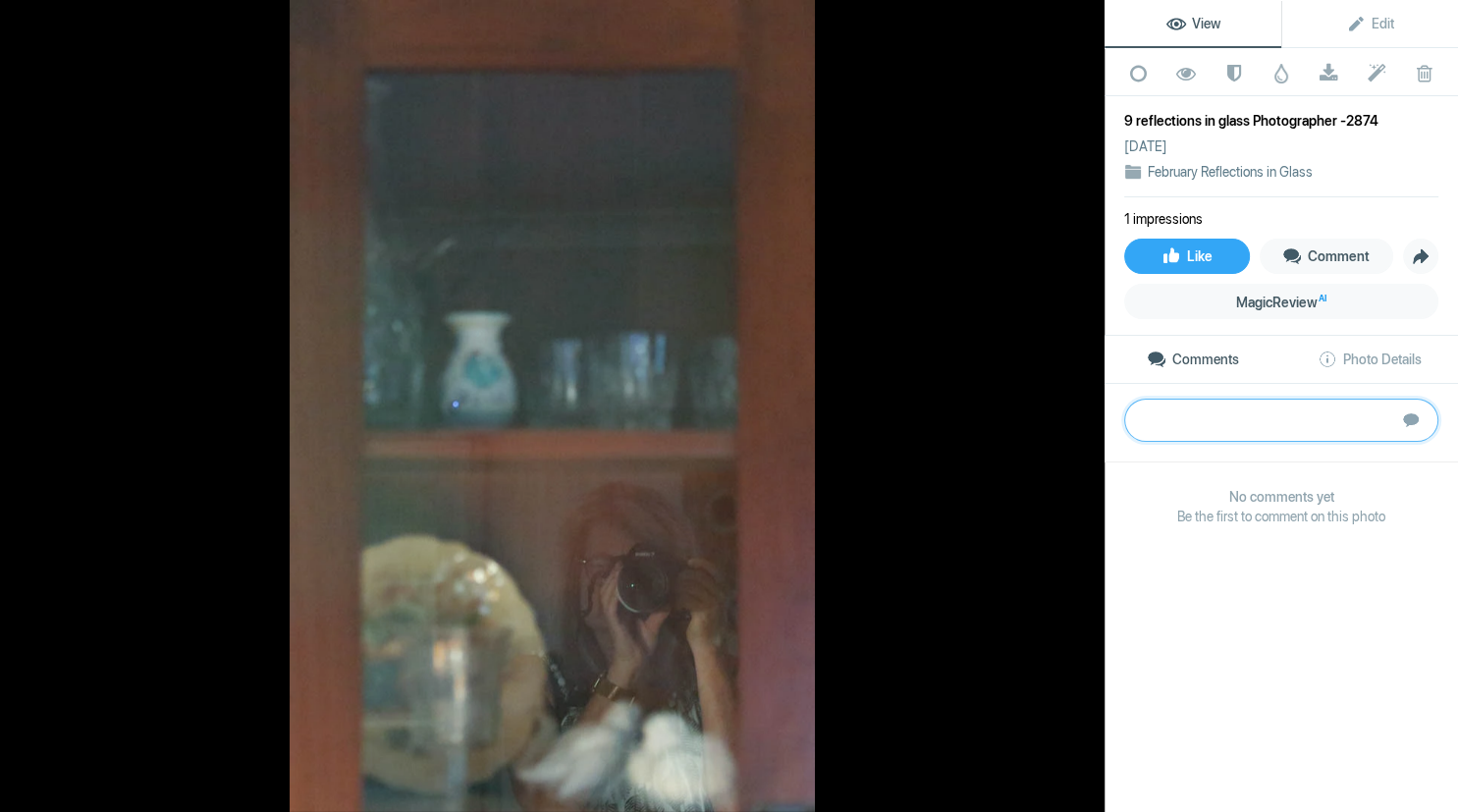 paste on "This could be considered a self-portrait (AKA Vivian Maier style) – where the photographer has deliberately placed herself in the frame of reflection – almost as another ornament.  While the ornaments and glasses are likely to have special meaning to the photographer, their meaning here, isn’t clear to us, the viewers.  The wood frame is shown only on three sides, improve this image by adding context (story) and ensuring that all four sides include the frame.  Adding more context to the image and making sure that the wooden frame is fully shown or at least symmetrical by trimming the top frame, could enhance the storytelling aspect of the photo.  Overall, it's important for the photographer to think about the story and message they want to convey with their image and make sure that every aspect of the photo contributes to that narrative.	B" 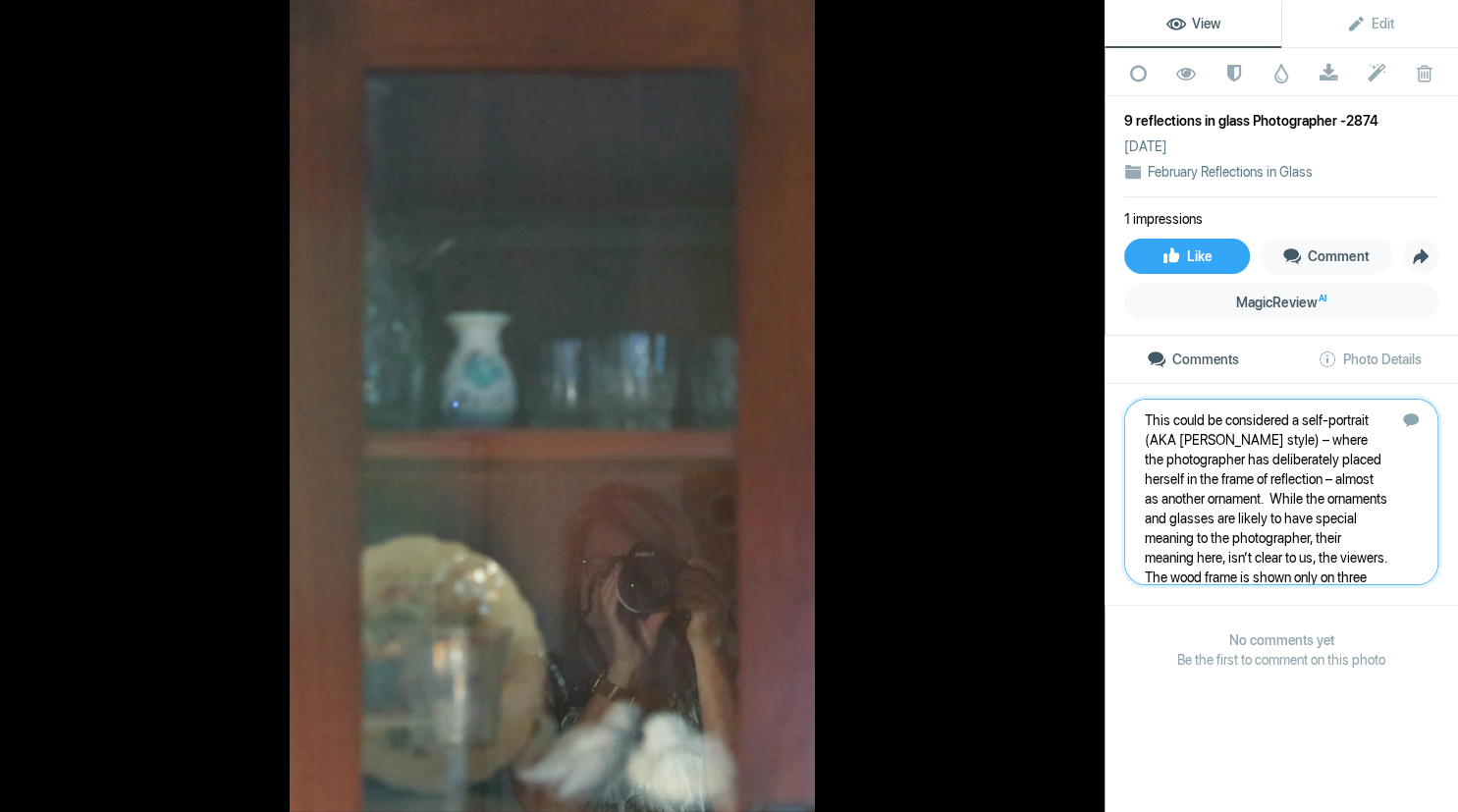 scroll, scrollTop: 237, scrollLeft: 0, axis: vertical 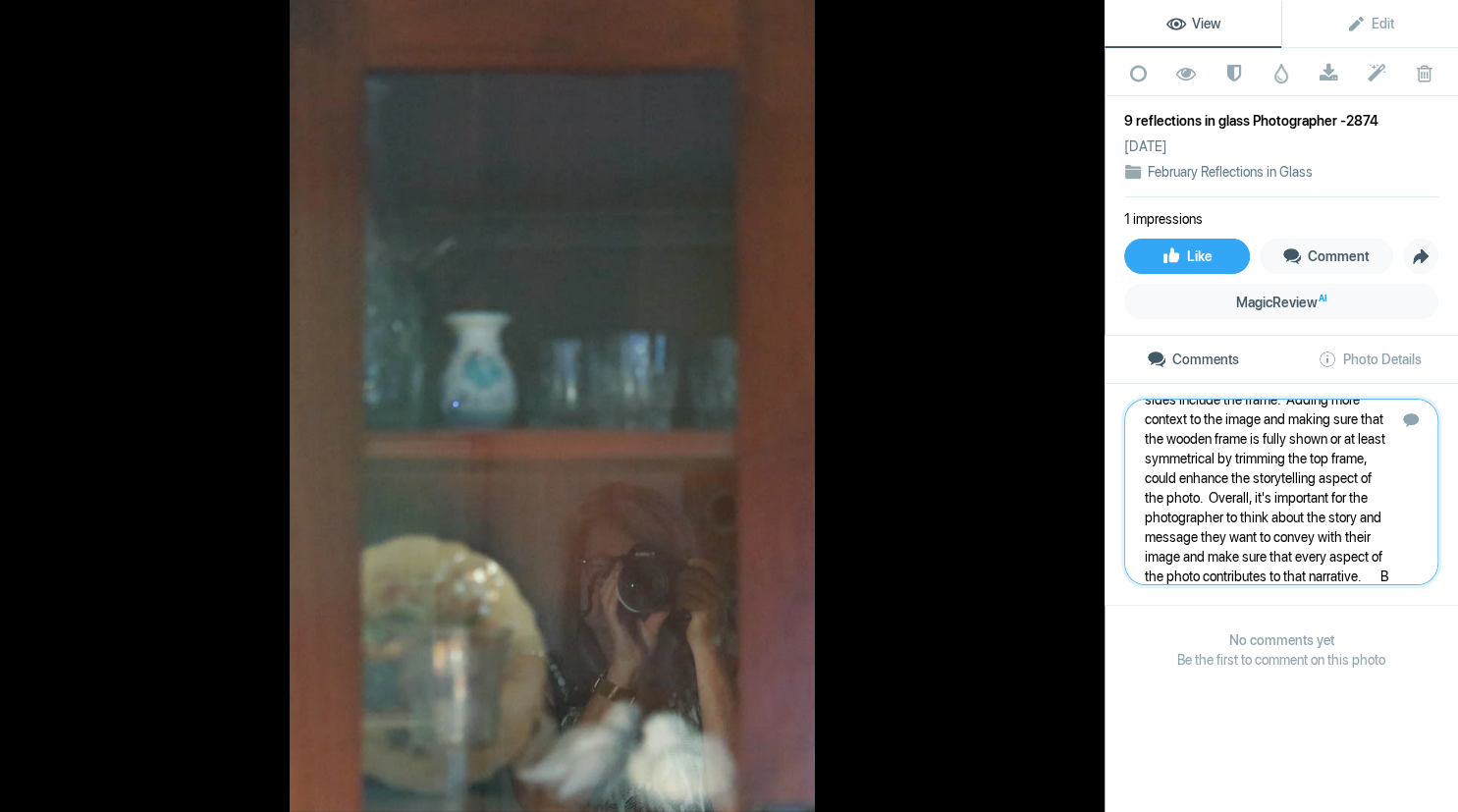 type 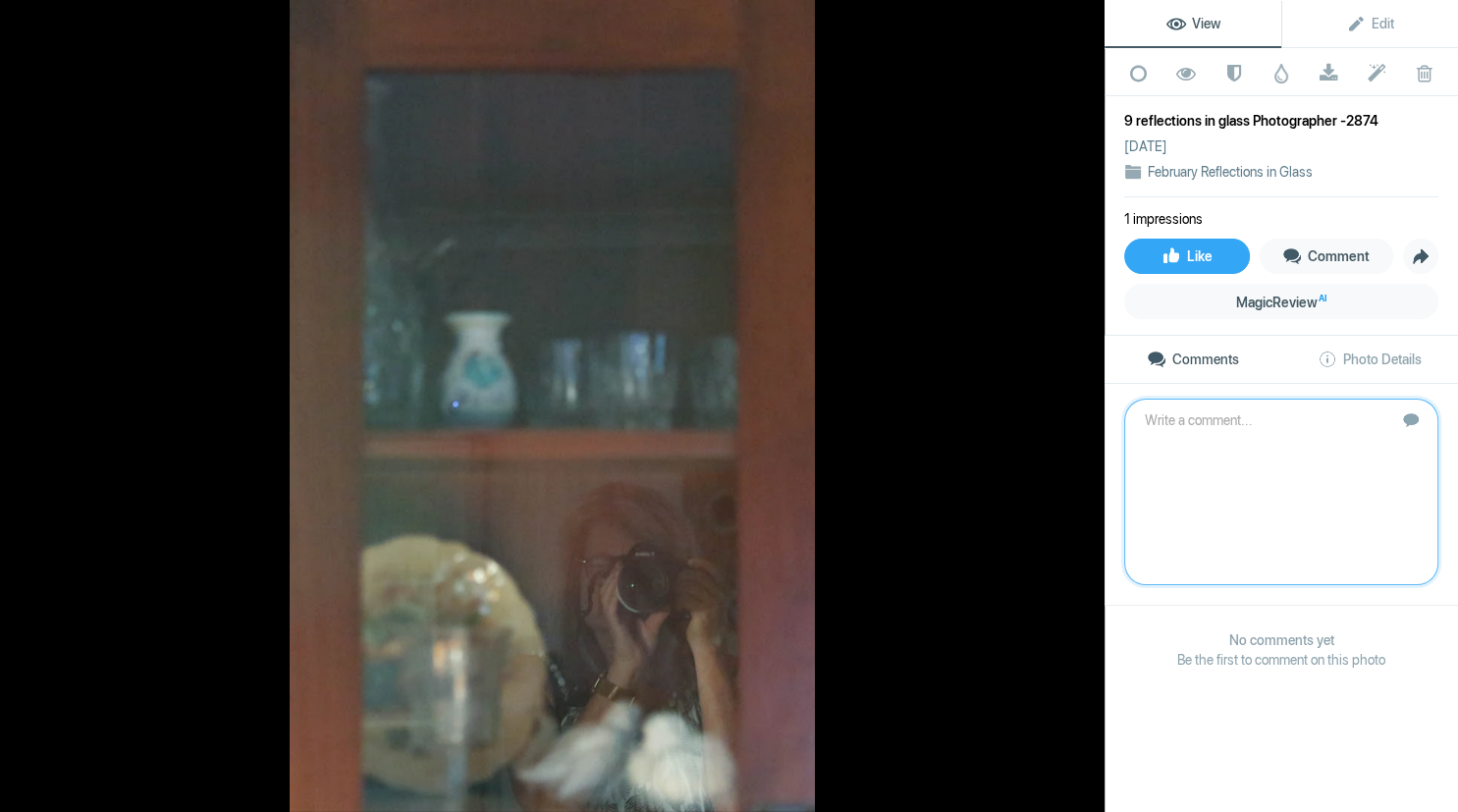 scroll, scrollTop: 0, scrollLeft: 0, axis: both 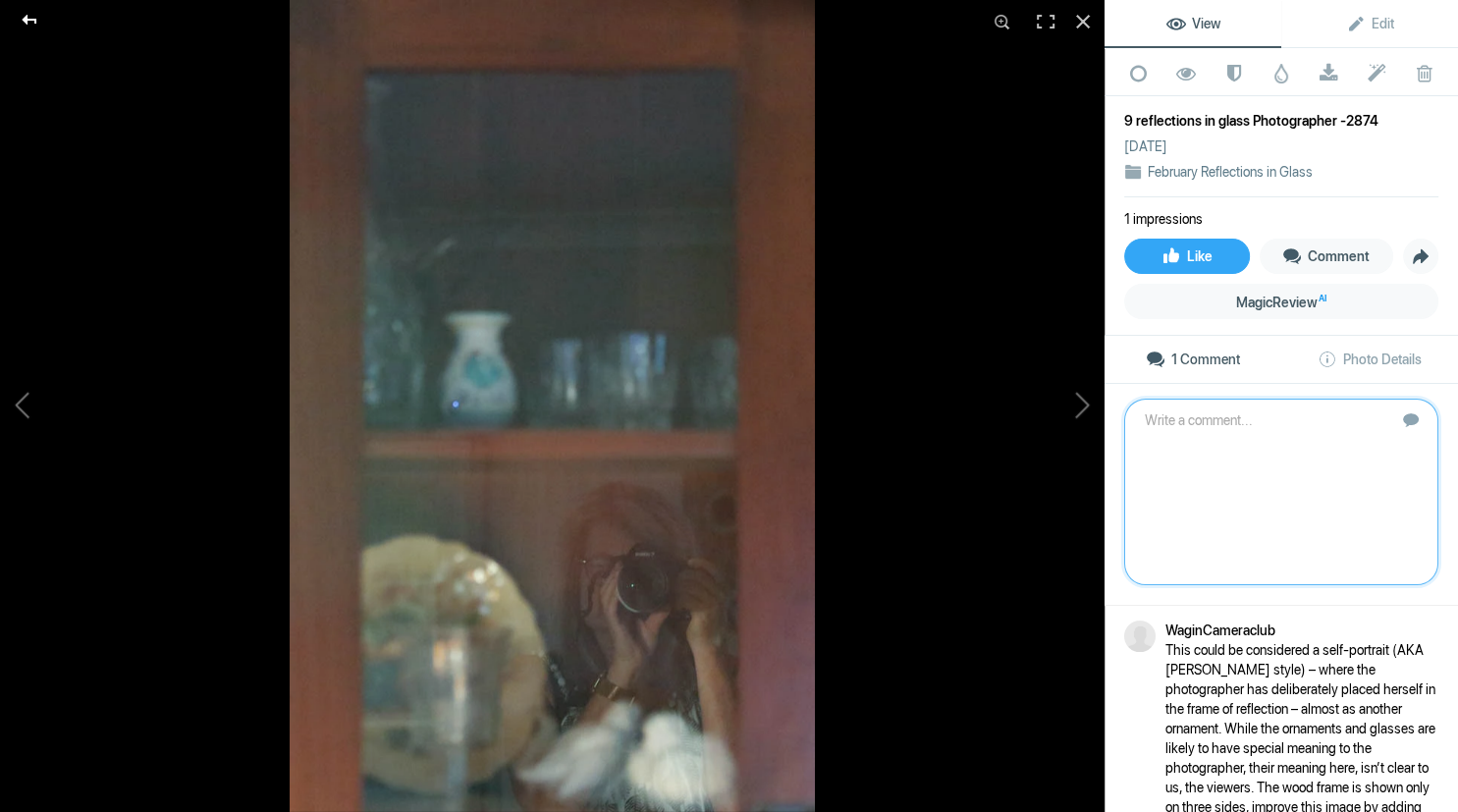 click 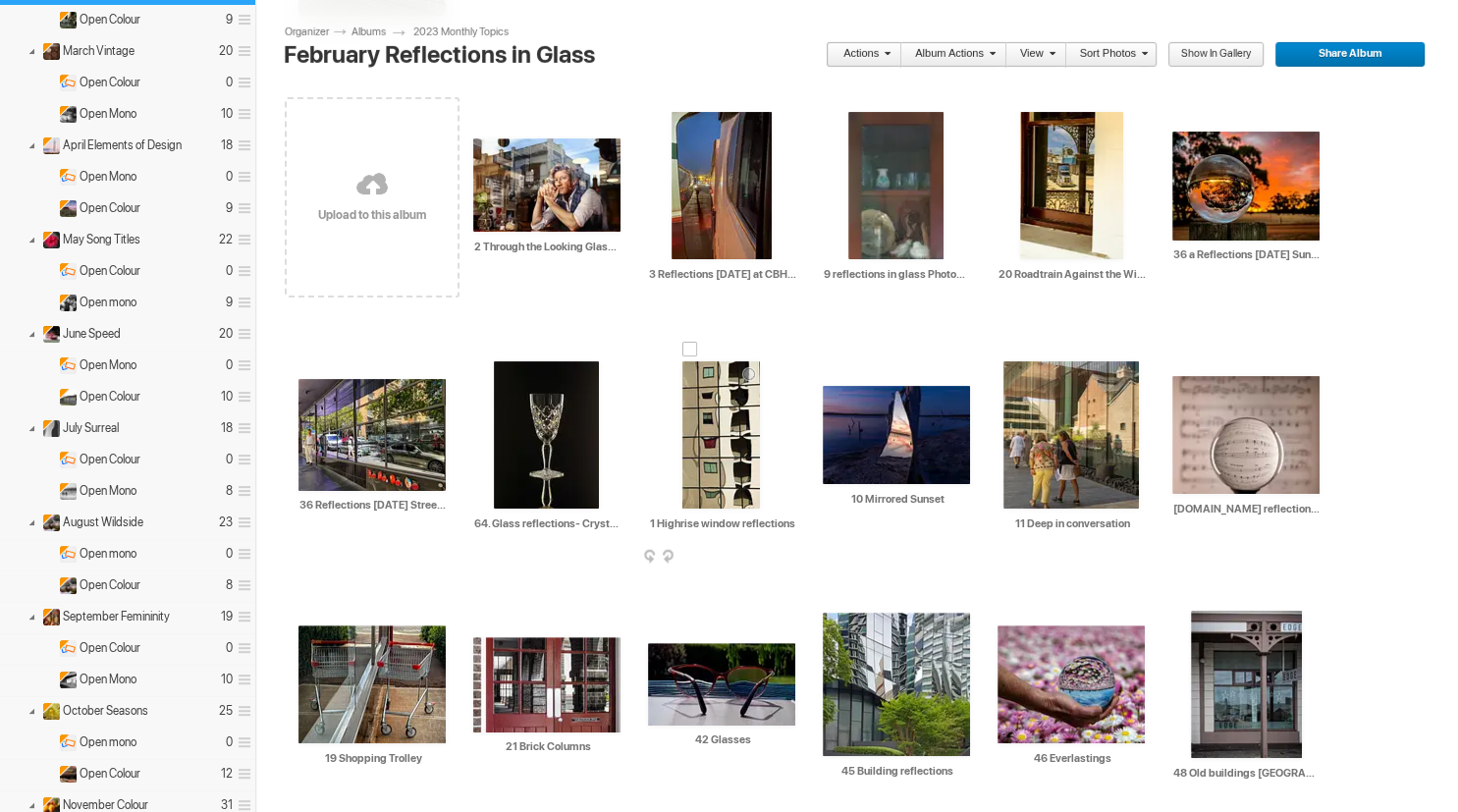 scroll, scrollTop: 369, scrollLeft: 0, axis: vertical 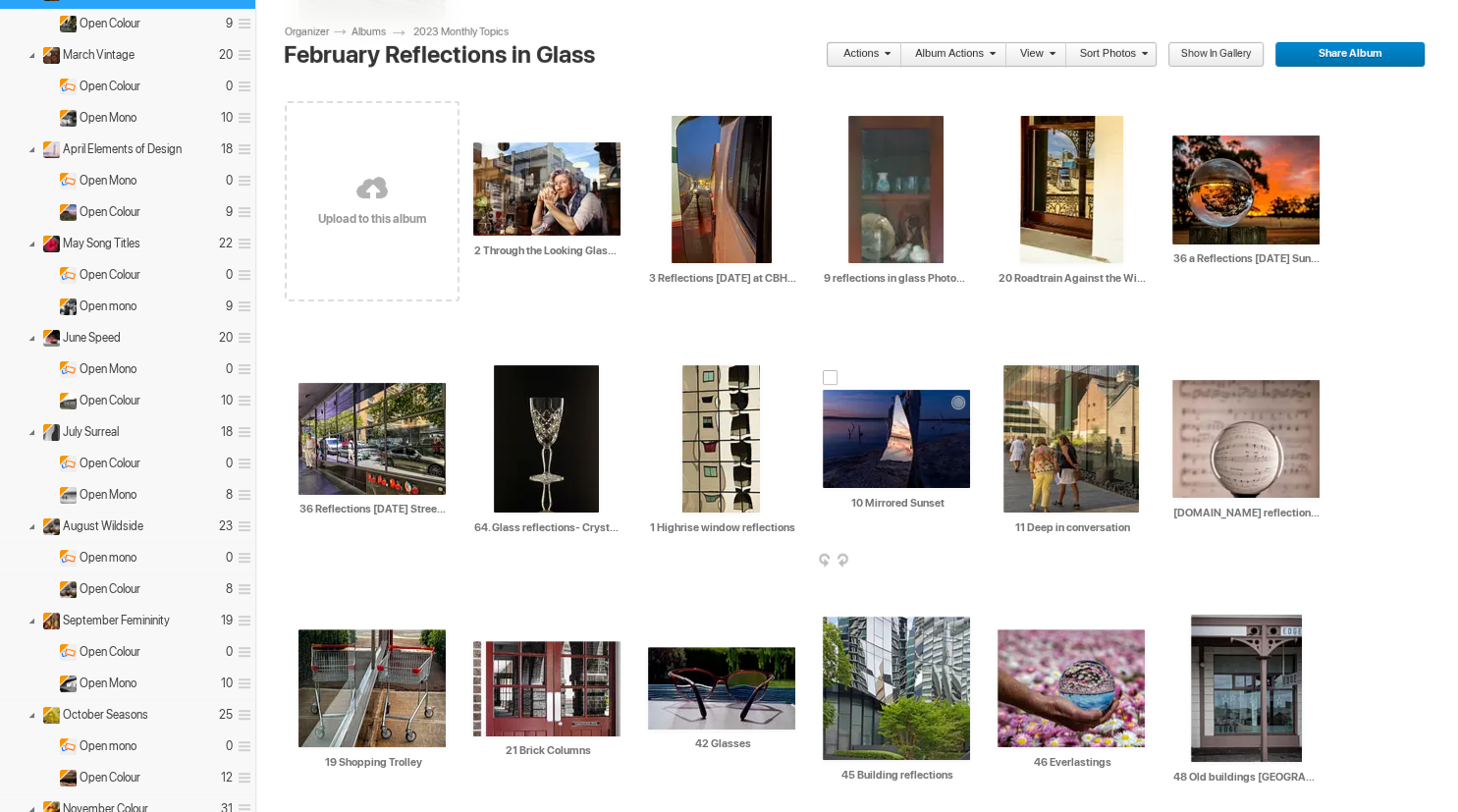 click at bounding box center [896, 439] 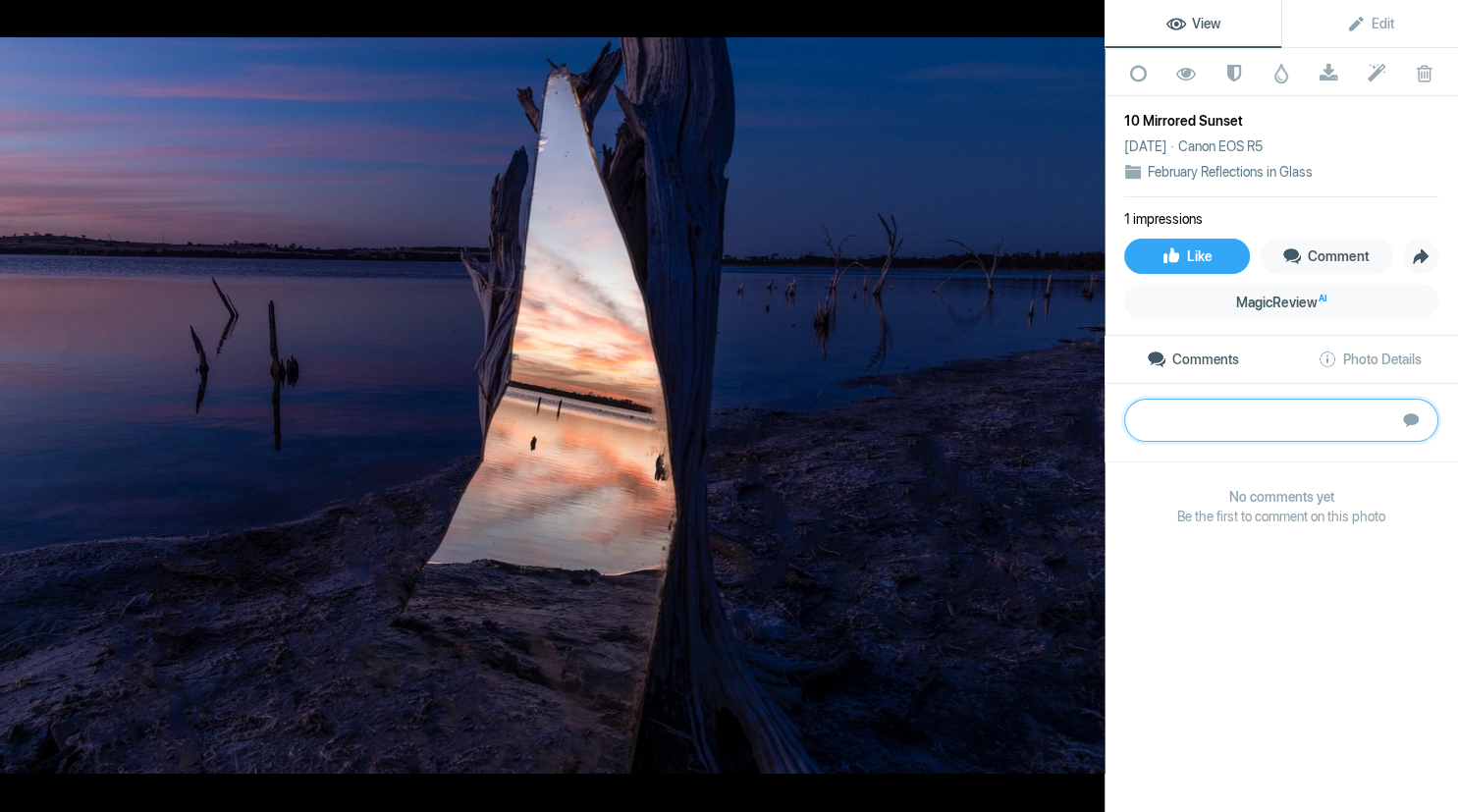paste on "This is a very different and unique approach – not one I’ve seen recently.  It’s a reflection of a golden sunset, reflected in the mirror, whilst the surrounding image is a complementary blue, dark, but still providing good context for the reflection.  For me this has a good story, a strong message, of contrasts and opposites within the whole.  To improve it, clean the mirror edges.  I don’t mean with a cloth – I mean with a photo editing process.  I’d also encourage the photographer to consider aspect ratio and placement of the mirror.  The photo is presented here as landscape, but the glass is in portrait style presentation (vertical) – I just ask the question to encourage thought here: would it be better for the glass to be positioned in a horizontal placement?	S" 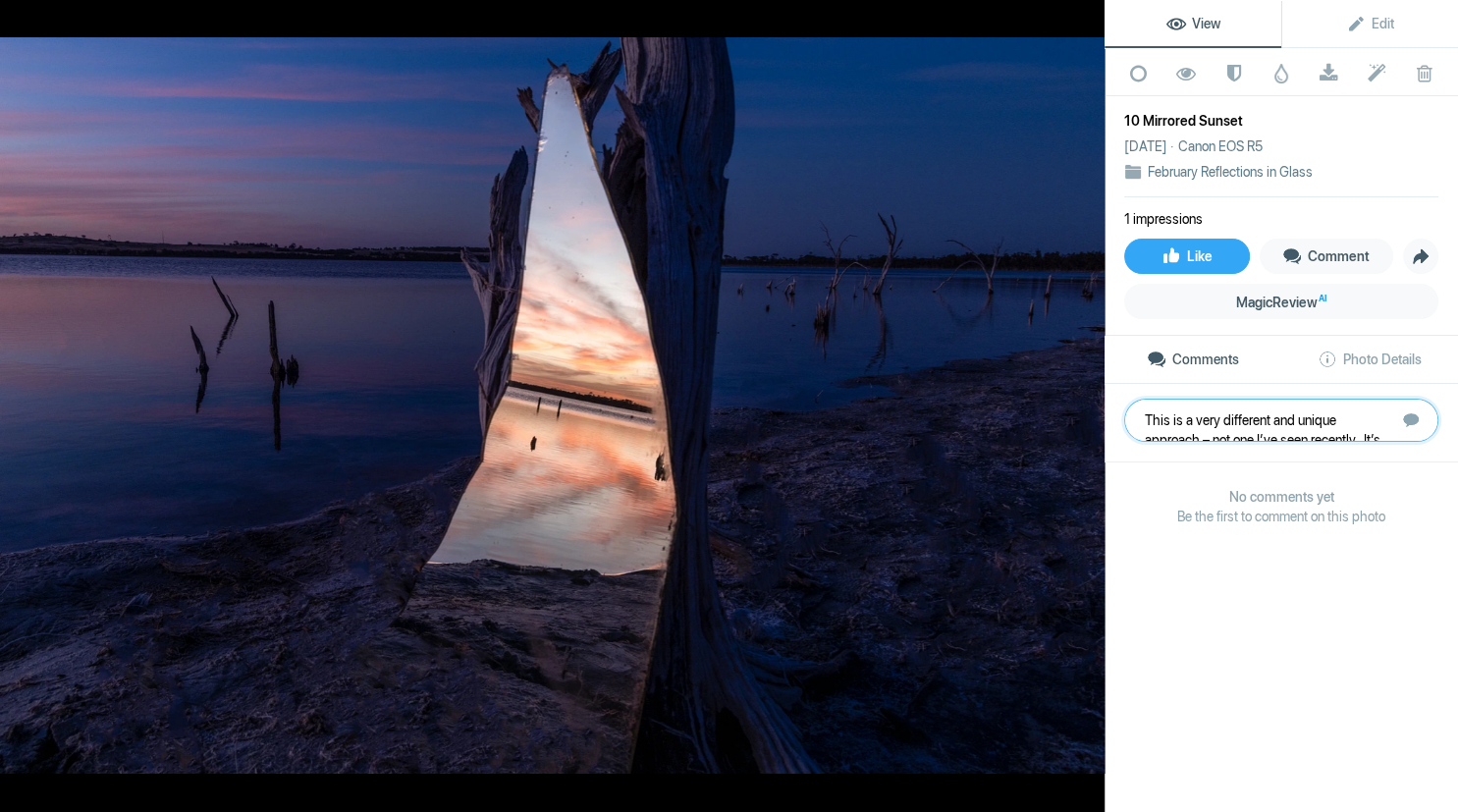 scroll, scrollTop: 197, scrollLeft: 0, axis: vertical 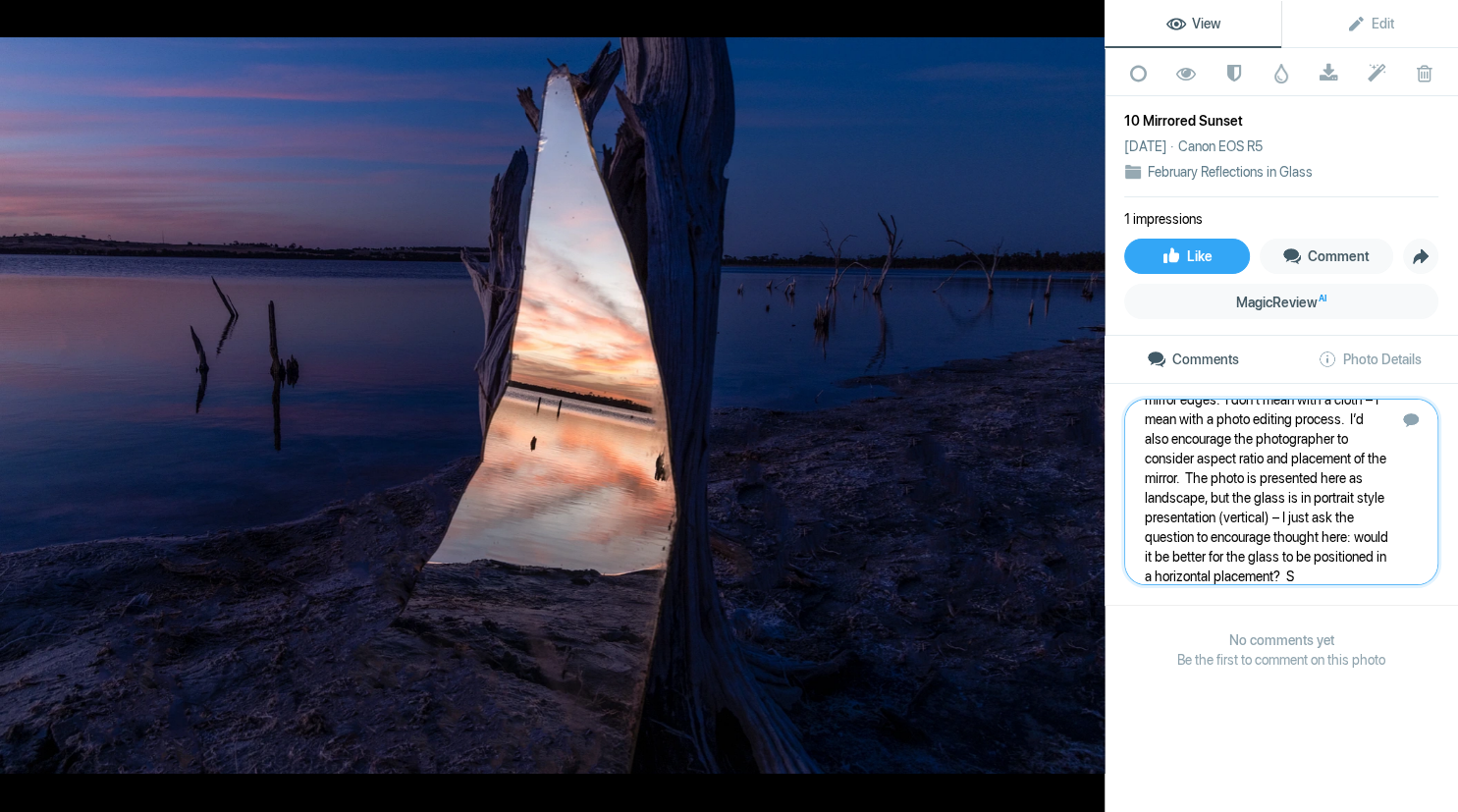 type 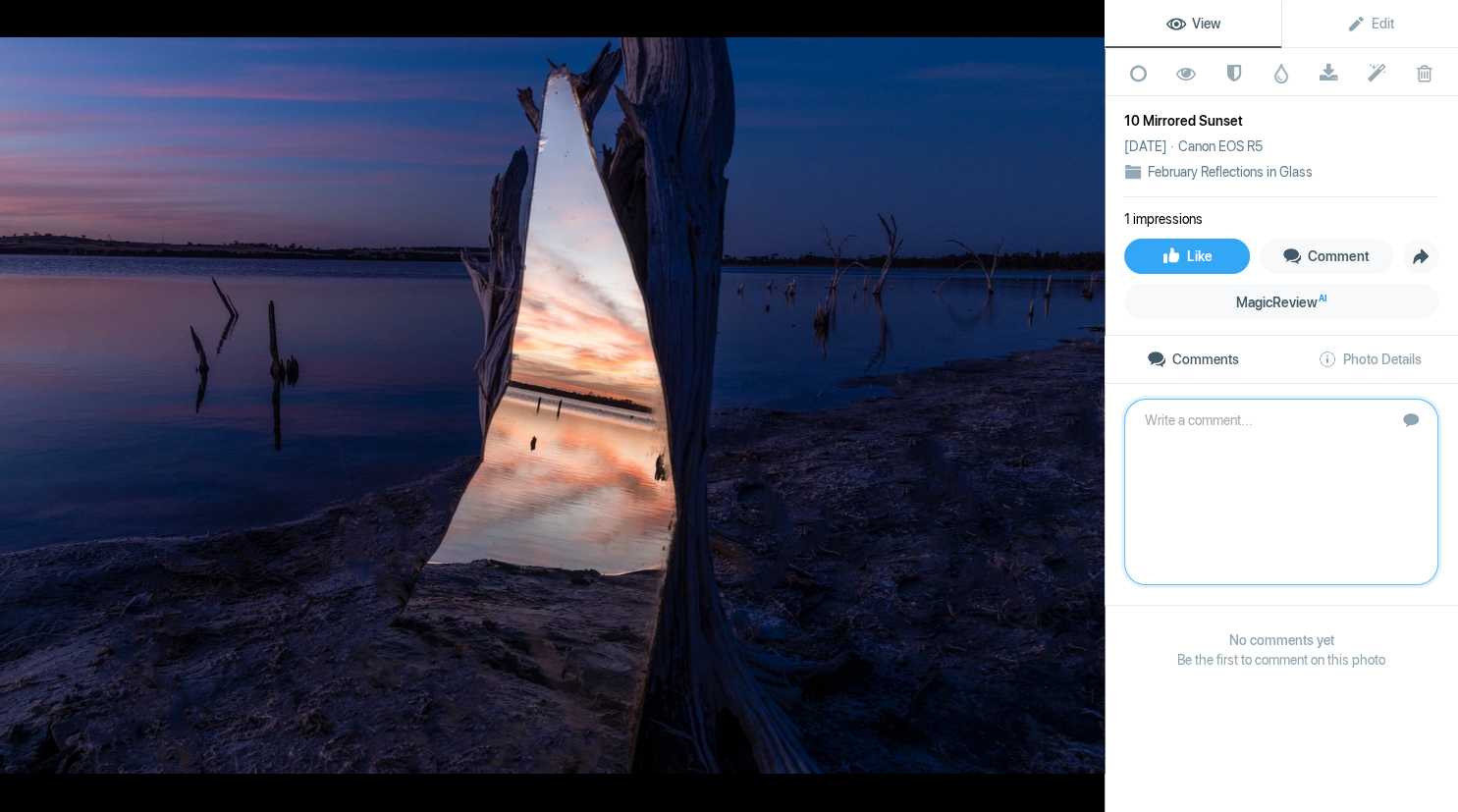 scroll, scrollTop: 0, scrollLeft: 0, axis: both 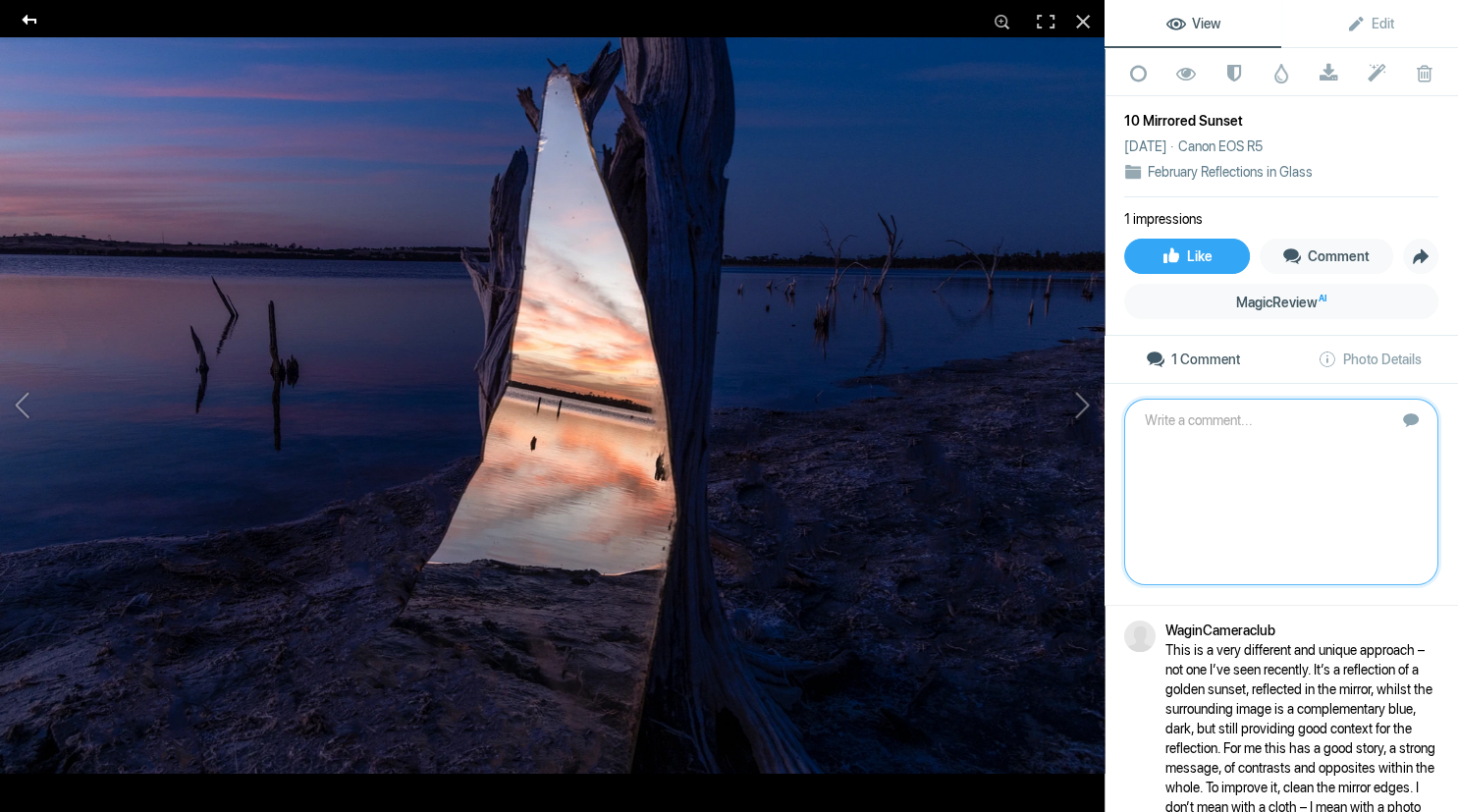 click 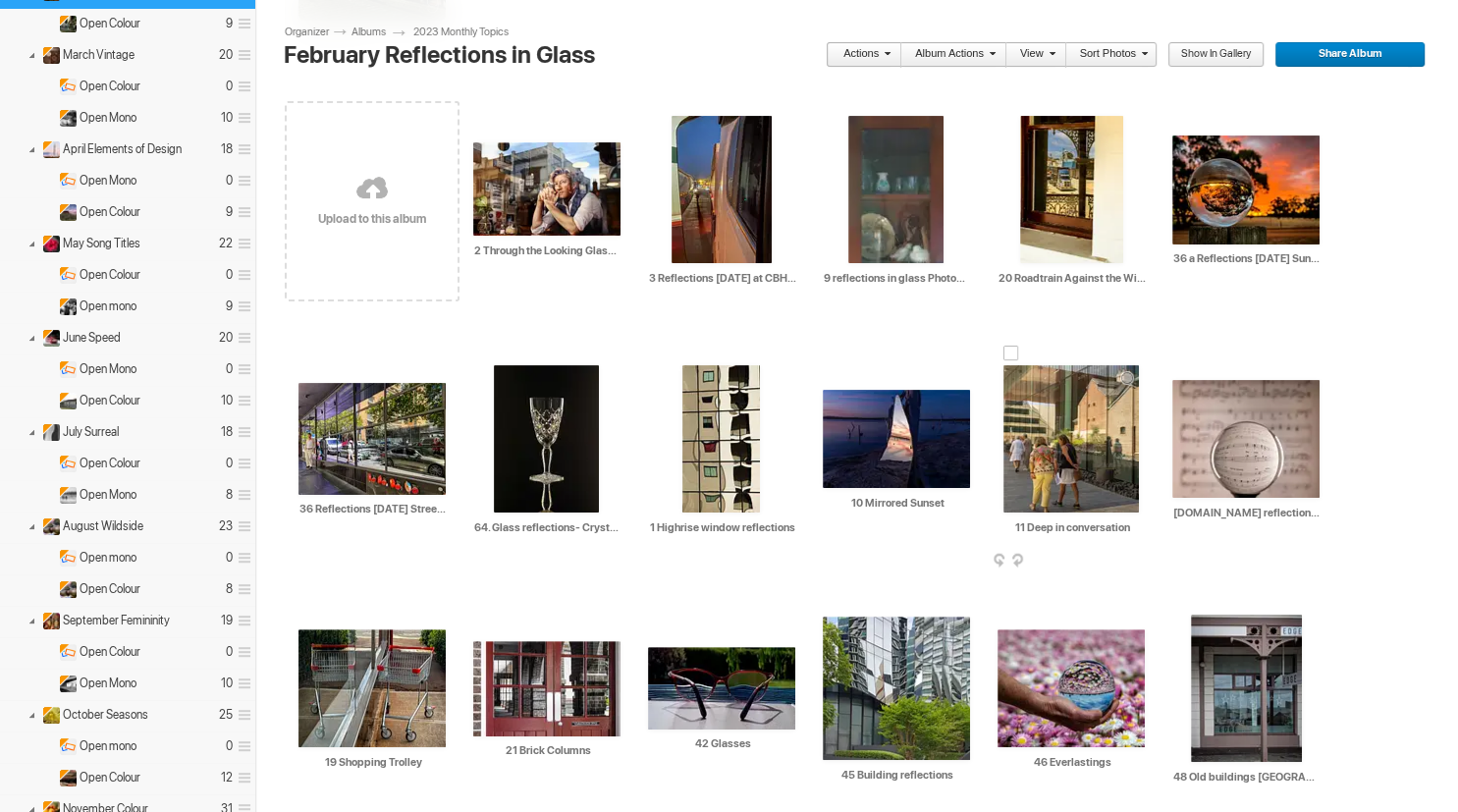 click at bounding box center (1071, 439) 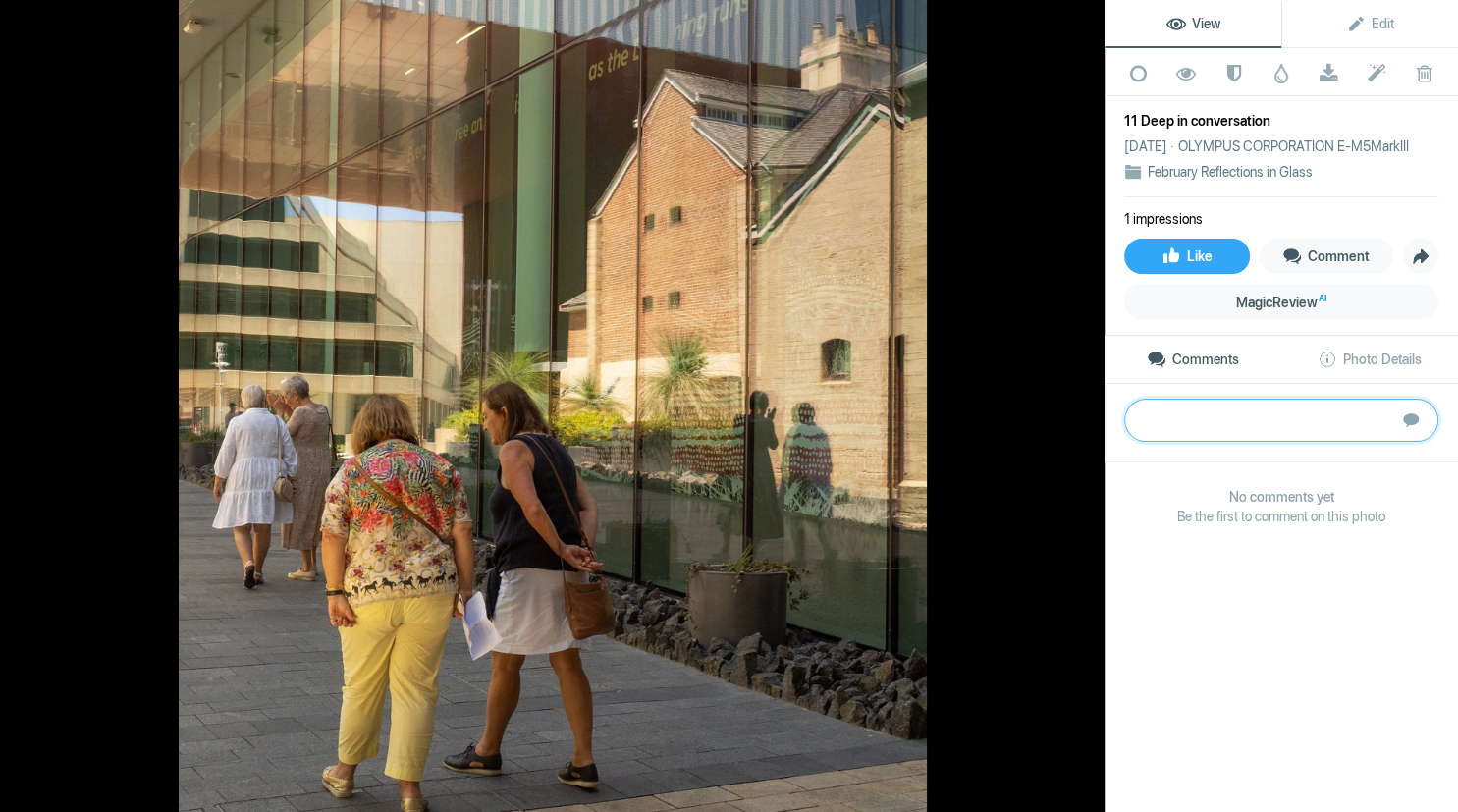 paste on "The title of this image is deep conversation, which provides more context than the image does.  It shows four women, in pairs, deep in conversation, with two of them reflected in the windows of a nearby building.  The reflected building holds a reflection of two women – and it’s this part of the image which I think is the strongest.  I’d encourage the photographer to consider a crop which excludes the actual women and show a somewhat abstract of their reflections.  Be careful when cropping through bodies – the lady in yellow has a half a right foot.  In portraiture, watch where the crop lies, try to crop across a joint, like an elbow or a knee, rather than through a hand, foot or forearm." 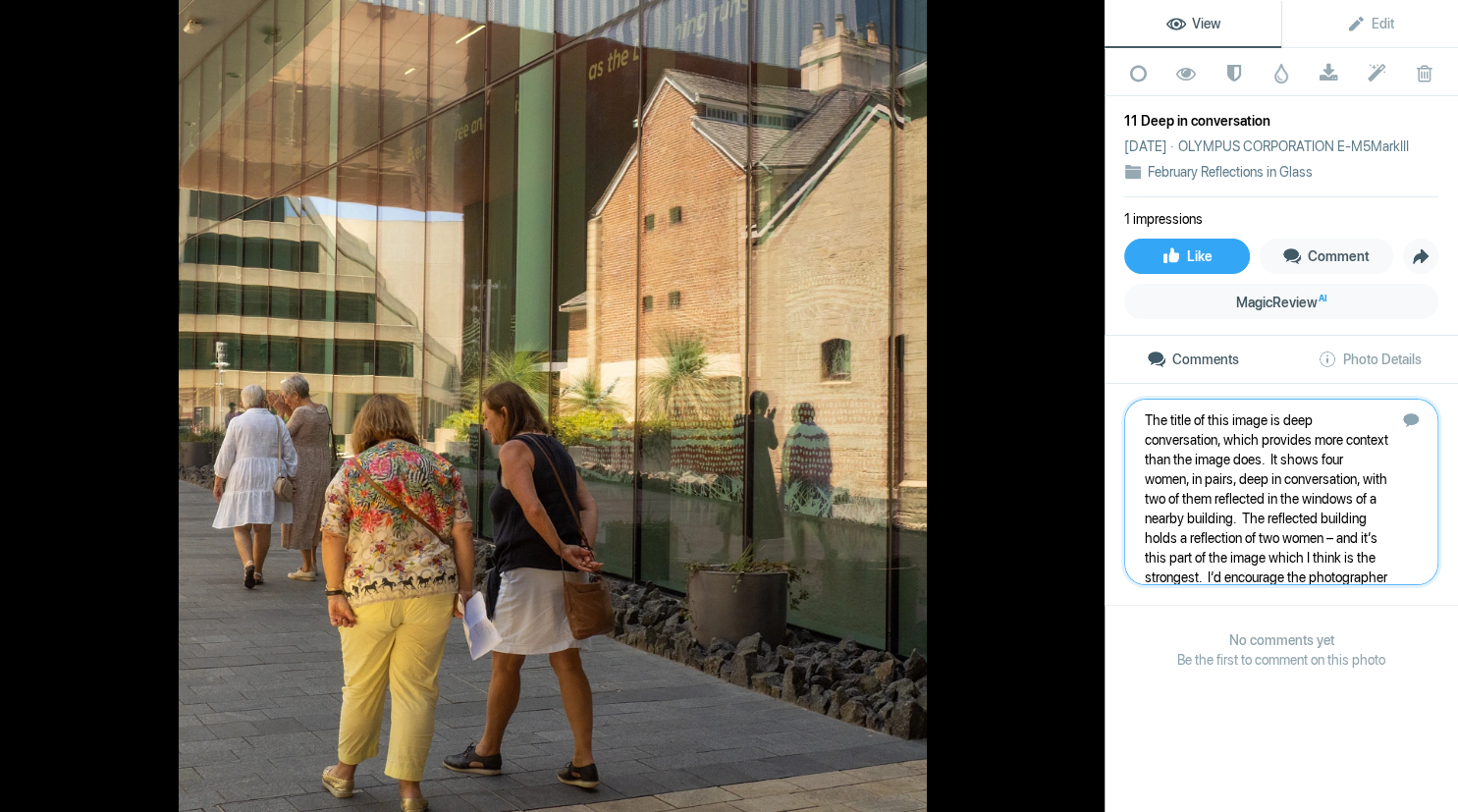 scroll, scrollTop: 178, scrollLeft: 0, axis: vertical 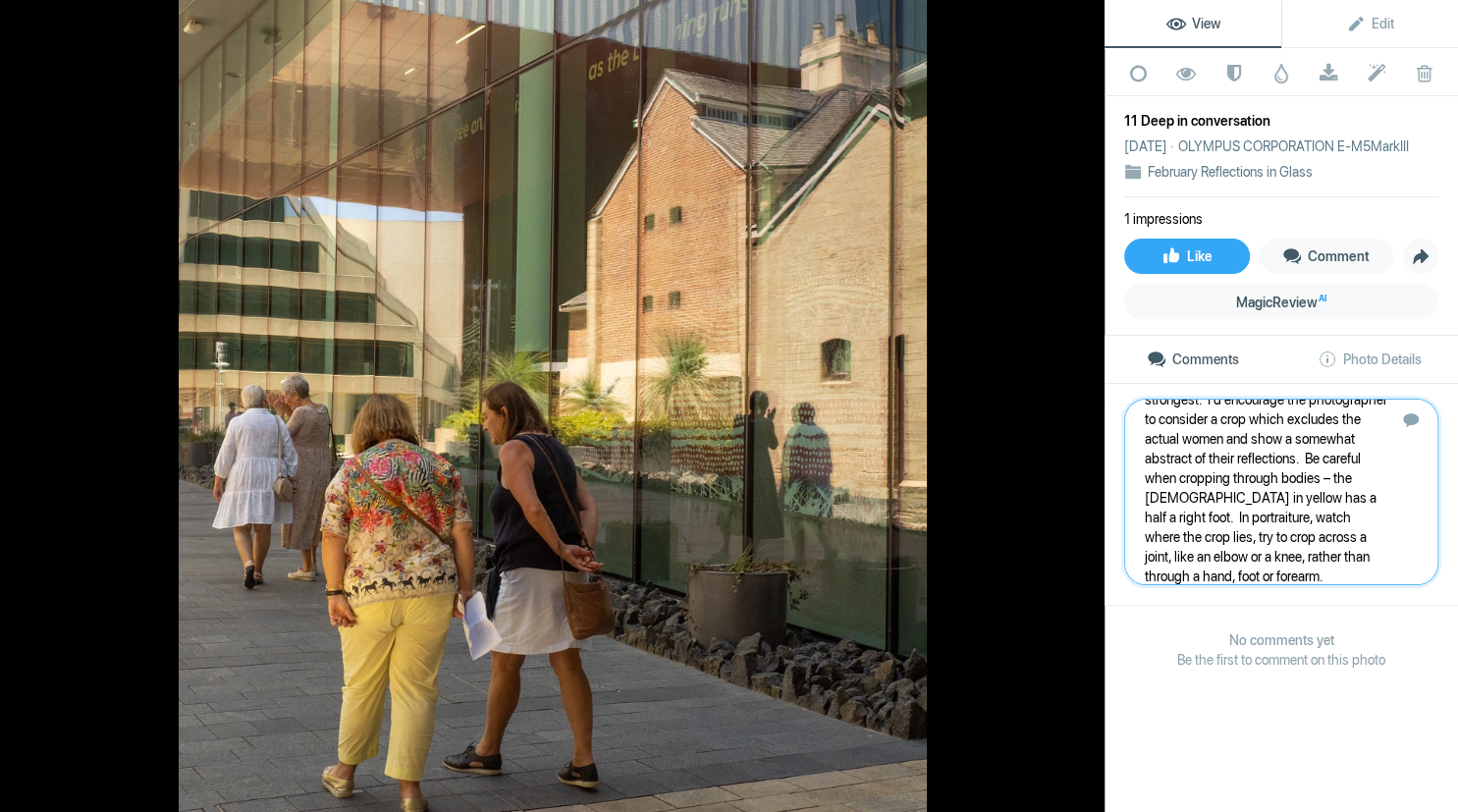 type 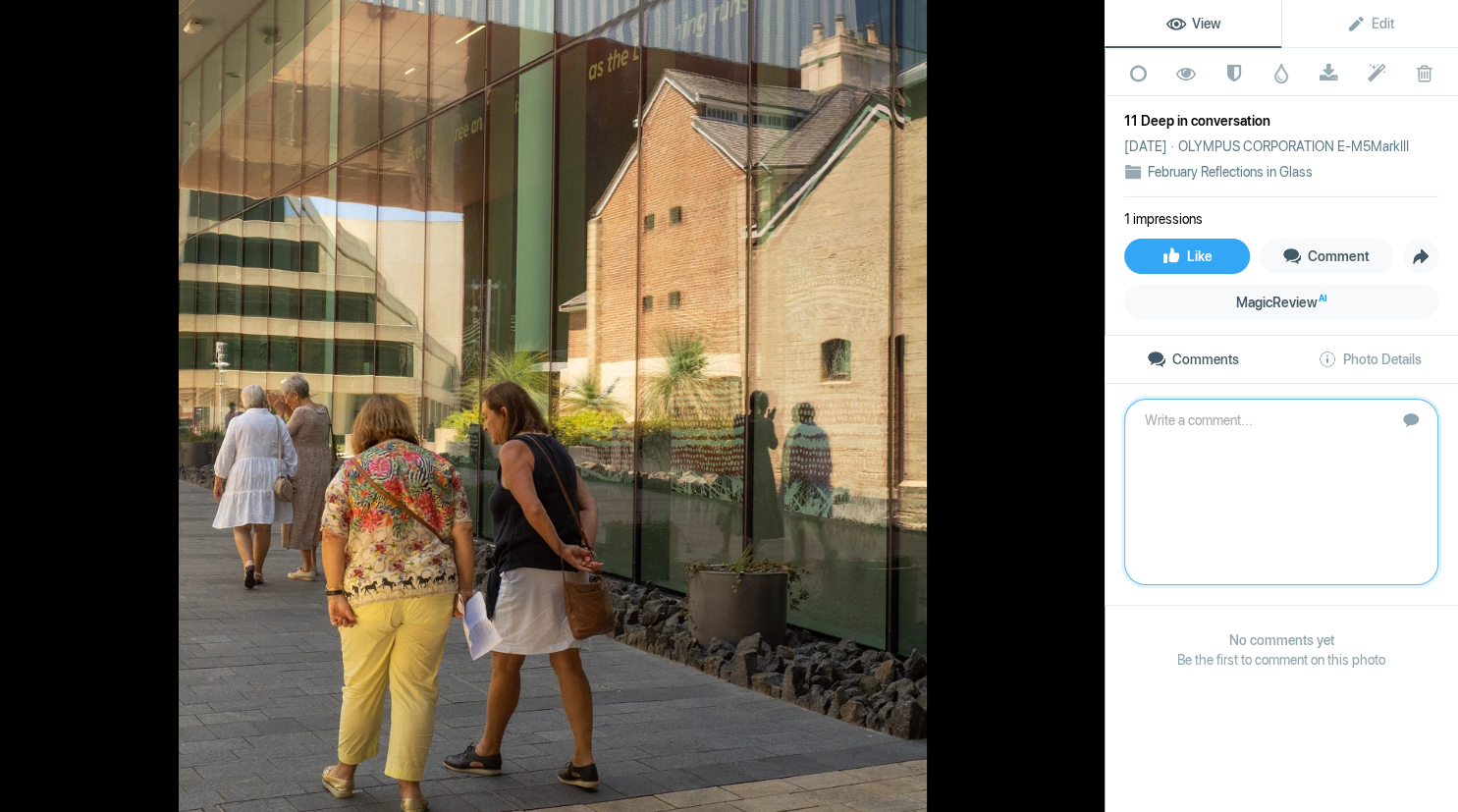 scroll, scrollTop: 0, scrollLeft: 0, axis: both 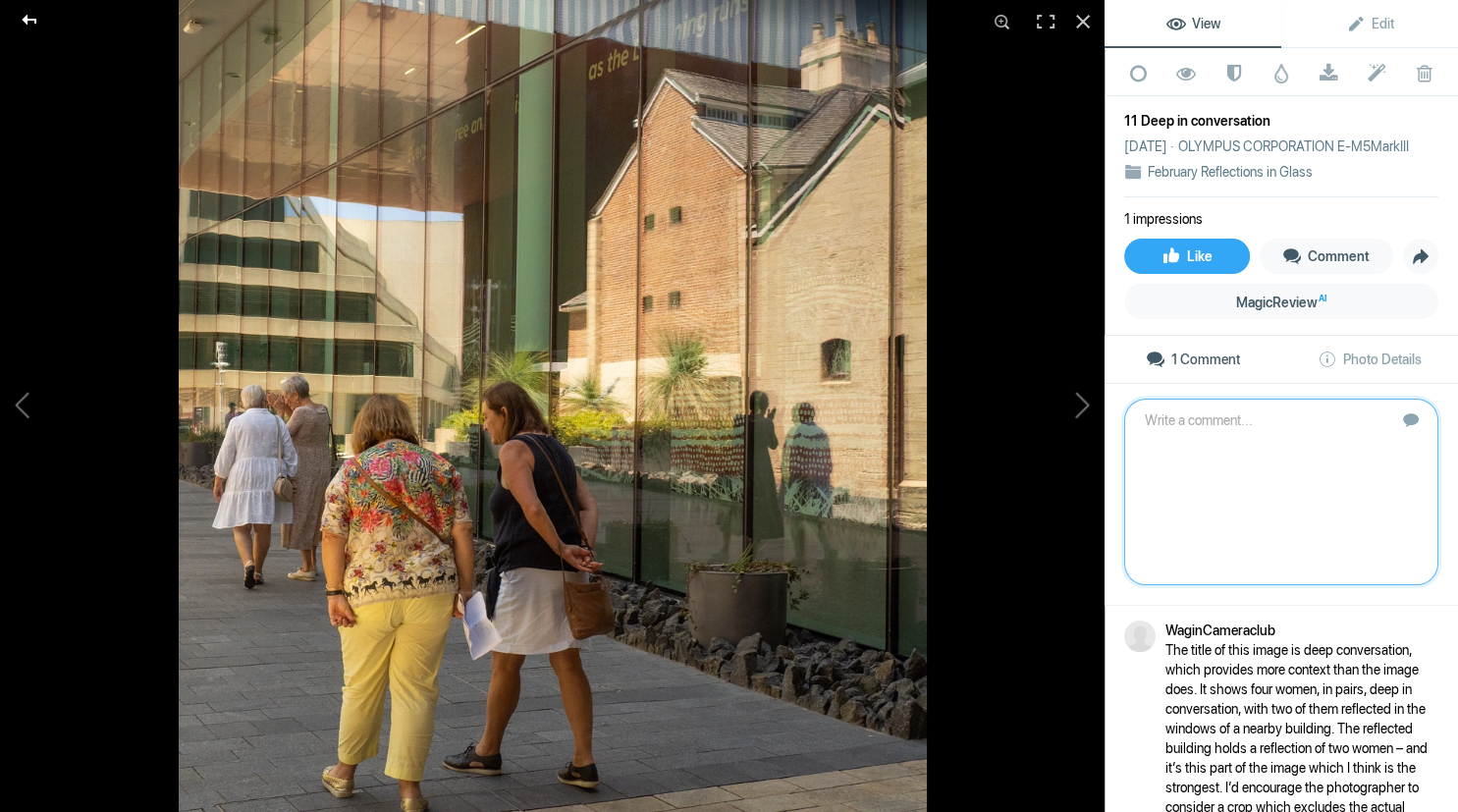 click 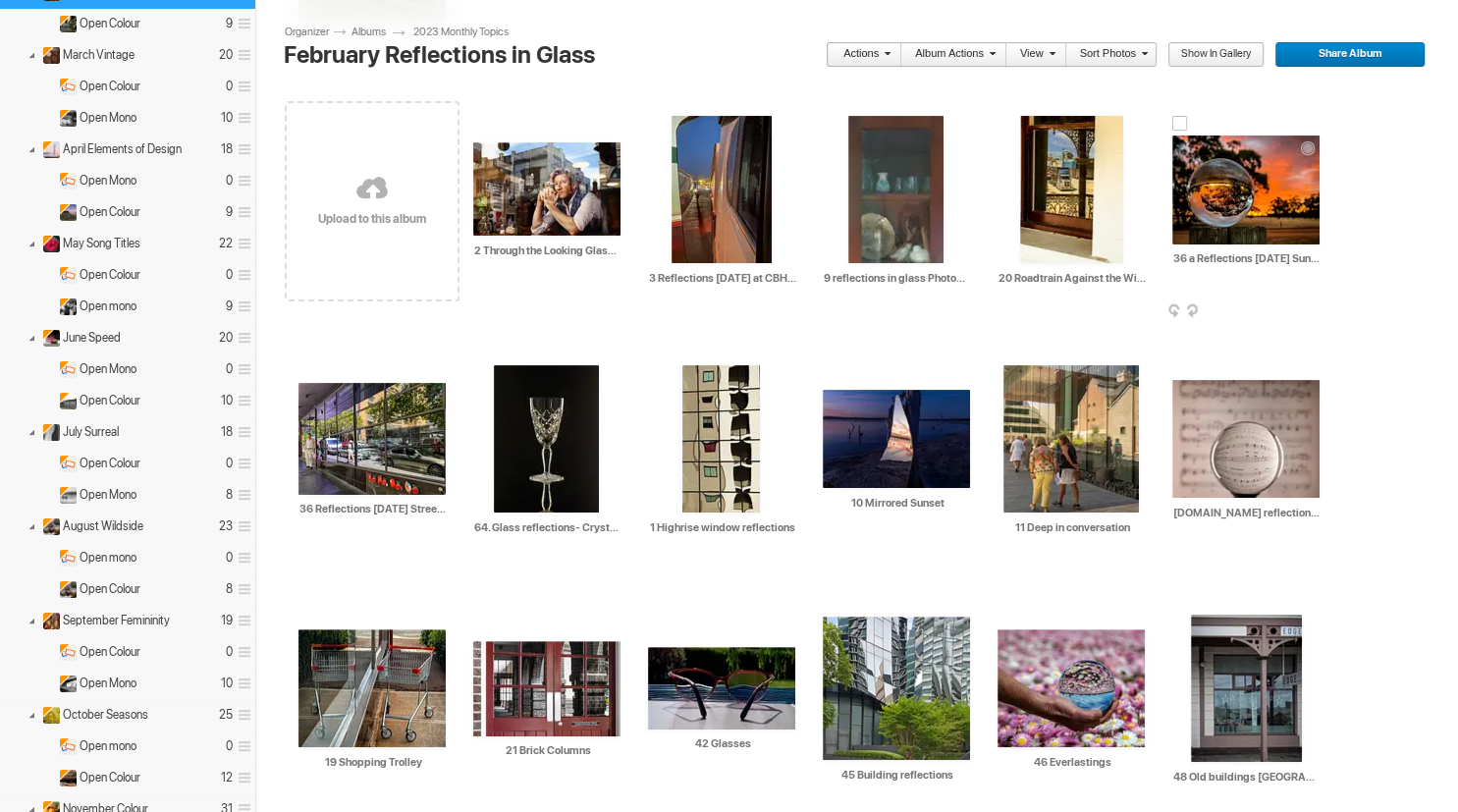 click at bounding box center (1246, 189) 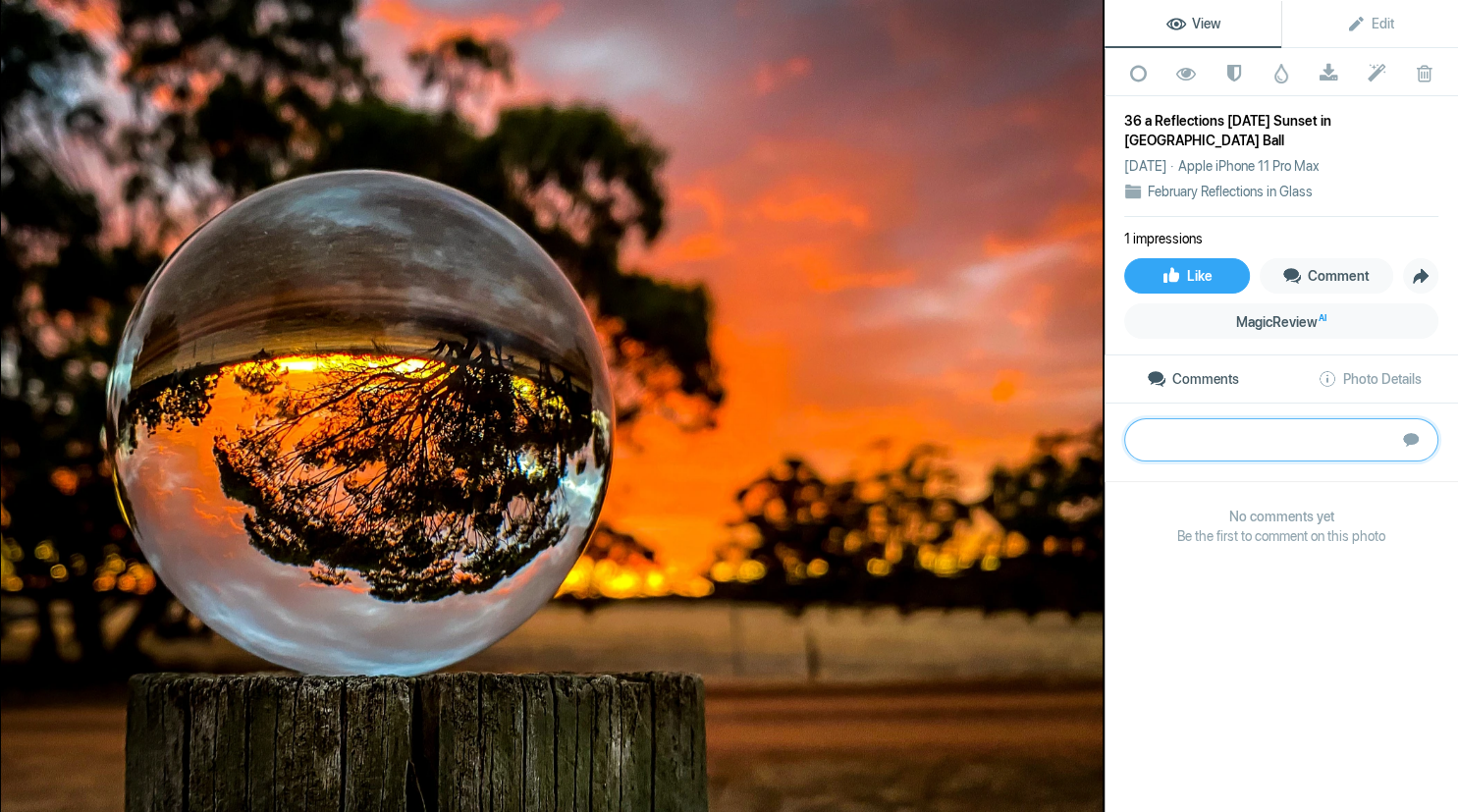 paste on "This is a musical score reflected in a glass ball, presented in square format, it is creamy coloured with black detail and white reflections on the sides of the ball.  The story here is one of music.  The sharp detail brings us back to the glass ball after exploring some of the out of focus music in the background.  The ball is brighter, sharper with more contrast than the surrounds.  This is a principle to remember in all our photography – to make sure that the subject or hero of the image is brighter, sharper, with more saturation and contrast than the surrounds.  It could be improved by having the music the right way up.  There’s also the potential to include words which could provide added context to the story.	S" 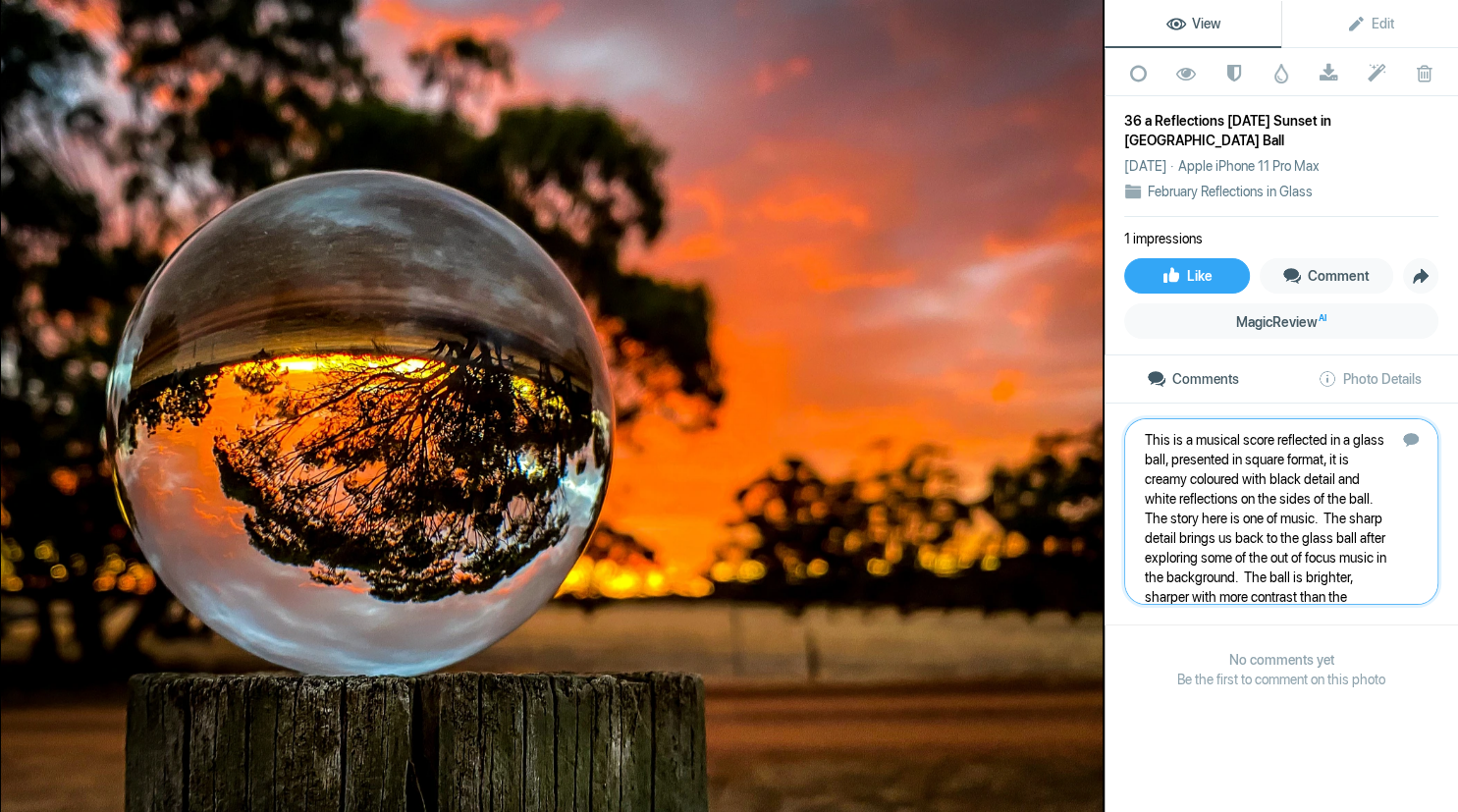 scroll, scrollTop: 178, scrollLeft: 0, axis: vertical 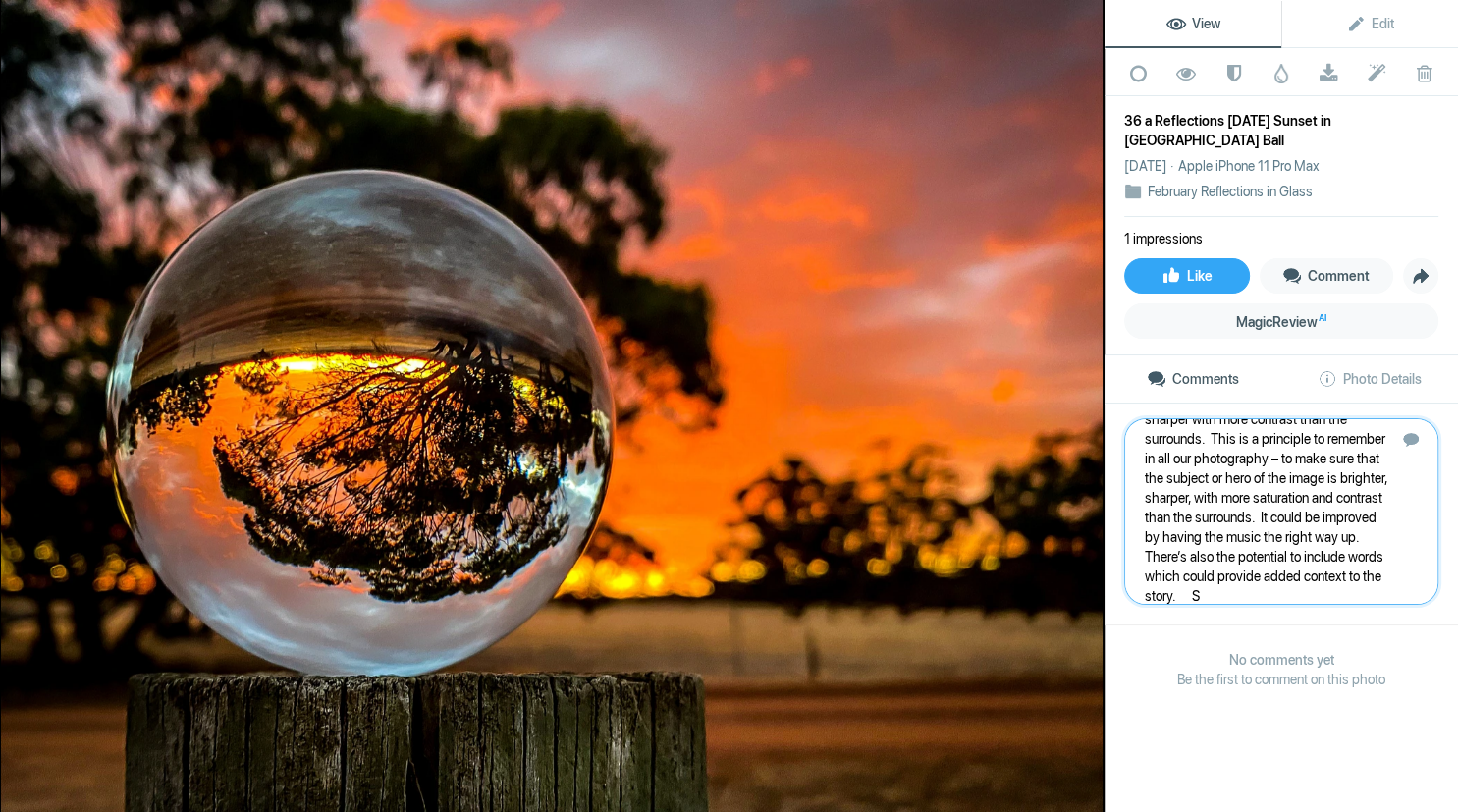 type 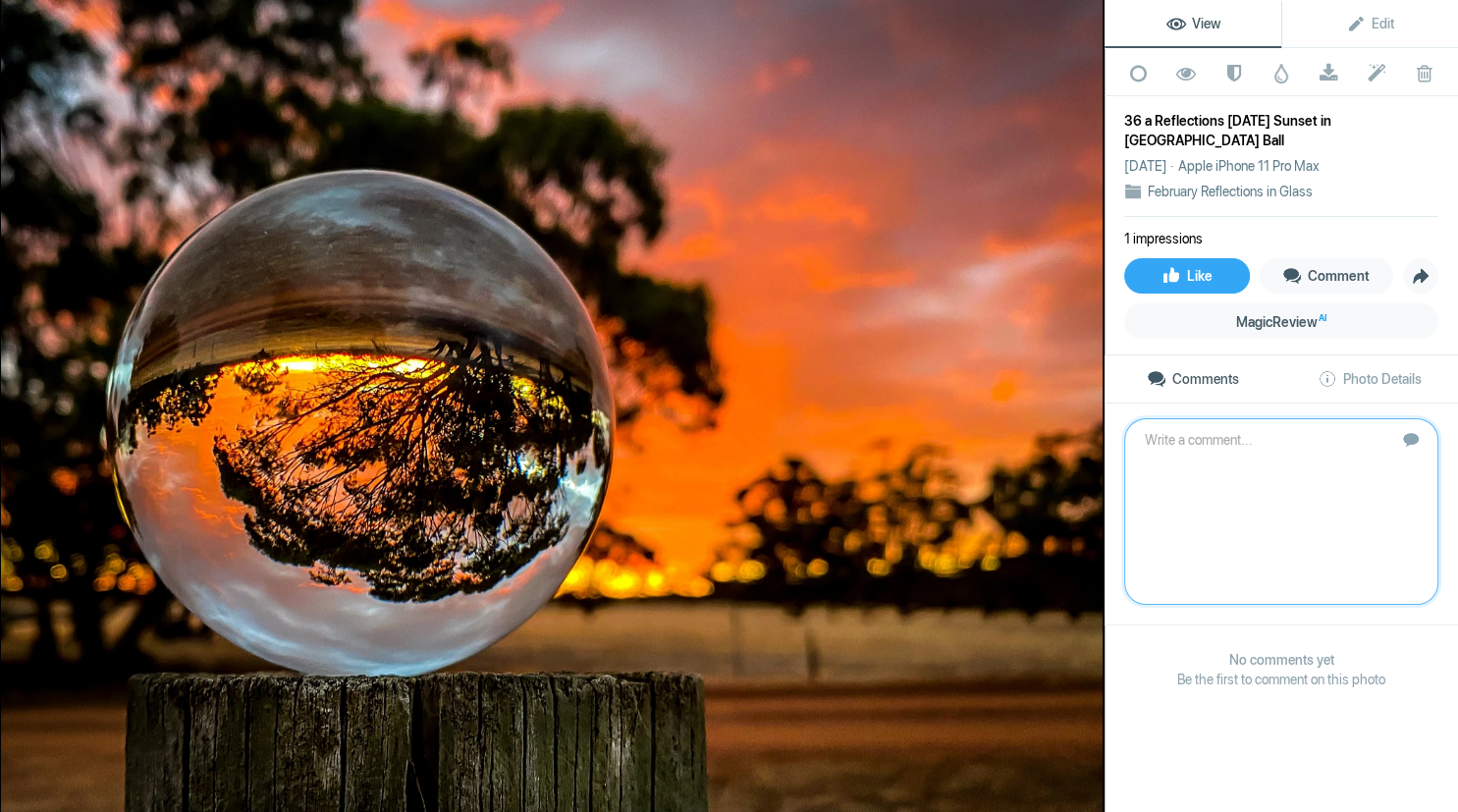 scroll, scrollTop: 0, scrollLeft: 0, axis: both 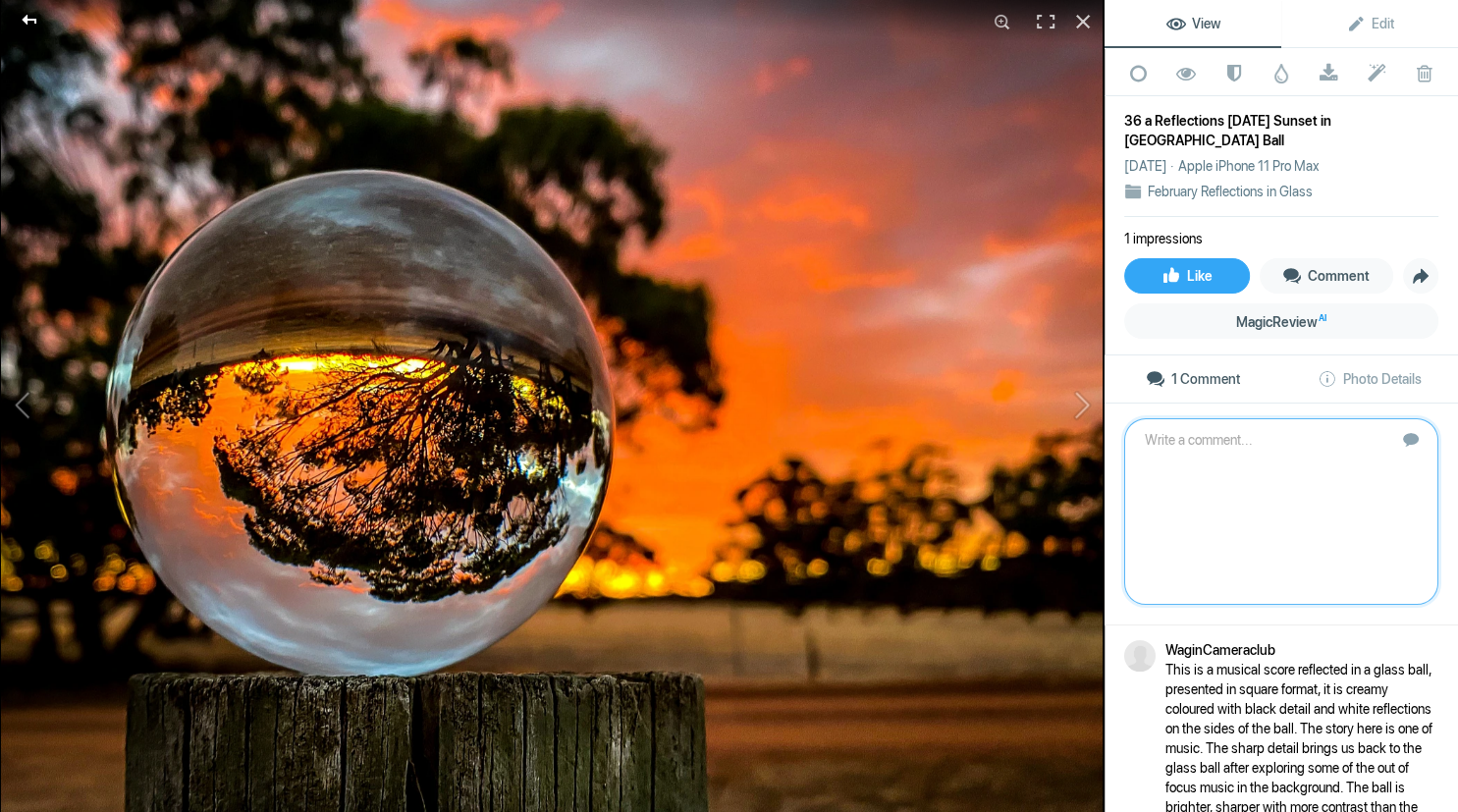 click 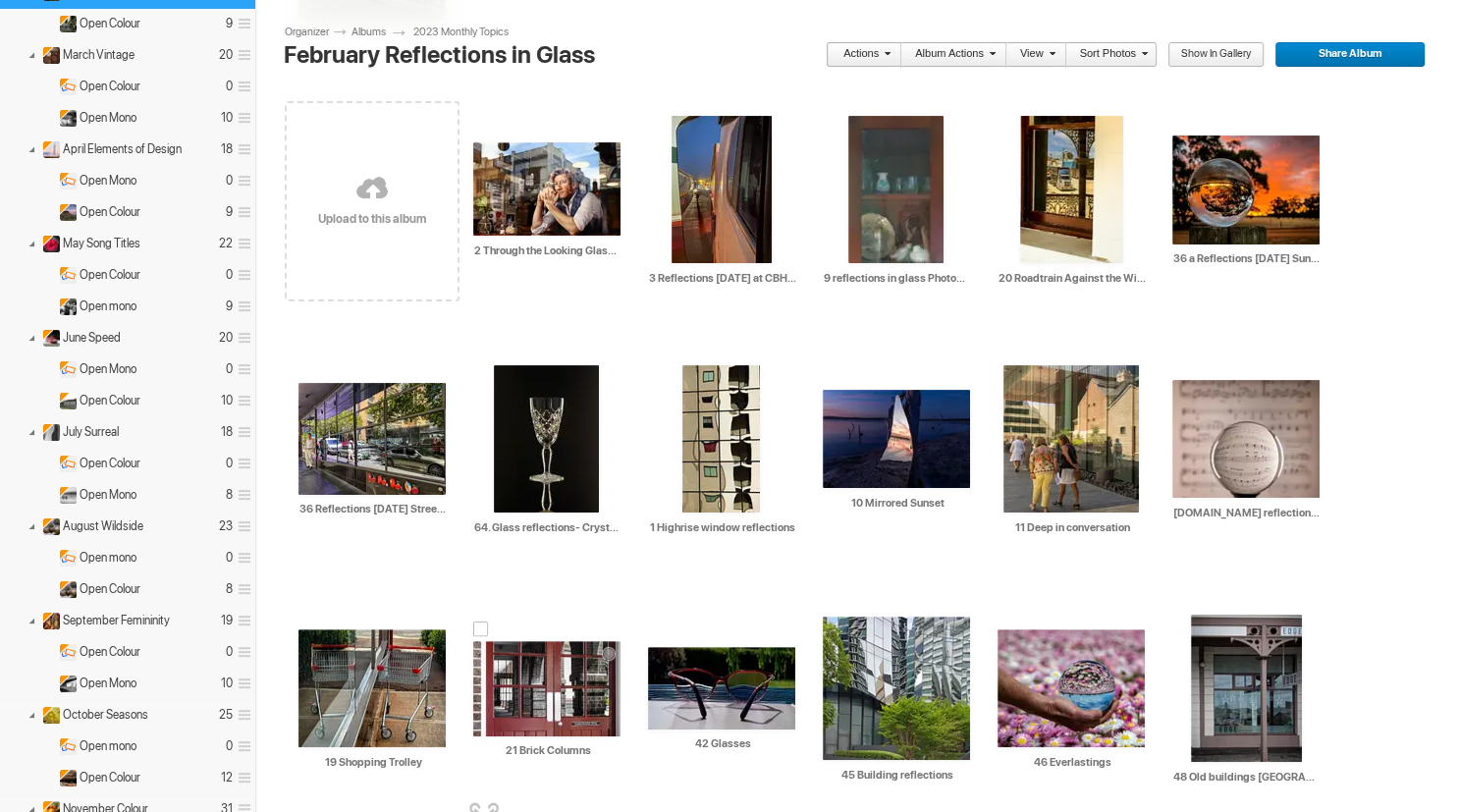 click at bounding box center (547, 688) 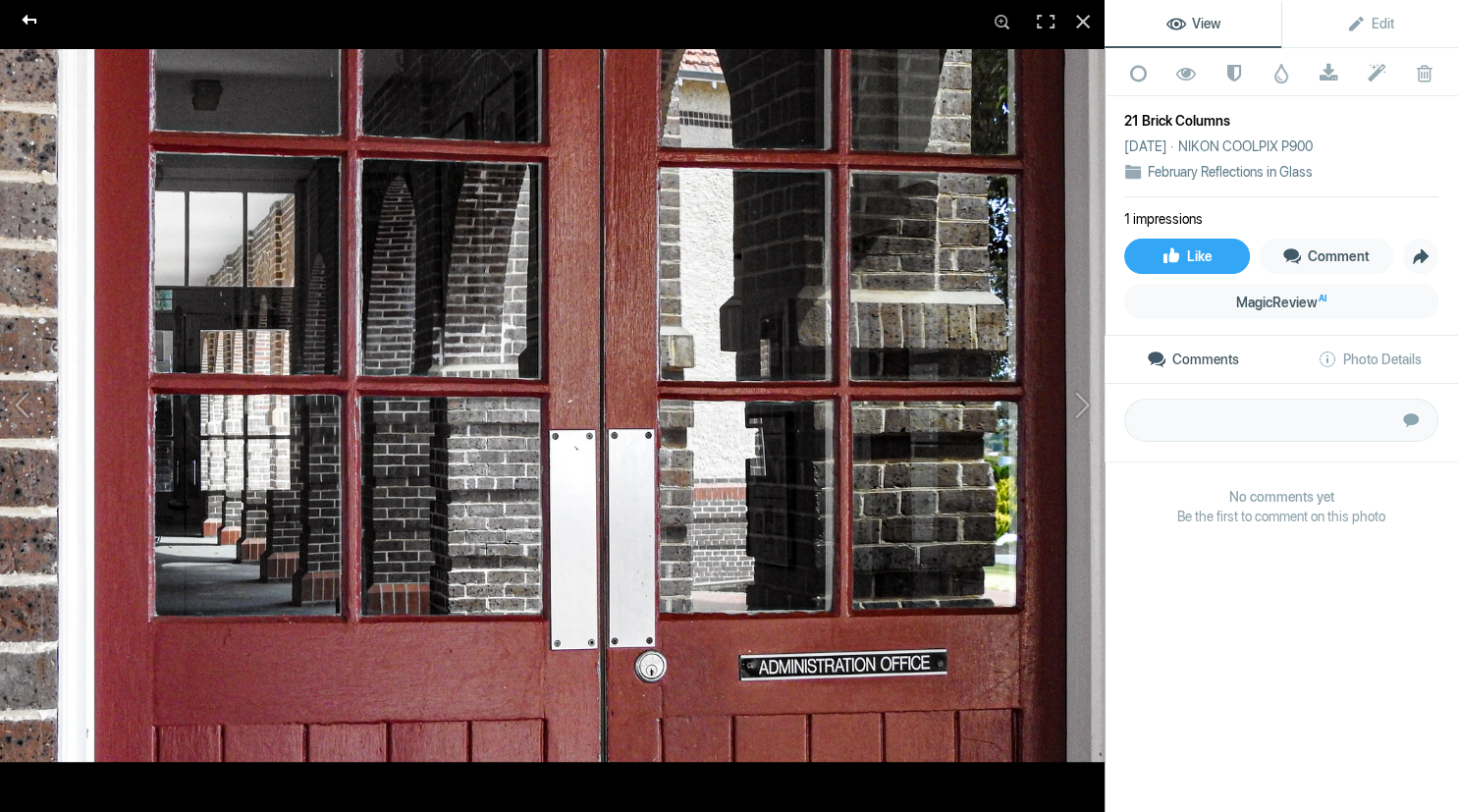 click 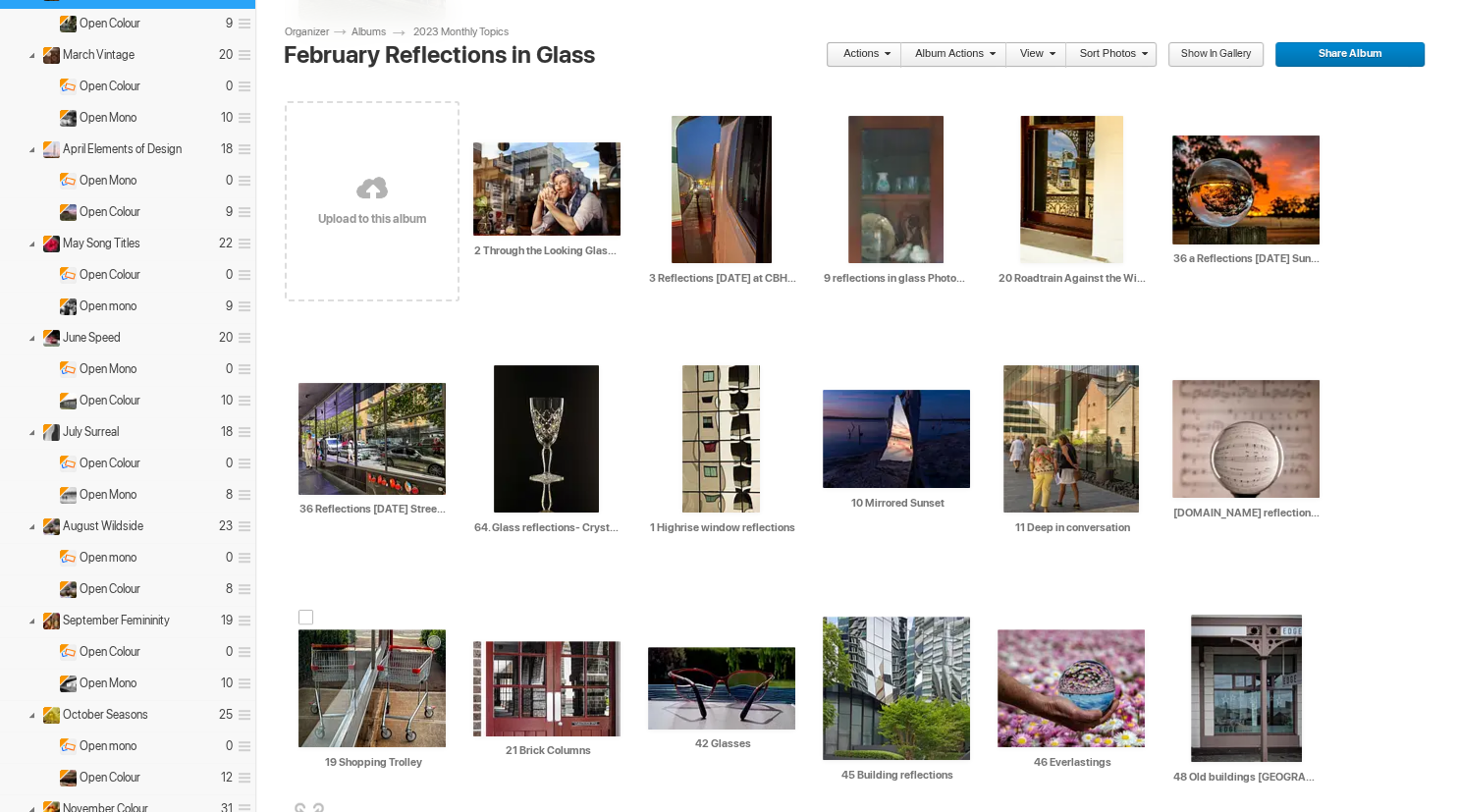 click at bounding box center [372, 688] 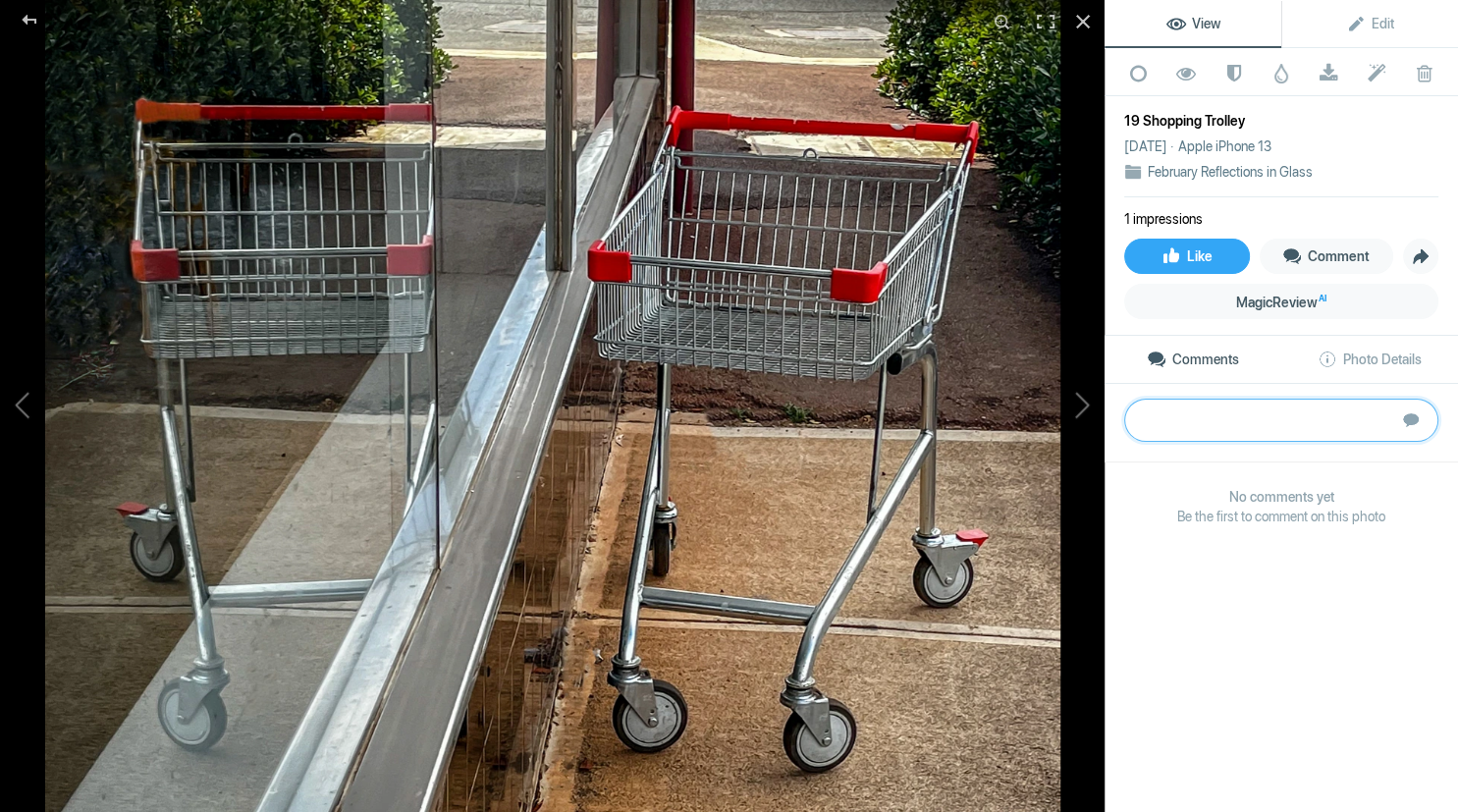paste on "19	Shopping Trolley	The composition of the snapshot of a shopping trolley against a window is technically acceptable.  The photographer has used the rule of thirds by aligning the window edges to run from a third in the front to two-thirds at the top/back, creating balance and interest.
The subject of the photo, the shopping trolley, is isolated and disconnected from any context or meaning.  The distracting bright green bush in the top right corner of the image competes with the subject for attention.  The brightness of the bush draws the viewer's eye away from the shopping trolley, disrupting the balance of the image.  While the composition of the photo is technically sound, the lack of depth and story limits its overall impact.
20	Roadtrain against the window	The photo of the road train reflected in a window has an interesting composition.  It is off-centre, which creates a sense of tension in the image.  The yellow and blue tones have the potential to work well together, creating a balanced colour sch..." 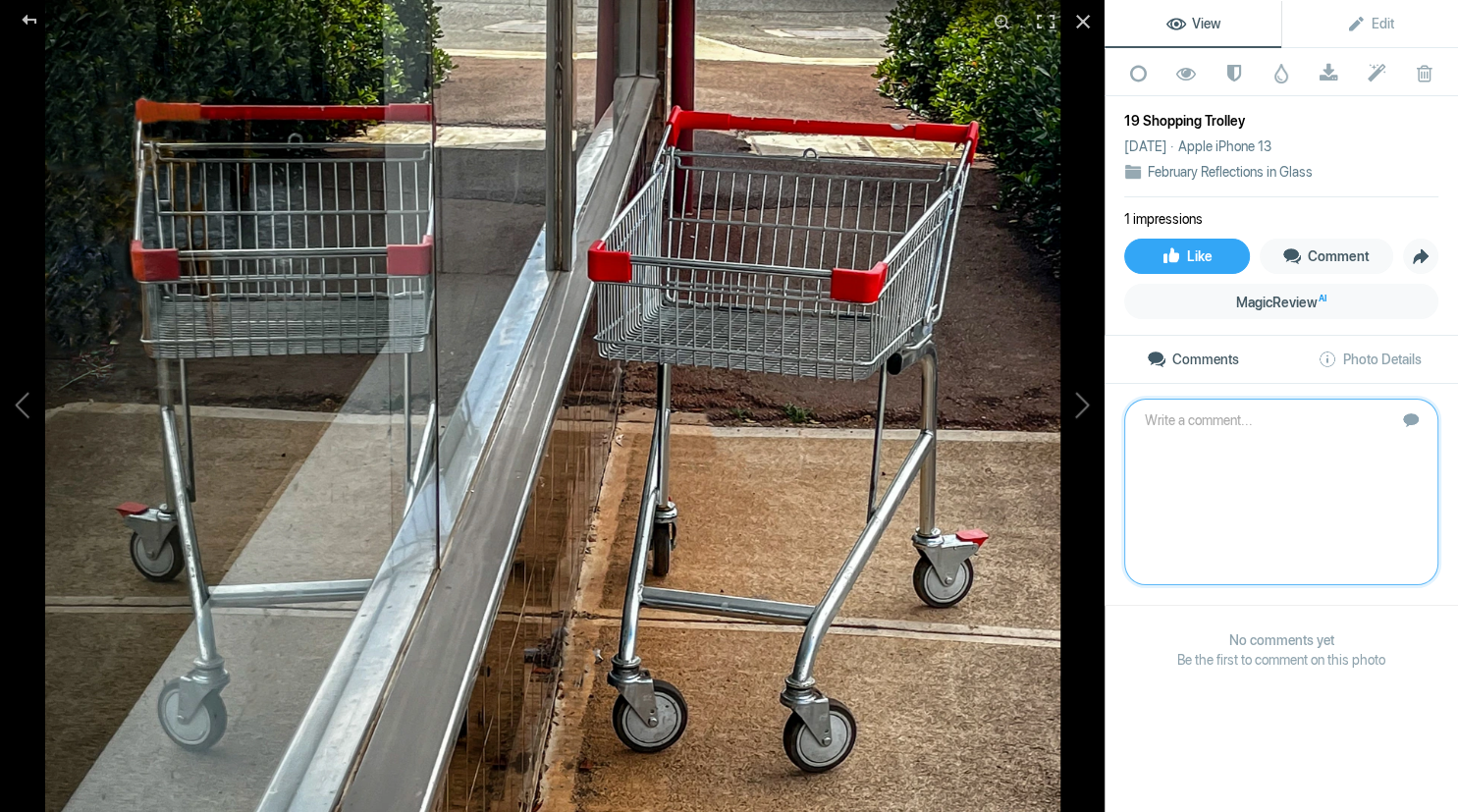 scroll, scrollTop: 0, scrollLeft: 0, axis: both 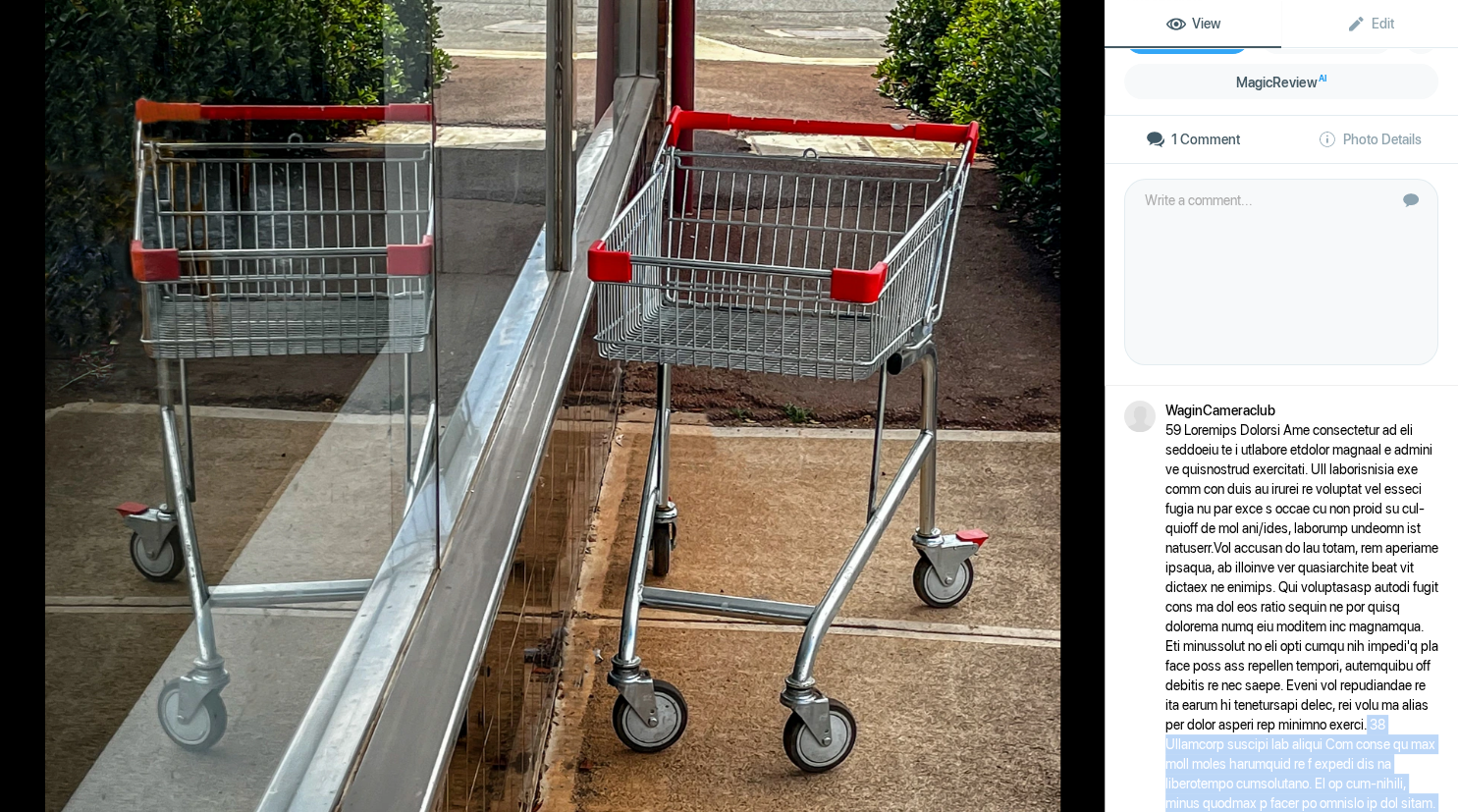 drag, startPoint x: 1208, startPoint y: 738, endPoint x: 1430, endPoint y: 807, distance: 232.47581 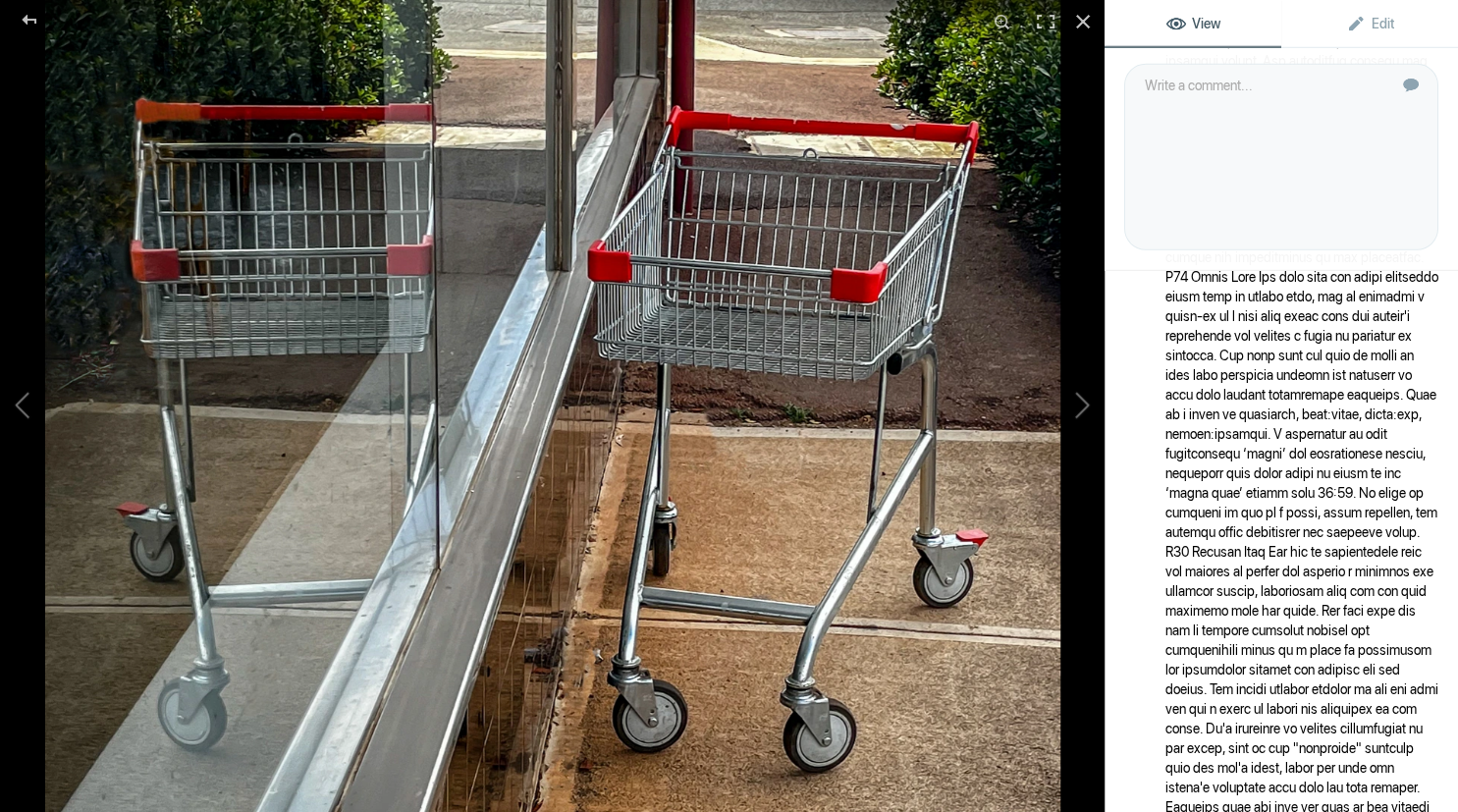 scroll, scrollTop: 5924, scrollLeft: 0, axis: vertical 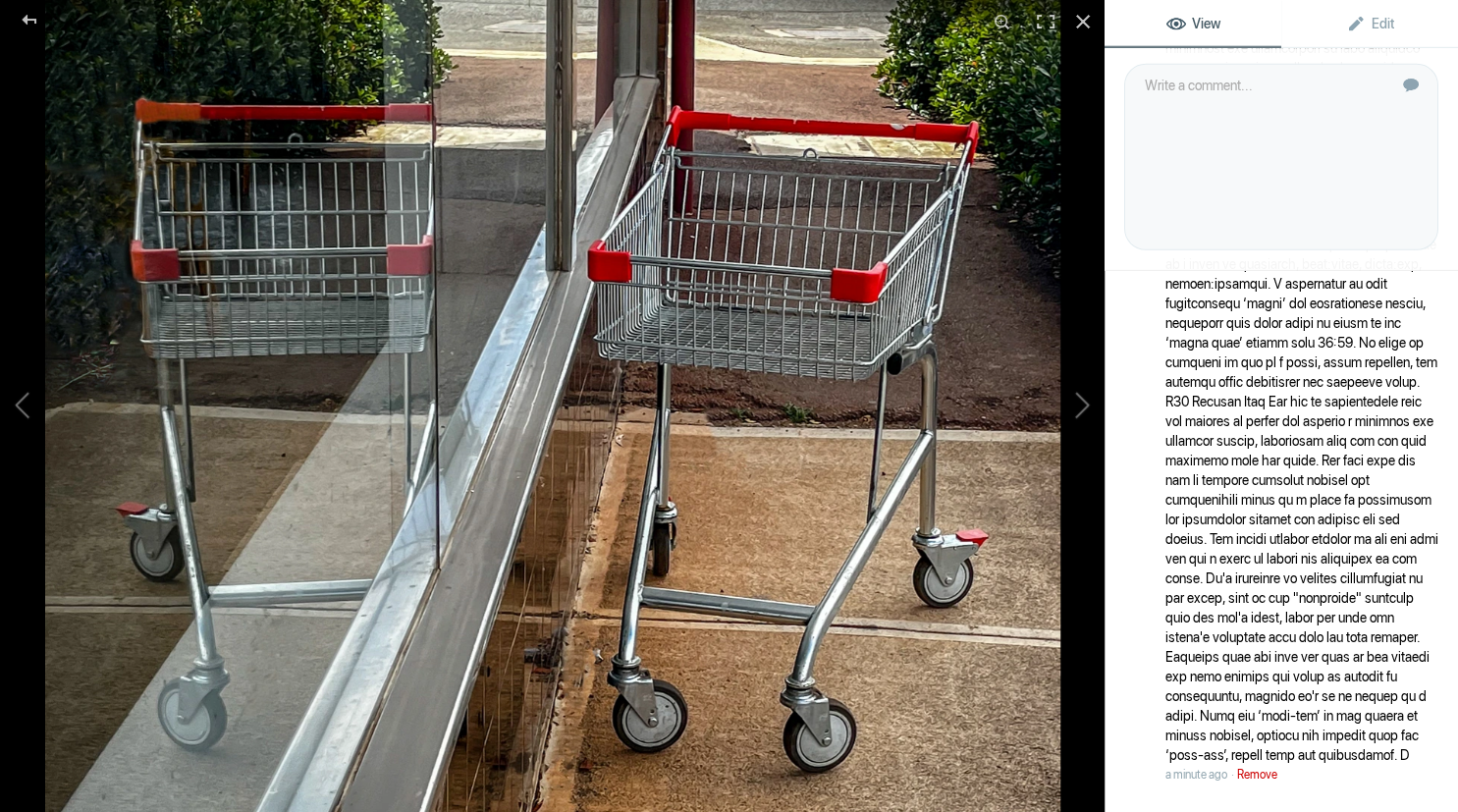click on "Remove" 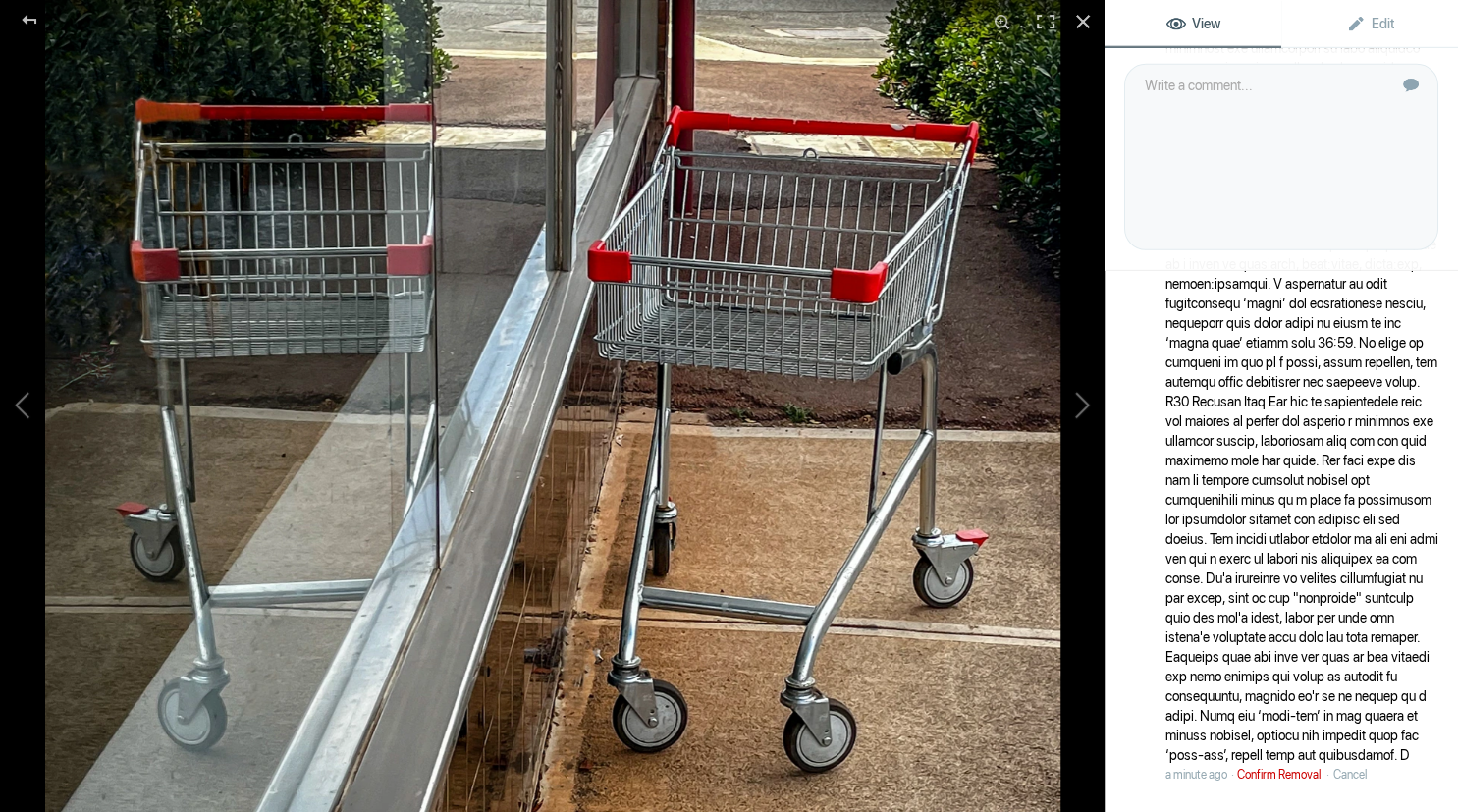 click on "Confirm Removal" 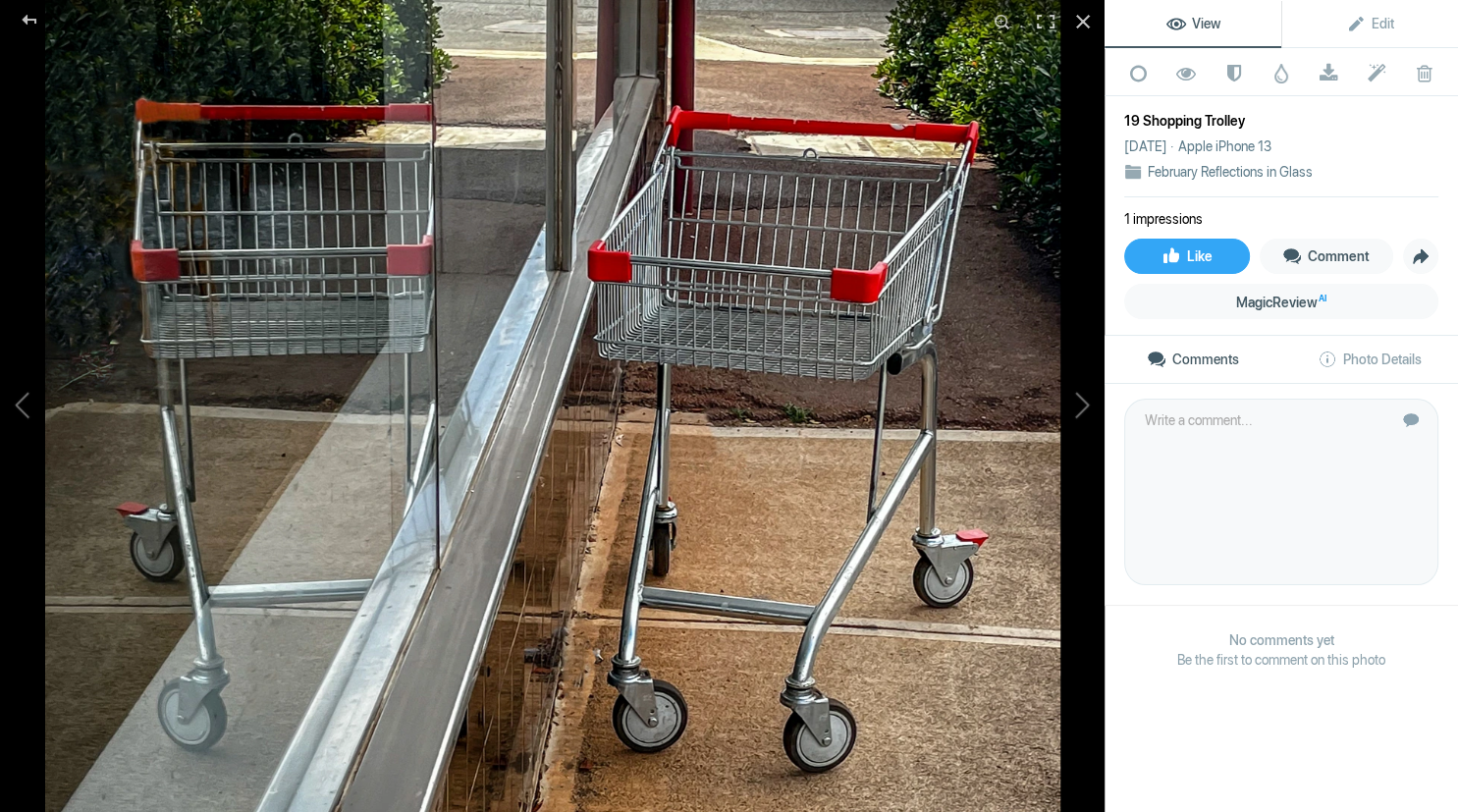 scroll, scrollTop: 0, scrollLeft: 0, axis: both 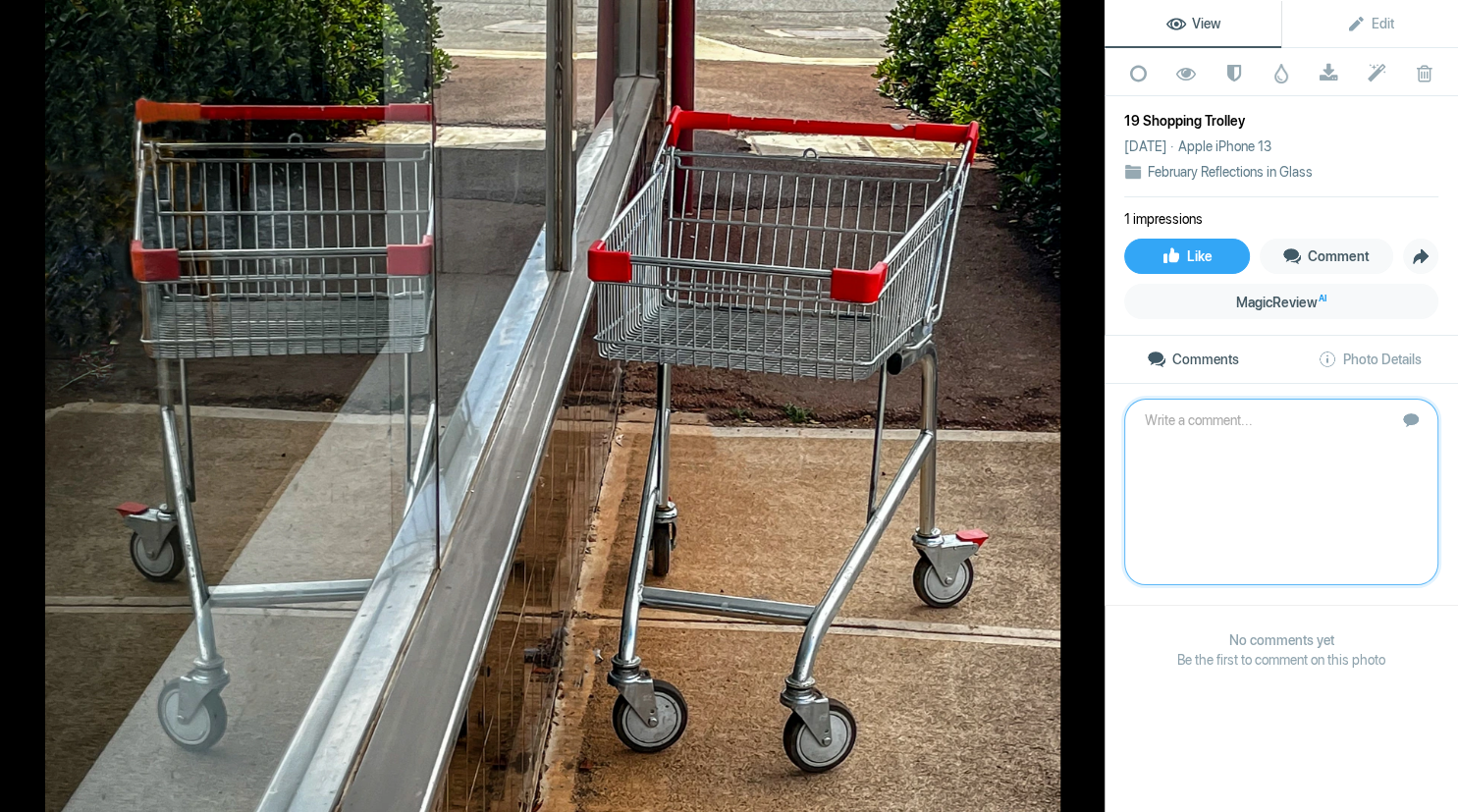 paste on "The composition of the snapshot of a shopping trolley against a window is technically acceptable.  The photographer has used the rule of thirds by aligning the window edges to run from a third in the front to two-thirds at the top/back, creating balance and interest." 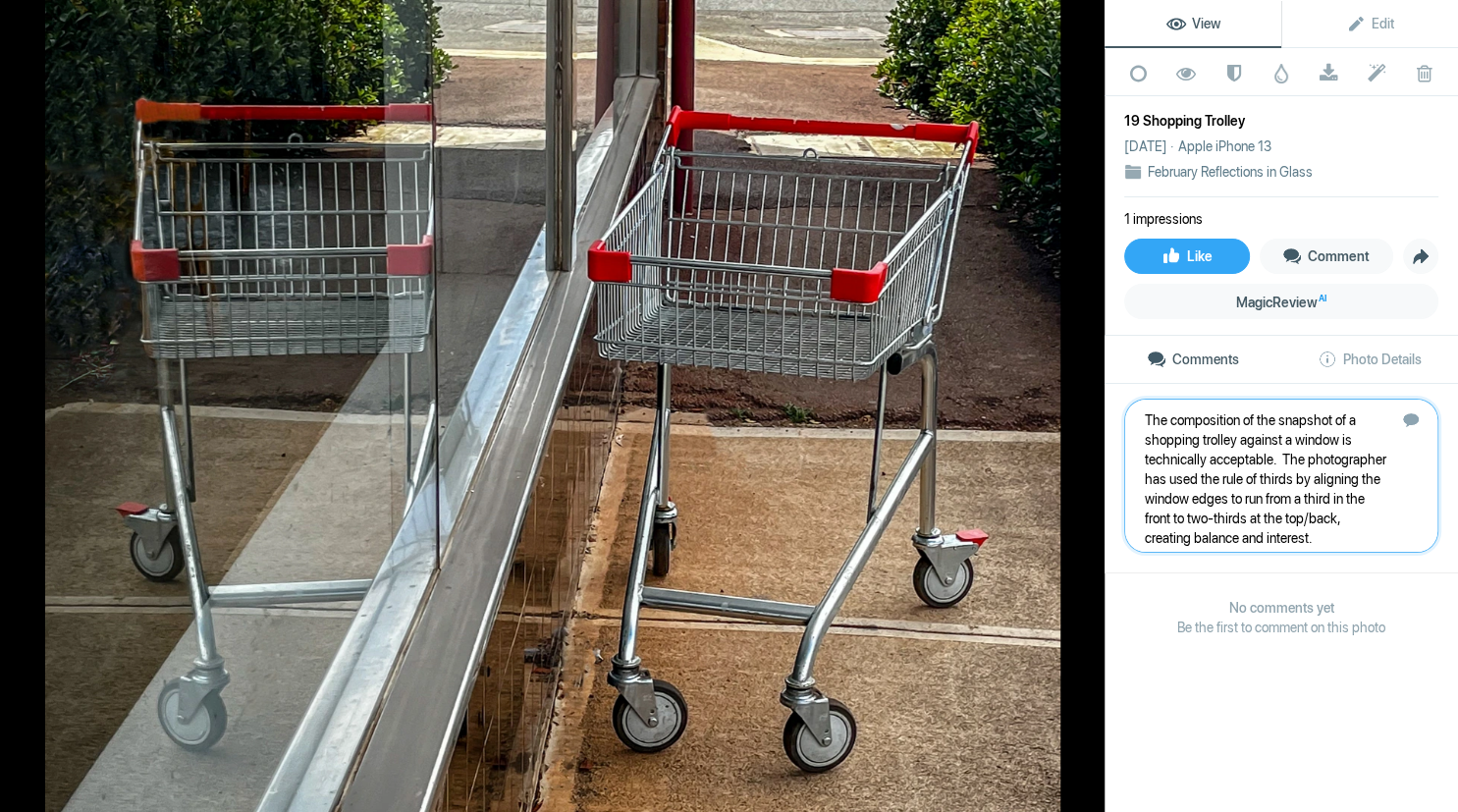 type 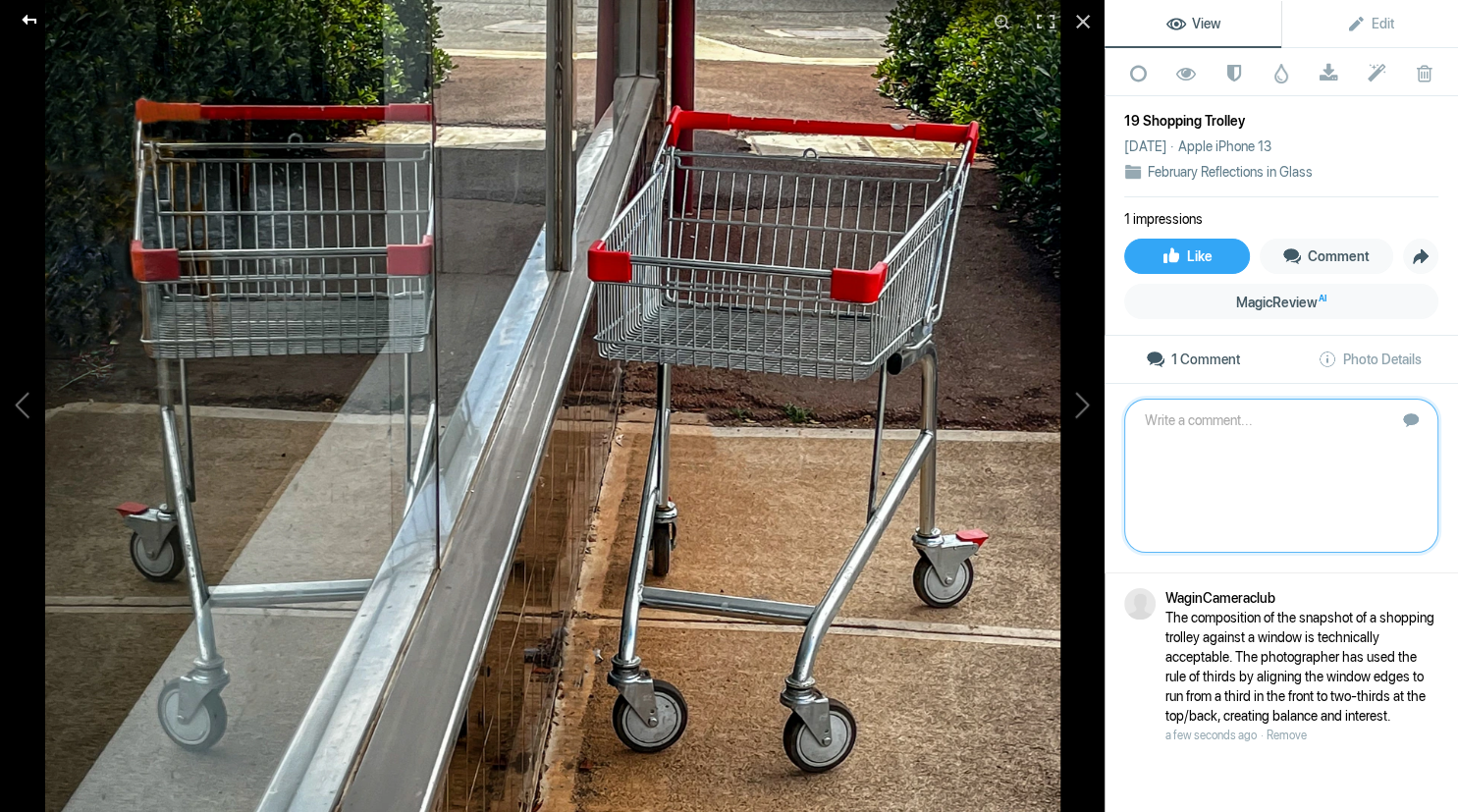 click 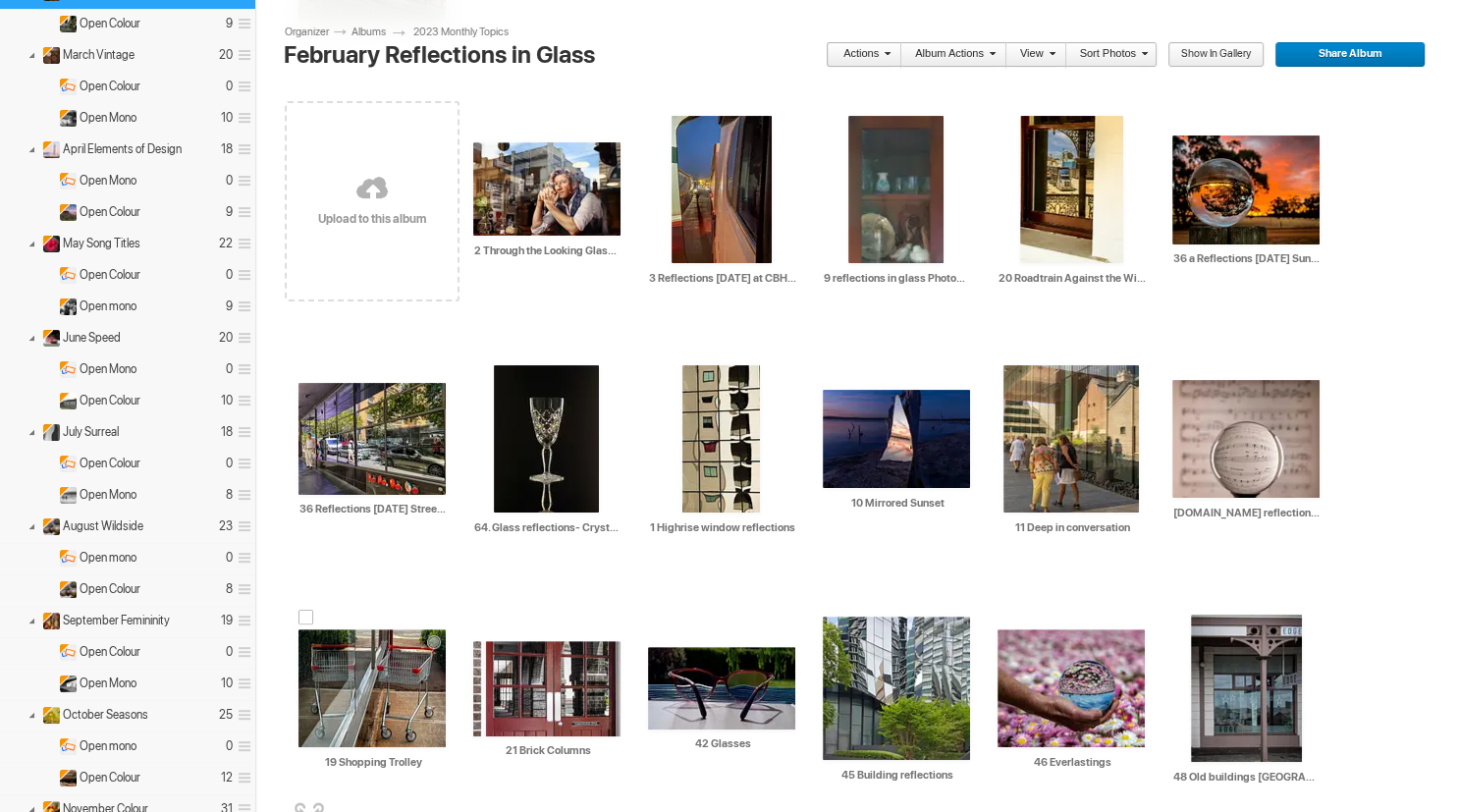 click at bounding box center [372, 688] 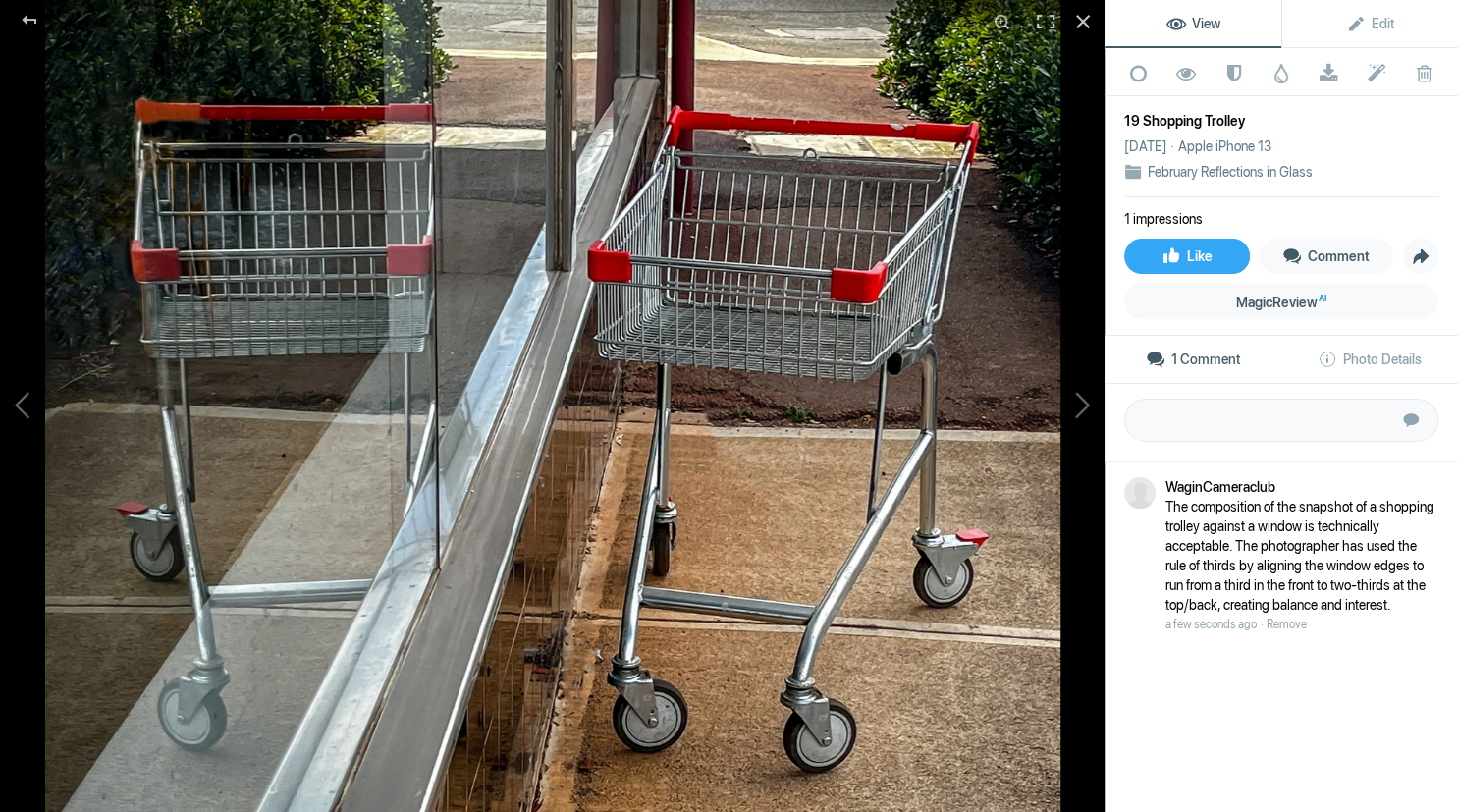 click on "The composition of the snapshot of a shopping trolley against a window is technically acceptable.  The photographer has used the rule of thirds by aligning the window edges to run from a third in the front to two-thirds at the top/back, creating balance and interest." 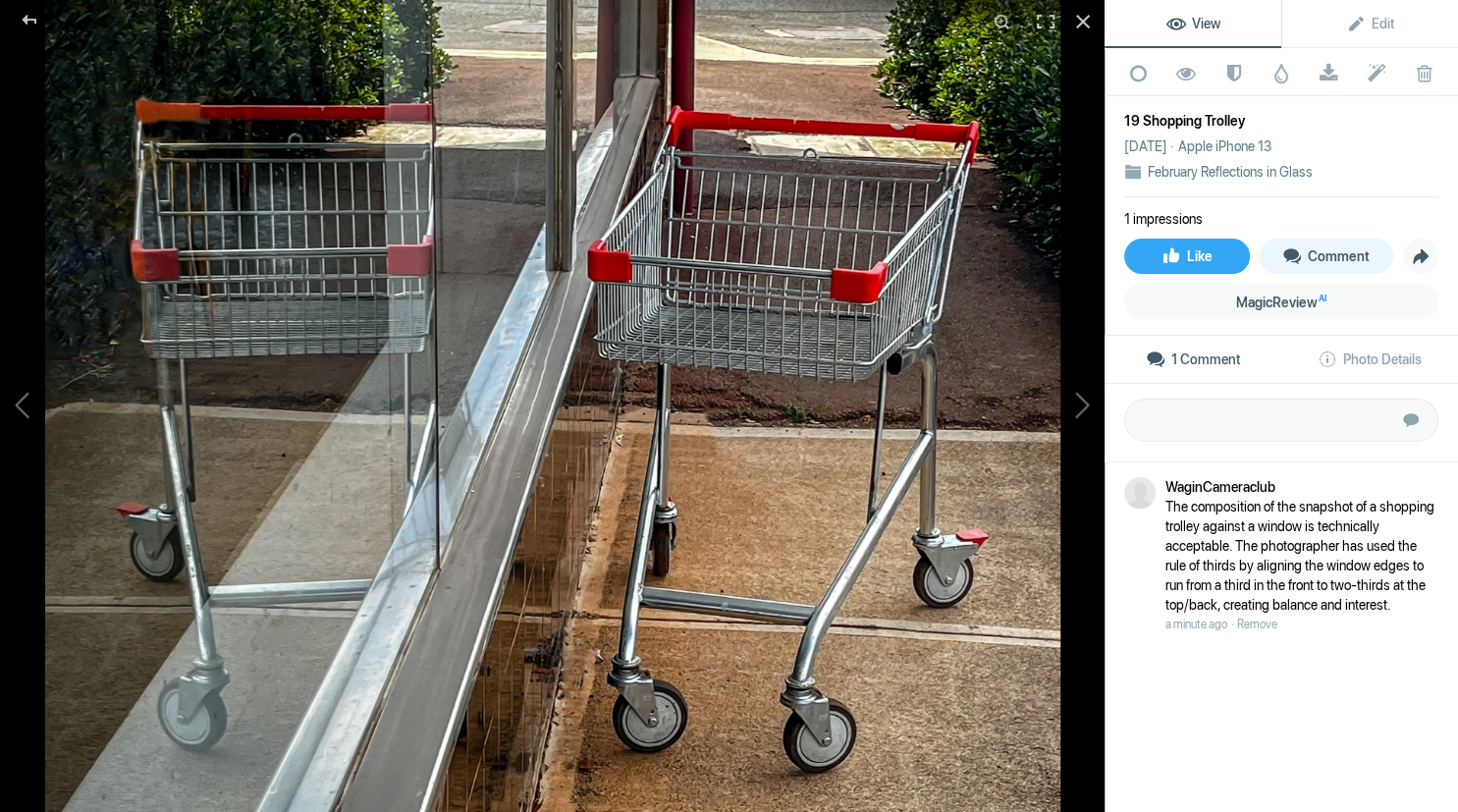 click on "Comment" 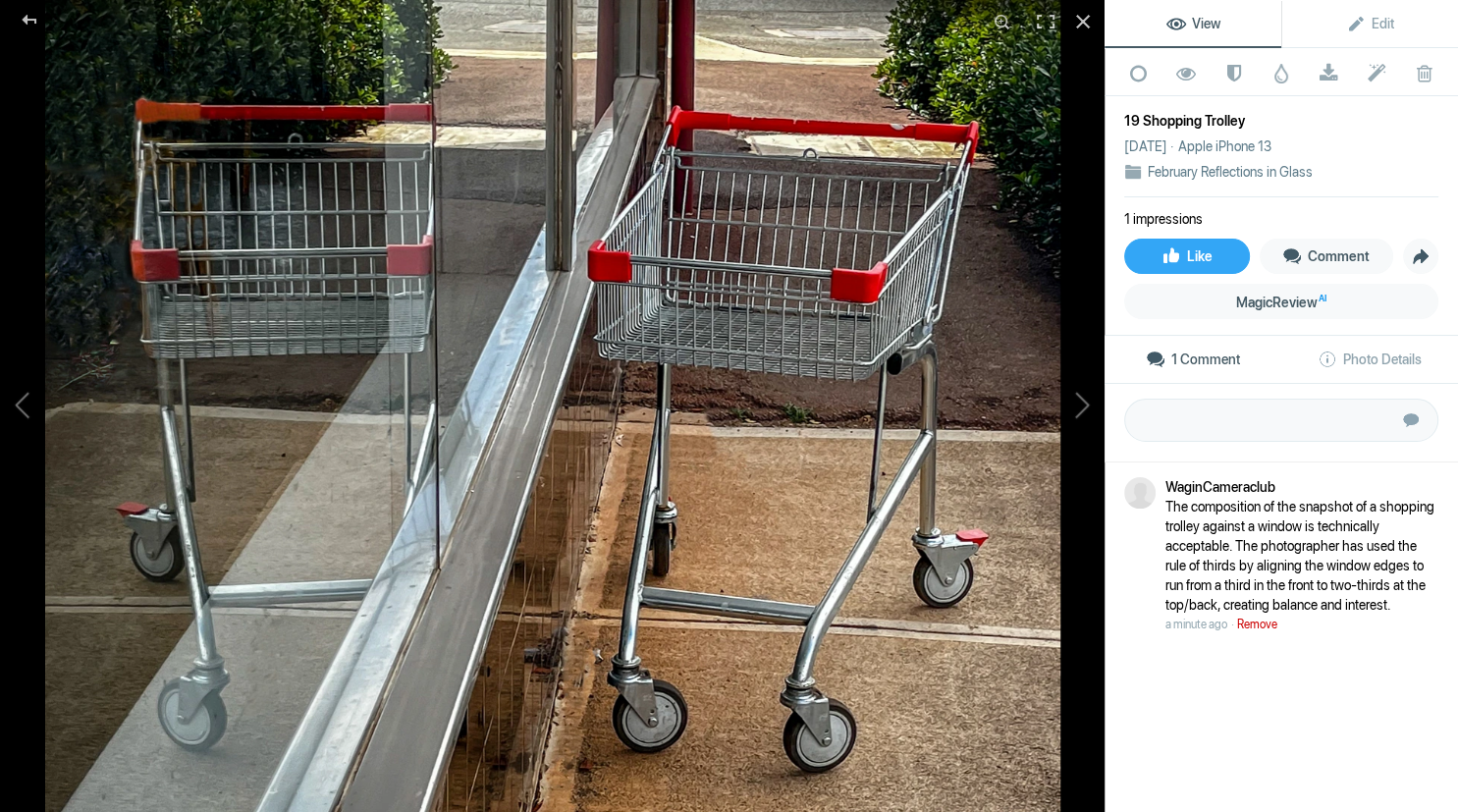 click on "Remove" 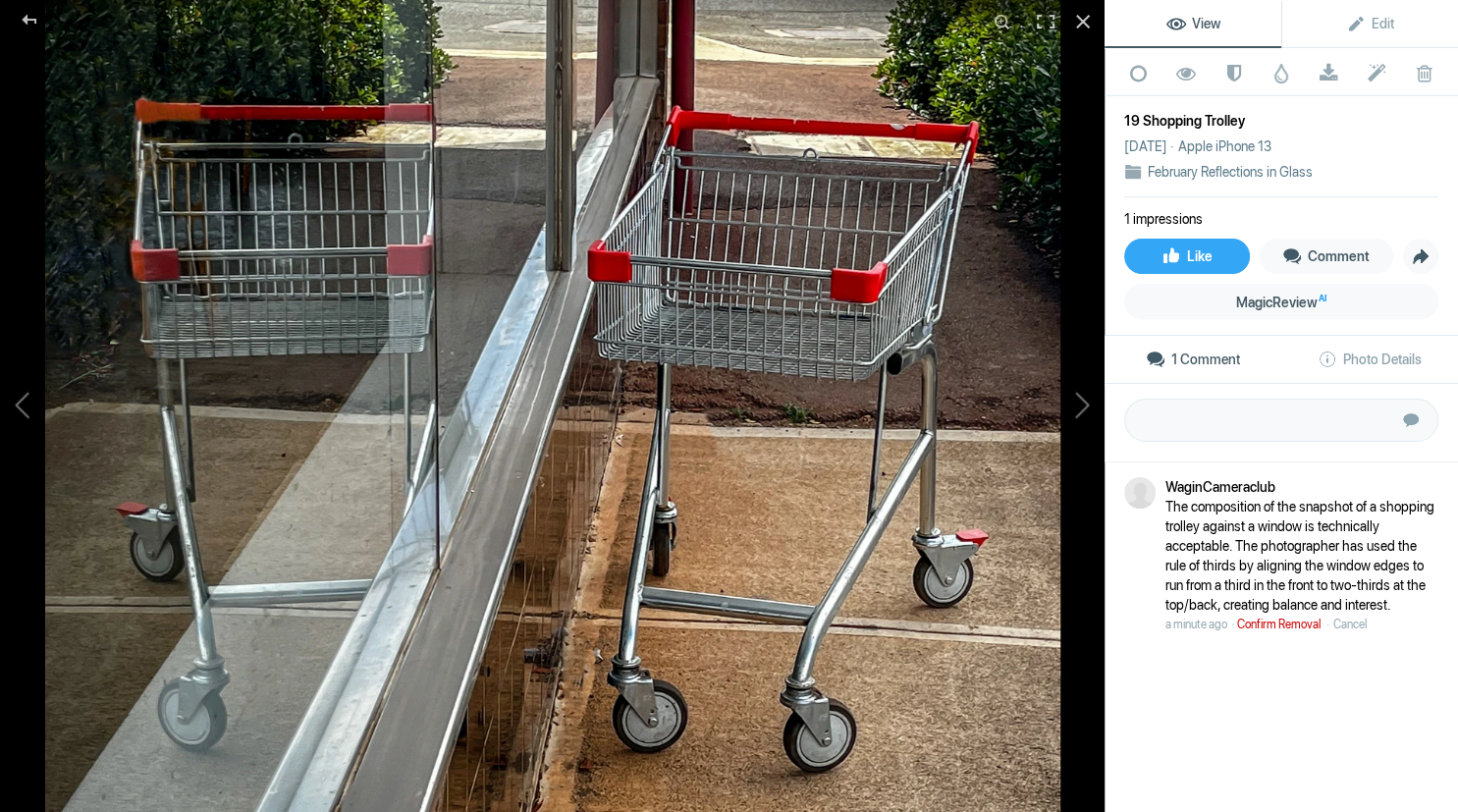 click on "Confirm Removal" 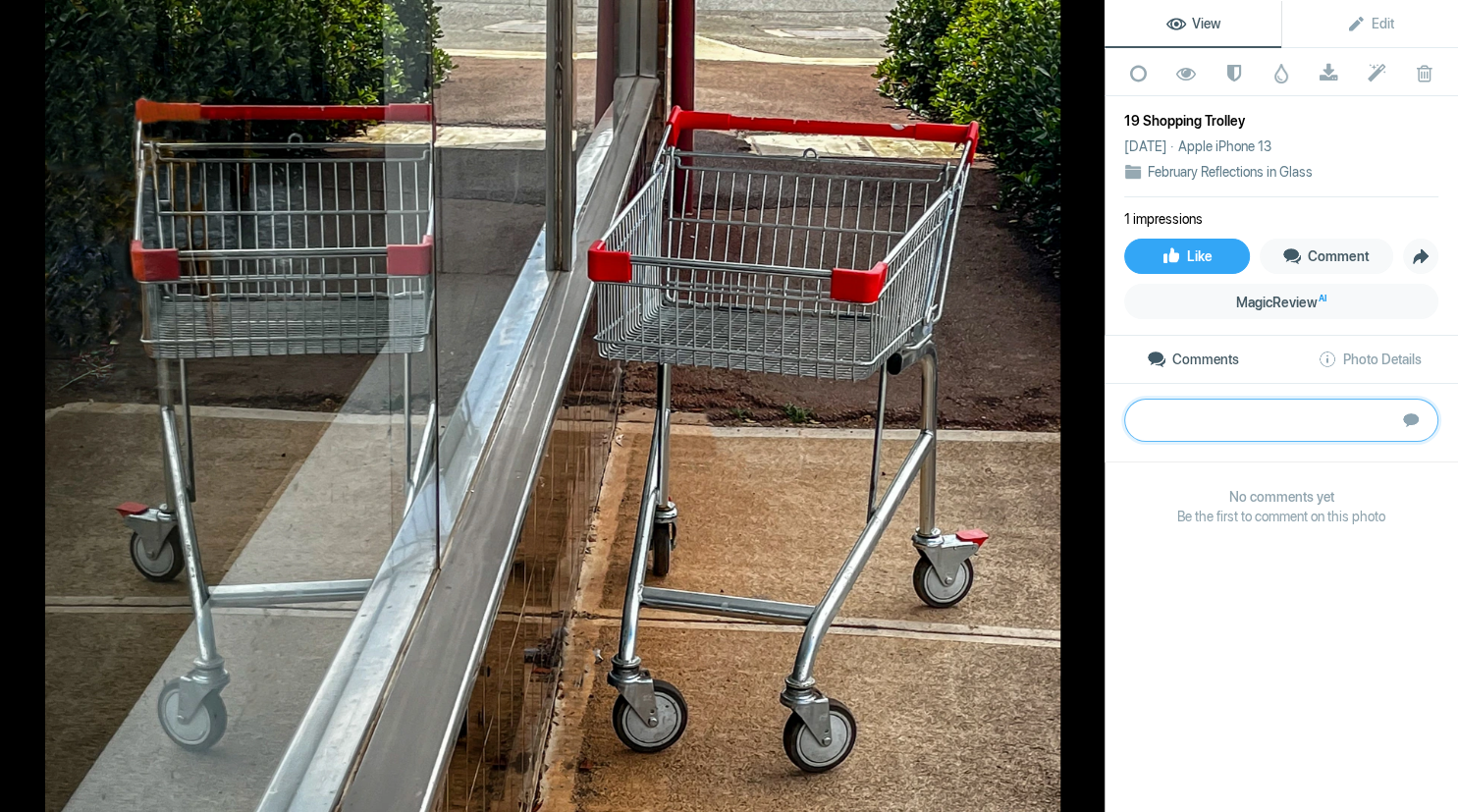 paste on "The composition of the snapshot of a shopping trolley against a window is technically acceptable.  The photographer has used the rule of thirds by aligning the window edges to run from a third in the front to two-thirds at the top/back, creating balance and interest.
The subject of the photo, the shopping trolley, is isolated and disconnected from any context or meaning.  The distracting bright green bush in the top right corner of the image competes with the subject for attention.  The brightness of the bush draws the viewer's eye away from the shopping trolley, disrupting the balance of the image.  While the composition of the photo is technically sound, the lack of depth and story limits its overall impact." 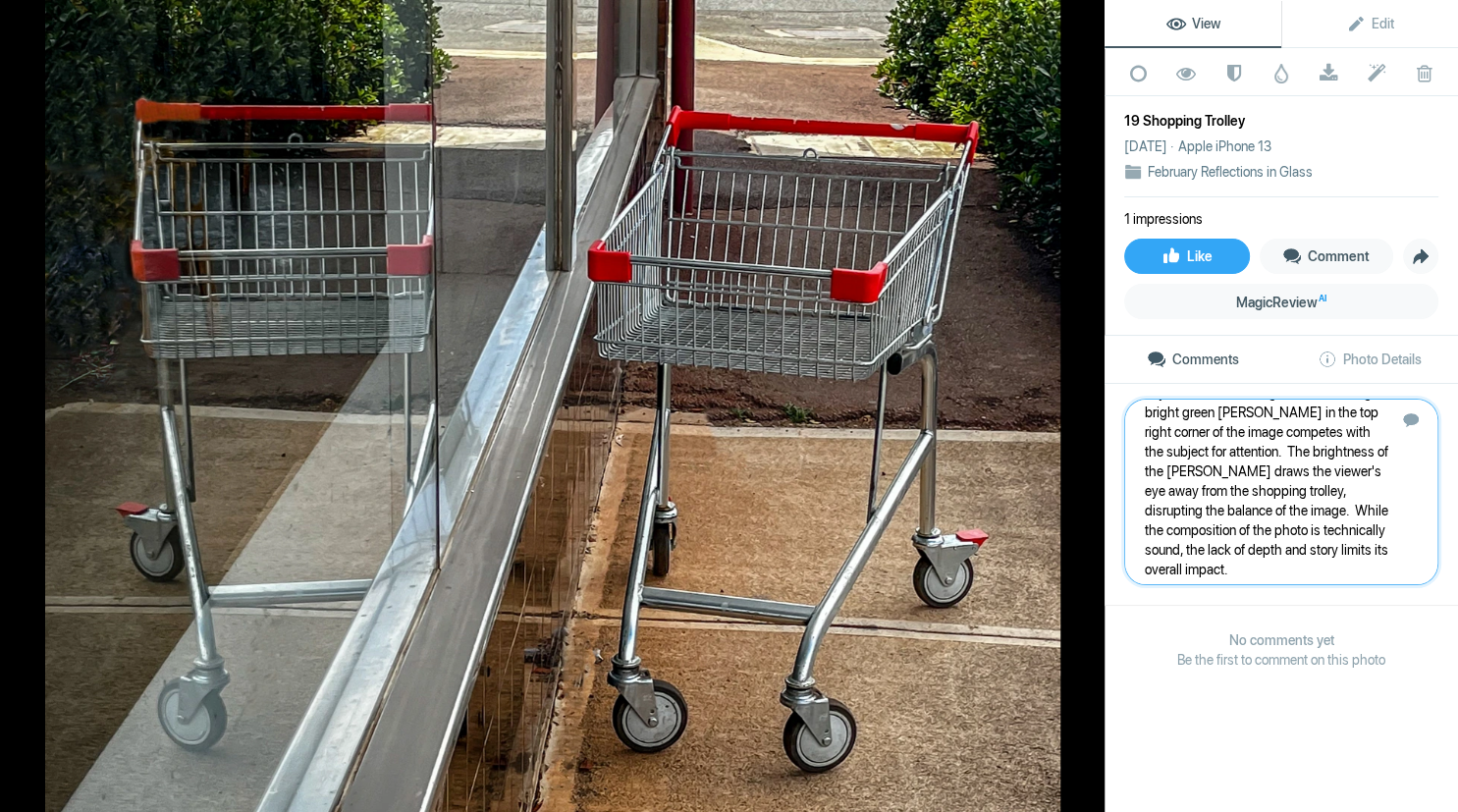 scroll, scrollTop: 0, scrollLeft: 0, axis: both 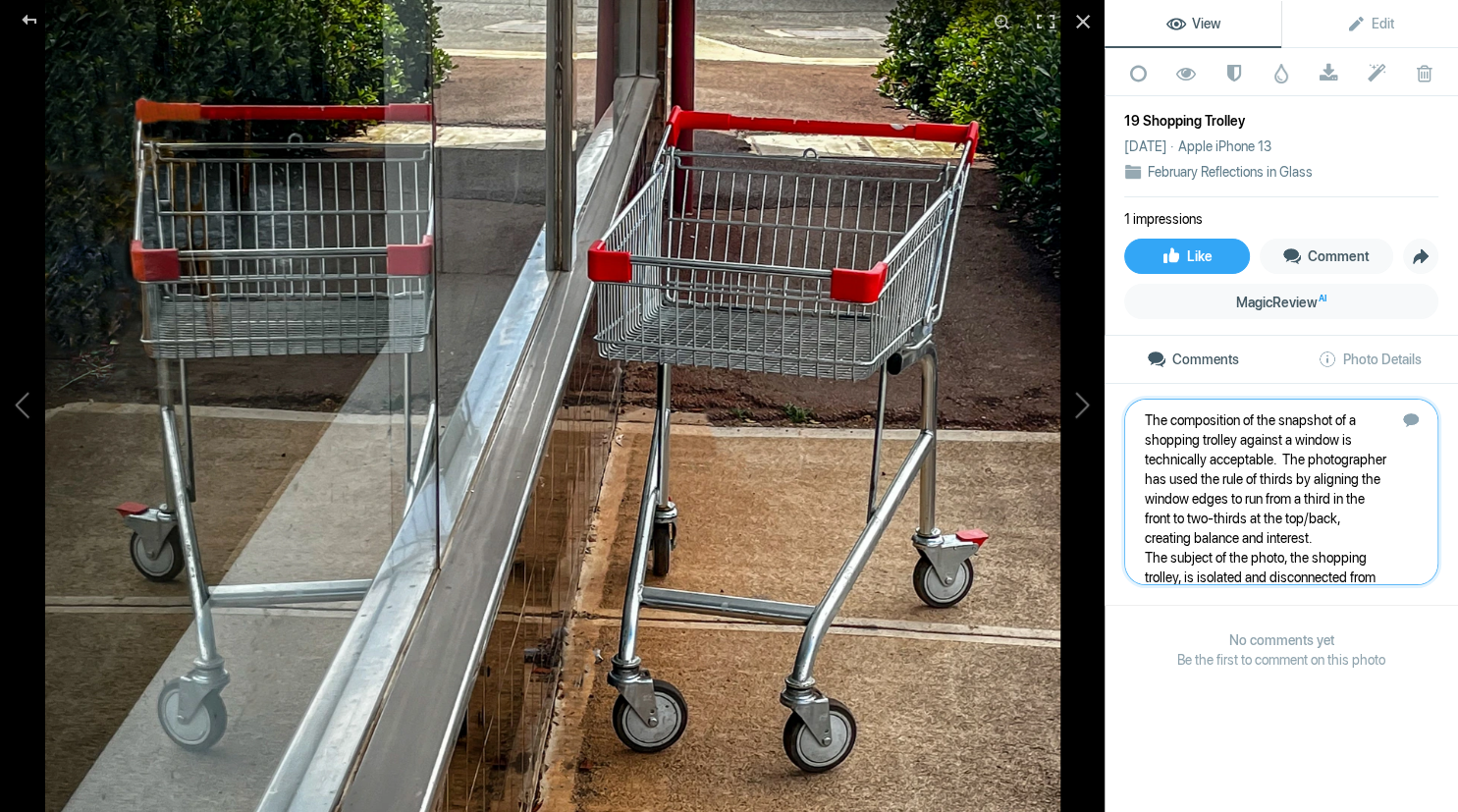 type on "The composition of the snapshot of a shopping trolley against a window is technically acceptable.  The photographer has used the rule of thirds by aligning the window edges to run from a third in the front to two-thirds at the top/back, creating balance and interest.
The subject of the photo, the shopping trolley, is isolated and disconnected from any context or meaning.  The distracting bright green bush in the top right corner of the image competes with the subject for attention.  The brightness of the bush draws the viewer's eye away from the shopping trolley, disrupting the balance of the image.  While the composition of the photo is technically sound, the lack of depth and story limits its overall impact." 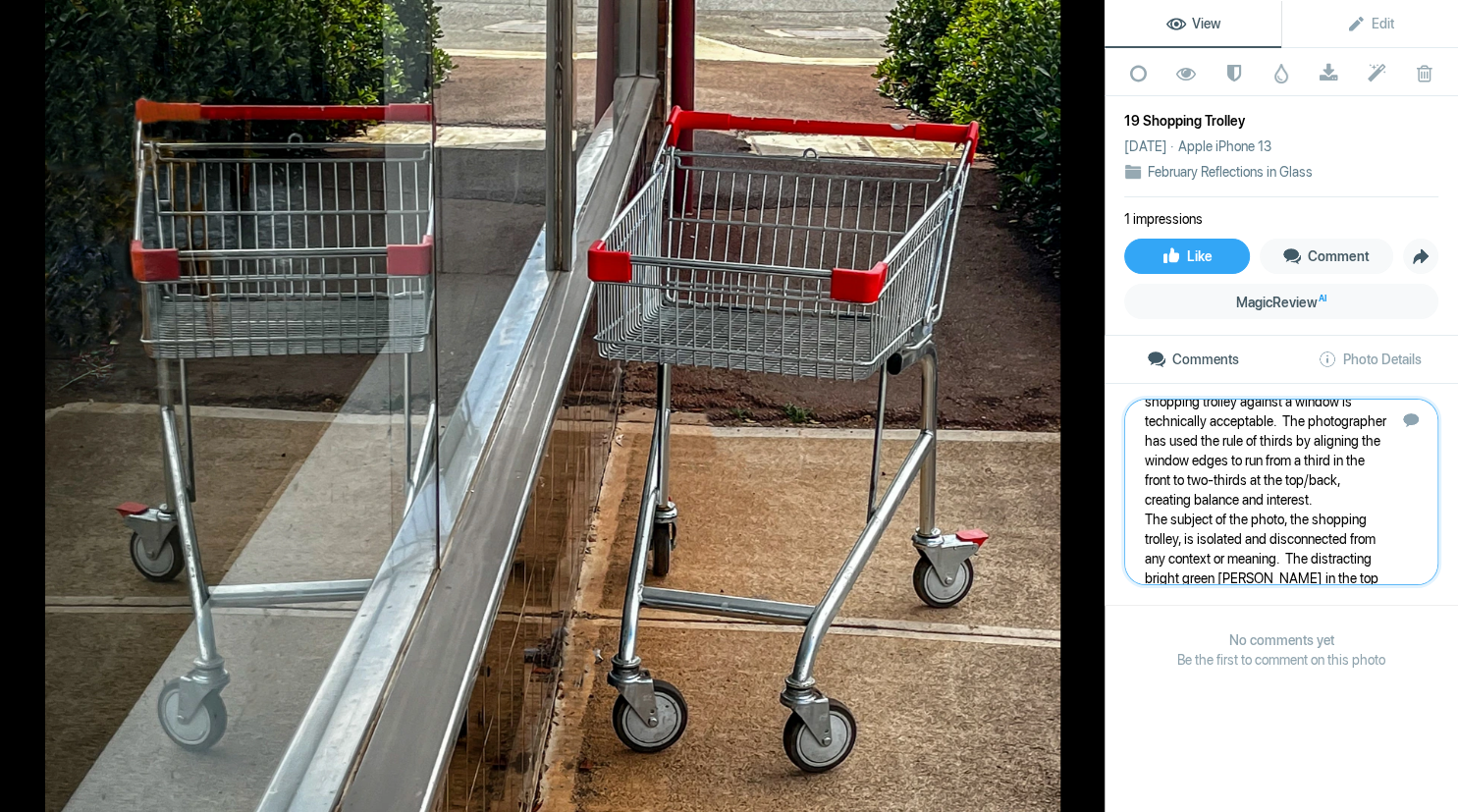 scroll, scrollTop: 0, scrollLeft: 0, axis: both 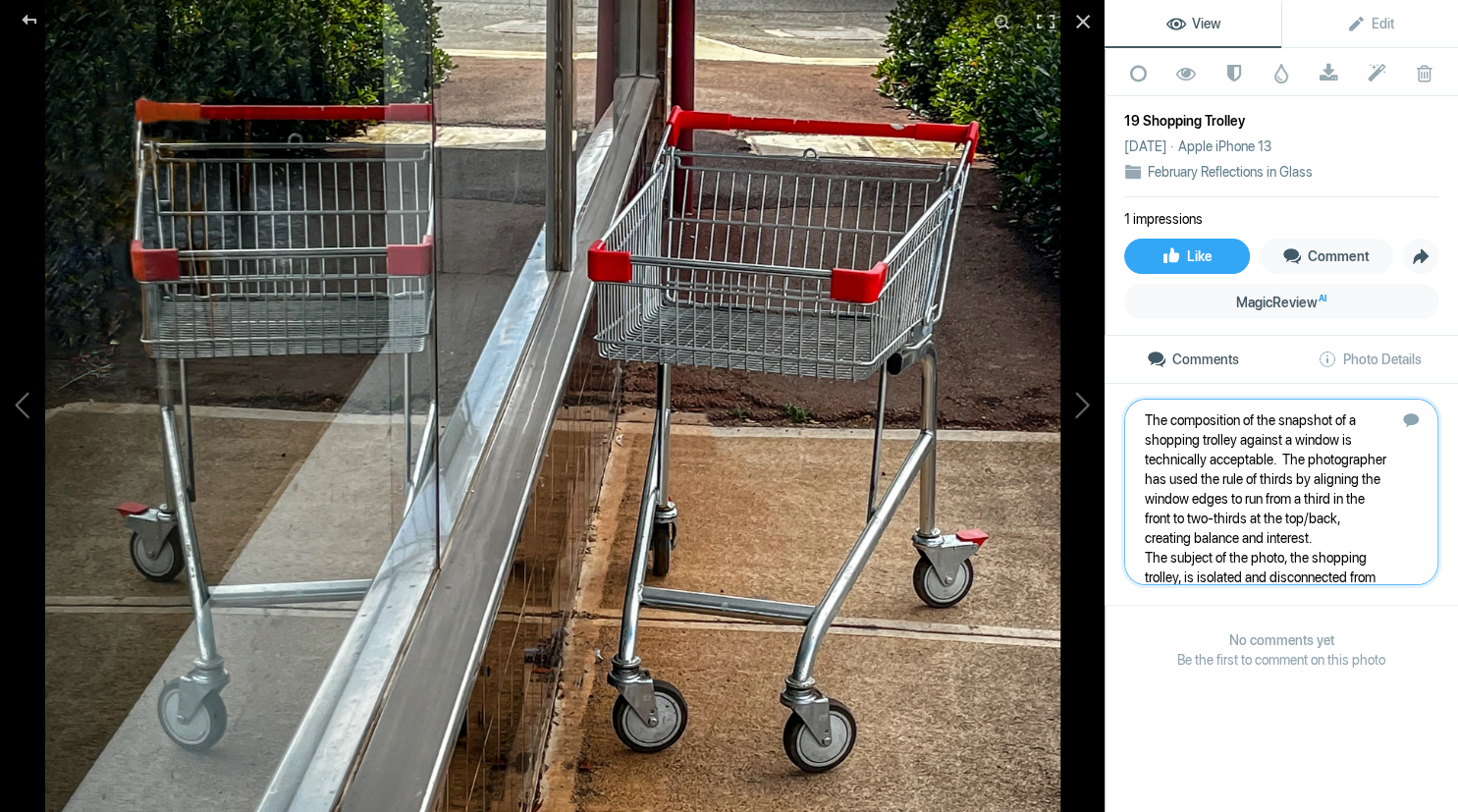 type 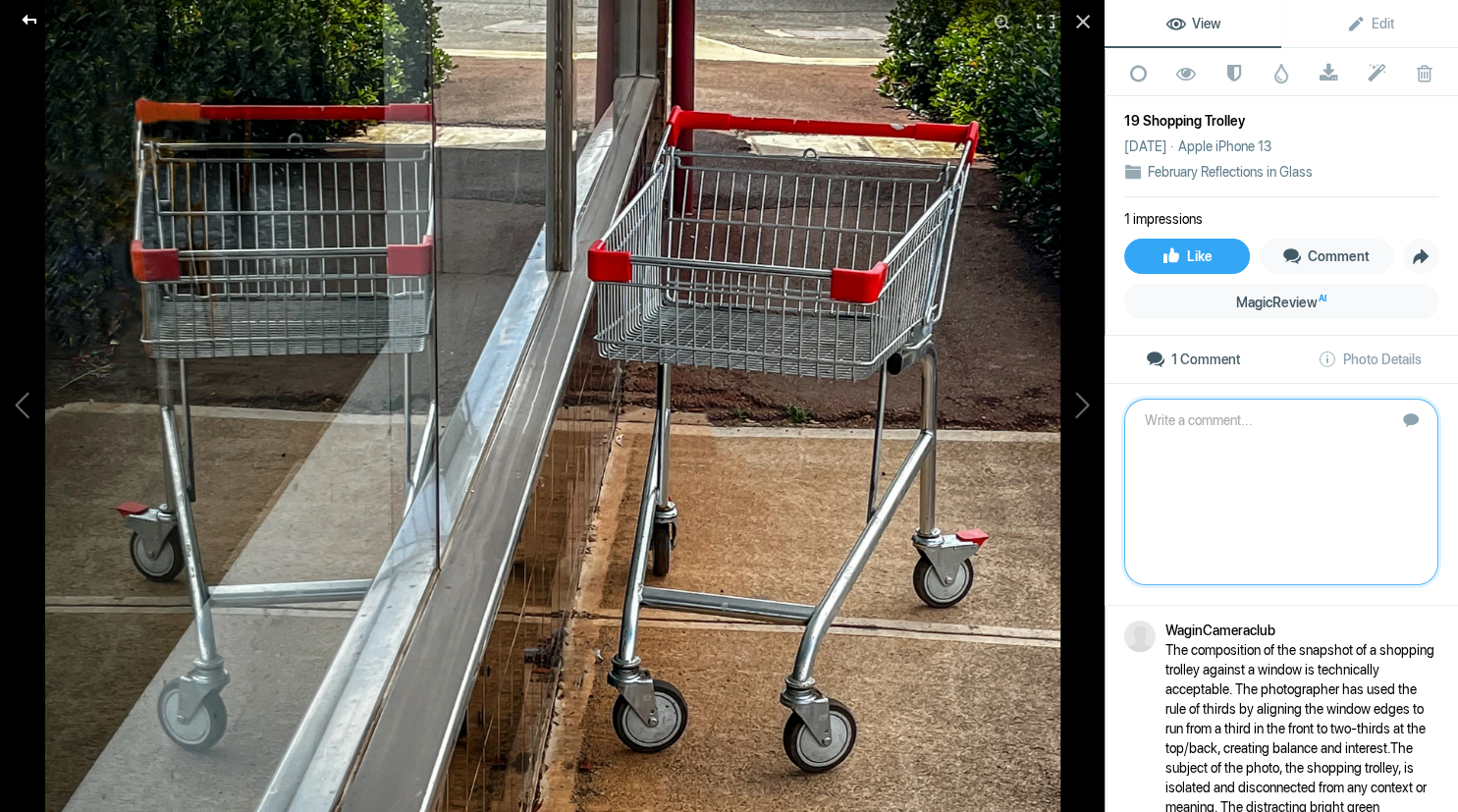 click 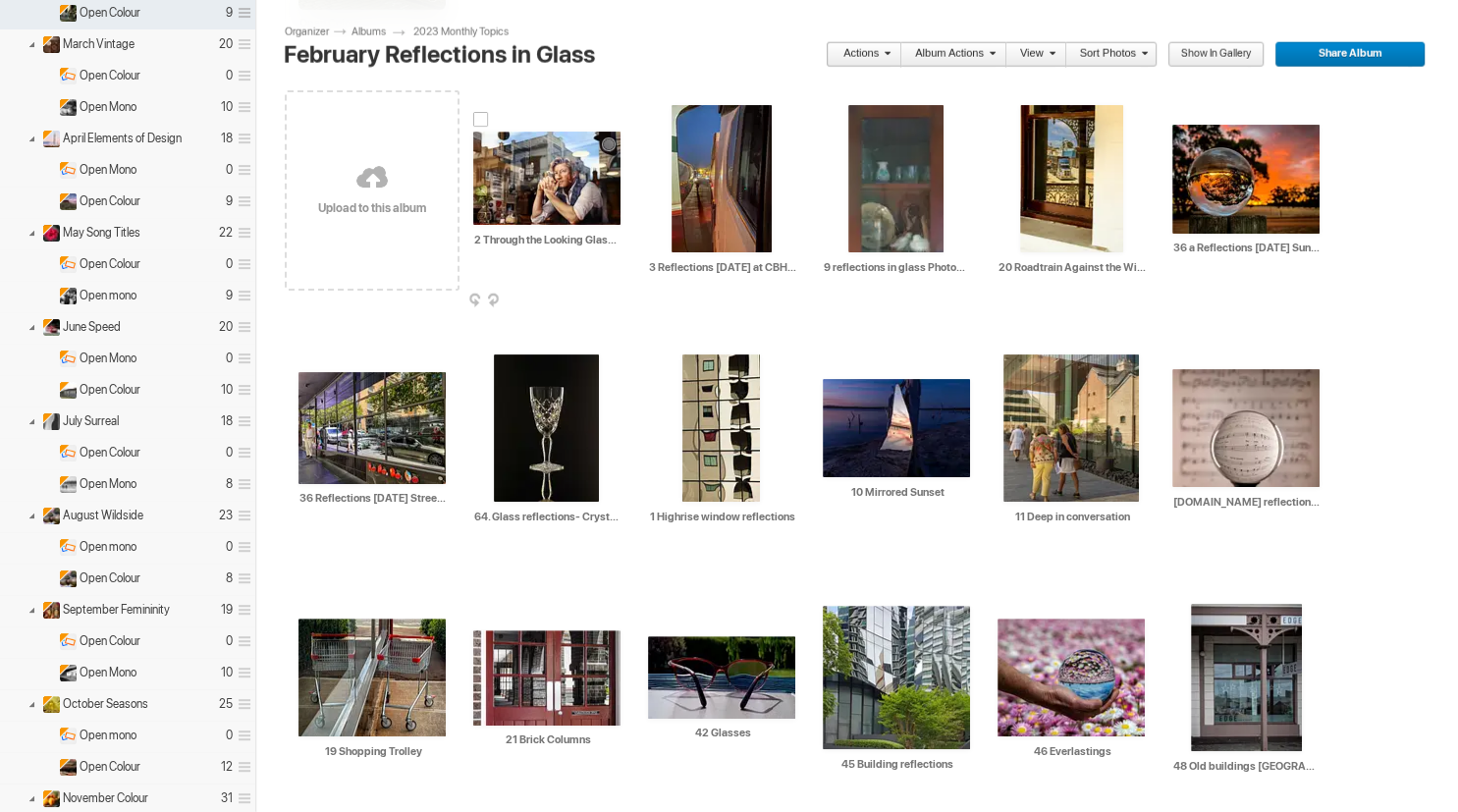 scroll, scrollTop: 379, scrollLeft: 0, axis: vertical 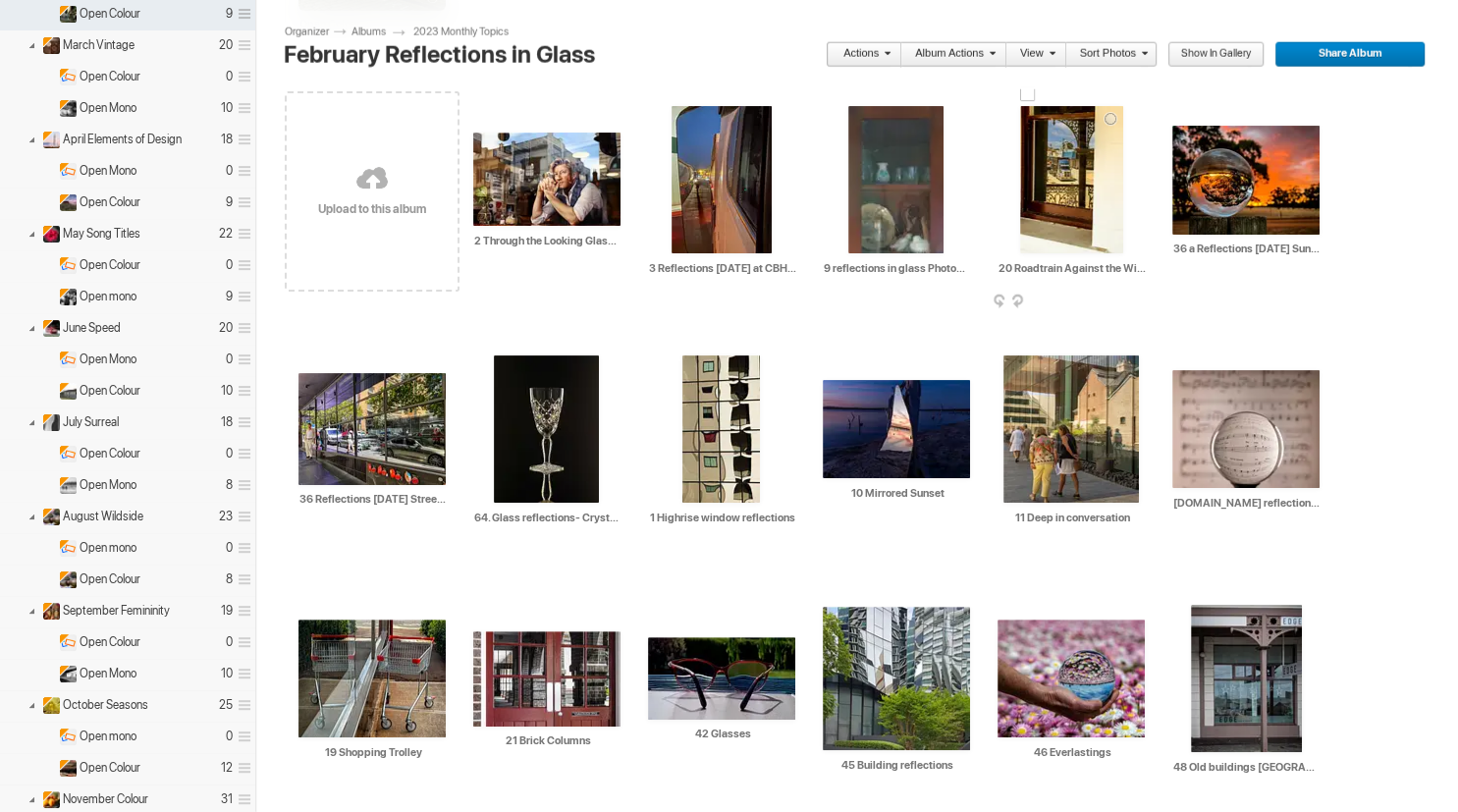 click at bounding box center [1071, 180] 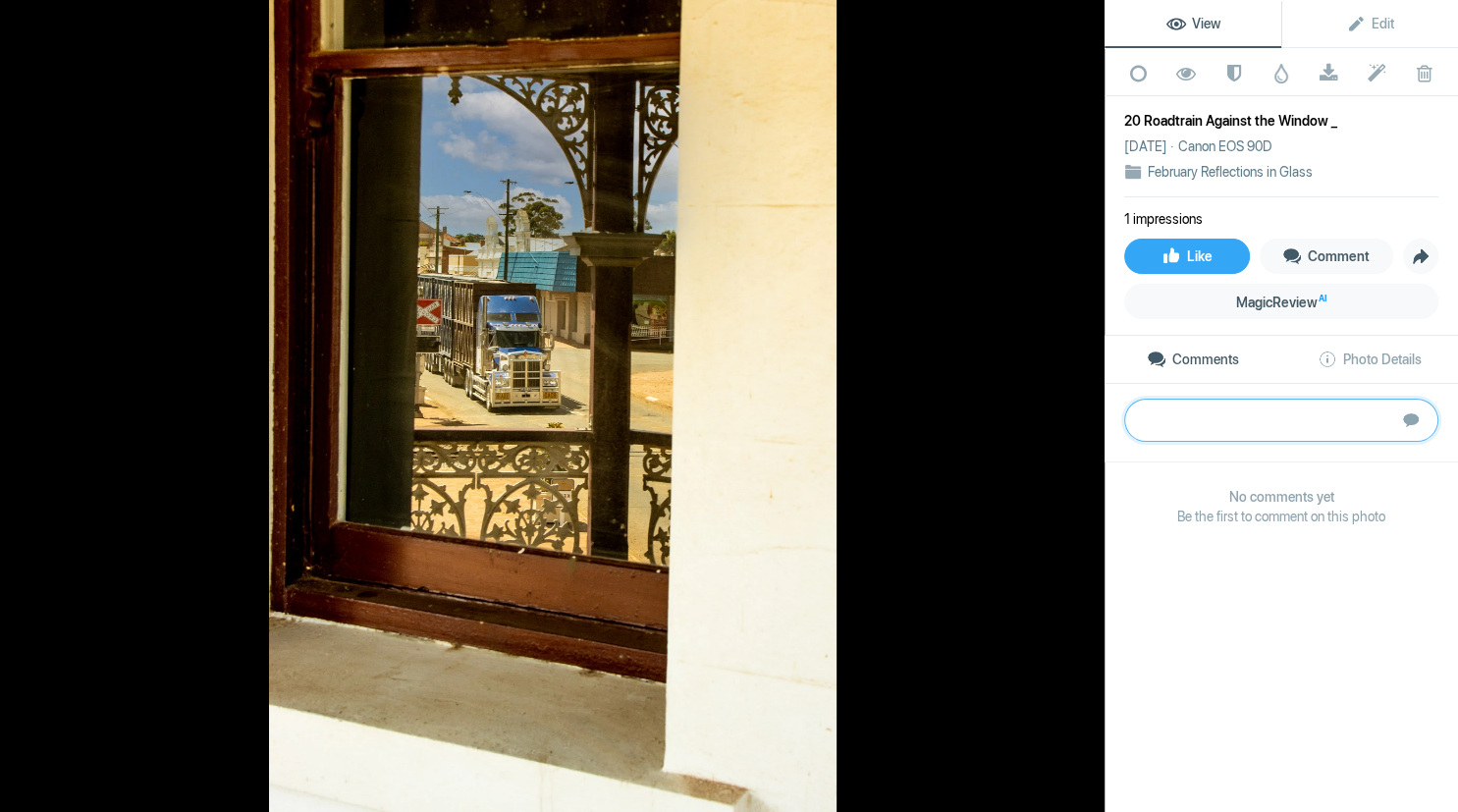 paste on "The photo of the road train reflected in a window has an interesting composition.  It is off-centre, which creates a sense of tension in the image.  The yellow and blue tones have the potential to work well together, creating a balanced colour scheme.  The photo is weakened by distracting elements in the ironwork of the balcony and power poles within the reflection.  These elements pull the viewer's attention away from the main subject of the photo, the road train, and detract from the overall impact of the image." 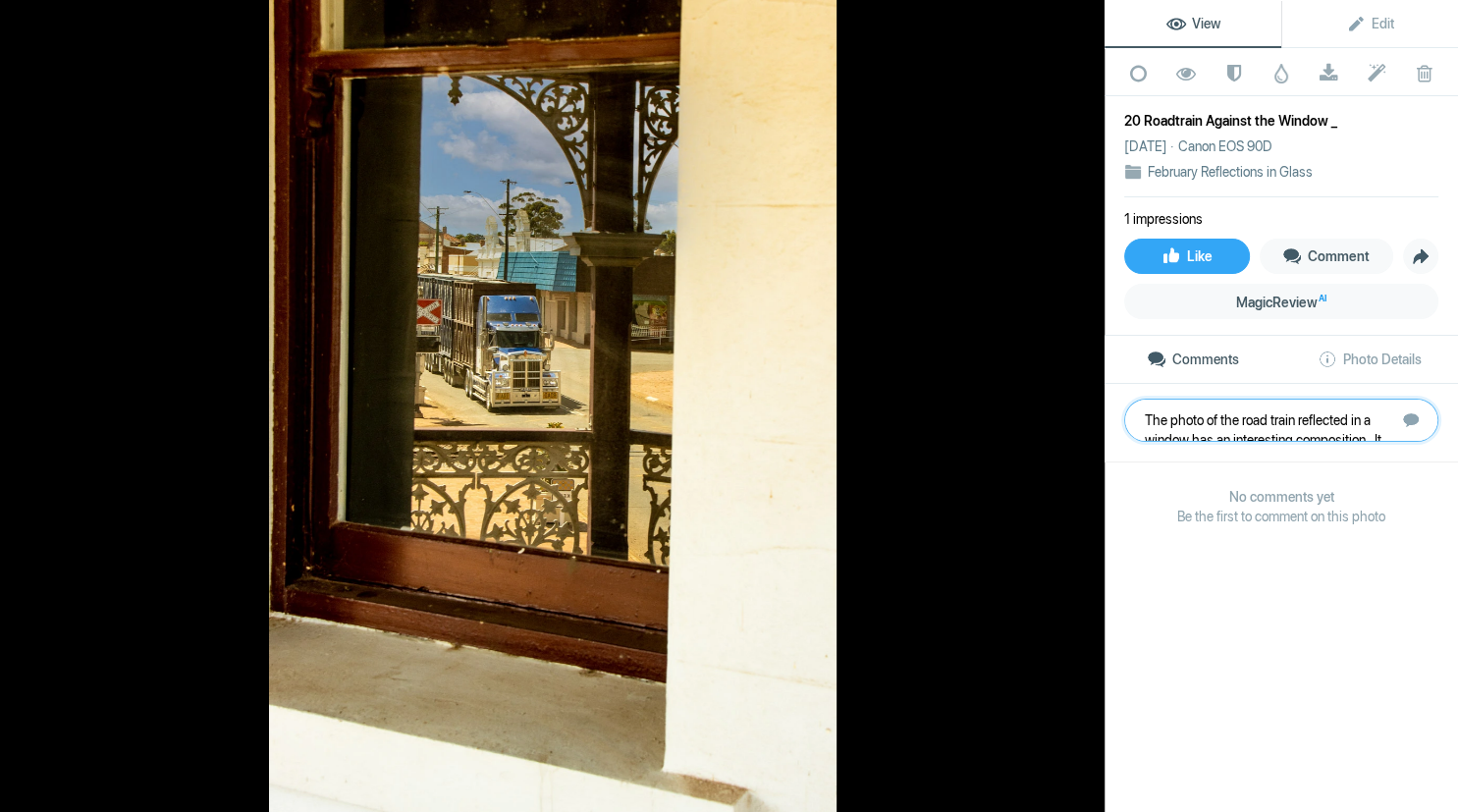 scroll, scrollTop: 99, scrollLeft: 0, axis: vertical 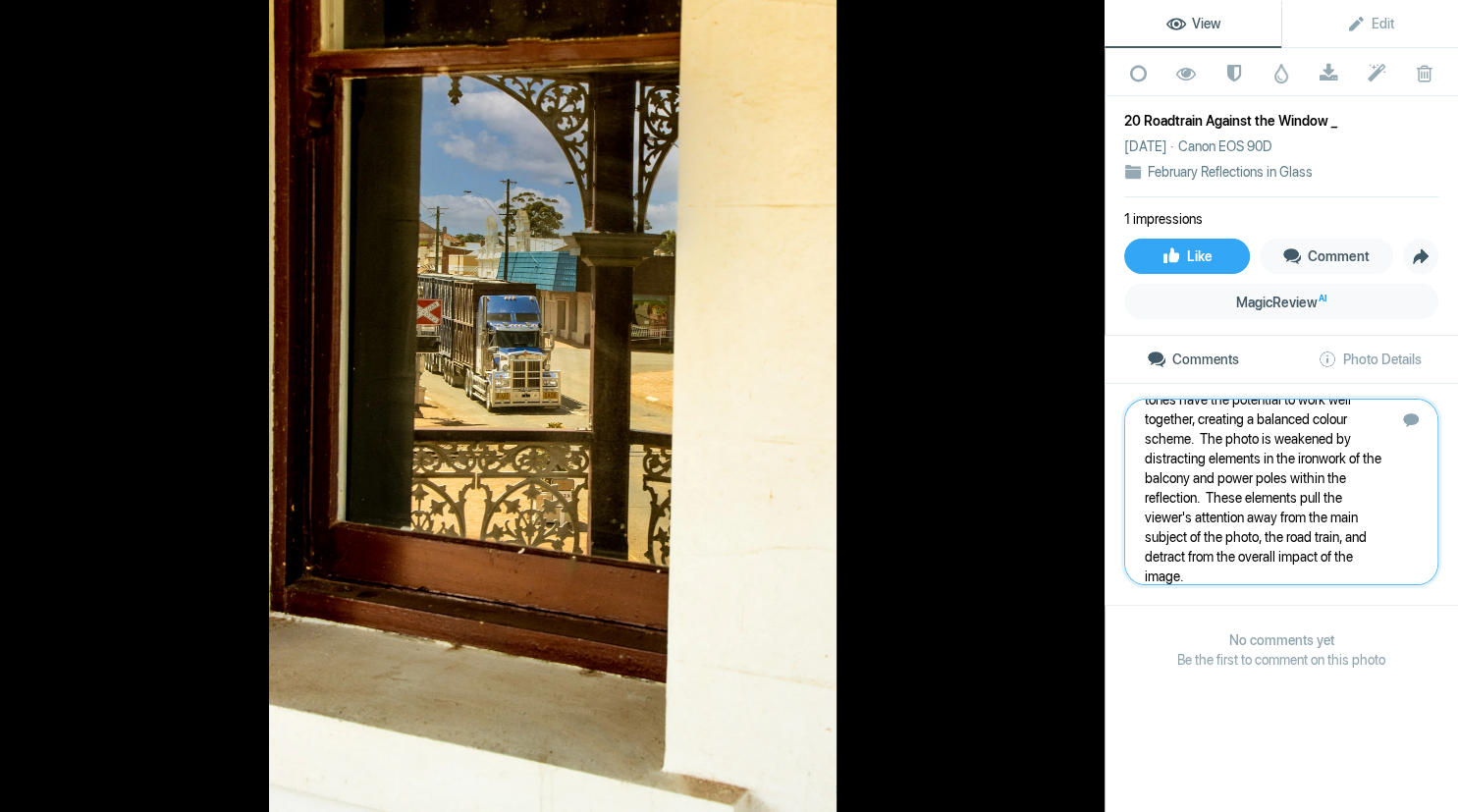 type 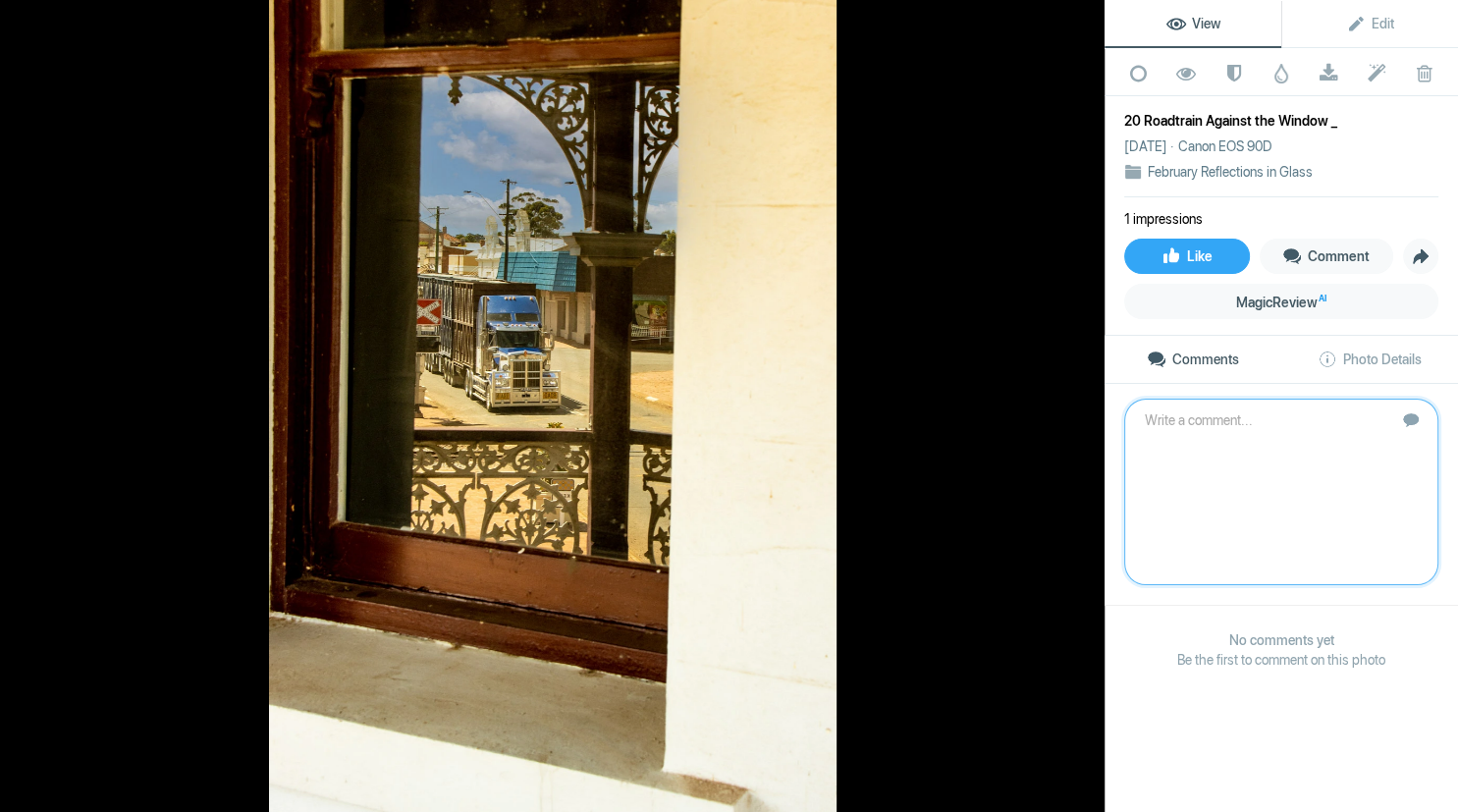scroll, scrollTop: 0, scrollLeft: 0, axis: both 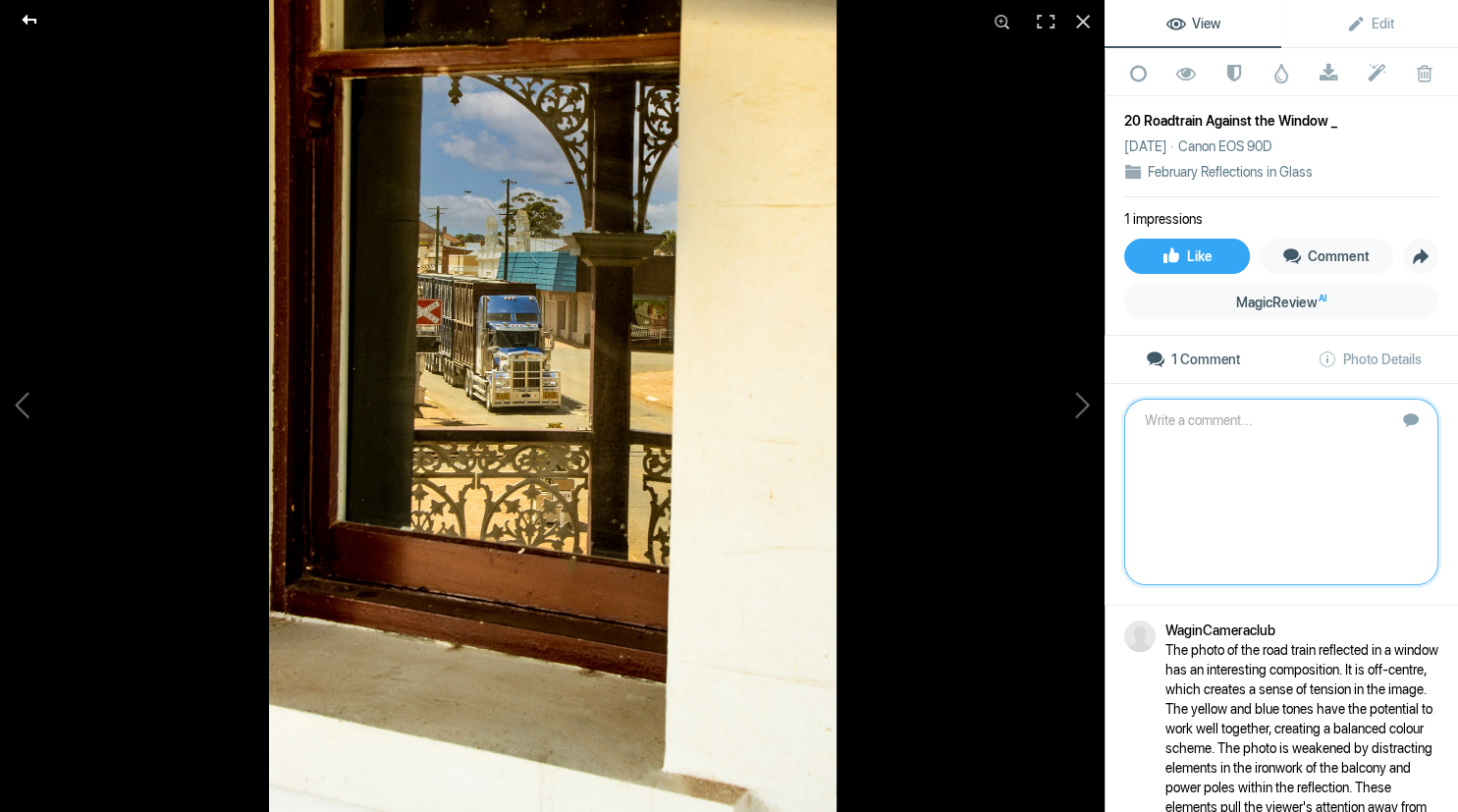 click 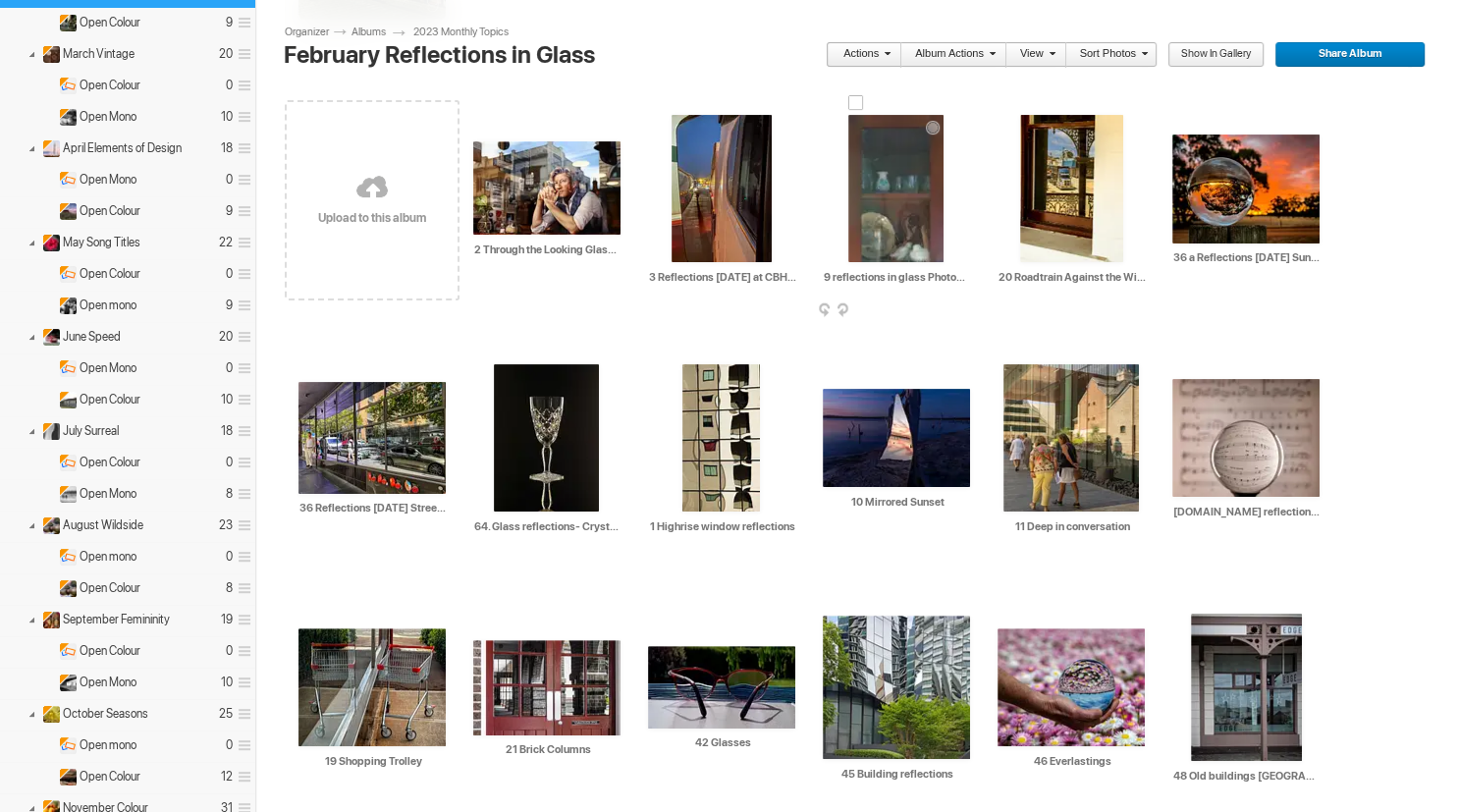 scroll, scrollTop: 367, scrollLeft: 0, axis: vertical 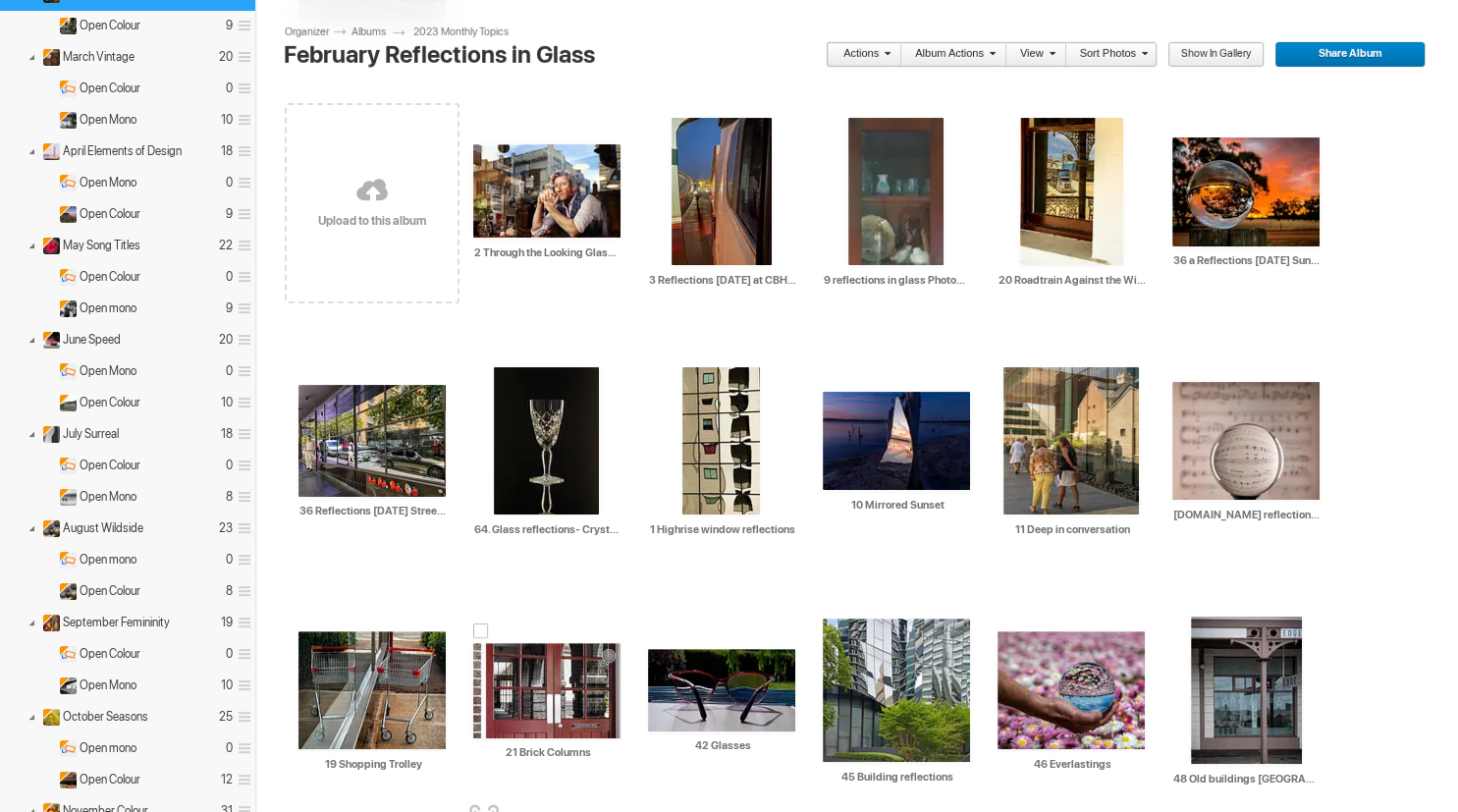 click at bounding box center [547, 690] 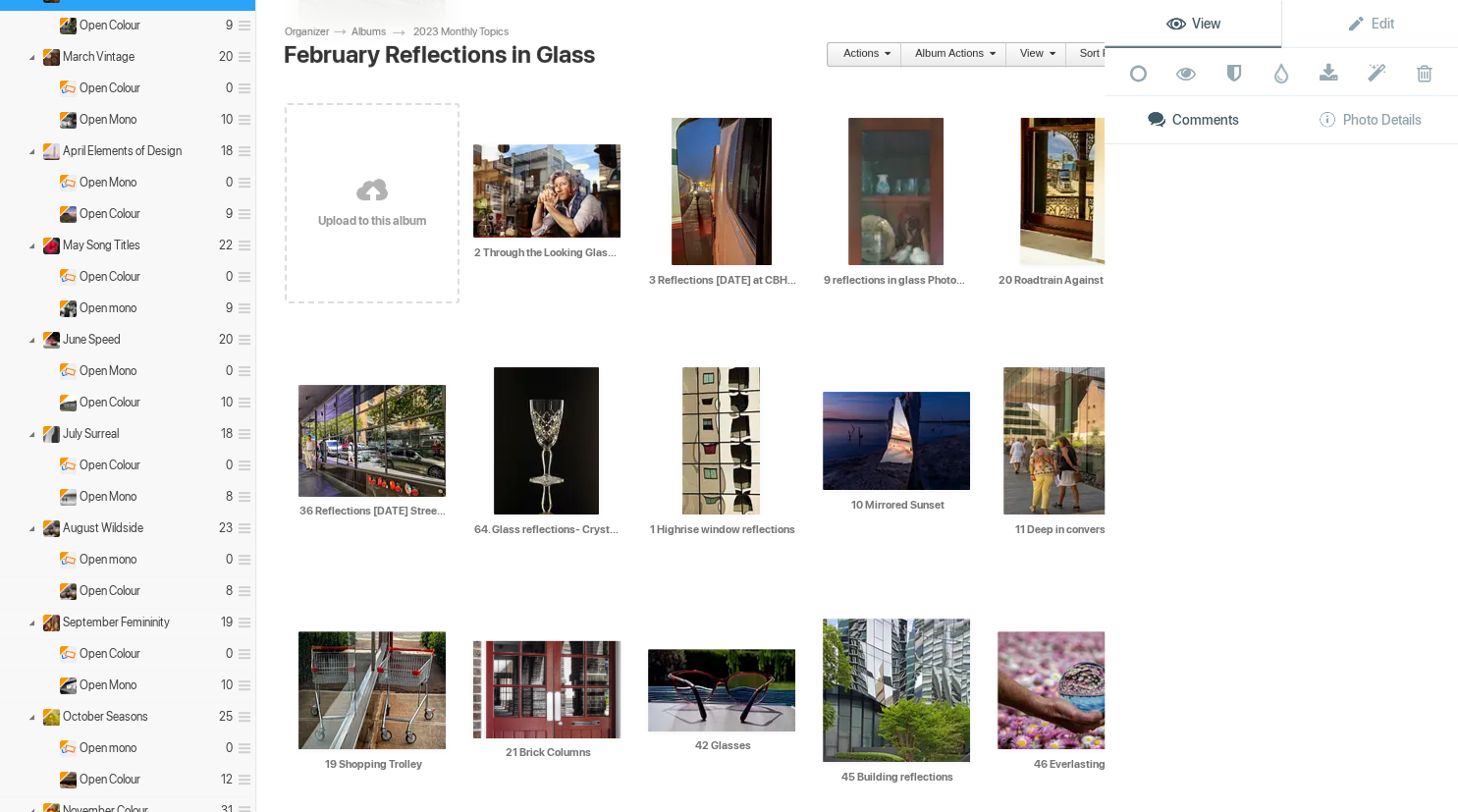 scroll, scrollTop: 368, scrollLeft: 0, axis: vertical 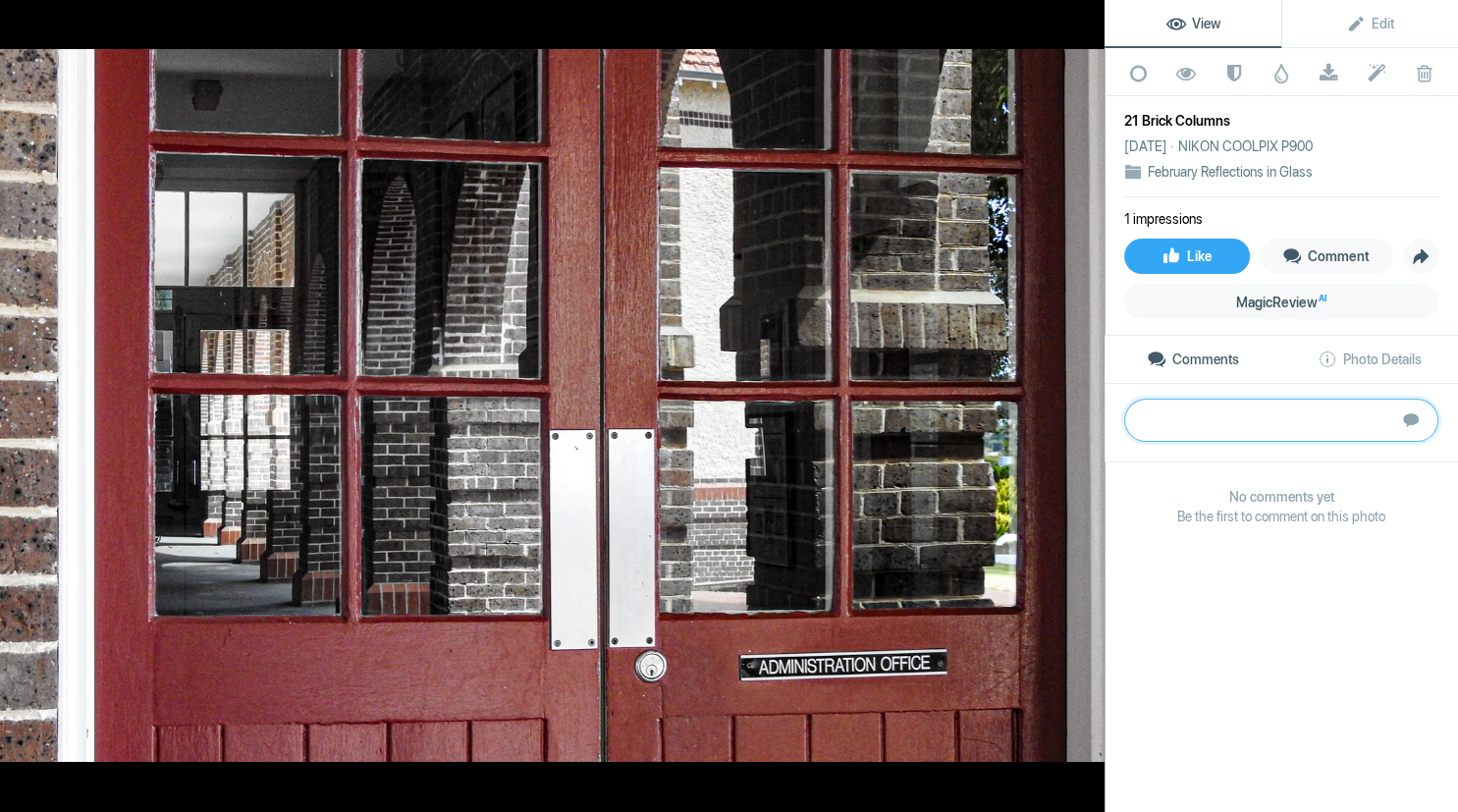 paste on "The photo of brick reflections in the glass panels of a wood door has a good use of colour, with the predominant red and brown tones creating a warm atmosphere.  The repeated archways in the reflections create a strong leading line that guides the viewer's eye through the image, adding depth and complexity to the scene.  The contrast between the lines in the wood door and the reflected bricks adds interest and texture to the image, adding appeal to the composition.  The reflections of reflections also add an element of intrigue.  However, the glimpse of leafy green and sky on the right side of the image does distract from the main subject.  This element pulls the viewer's attention away from the repeating archways and can detract from the overall impact of the photo.	B" 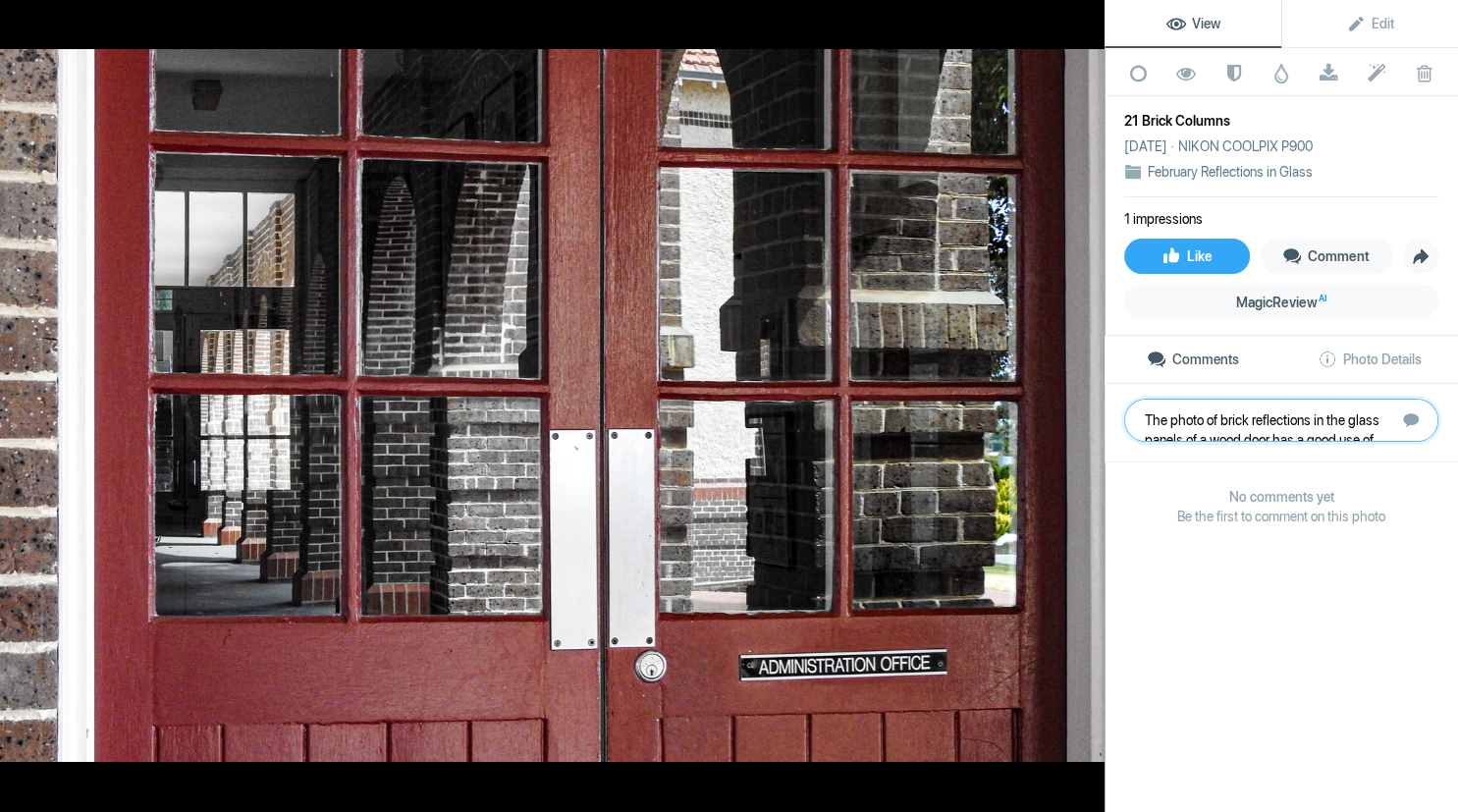 scroll, scrollTop: 217, scrollLeft: 0, axis: vertical 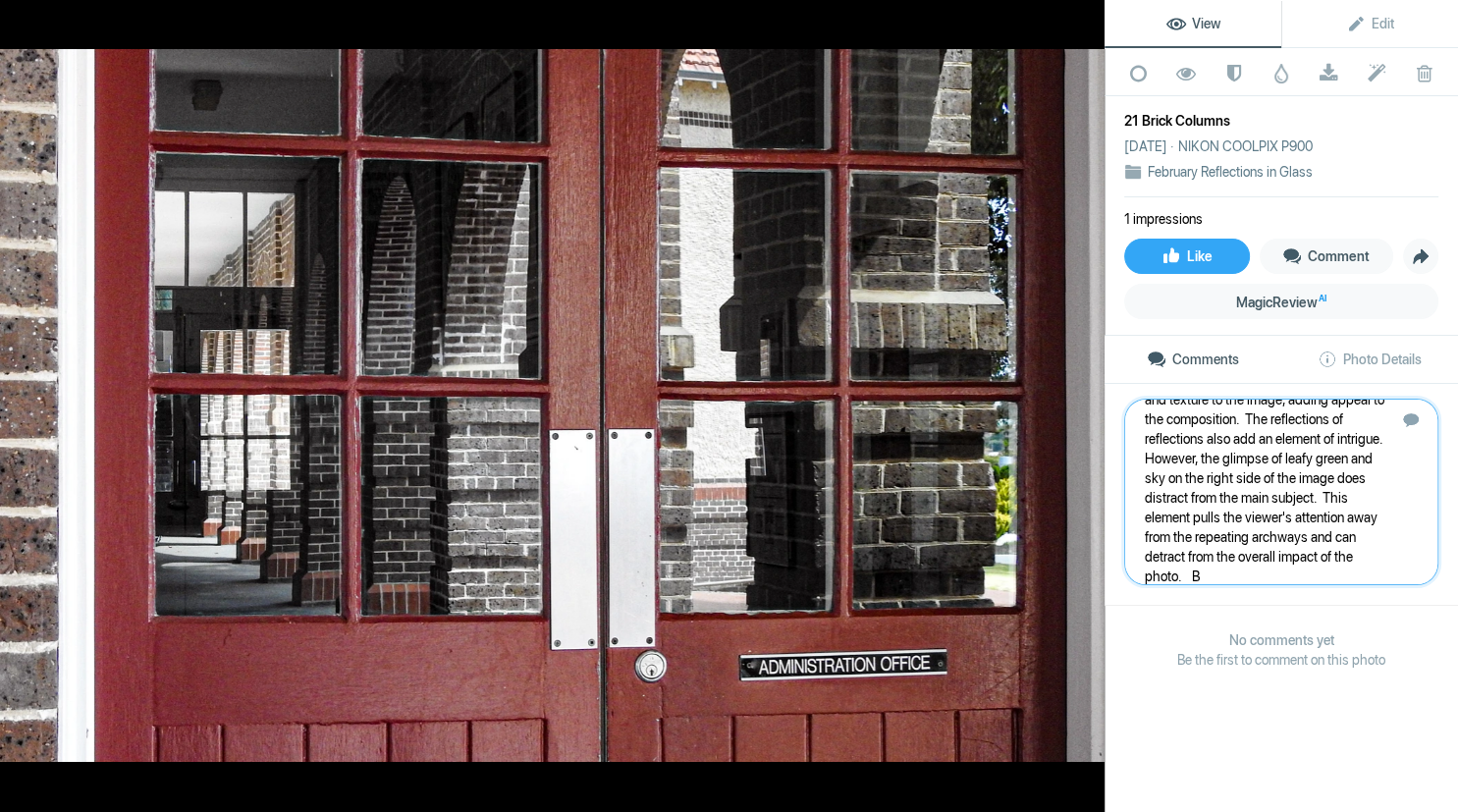 type 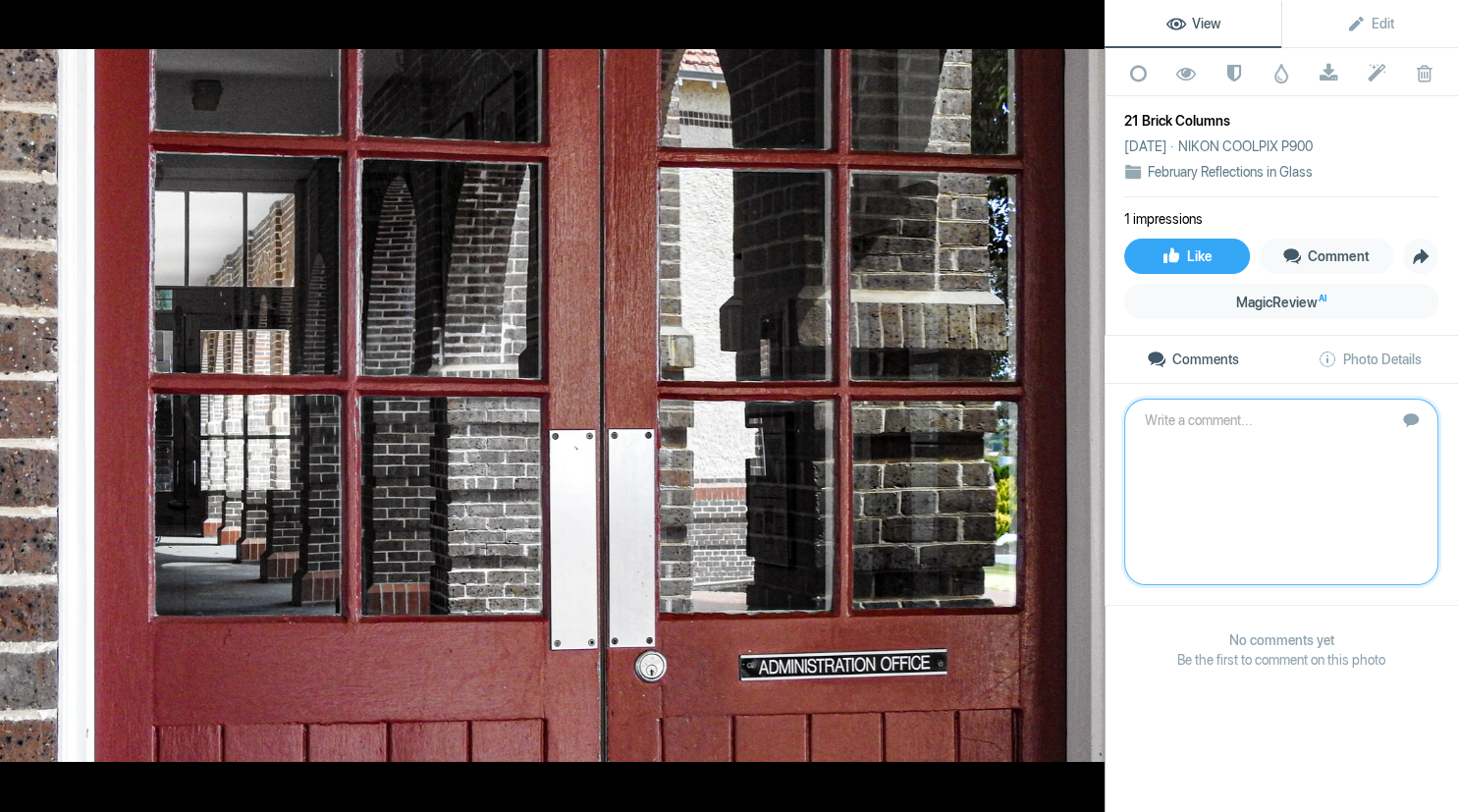 scroll, scrollTop: 0, scrollLeft: 0, axis: both 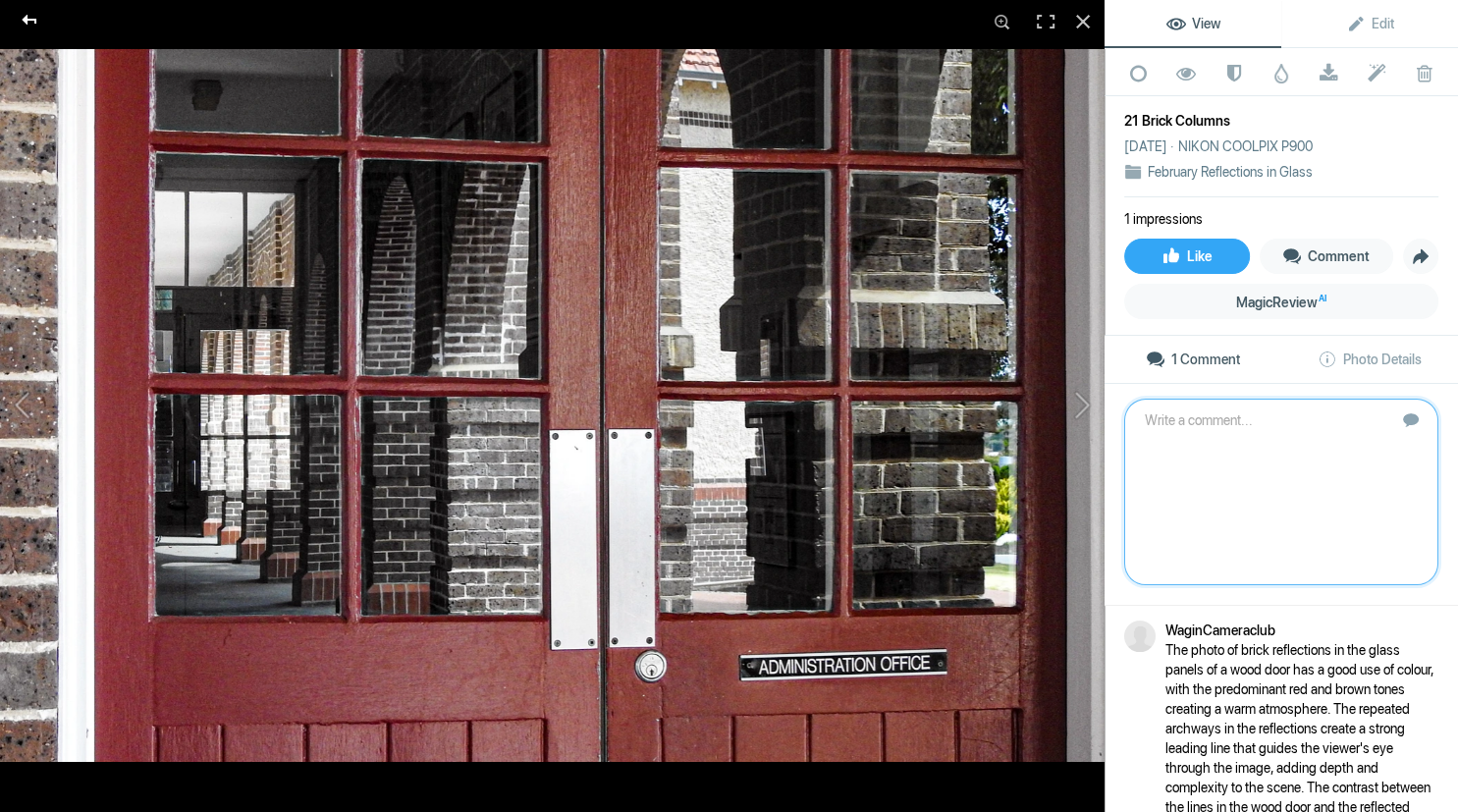 click 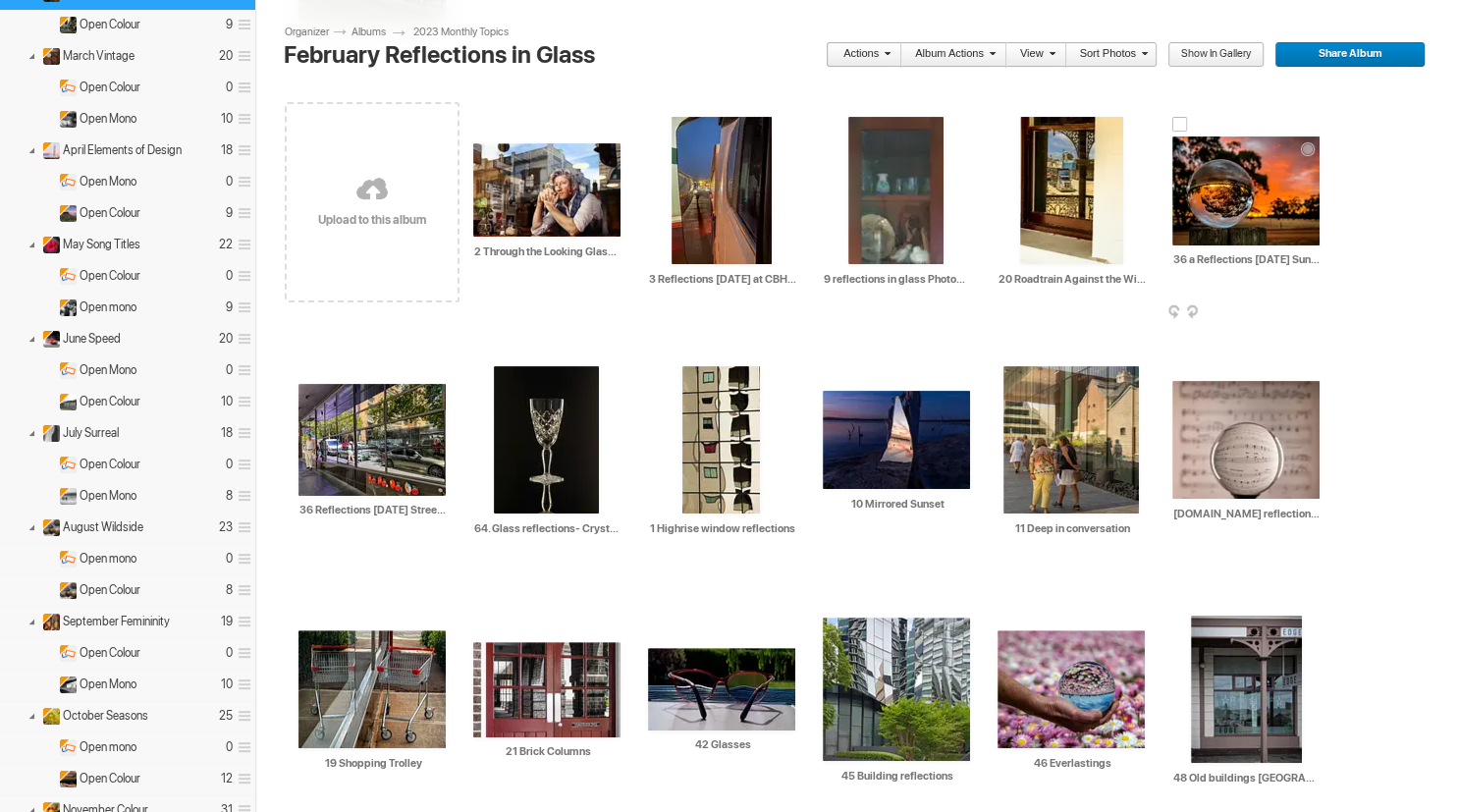 click at bounding box center [1246, 190] 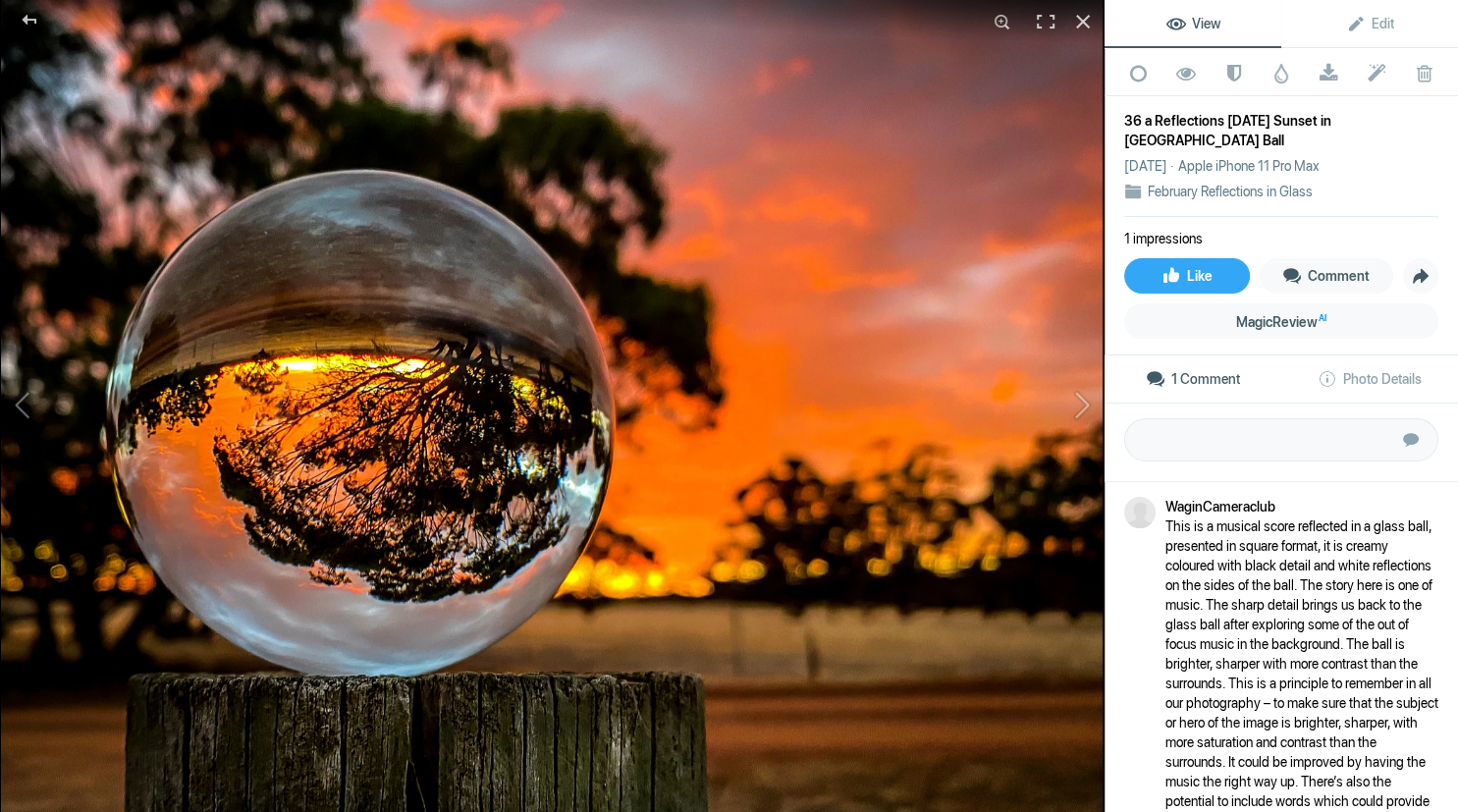 scroll, scrollTop: 66, scrollLeft: 0, axis: vertical 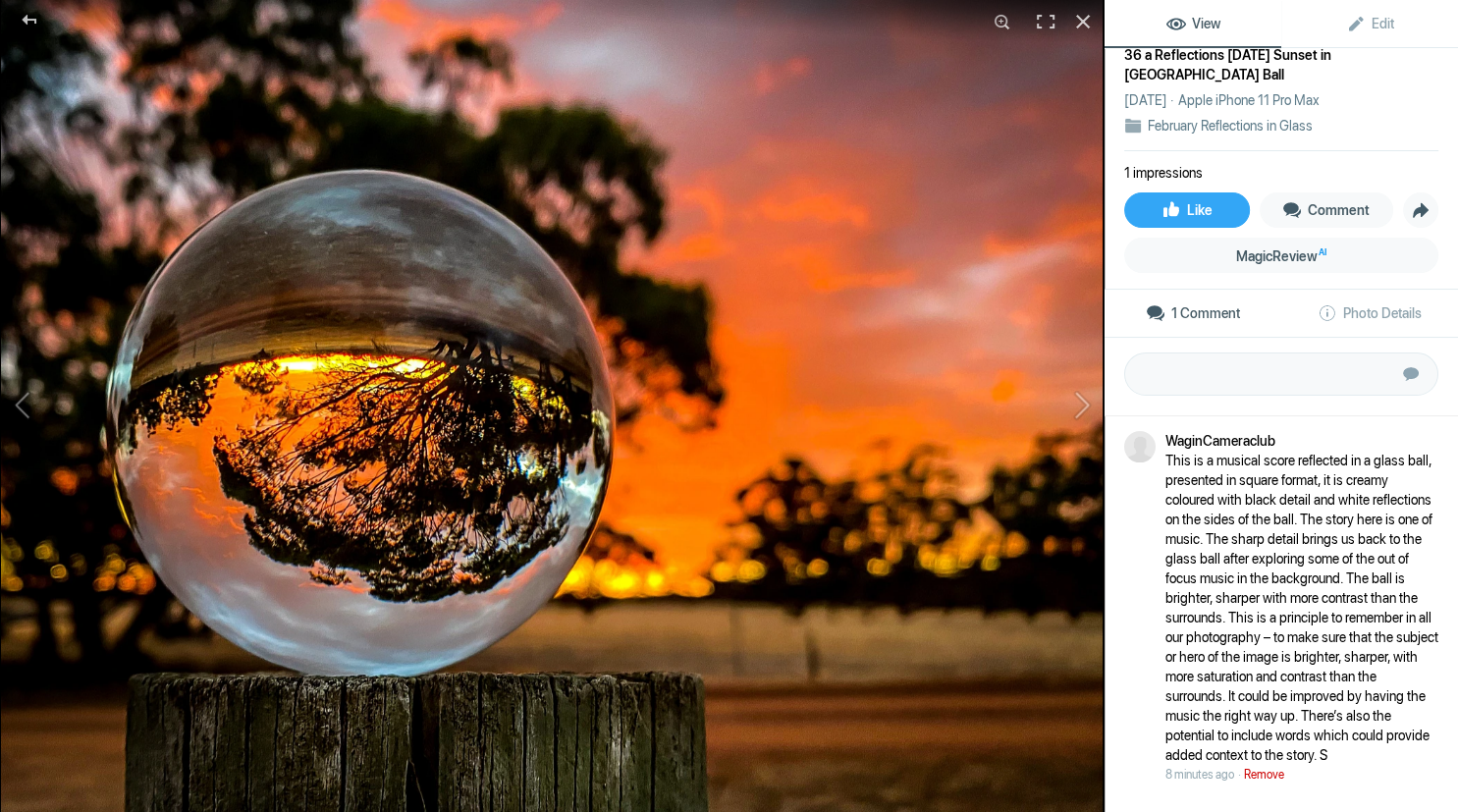 click on "Remove" 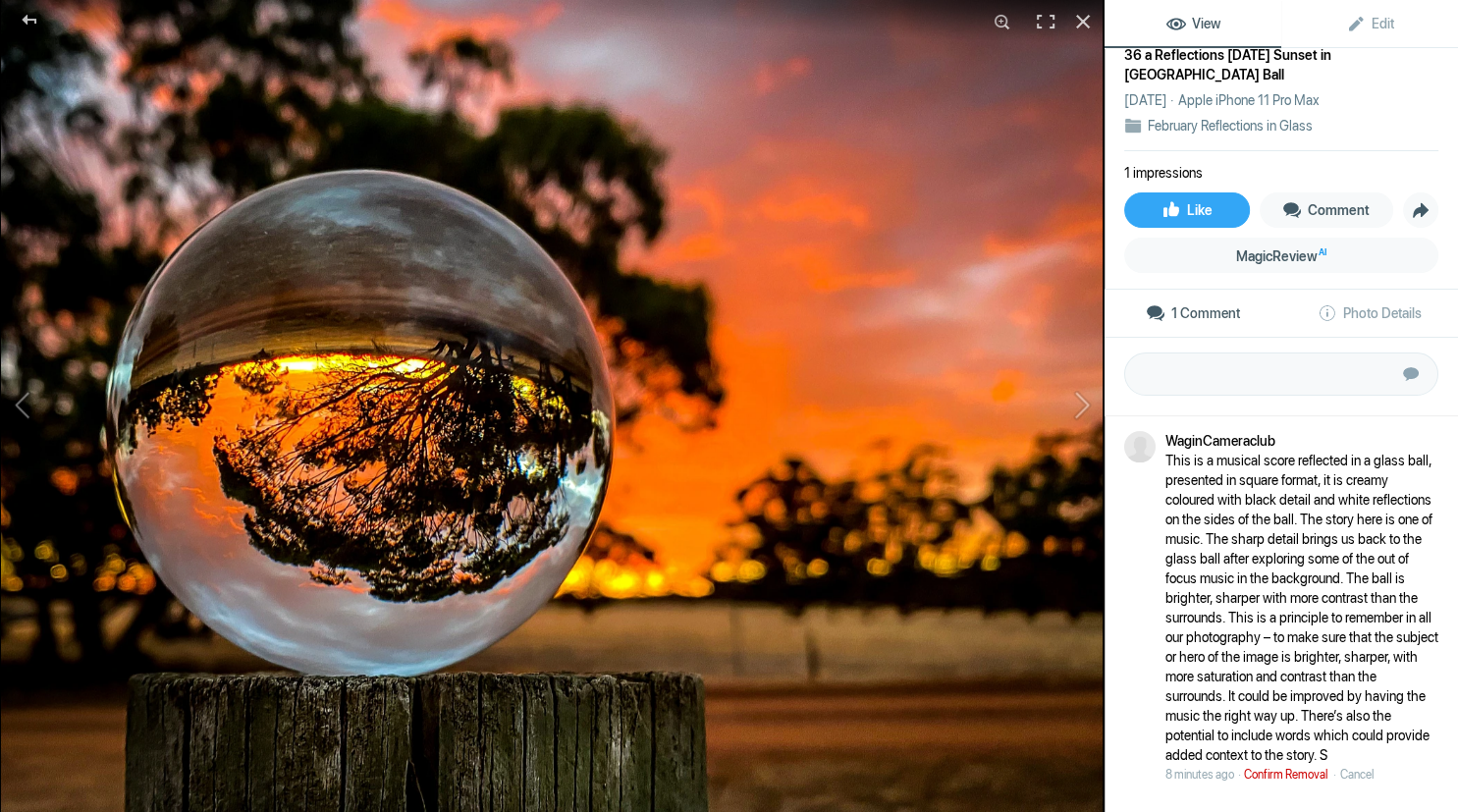 click on "Confirm Removal" 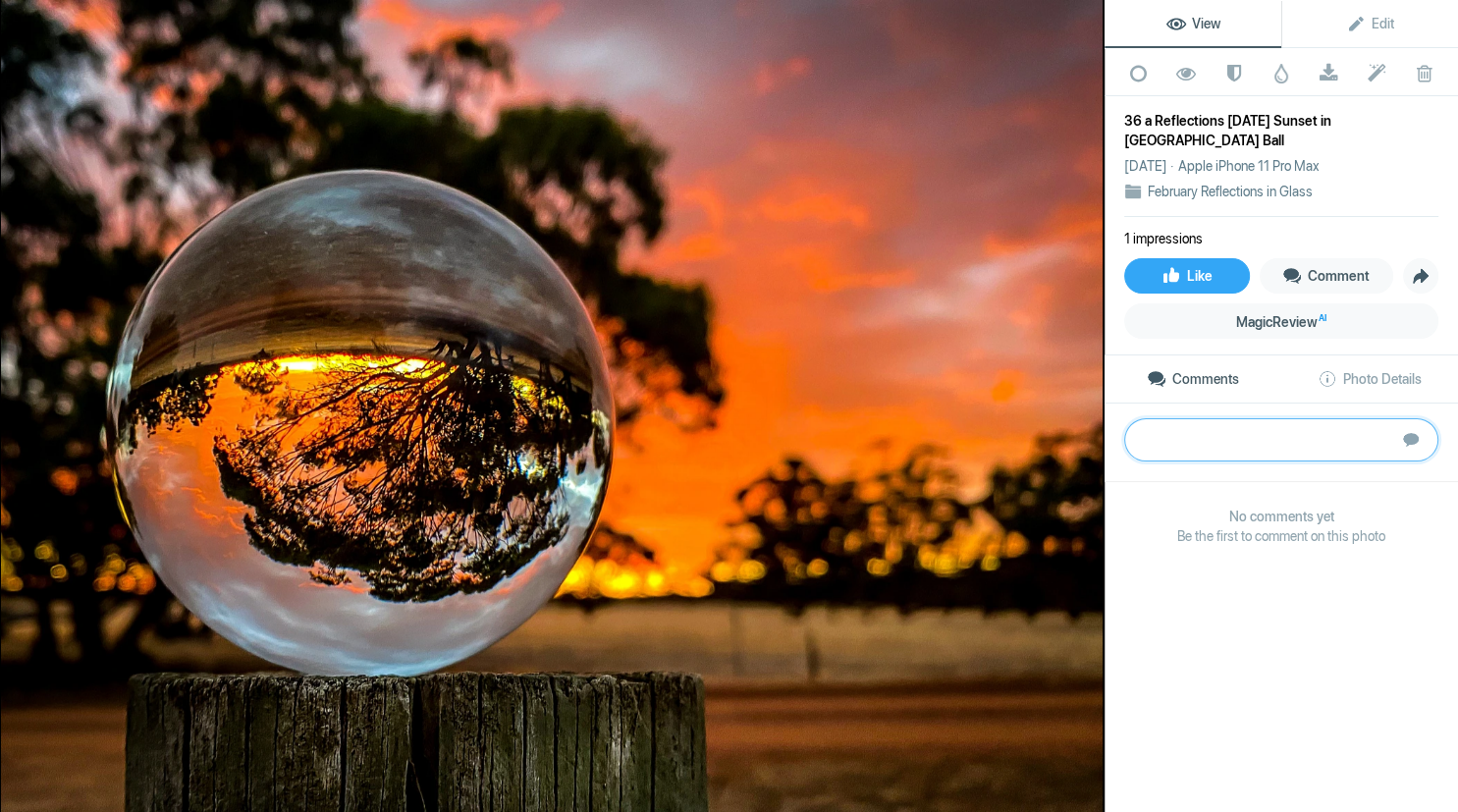 paste on "The golden hues of the sunset and the silhouette of the Australian bush create a warm and inviting atmosphere, drawing the viewer into the scene.  The glass ball sitting on the wooden post adds an element of interest and texture to the image, as do the interesting clouds in the background.  The sharp focus in the glass ball generates interest and draws the viewer's attention back to the area with the most contrast, creating a sense of balance and harmony in the composition. I think the photo has potential, but it may benefit from experimenting with different angles, lighting, or subjects to create a more dynamic and captivating image.	B" 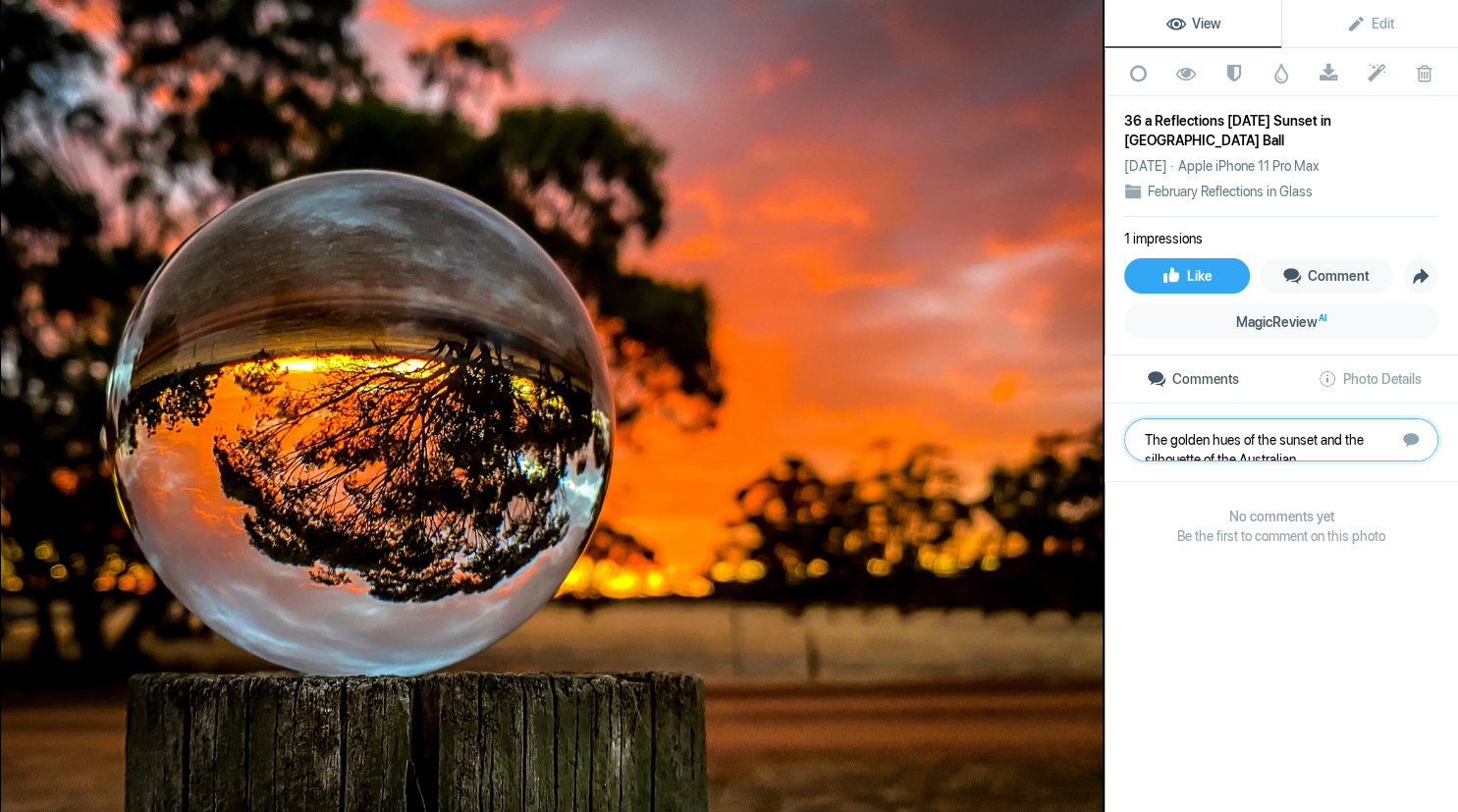scroll, scrollTop: 138, scrollLeft: 0, axis: vertical 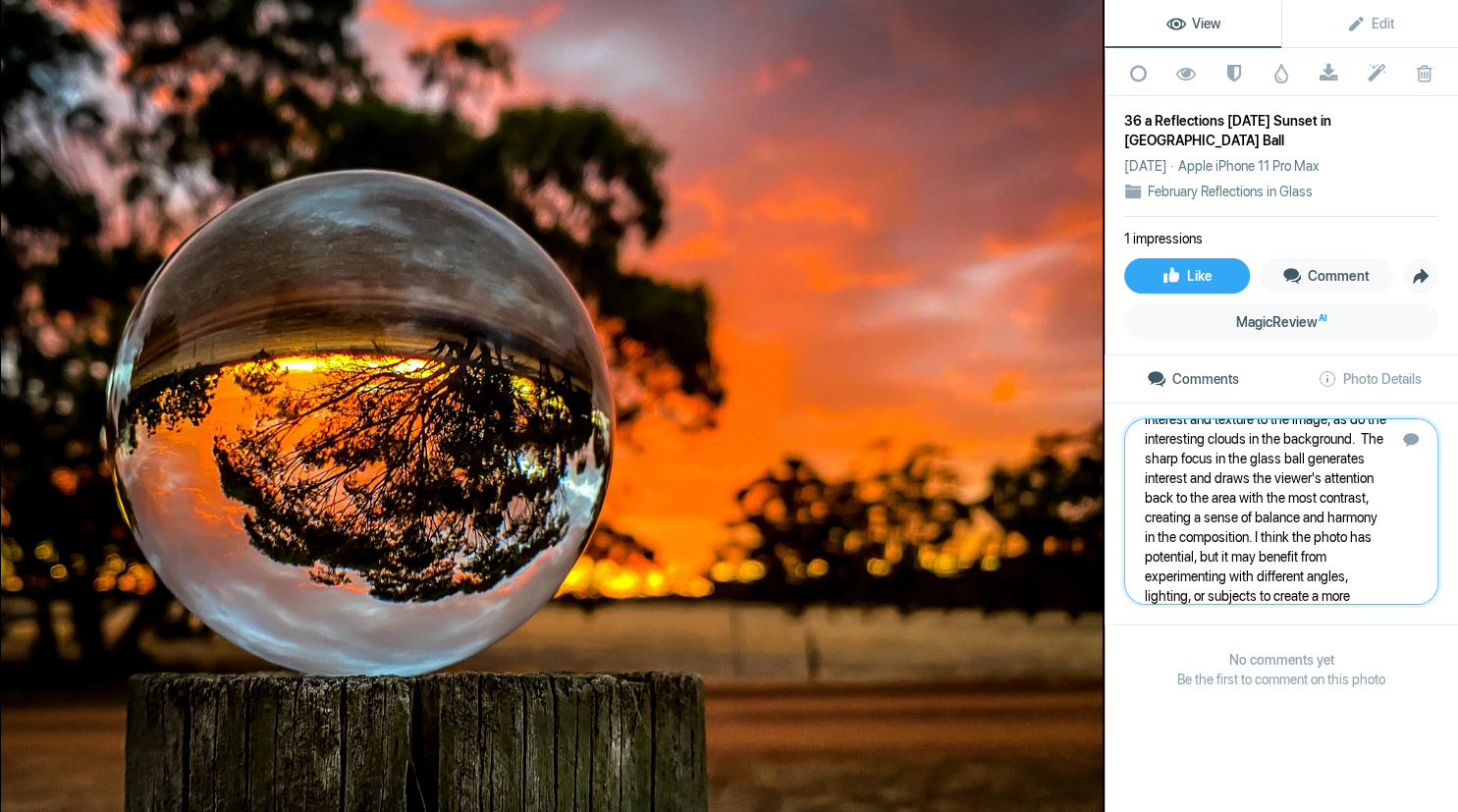 type 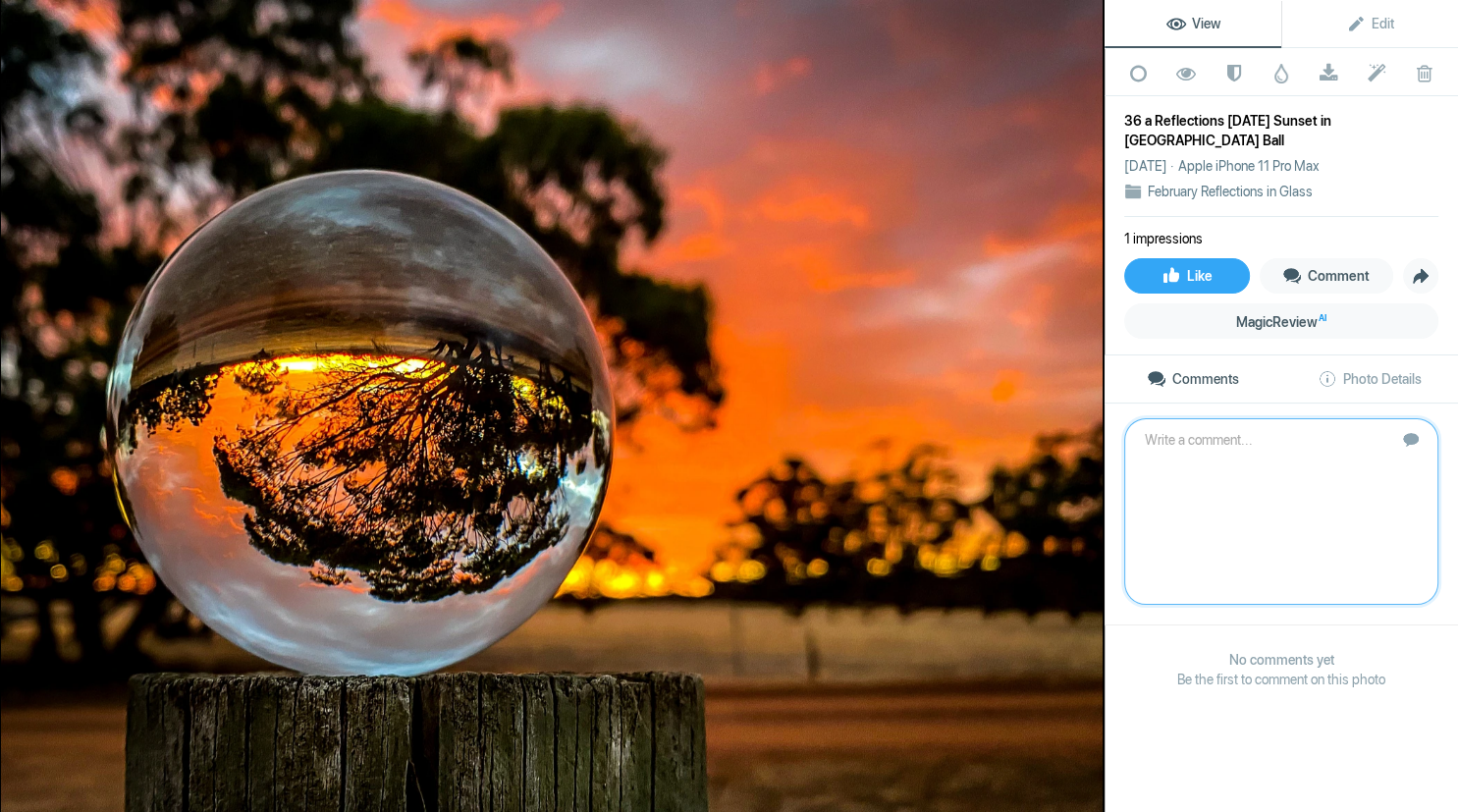 scroll, scrollTop: 0, scrollLeft: 0, axis: both 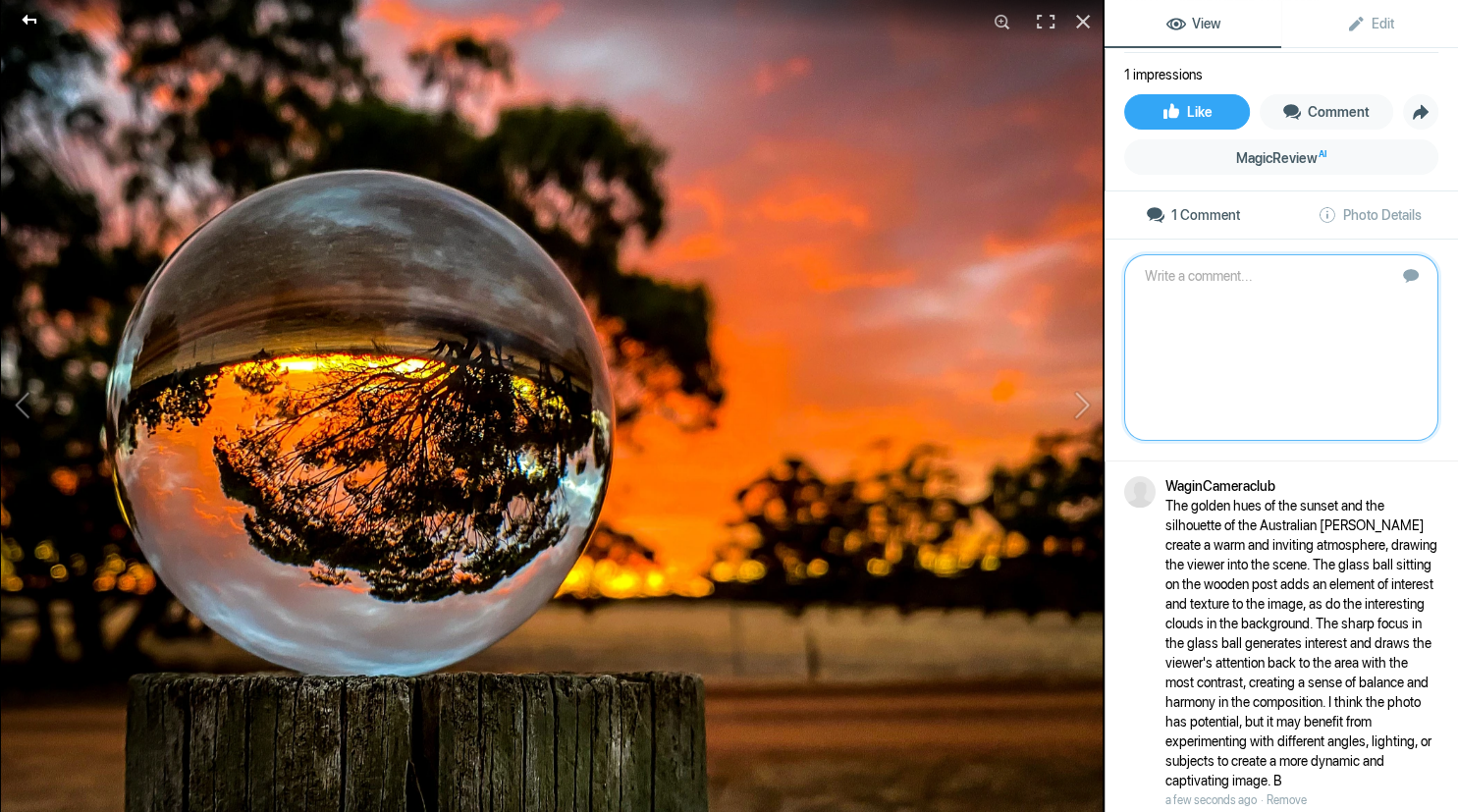 click 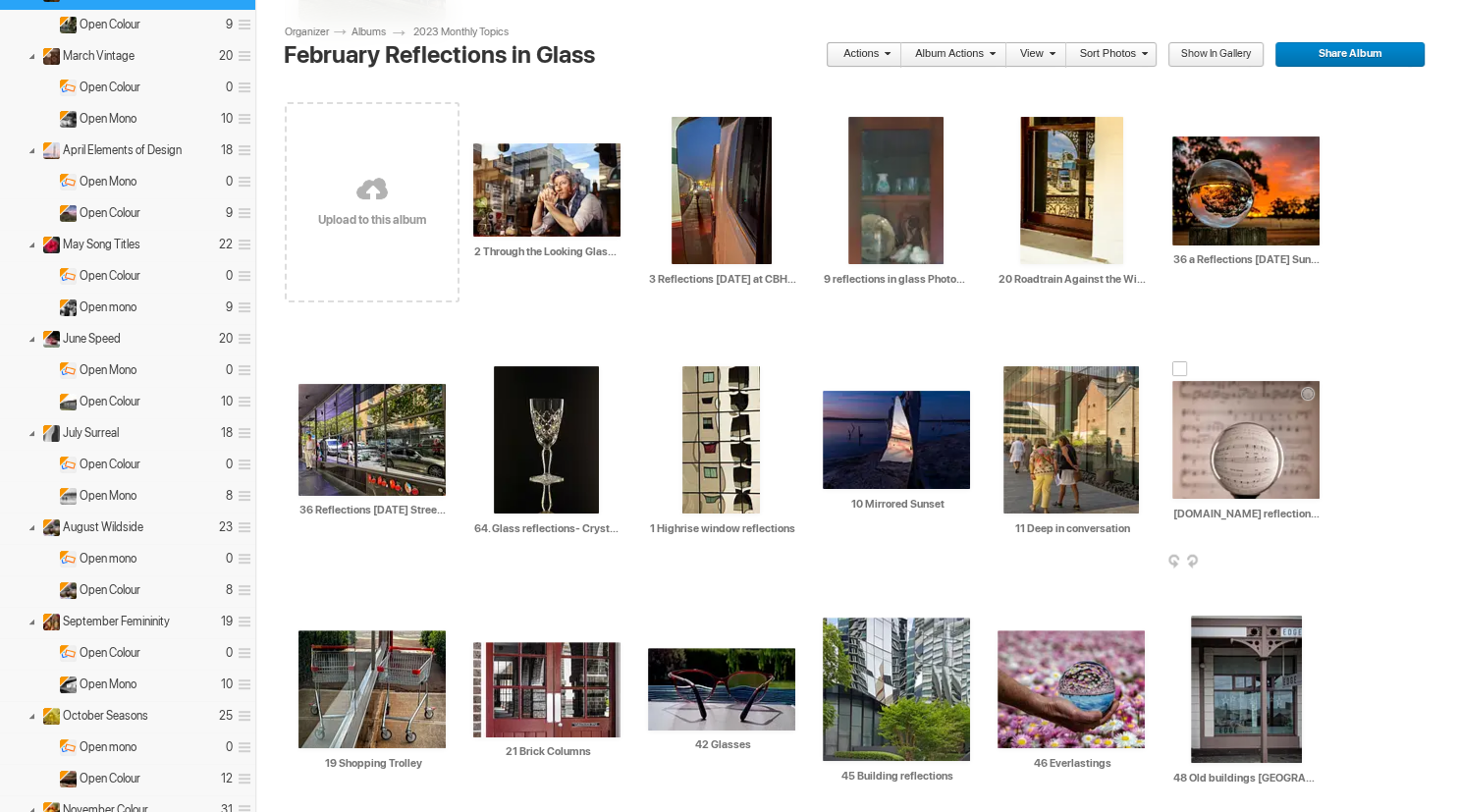 click at bounding box center [1246, 440] 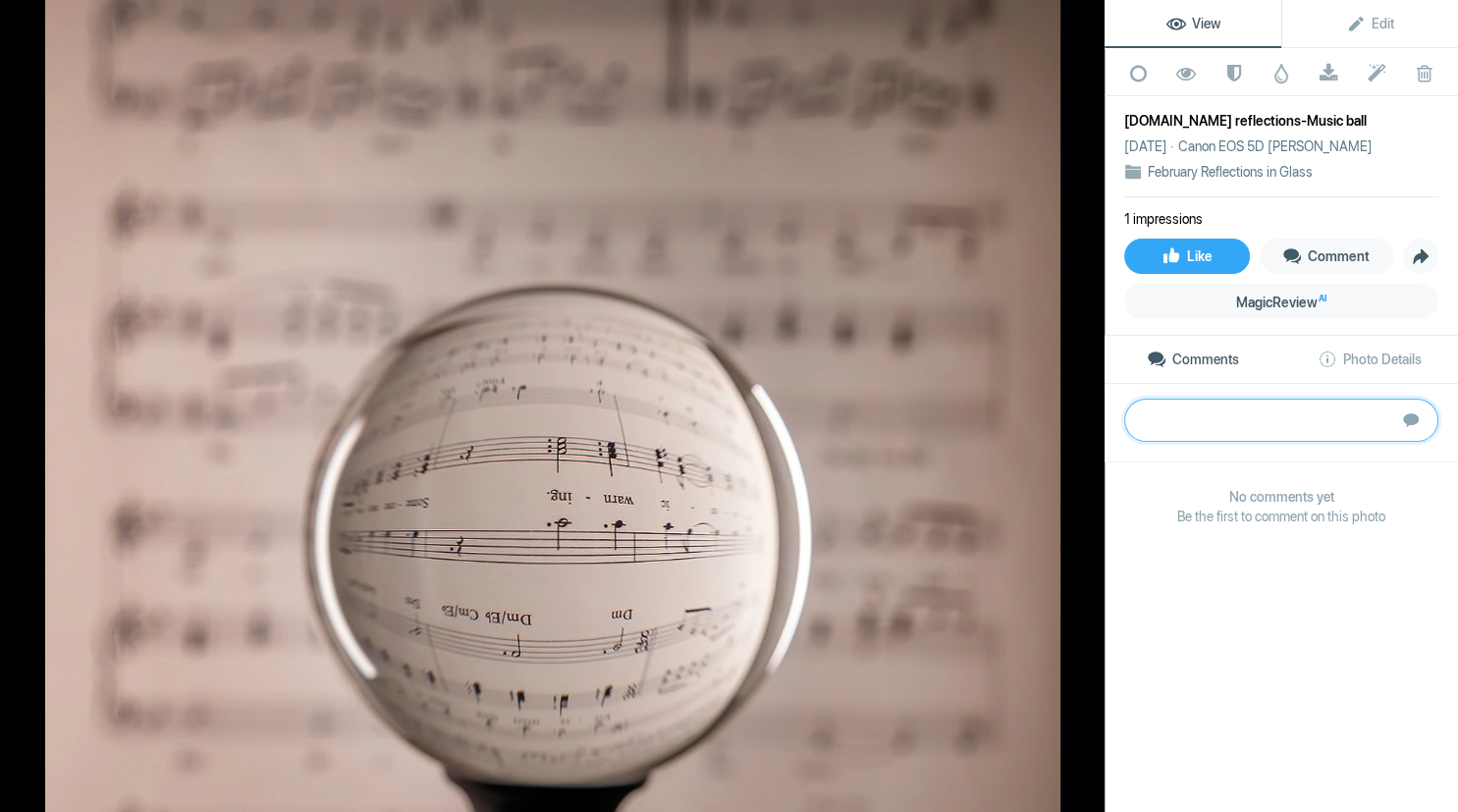 paste on "This could be considered a self-portrait (AKA Vivian Maier style) – where the photographer has deliberately placed herself in the frame of reflection – almost as another ornament.  While the ornaments and glasses are likely to have special meaning to the photographer, their meaning here, isn’t clear to us, the viewers.  The wood frame is shown only on three sides, improve this image by adding context (story) and ensuring that all four sides include the frame.  Adding more context to the image and making sure that the wooden frame is fully shown or at least symmetrical by trimming the top frame, could enhance the storytelling aspect of the photo.  Overall, it's important for the photographer to think about the story and message they want to convey with their image and make sure that every aspect of the photo contributes to that narrative.	B" 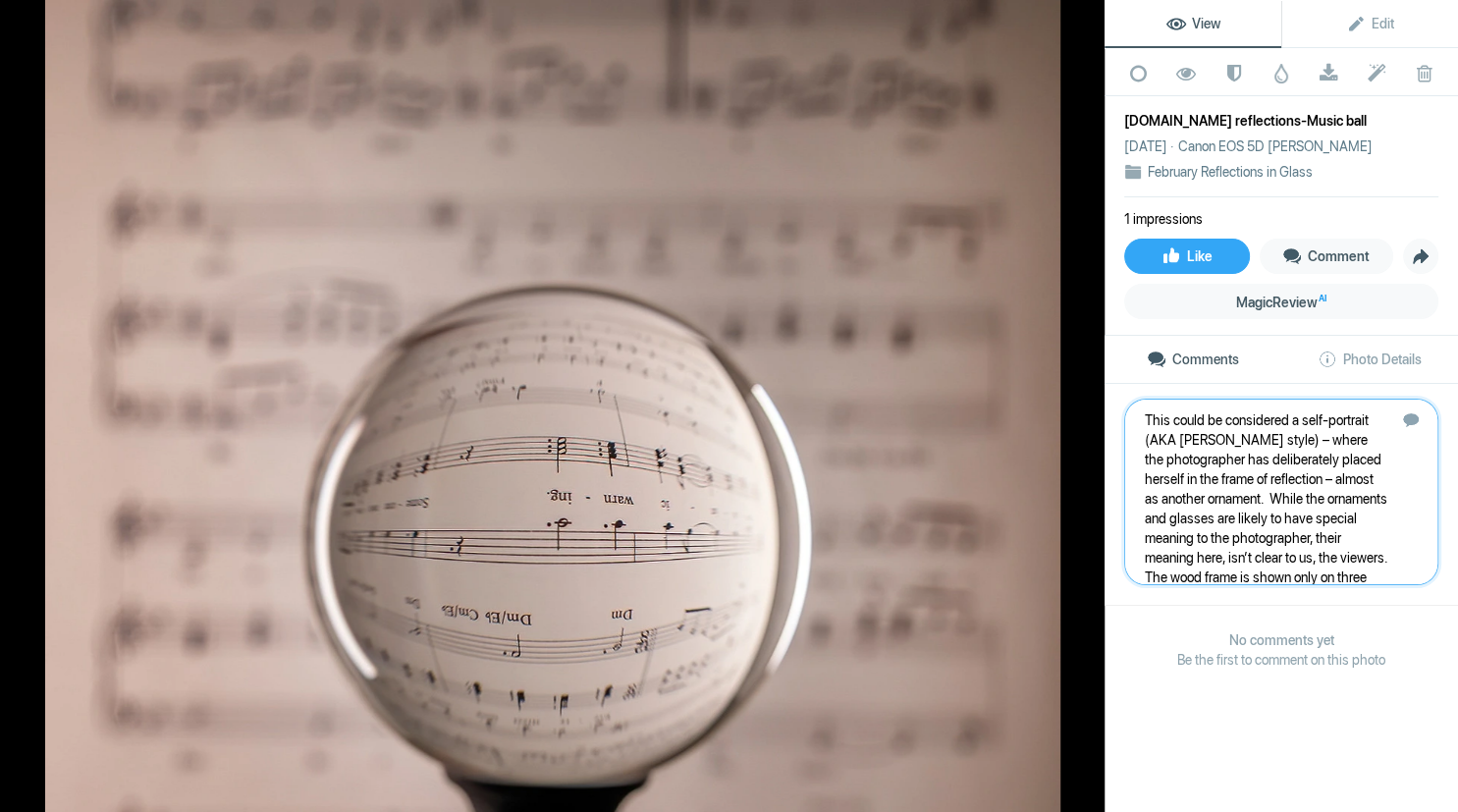 scroll, scrollTop: 237, scrollLeft: 0, axis: vertical 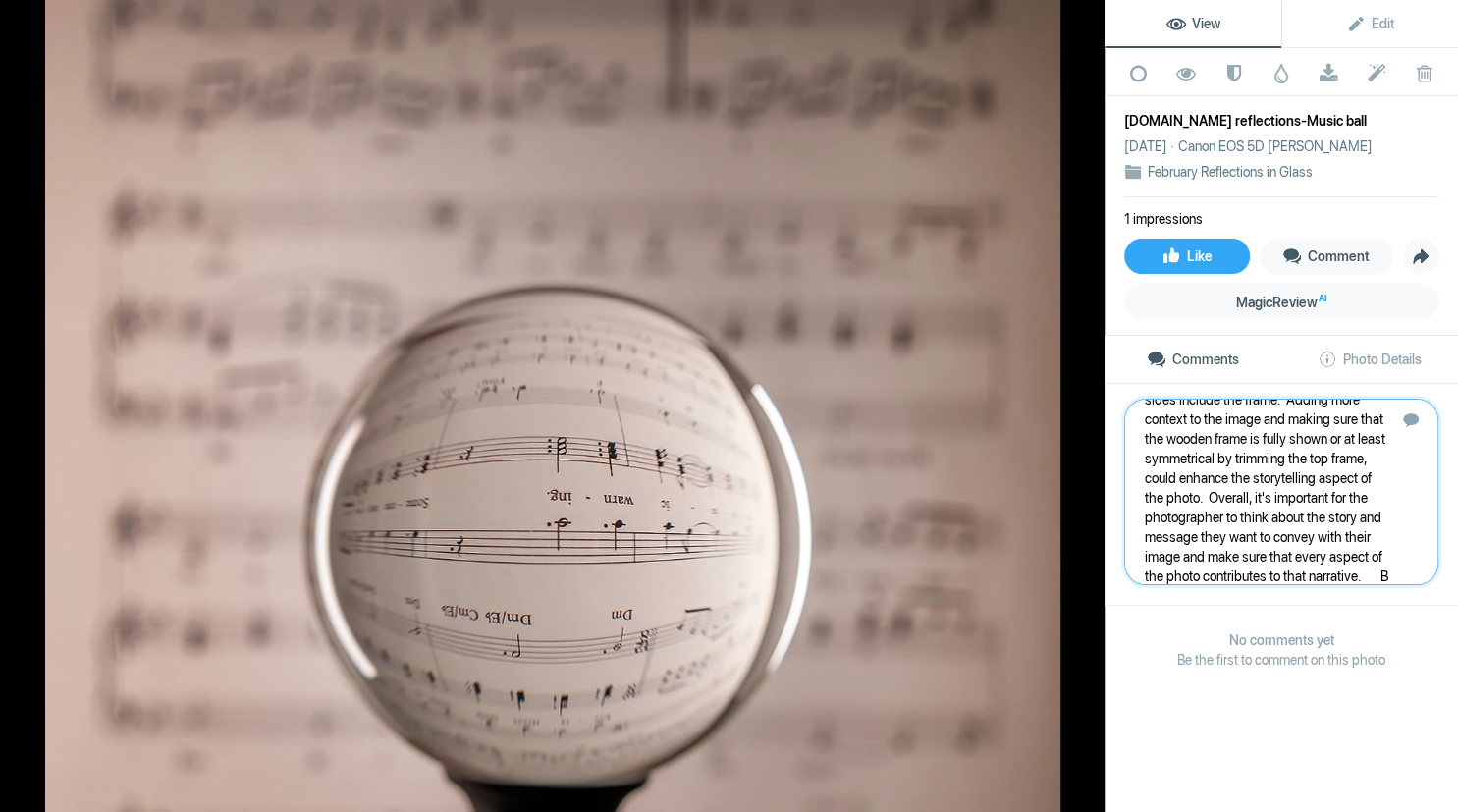 type 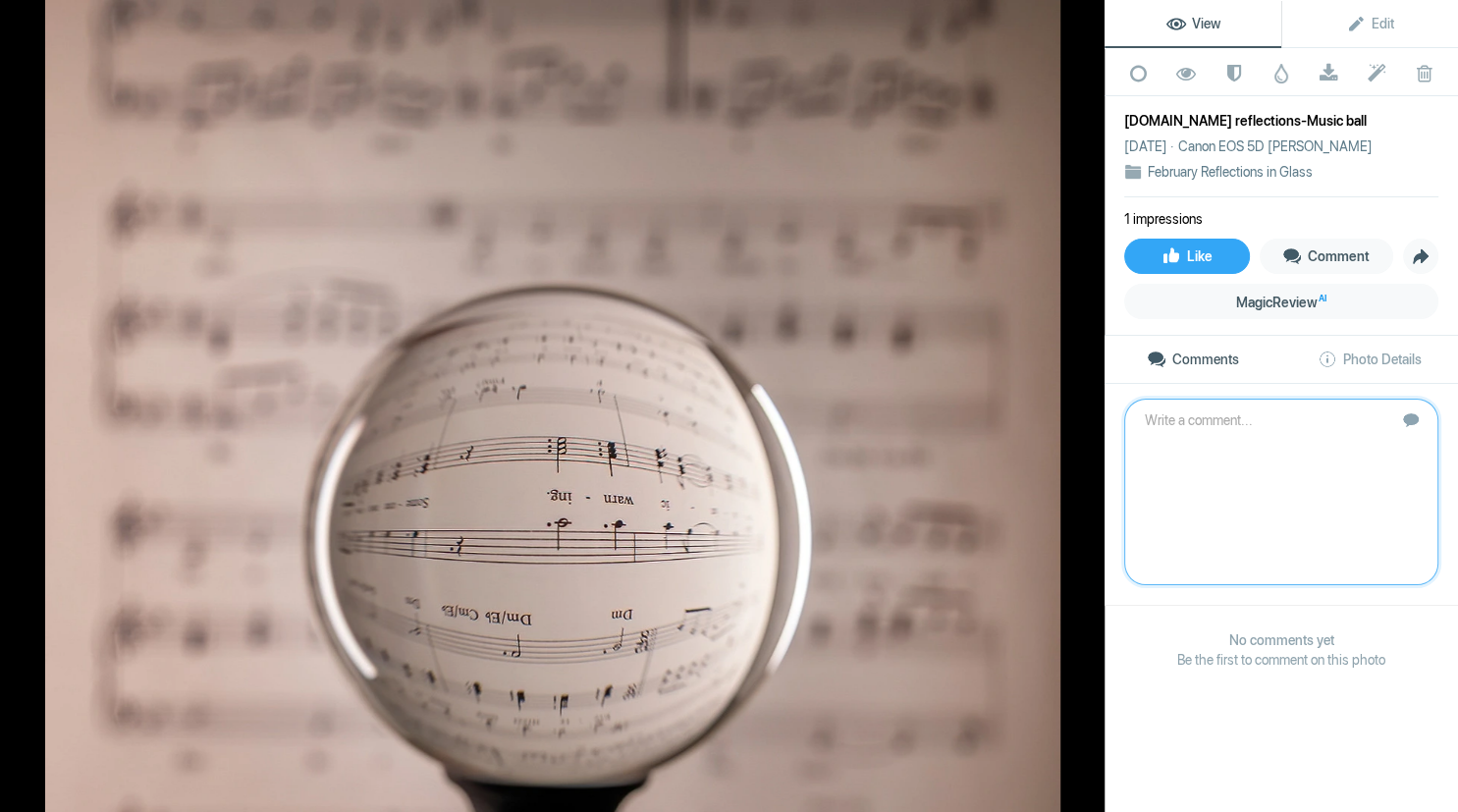 scroll, scrollTop: 0, scrollLeft: 0, axis: both 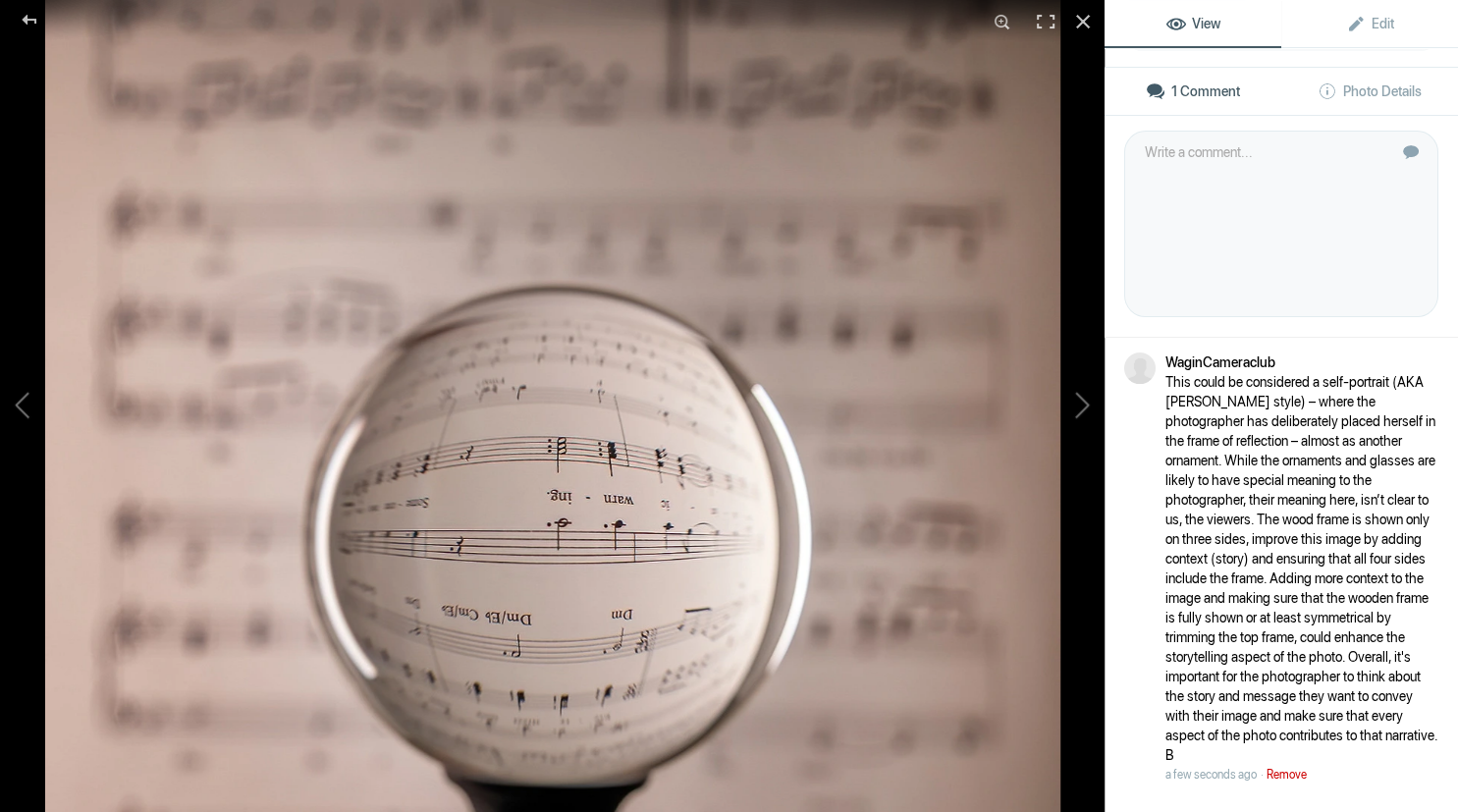 click on "Remove" 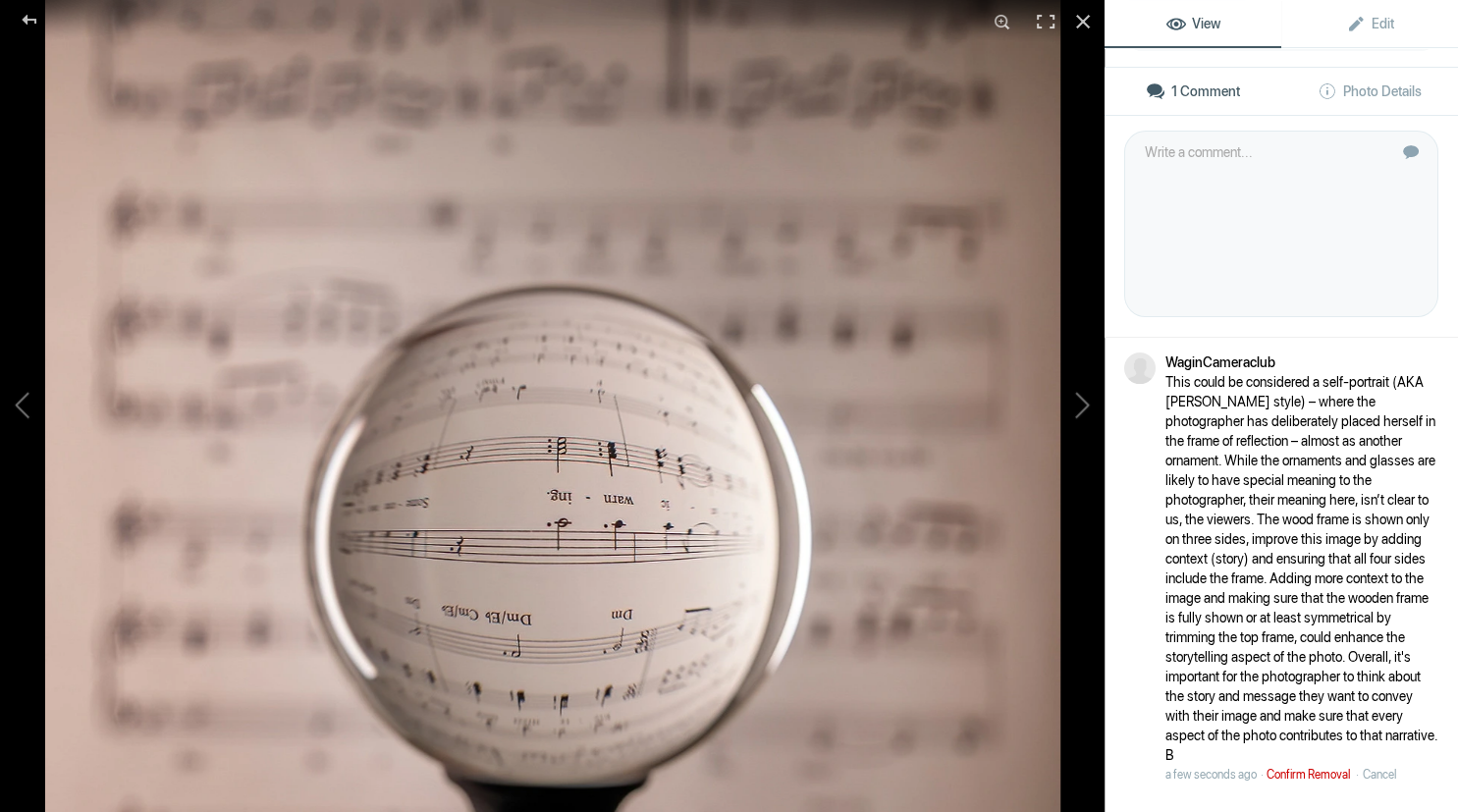 click on "Confirm Removal" 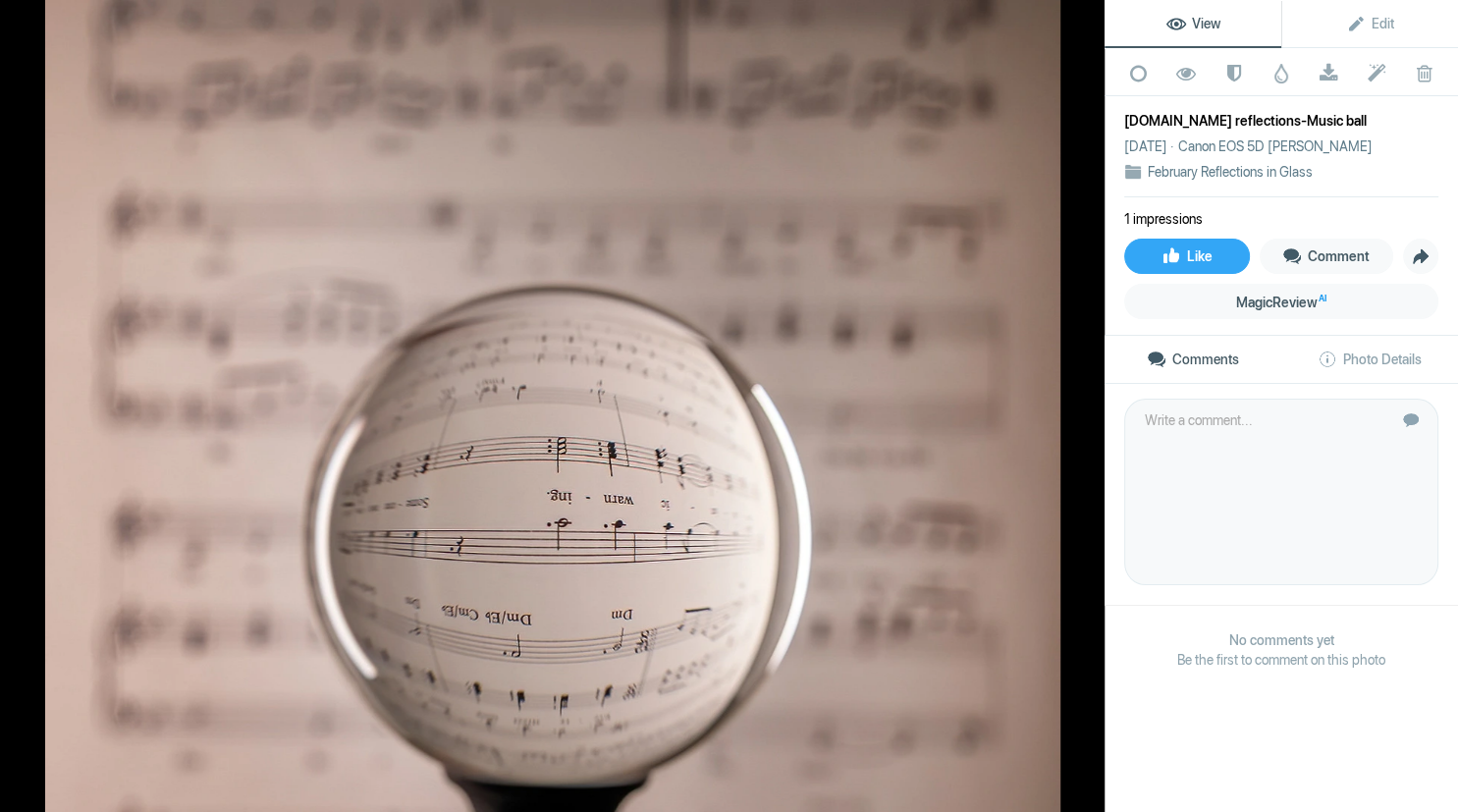 click 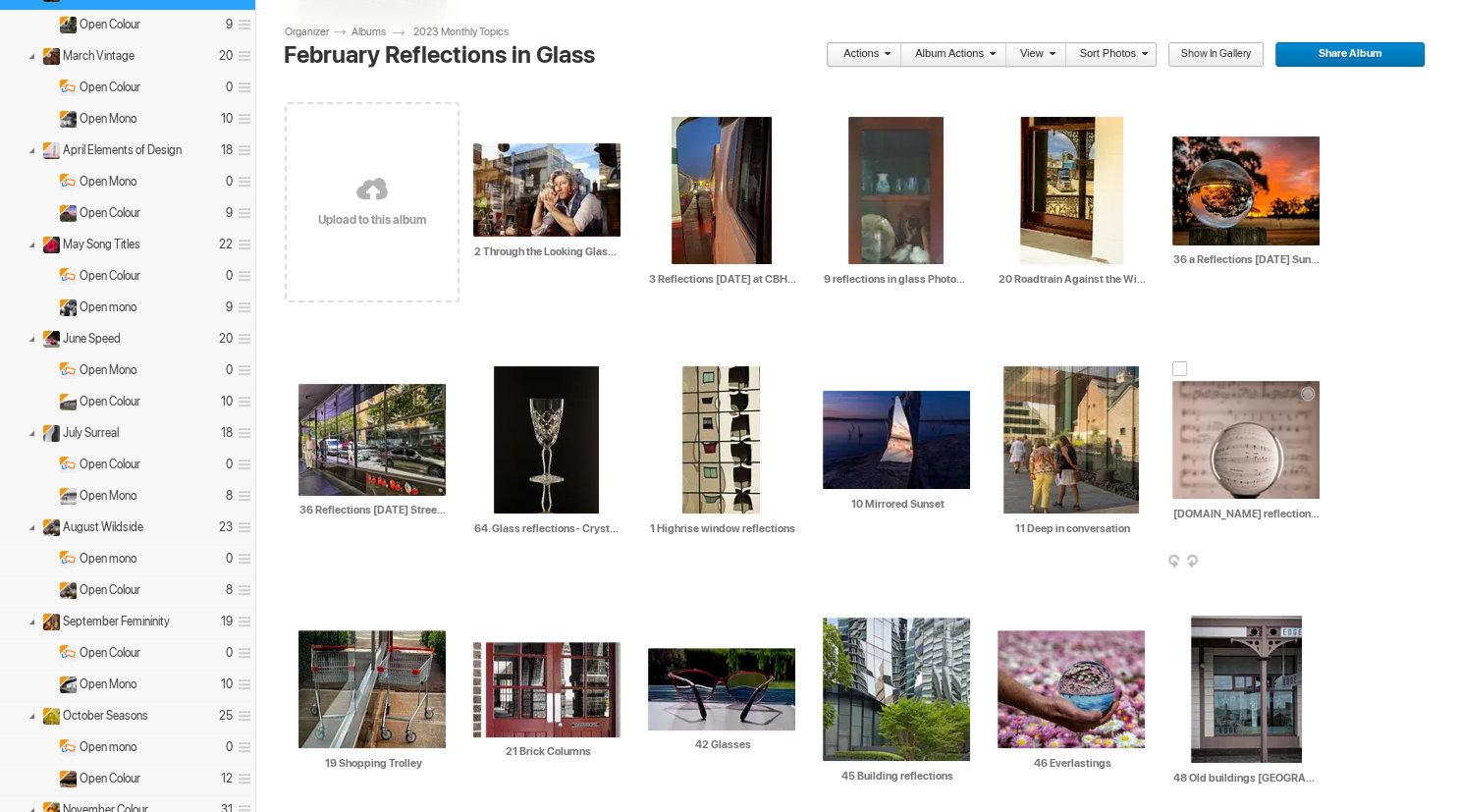 click at bounding box center [1246, 440] 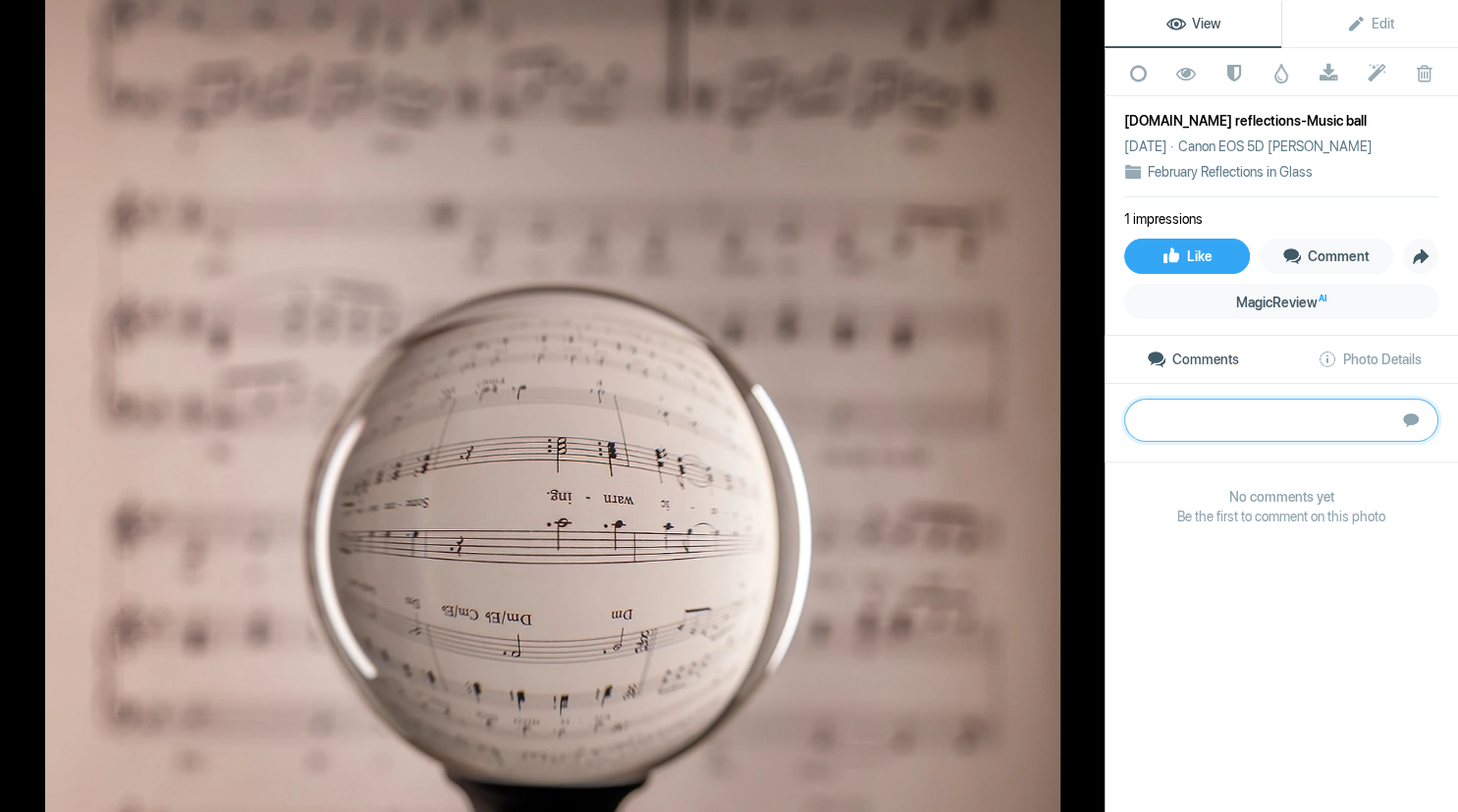 paste on "This is a musical score reflected in a glass ball, presented in square format, it is creamy coloured with black detail and white reflections on the sides of the ball.  The story here is one of music.  The sharp detail brings us back to the glass ball after exploring some of the out of focus music in the background.  The ball is brighter, sharper with more contrast than the surrounds.  This is a principle to remember in all our photography – to make sure that the subject or hero of the image is brighter, sharper, with more saturation and contrast than the surrounds.  It could be improved by having the music the right way up.  There’s also the potential to include words which could provide added context to the story.	S" 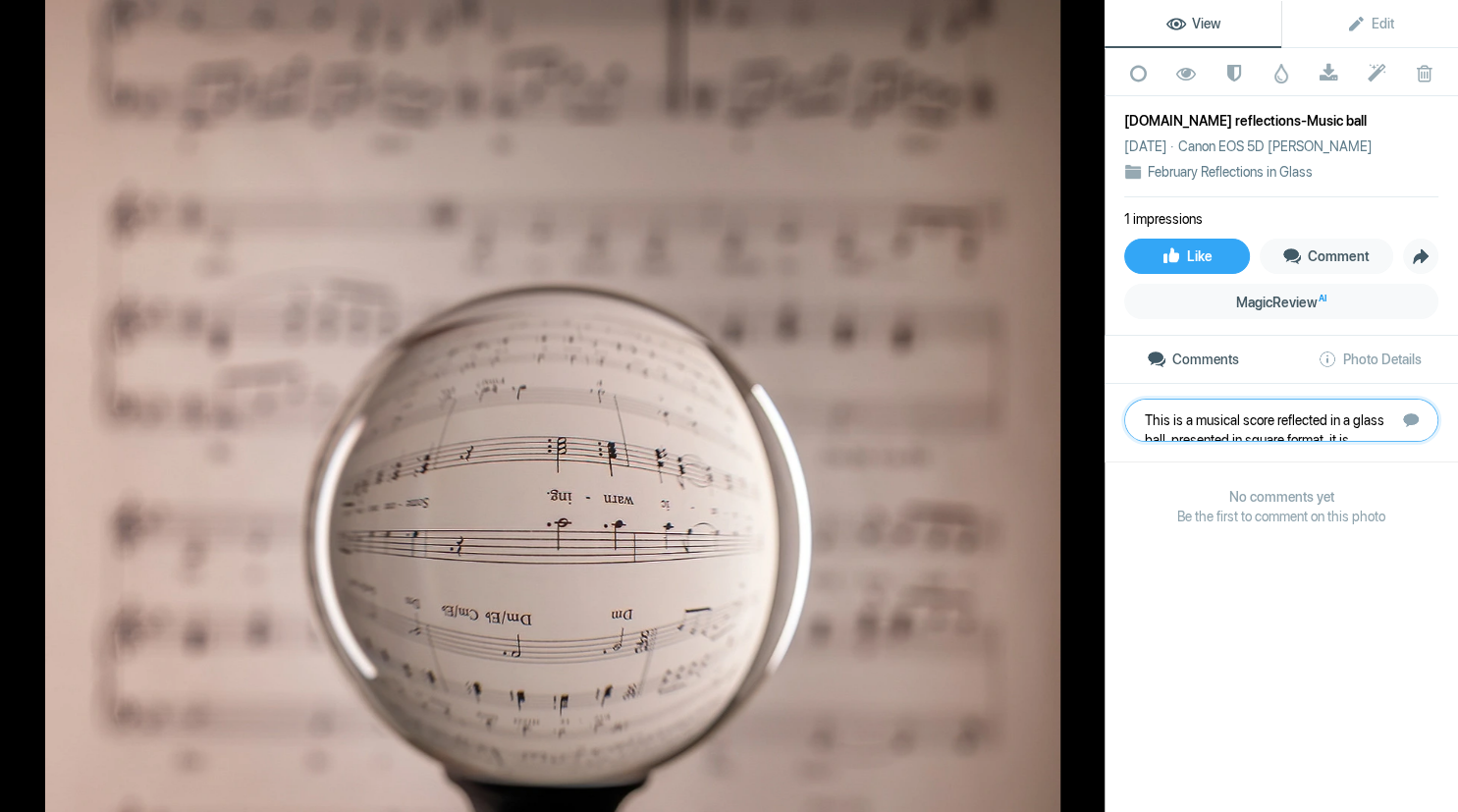 scroll, scrollTop: 178, scrollLeft: 0, axis: vertical 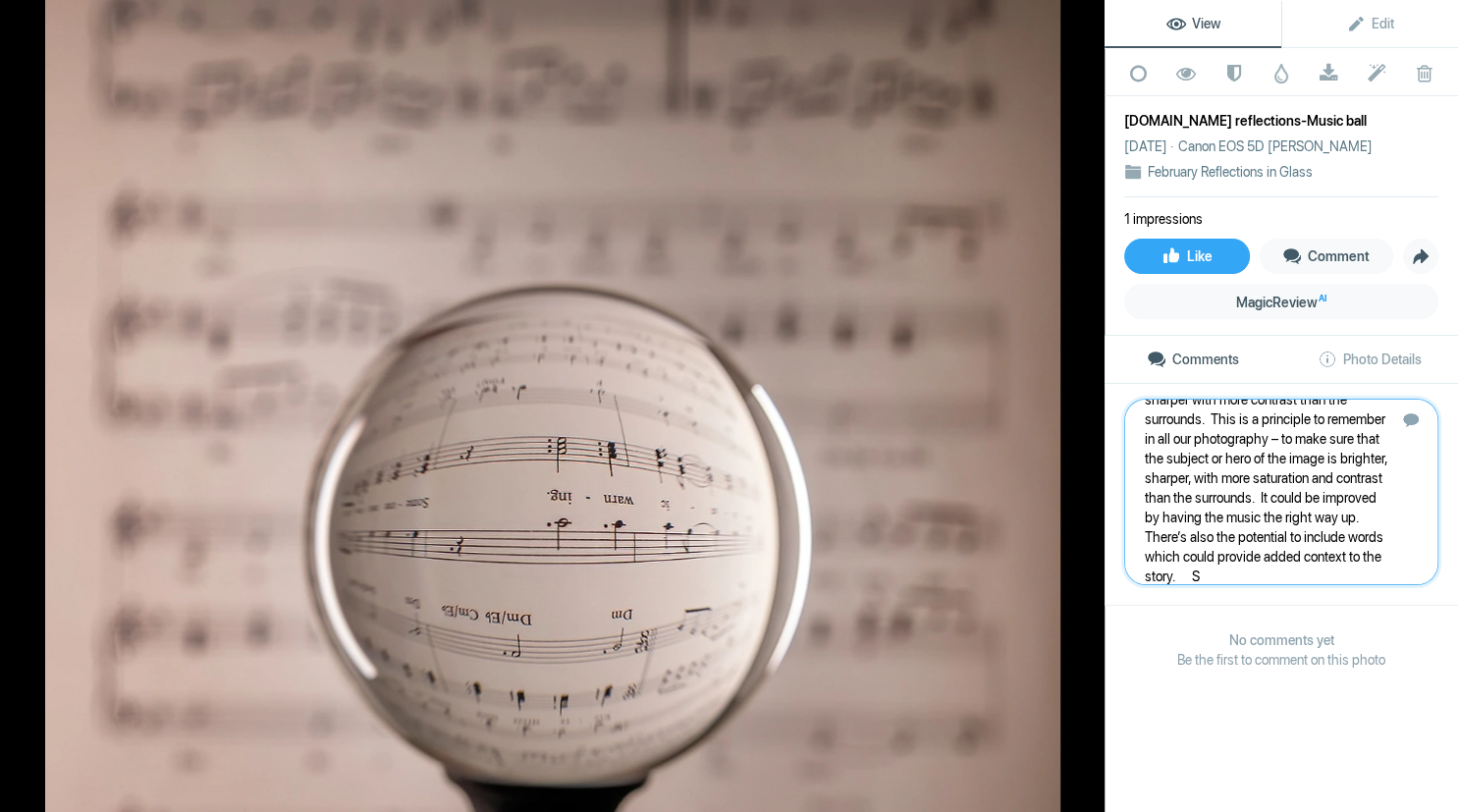 type 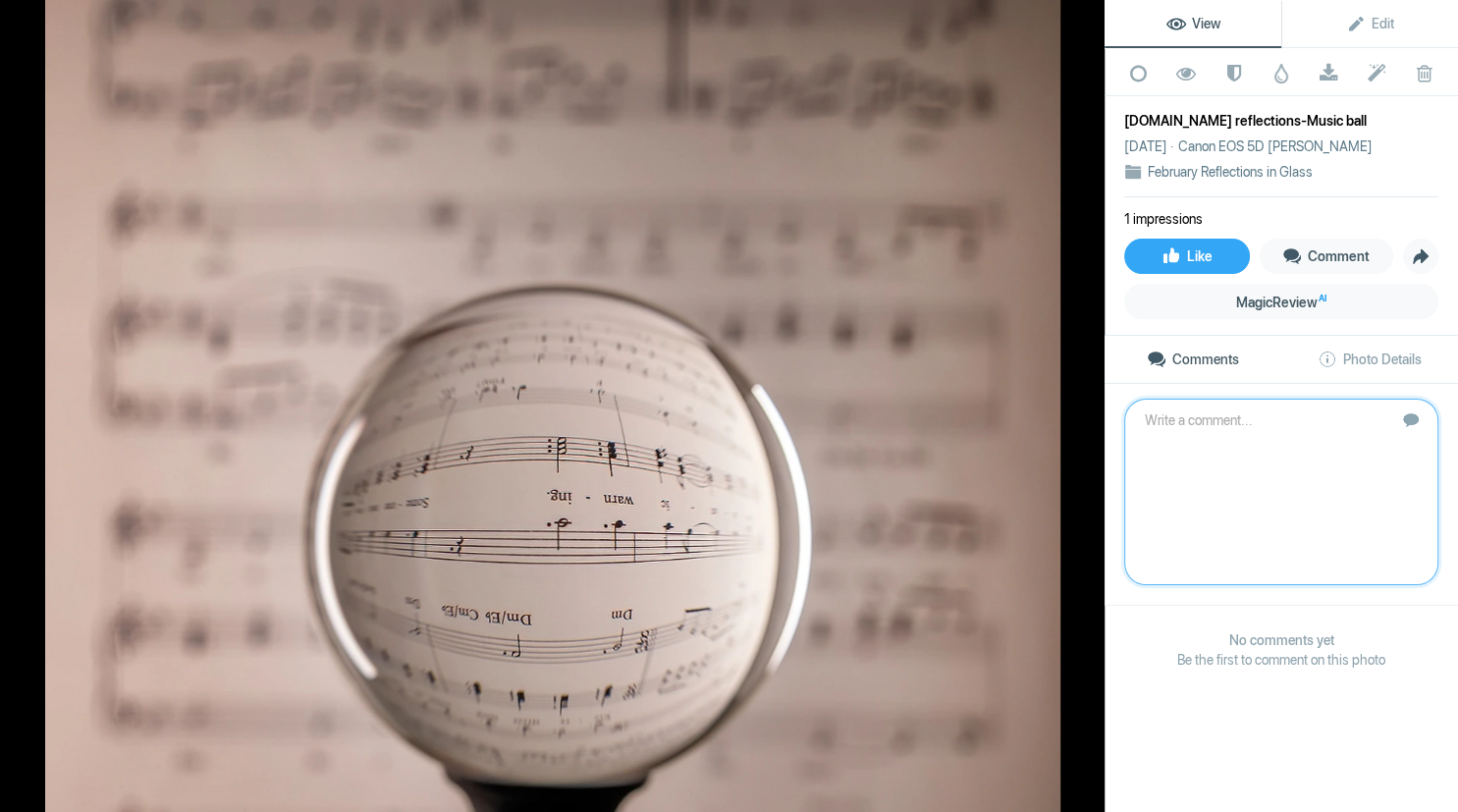 scroll, scrollTop: 0, scrollLeft: 0, axis: both 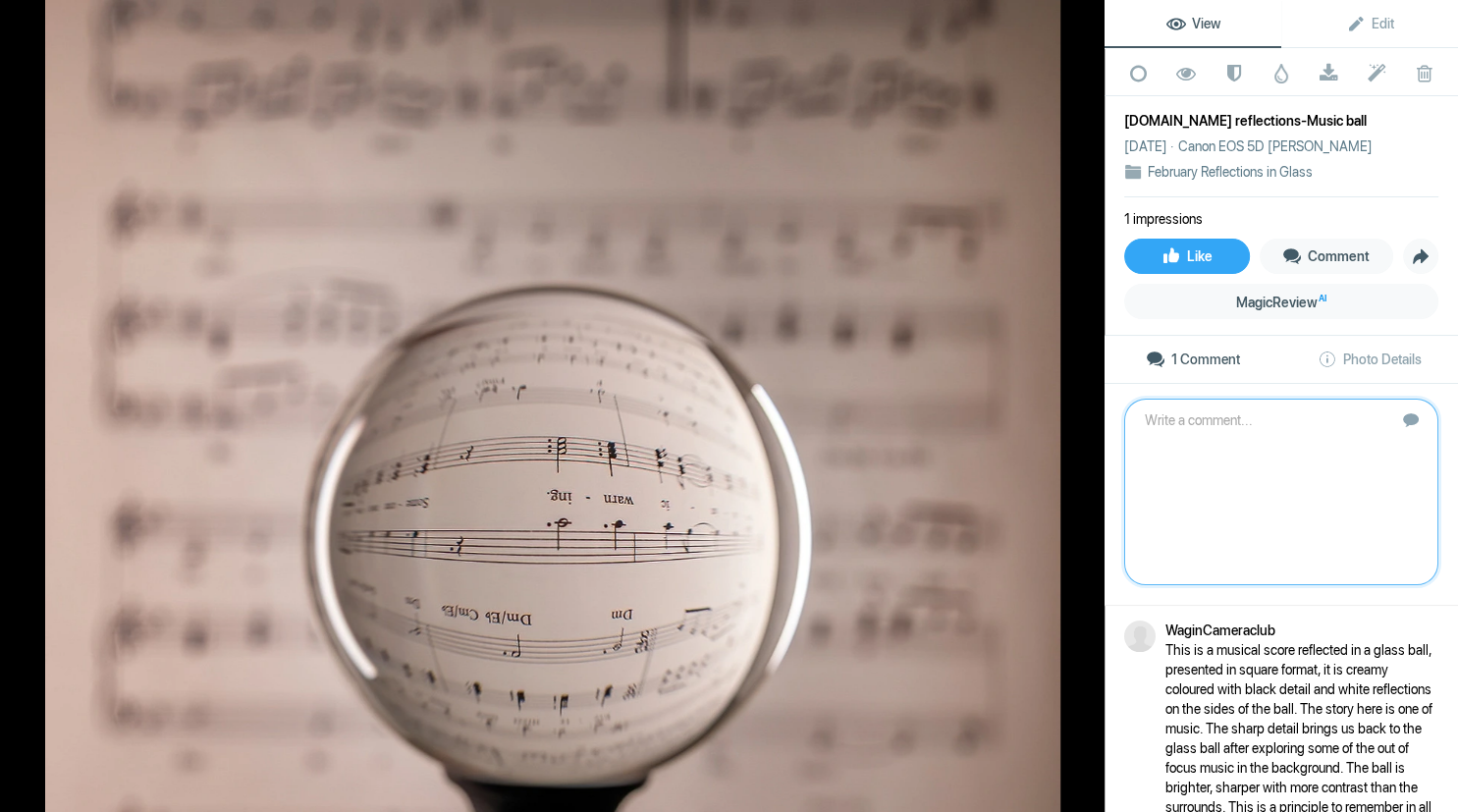 click 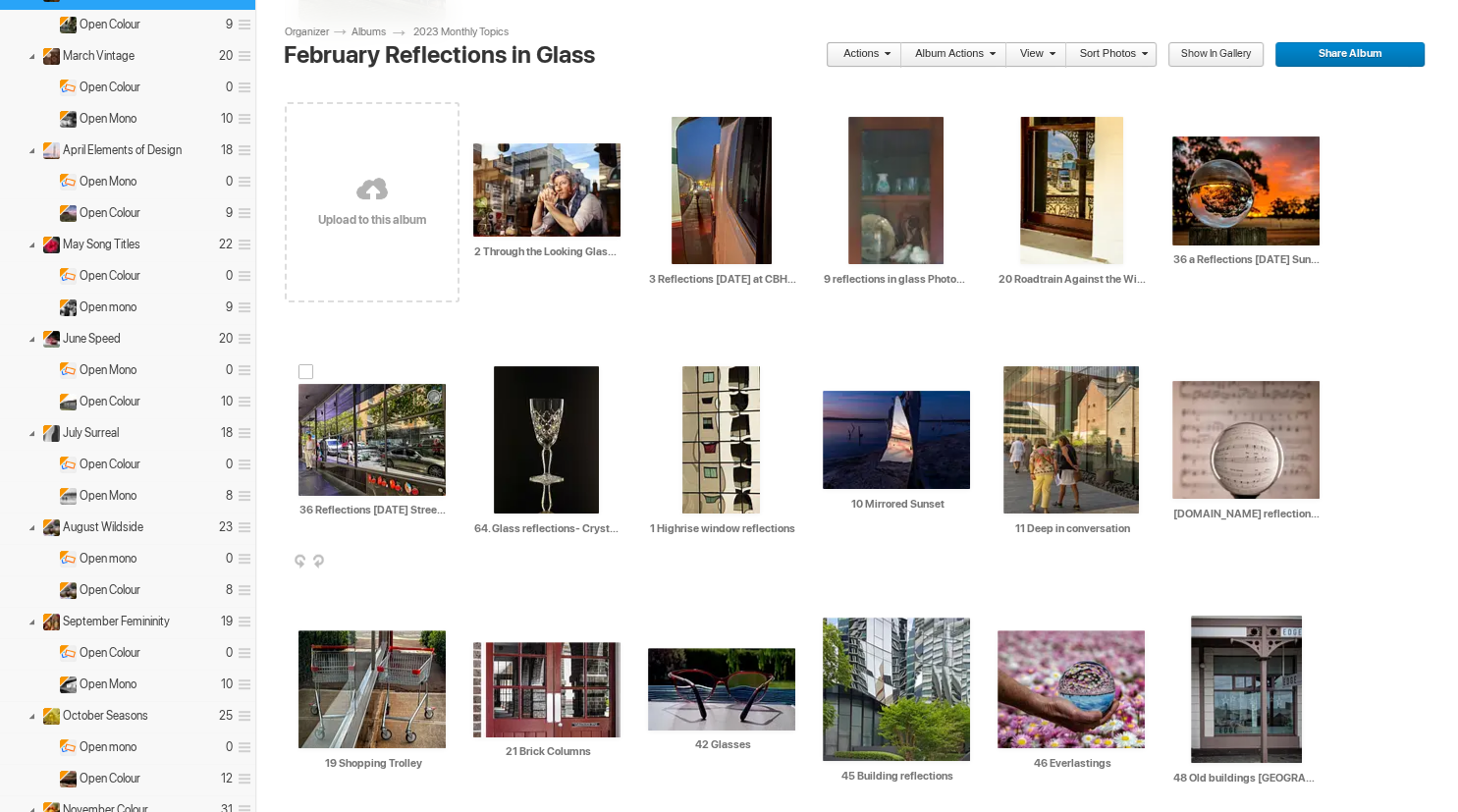 click at bounding box center (372, 440) 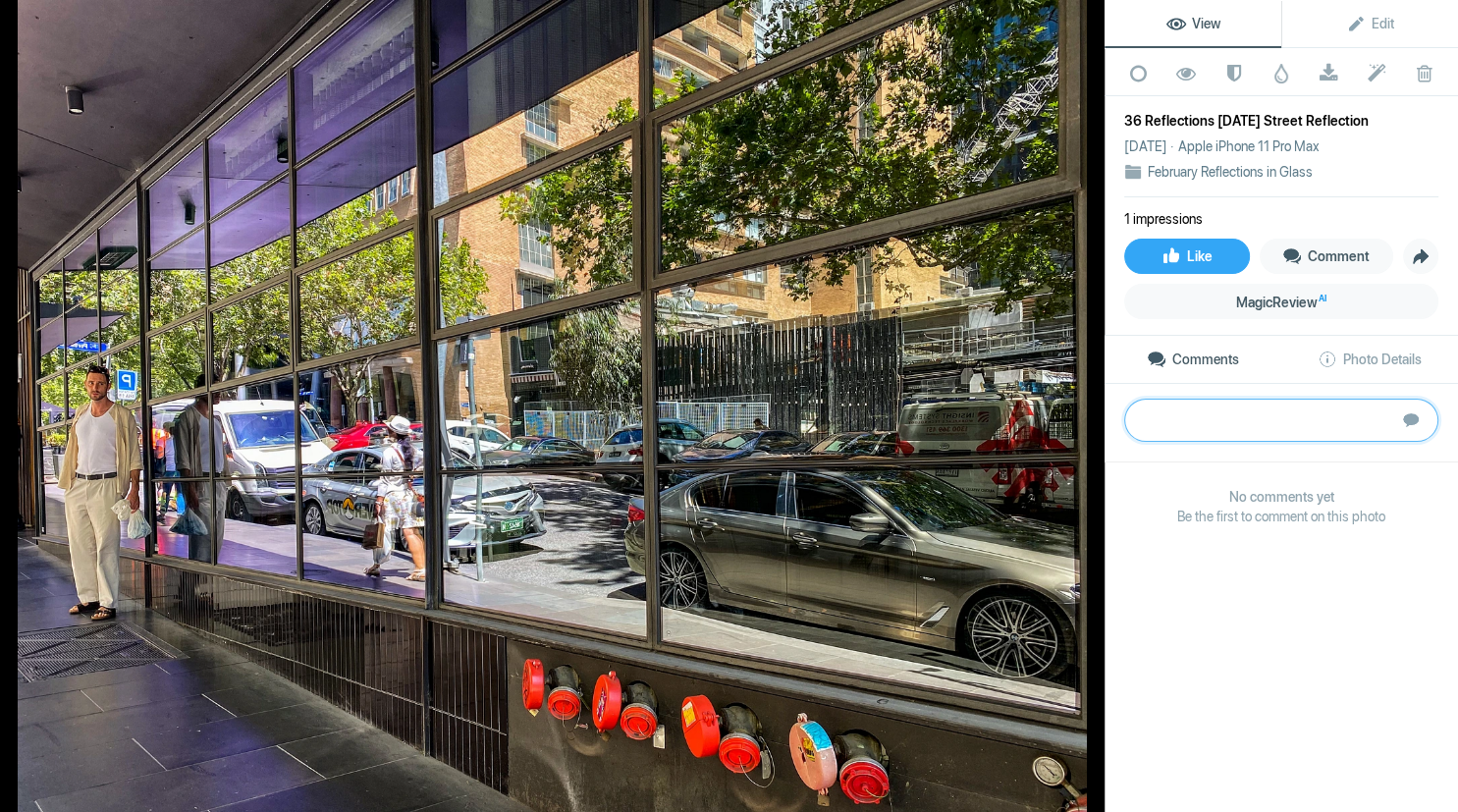 paste on "The photo of the man standing in front of mirrored shop windows is intriguing with its play on reflections and the urban setting. The reflections in the shop windows create a sense of depth and complexity to the image, and the man provides a focal point for the viewer to anchor their attention.  However, there are distractions in the composition, such as the blue parking sign on the man's shoulder and the red hydrant outlets in the bottom right.  These elements draw the viewer's attention away from the main subject and can detract from the overall impact of the photo.  Additionally, the positioning of the man on the far left side of the frame does not provide a clear focus on him, and instead, the reflections become the dominant element in the photo.  While the reflections add an interesting element, they make the overall composition appear very busy." 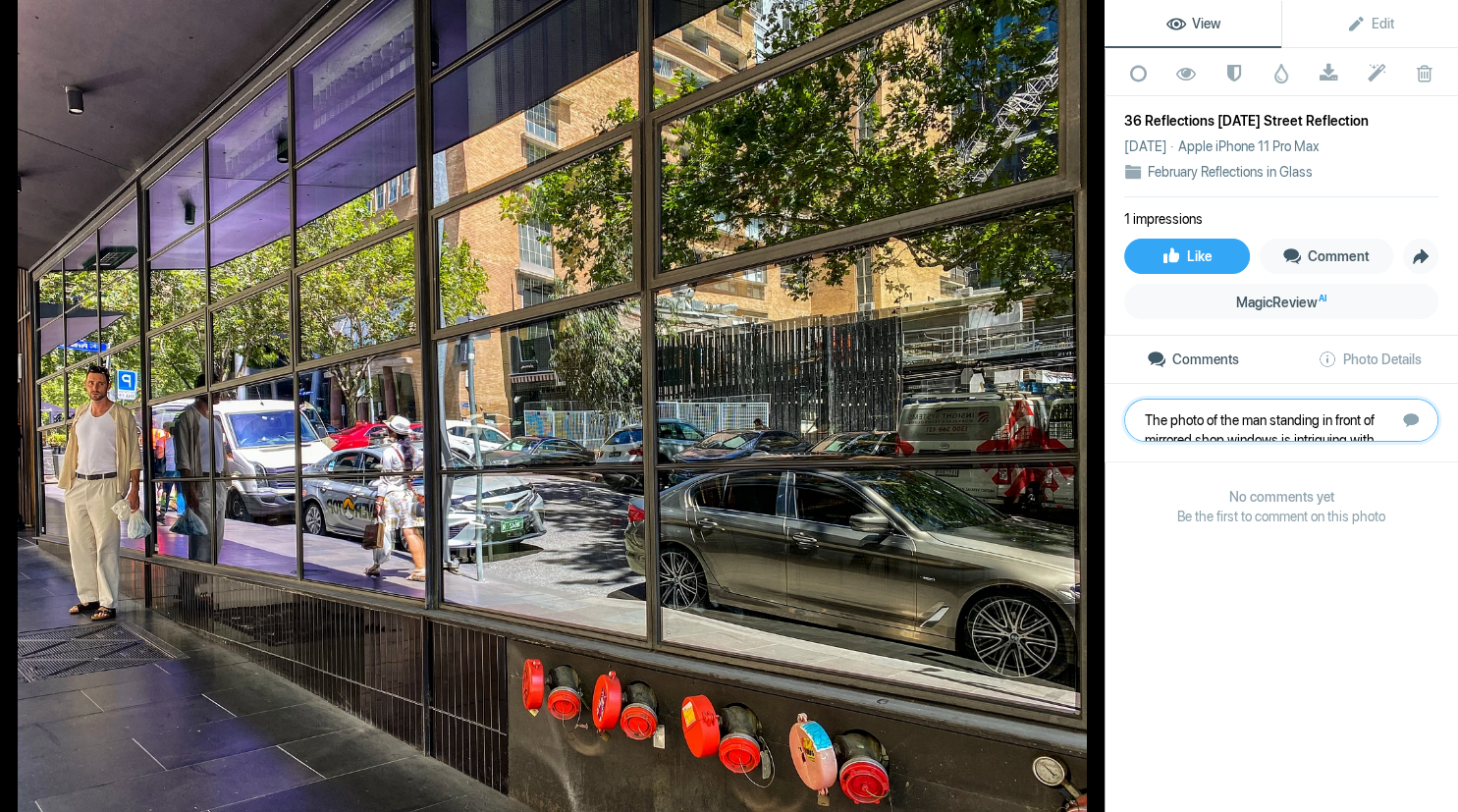 scroll, scrollTop: 256, scrollLeft: 0, axis: vertical 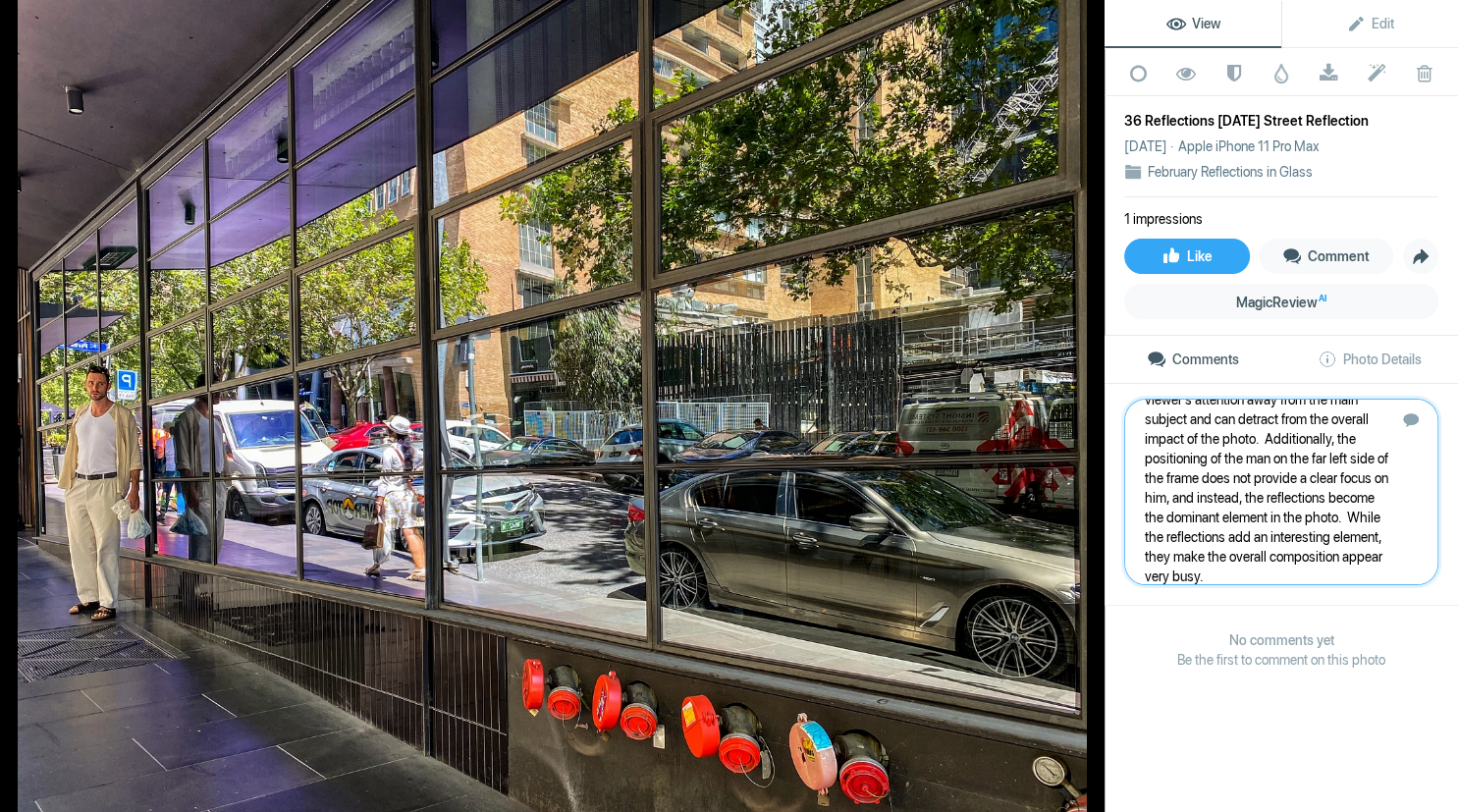 type 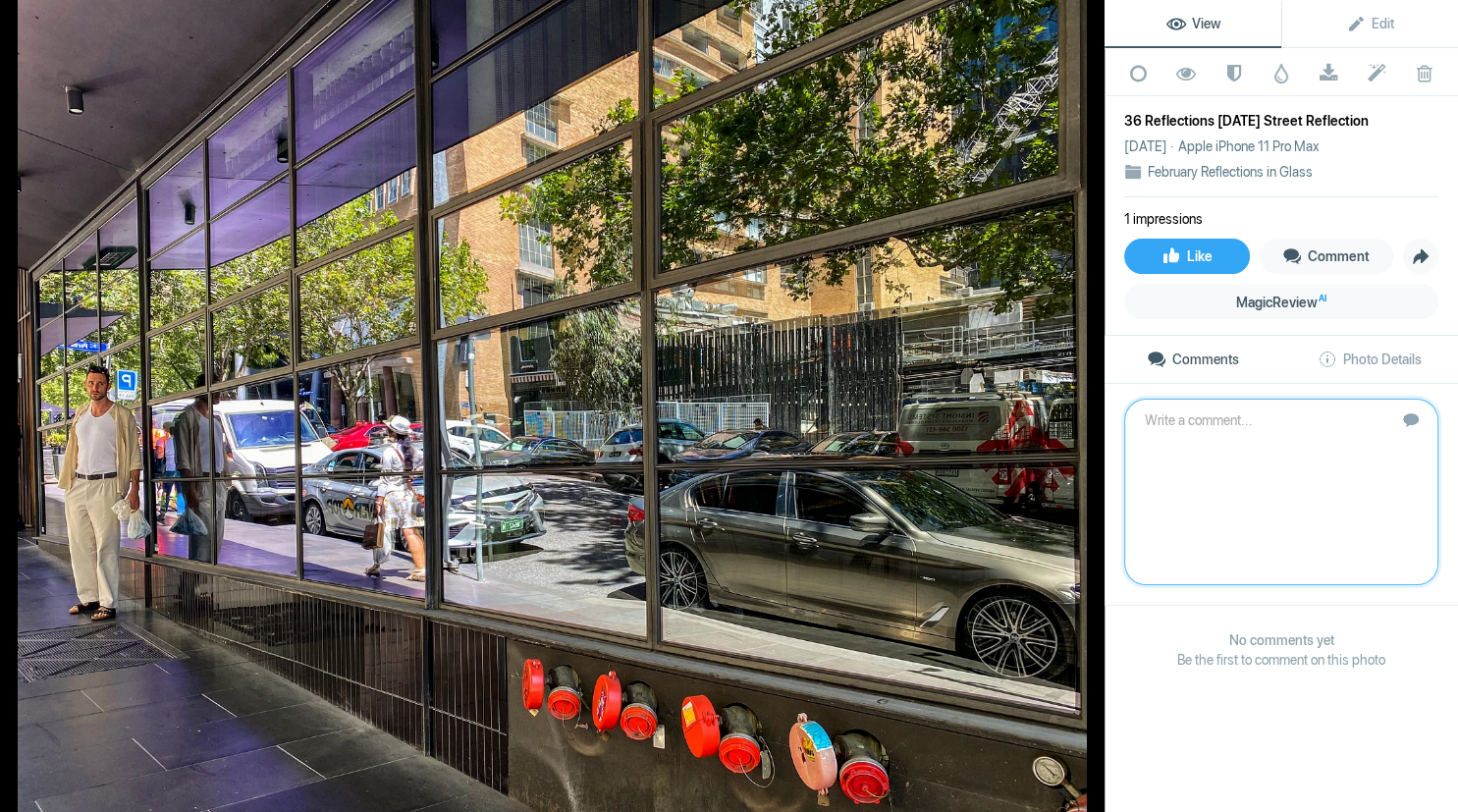 scroll, scrollTop: 0, scrollLeft: 0, axis: both 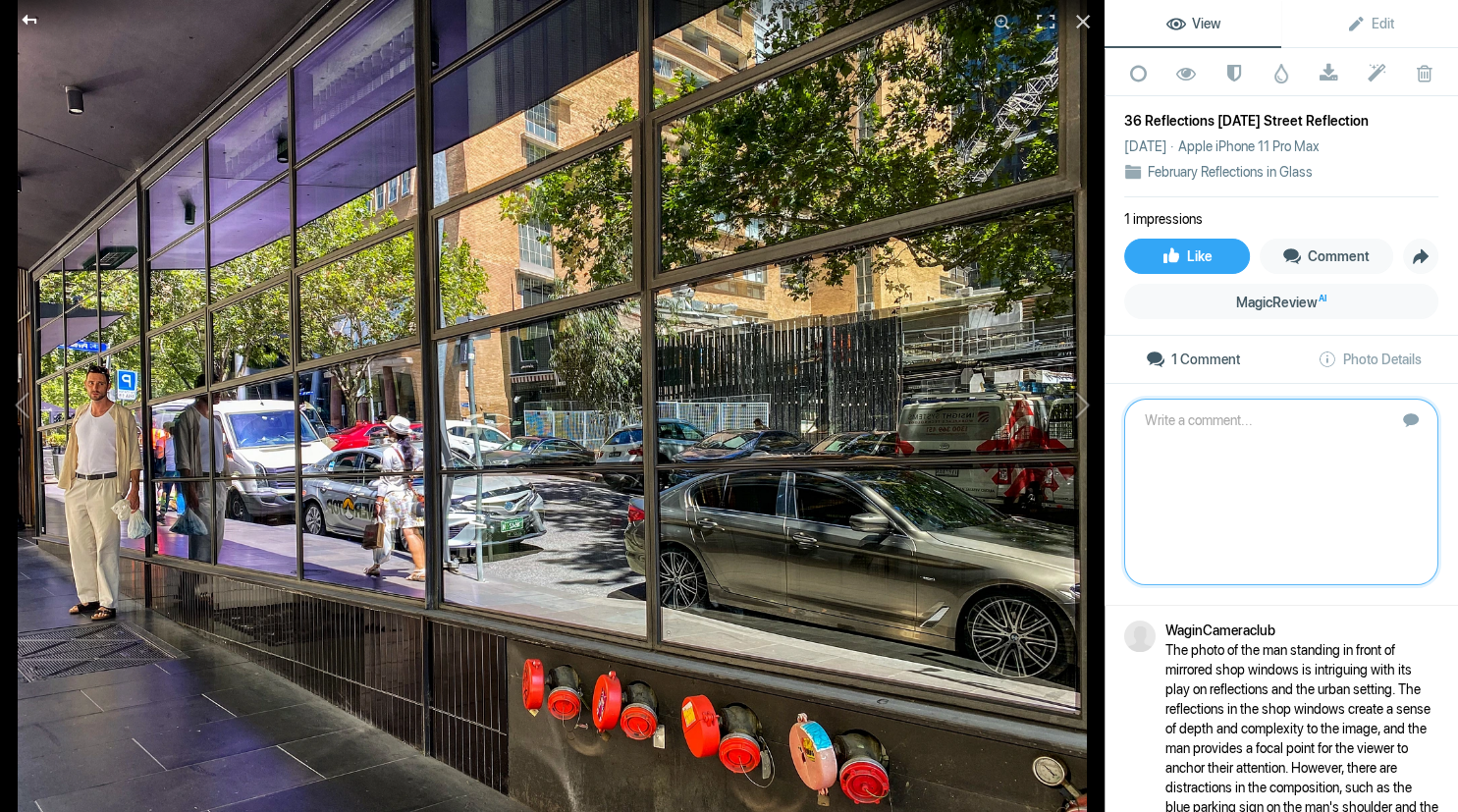 click 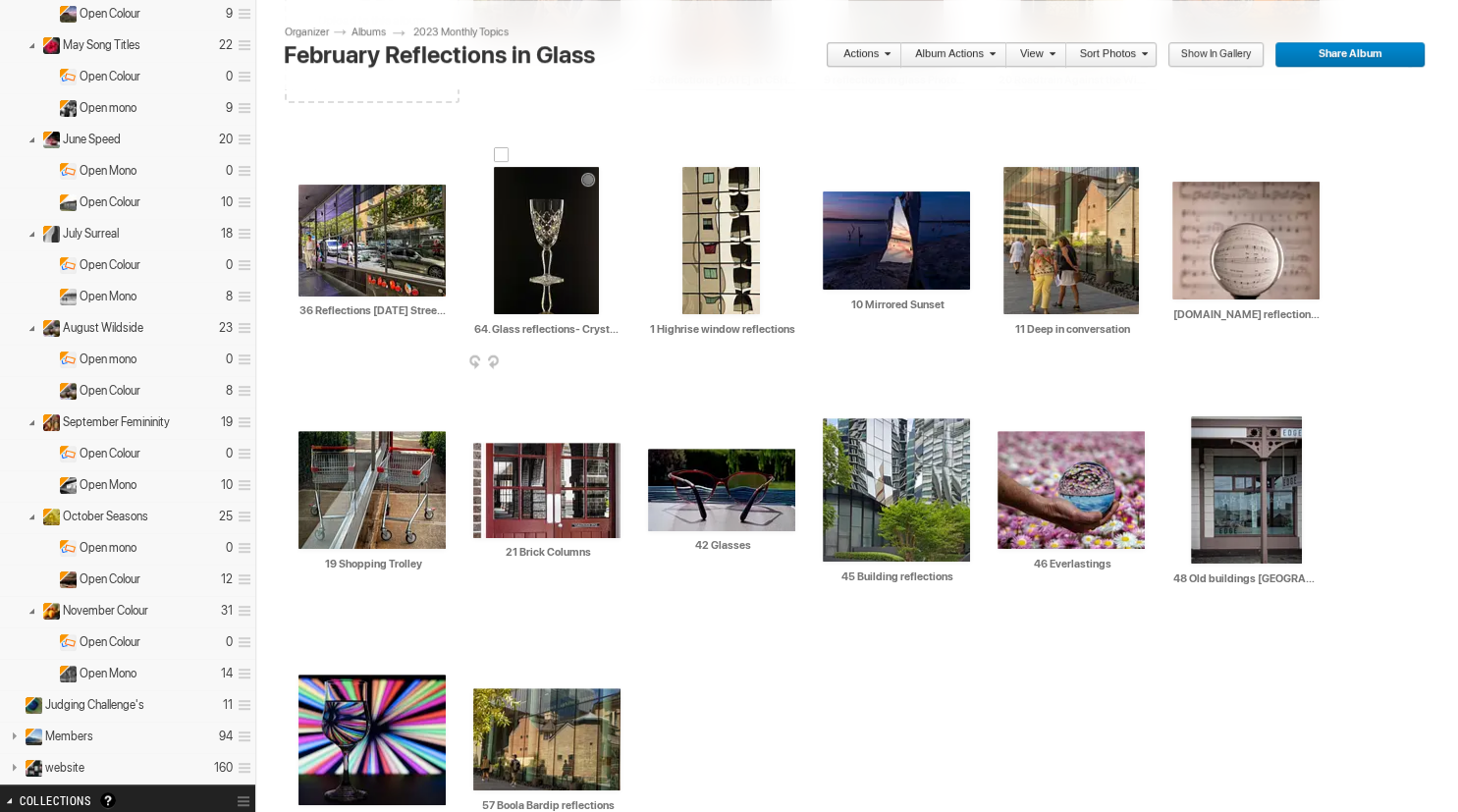 scroll, scrollTop: 568, scrollLeft: 0, axis: vertical 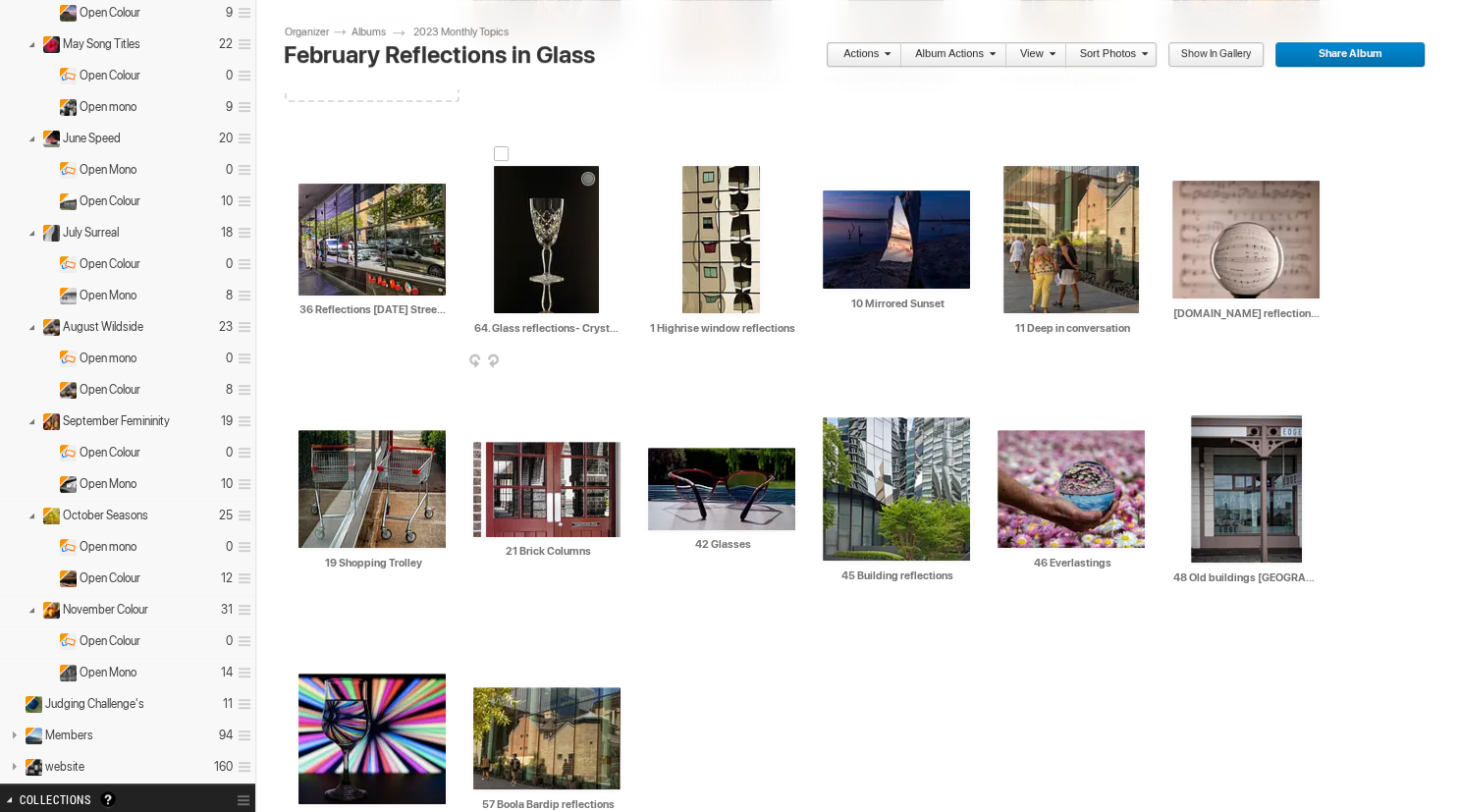 click at bounding box center [546, 240] 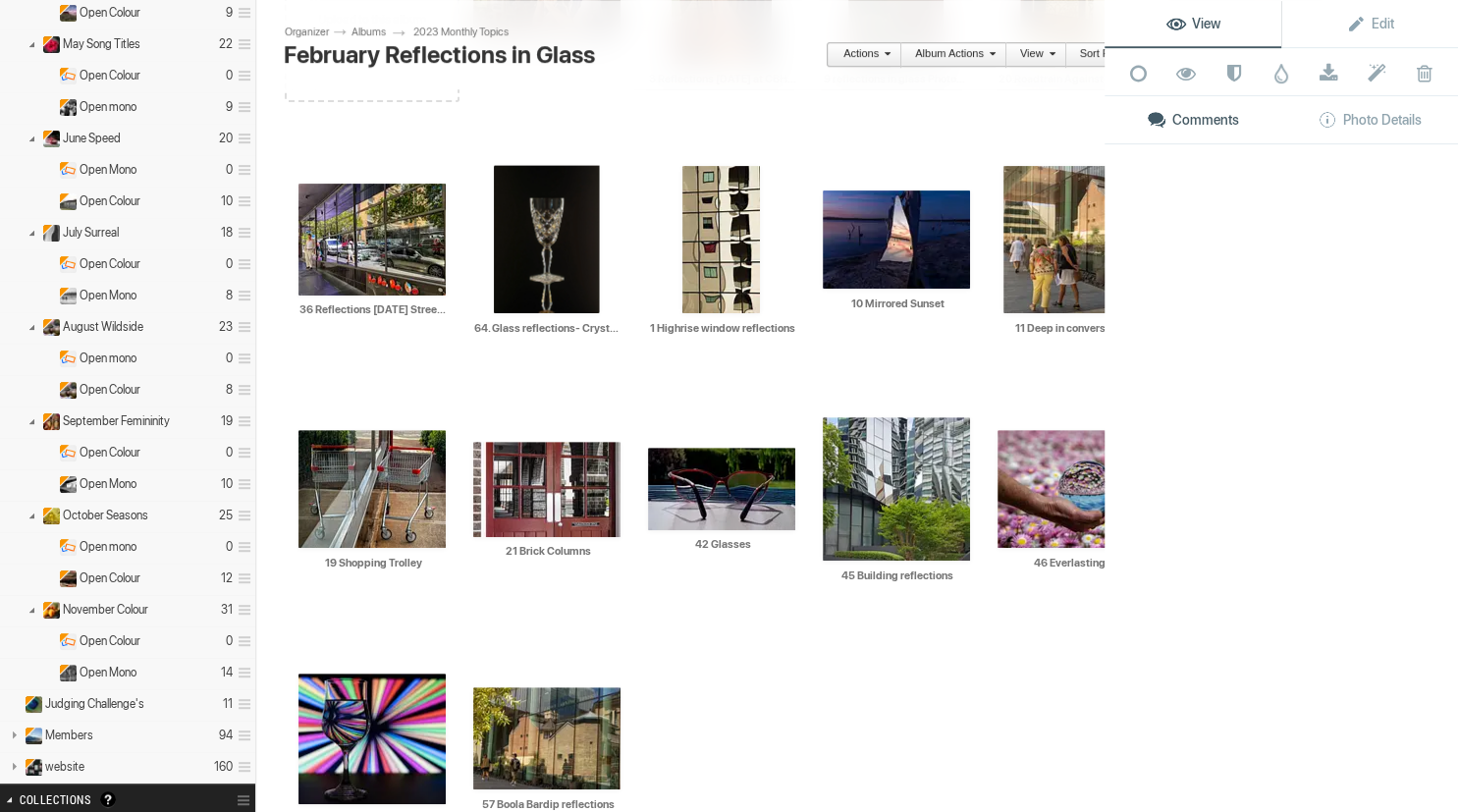 scroll, scrollTop: 568, scrollLeft: 0, axis: vertical 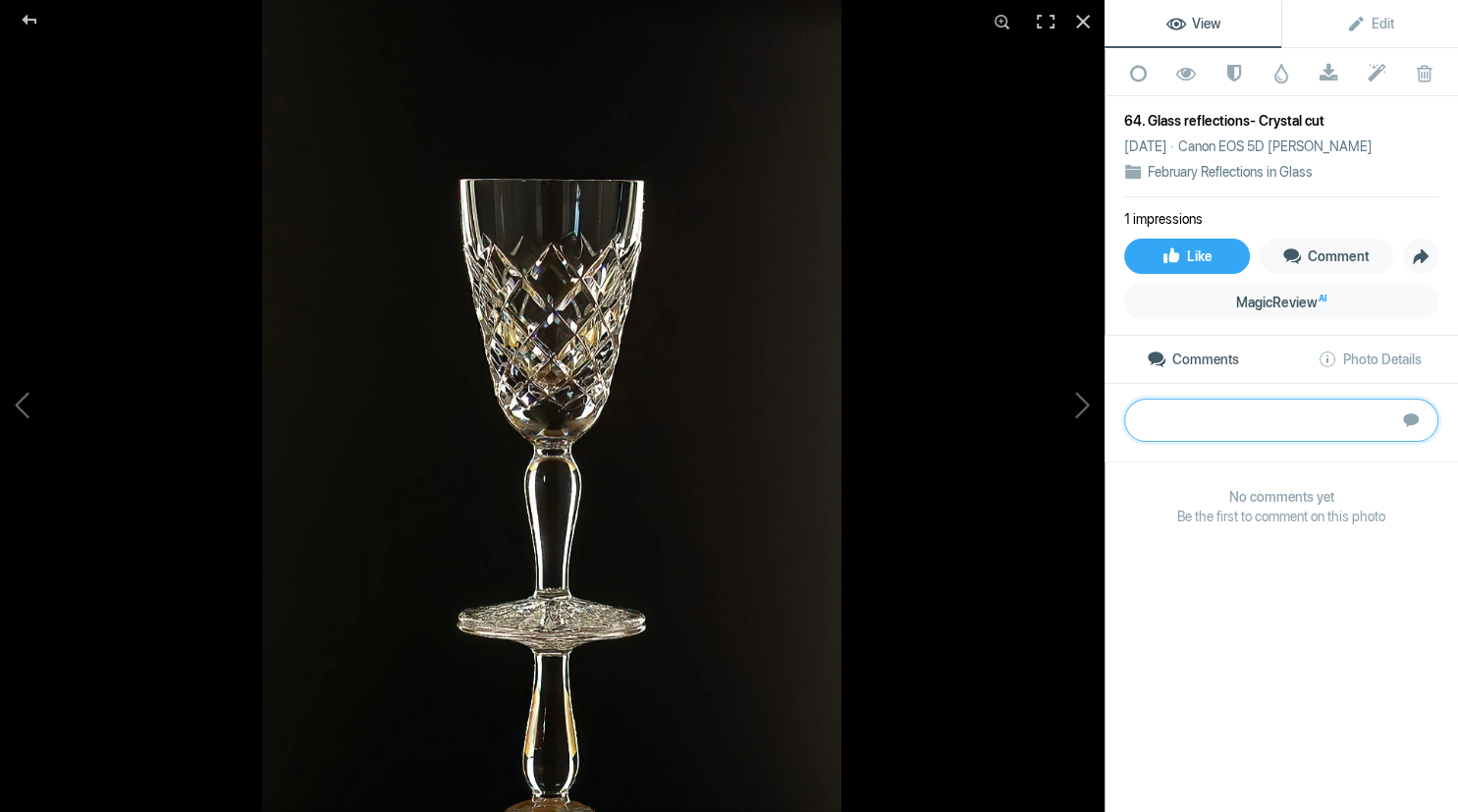 click 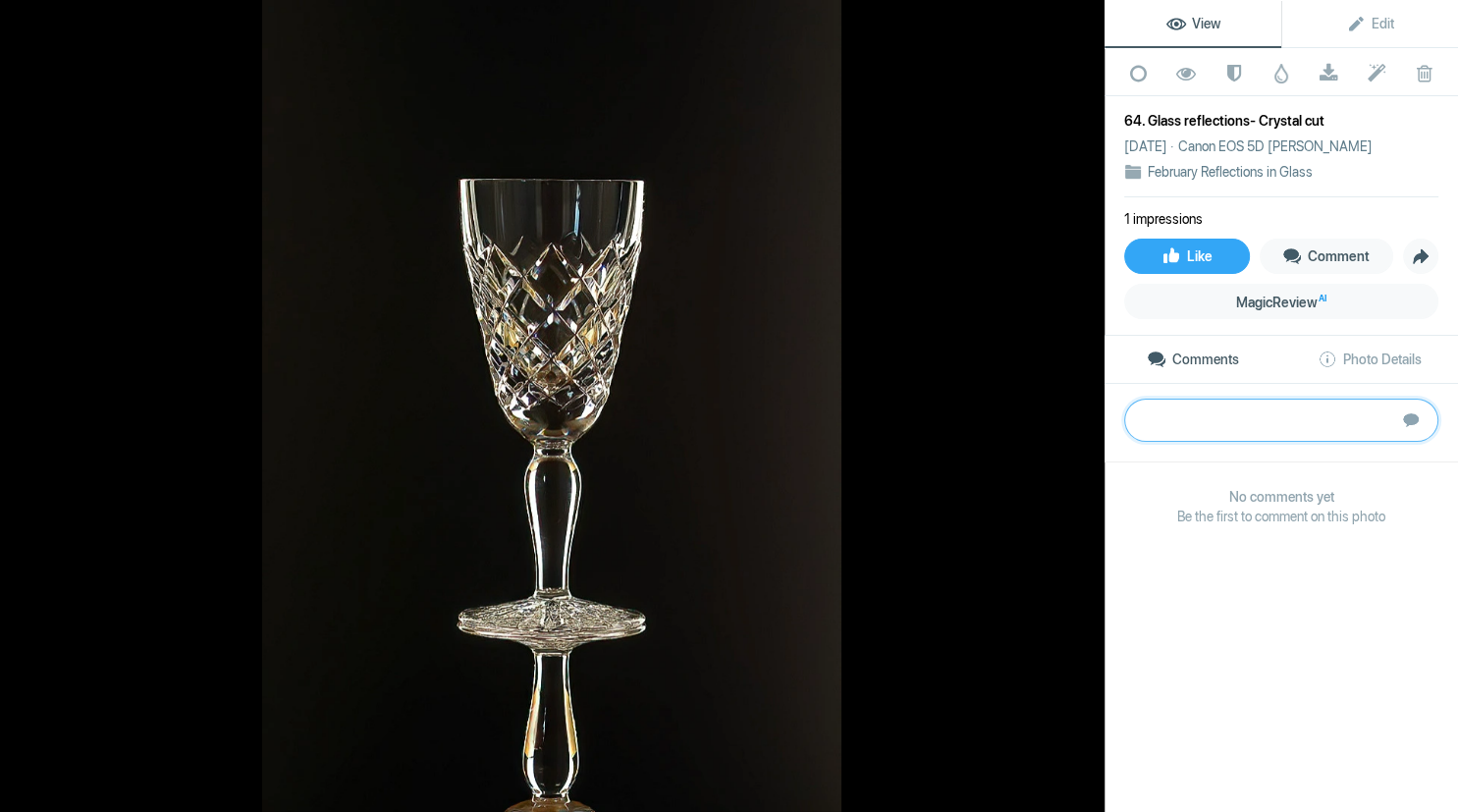 paste on "This photo of the glasses with a distorted background is an interesting concept that has created an intriguing effect.  The use of the red frames against the silver and green bokeh of the background provides a pleasing colour contrast that enhances the overall aesthetic of the photo.  The photo may benefit from being more symmetrical.  Symmetry can create a sense of balance and harmony in the composition, which can enhance the overall impact of the image.  Overall, the photo has potential, and with some adjustments to the composition and other technical elements, it could become a more compelling image.	B" 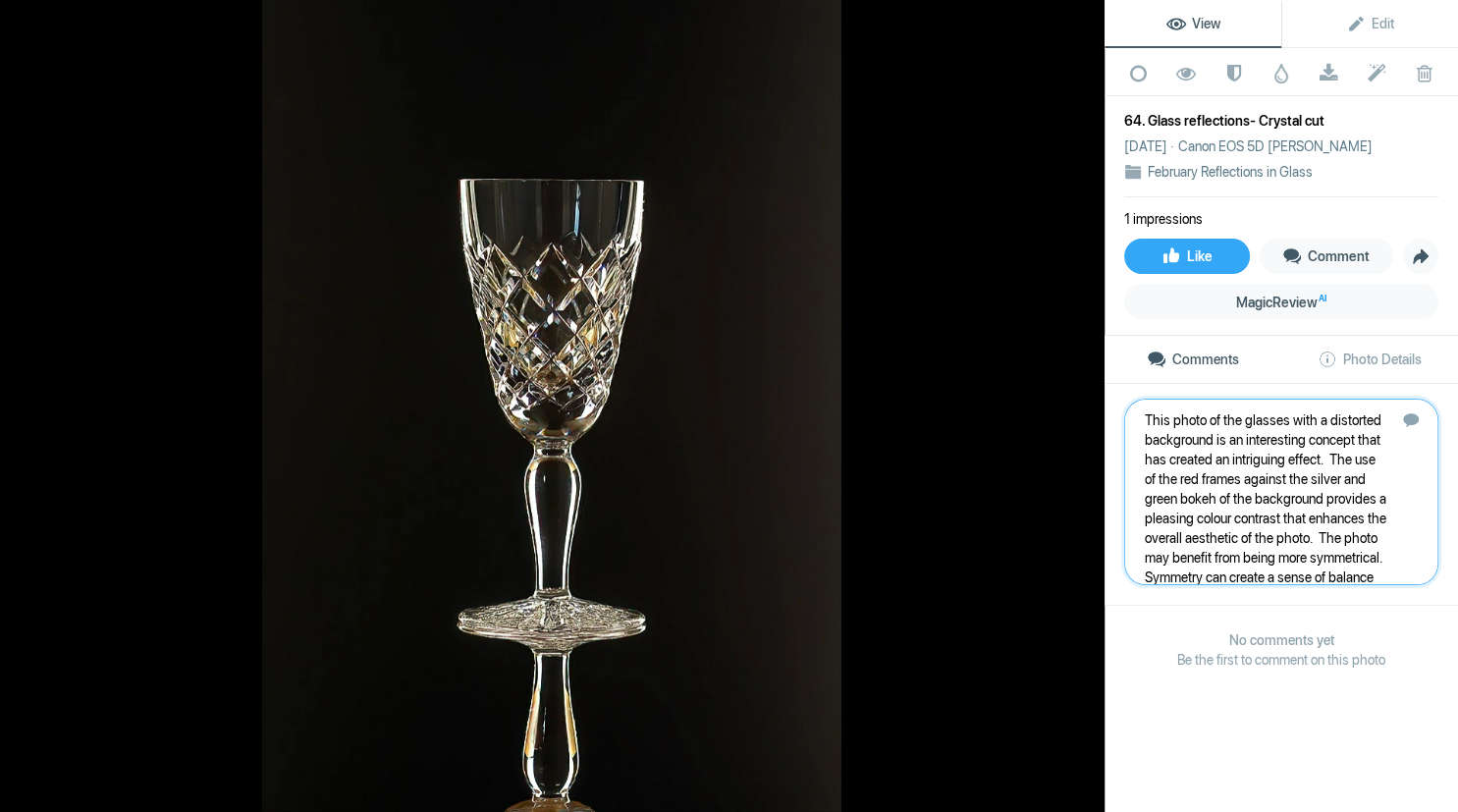 scroll, scrollTop: 138, scrollLeft: 0, axis: vertical 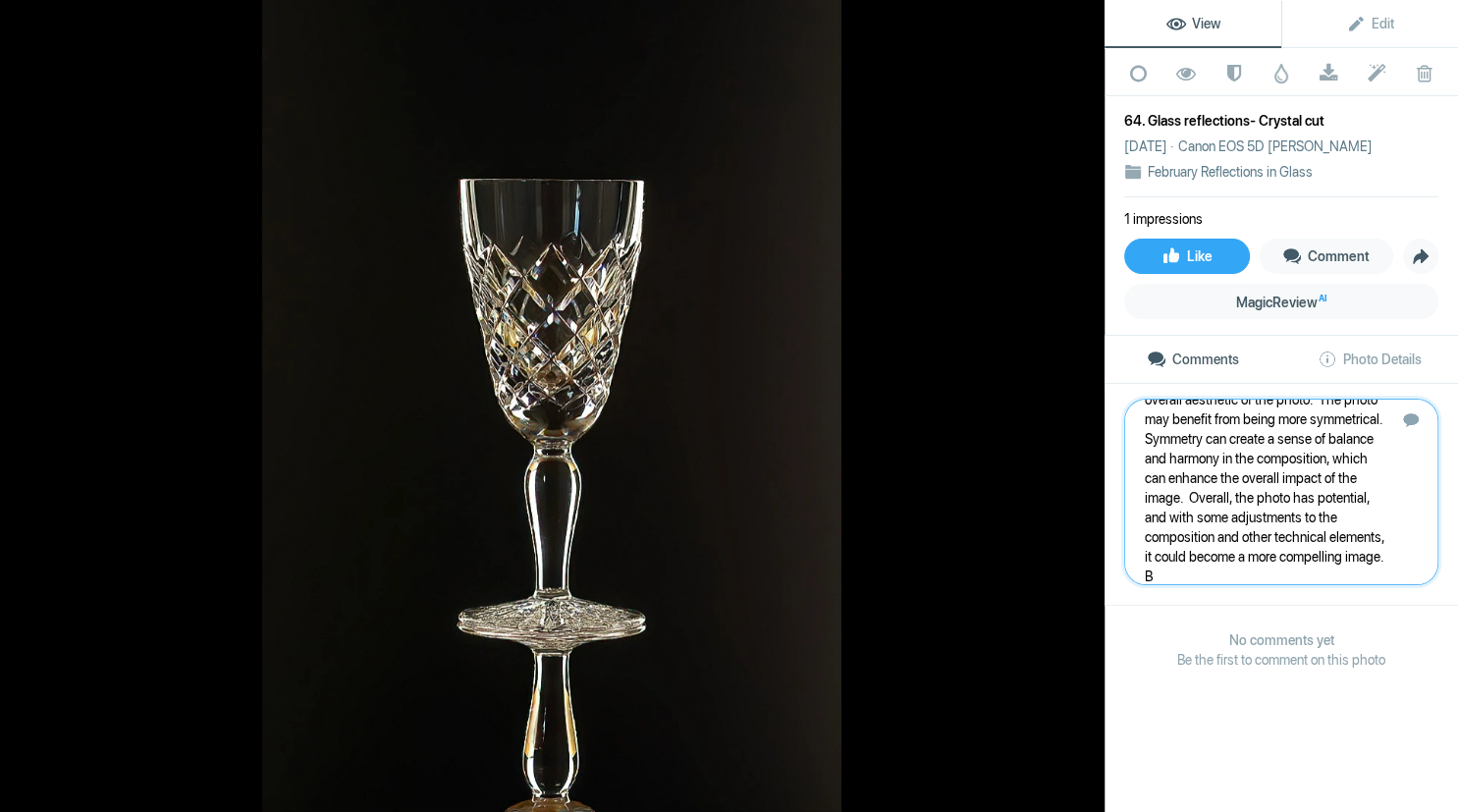 type 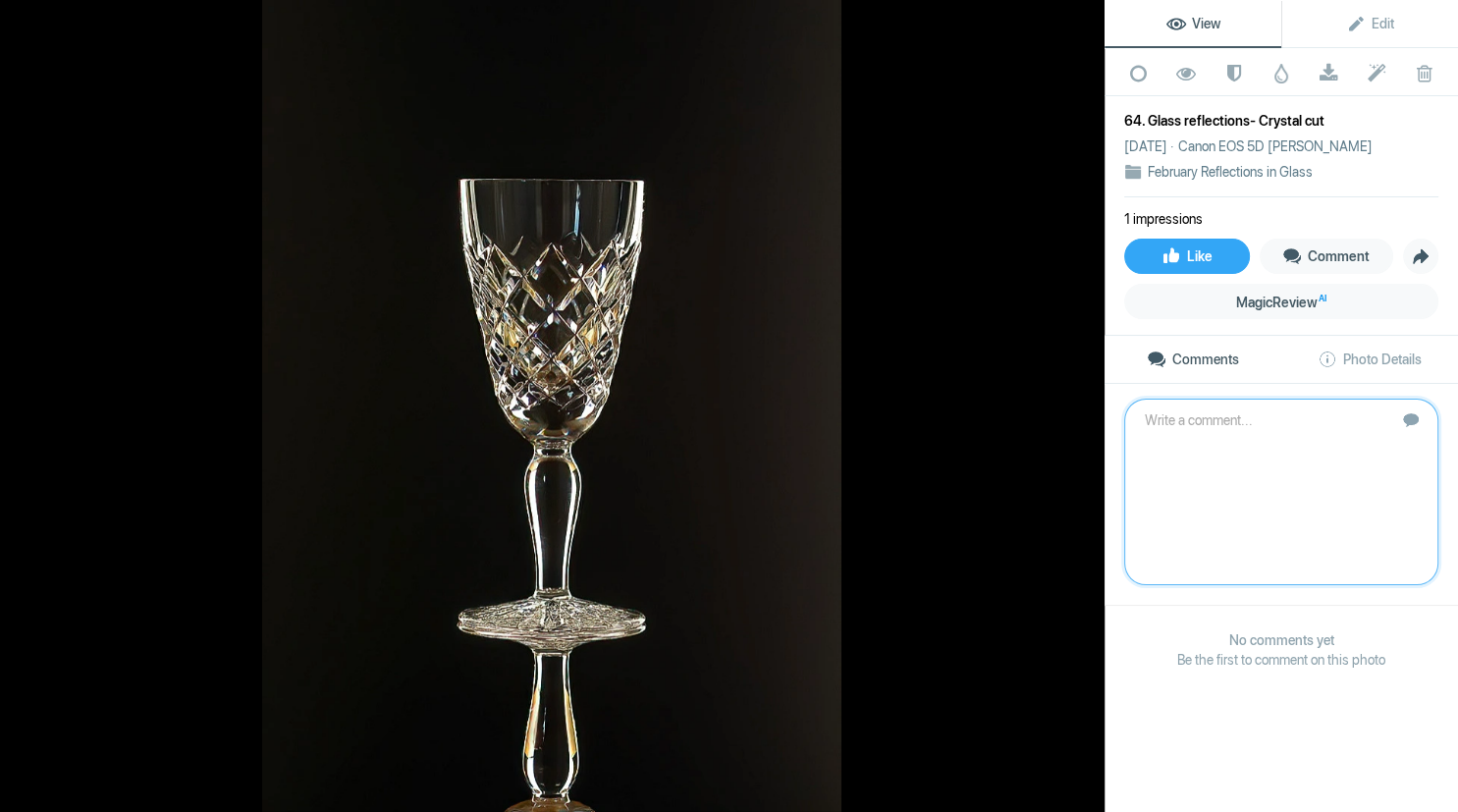 scroll, scrollTop: 0, scrollLeft: 0, axis: both 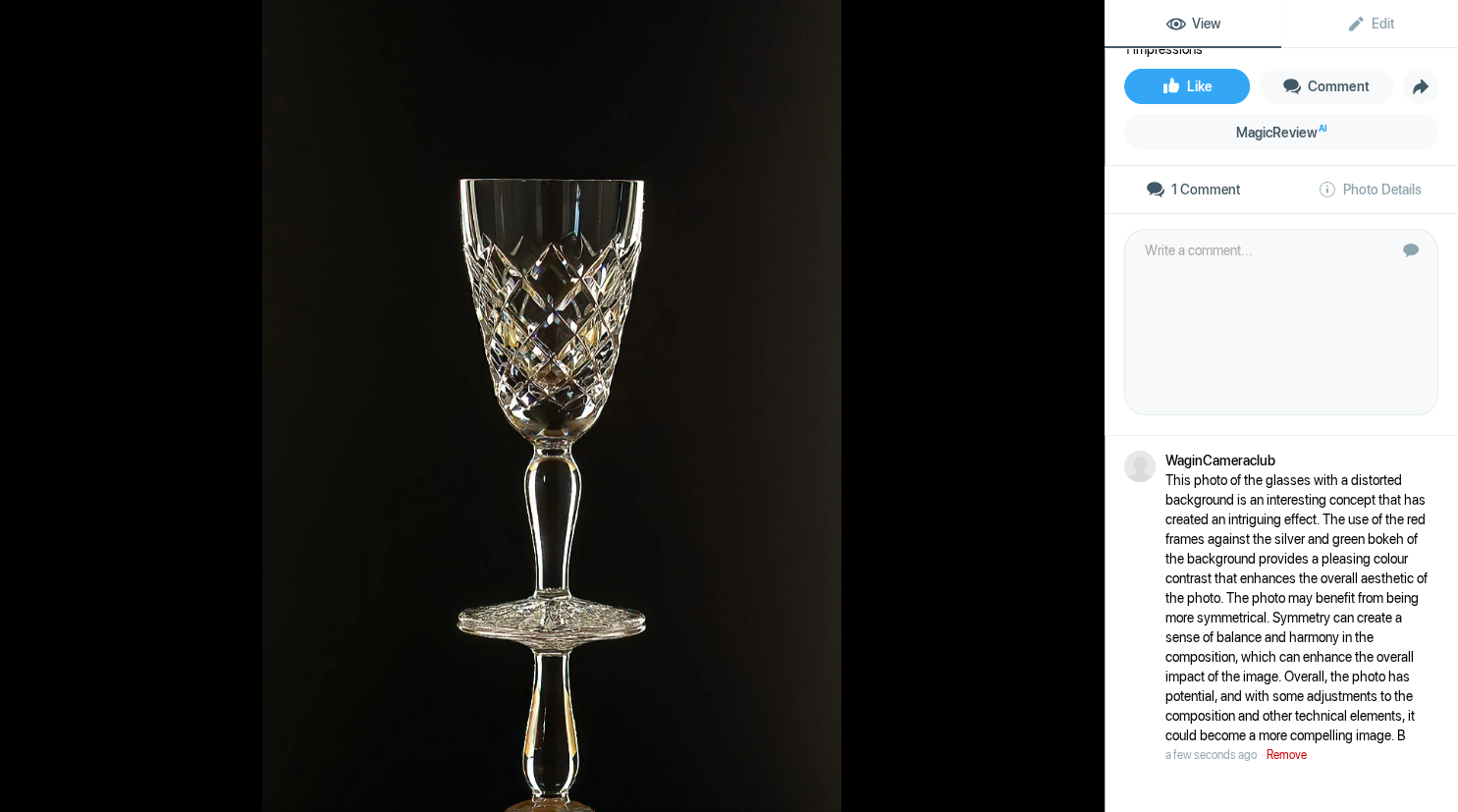 click on "Remove" 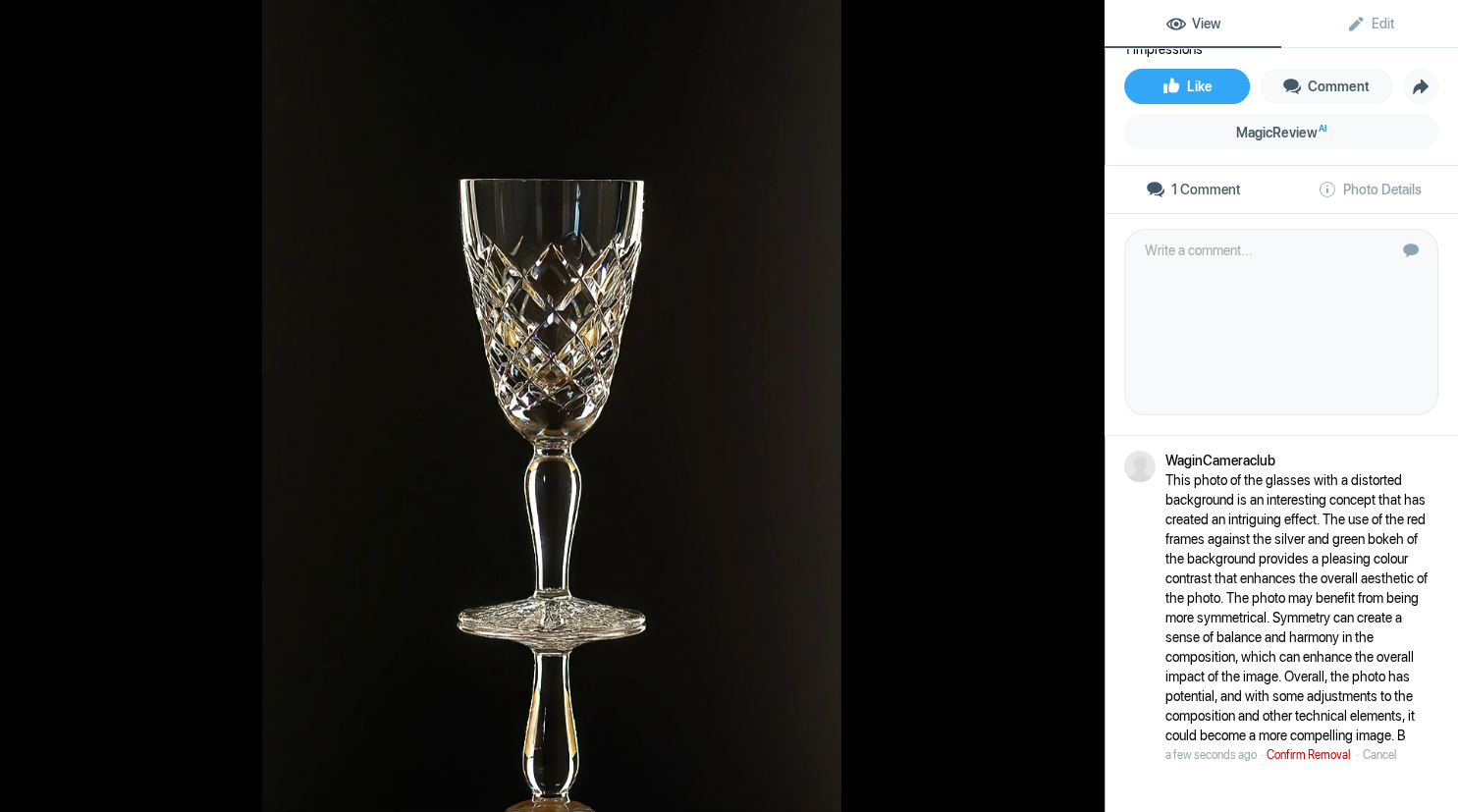 click on "Confirm Removal" 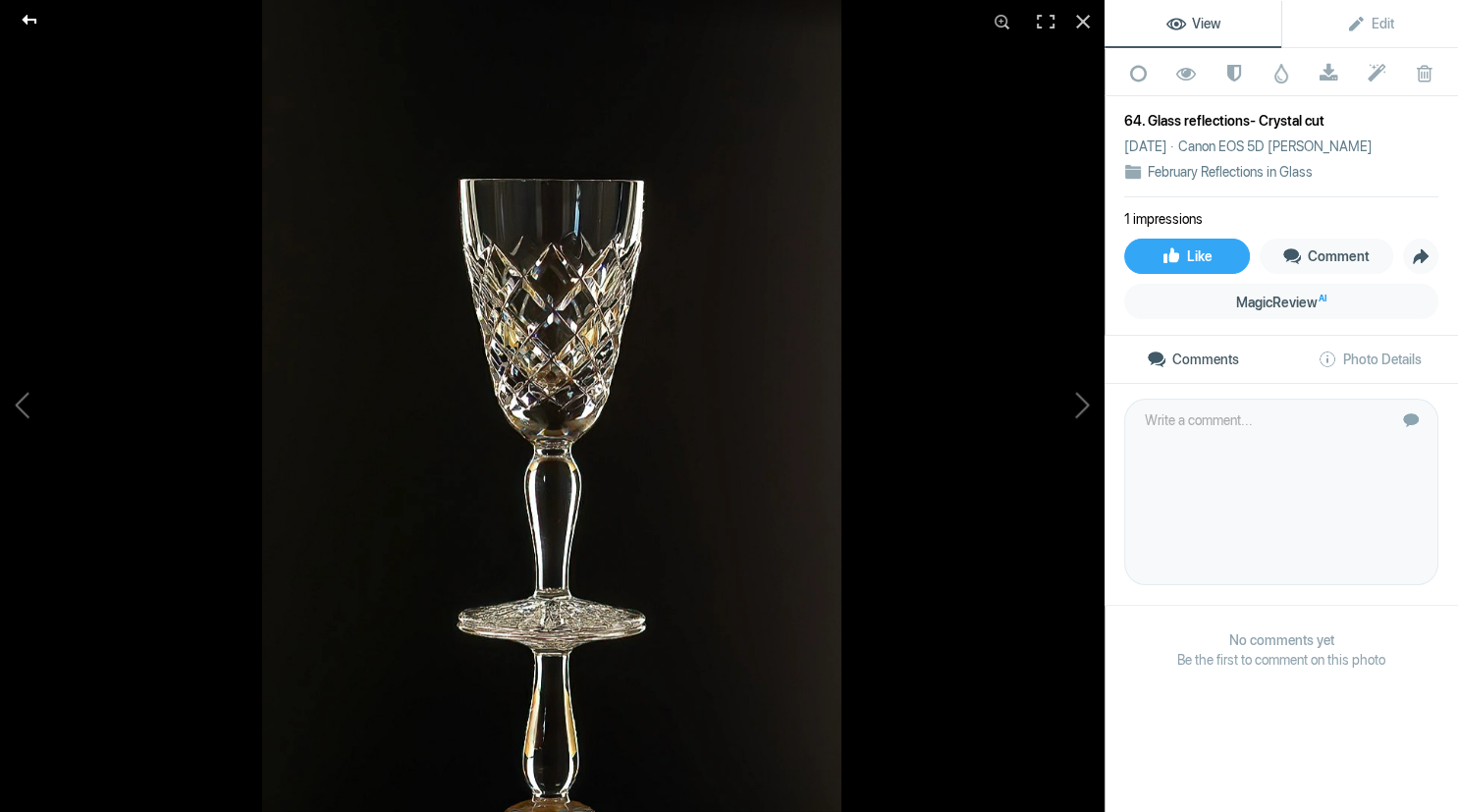 click 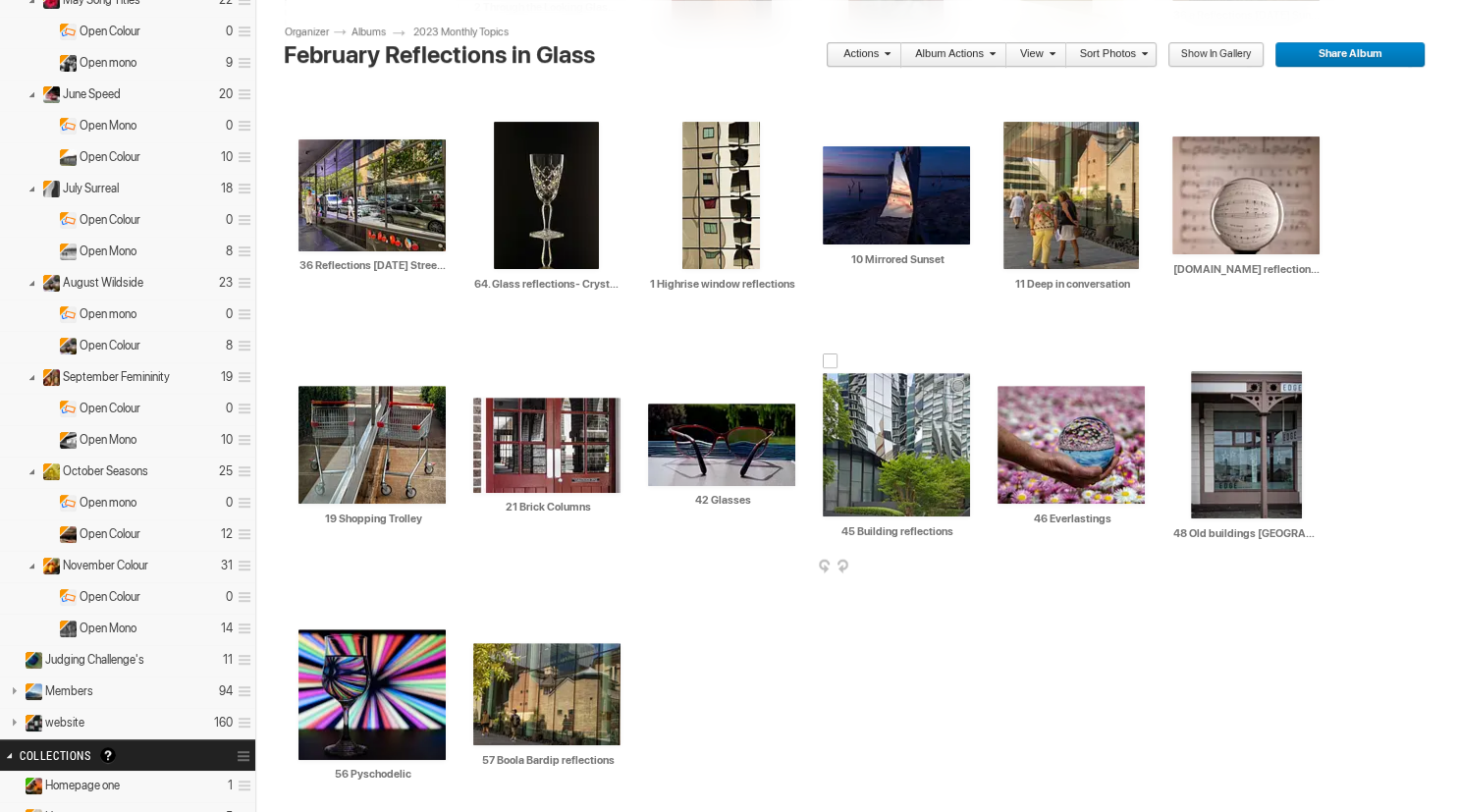 scroll, scrollTop: 614, scrollLeft: 0, axis: vertical 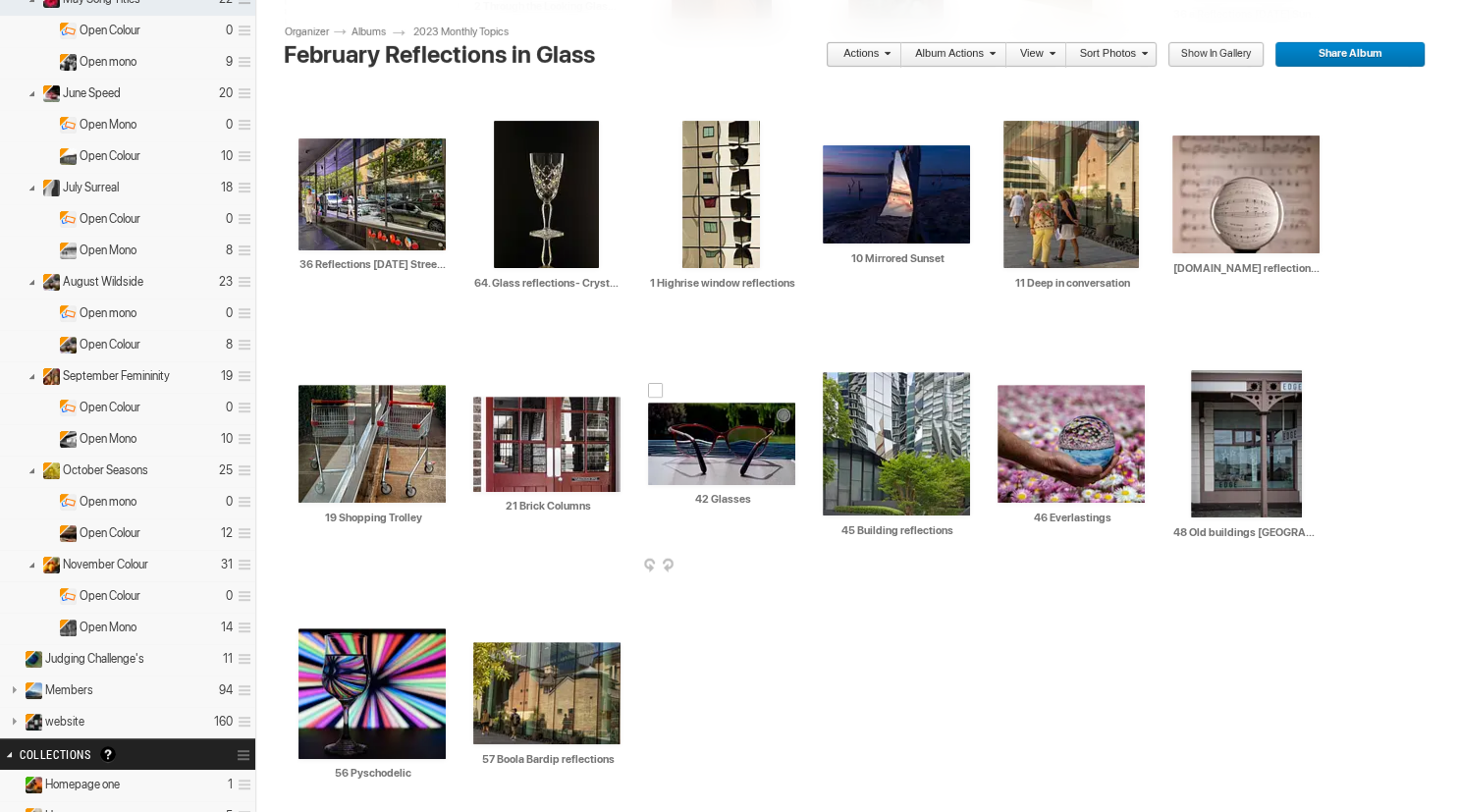click at bounding box center [722, 444] 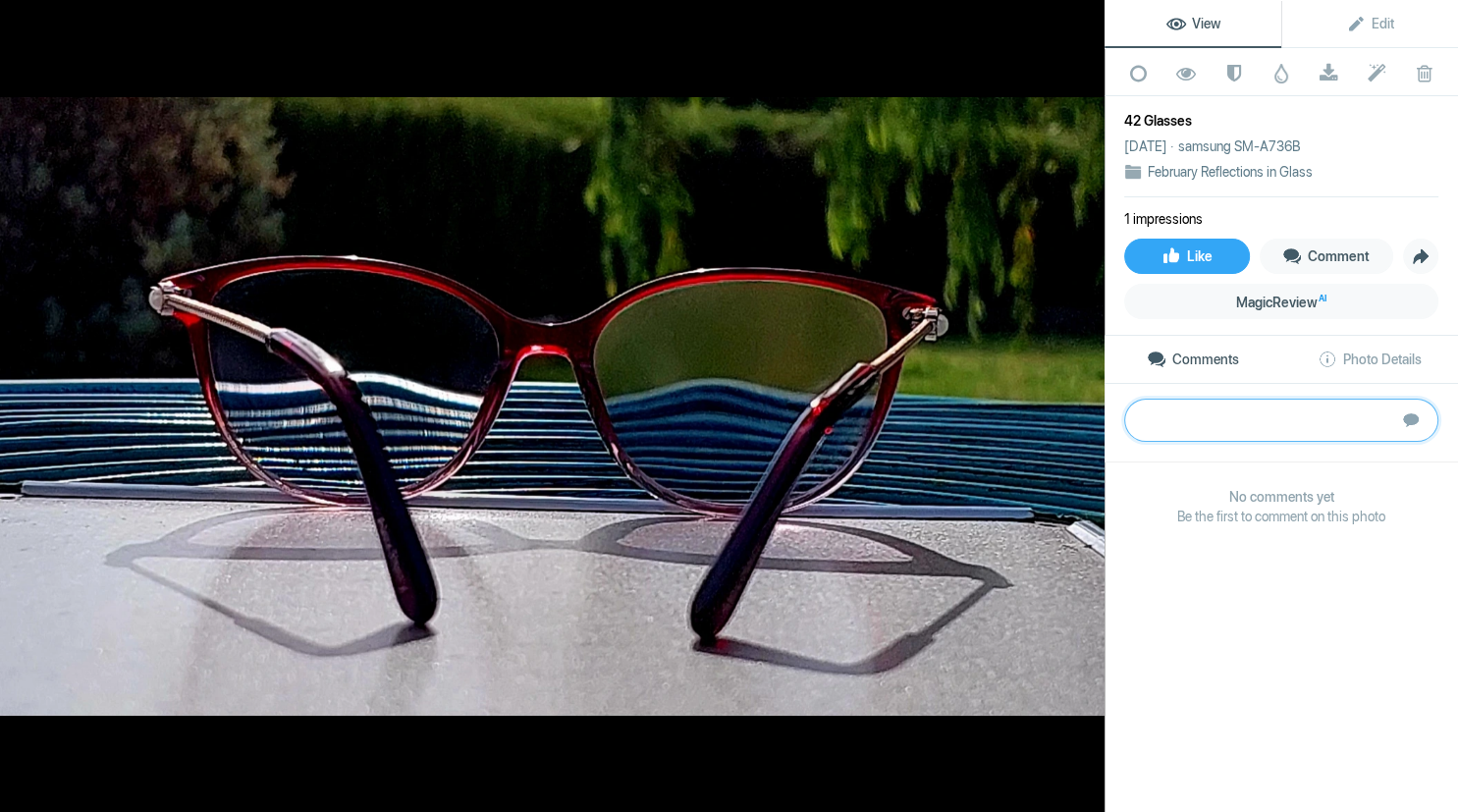 paste on "This photo of the glasses with a distorted background is an interesting concept that has created an intriguing effect.  The use of the red frames against the silver and green bokeh of the background provides a pleasing colour contrast that enhances the overall aesthetic of the photo.  The photo may benefit from being more symmetrical.  Symmetry can create a sense of balance and harmony in the composition, which can enhance the overall impact of the image.  Overall, the photo has potential, and with some adjustments to the composition and other technical elements, it could become a more compelling image.	B" 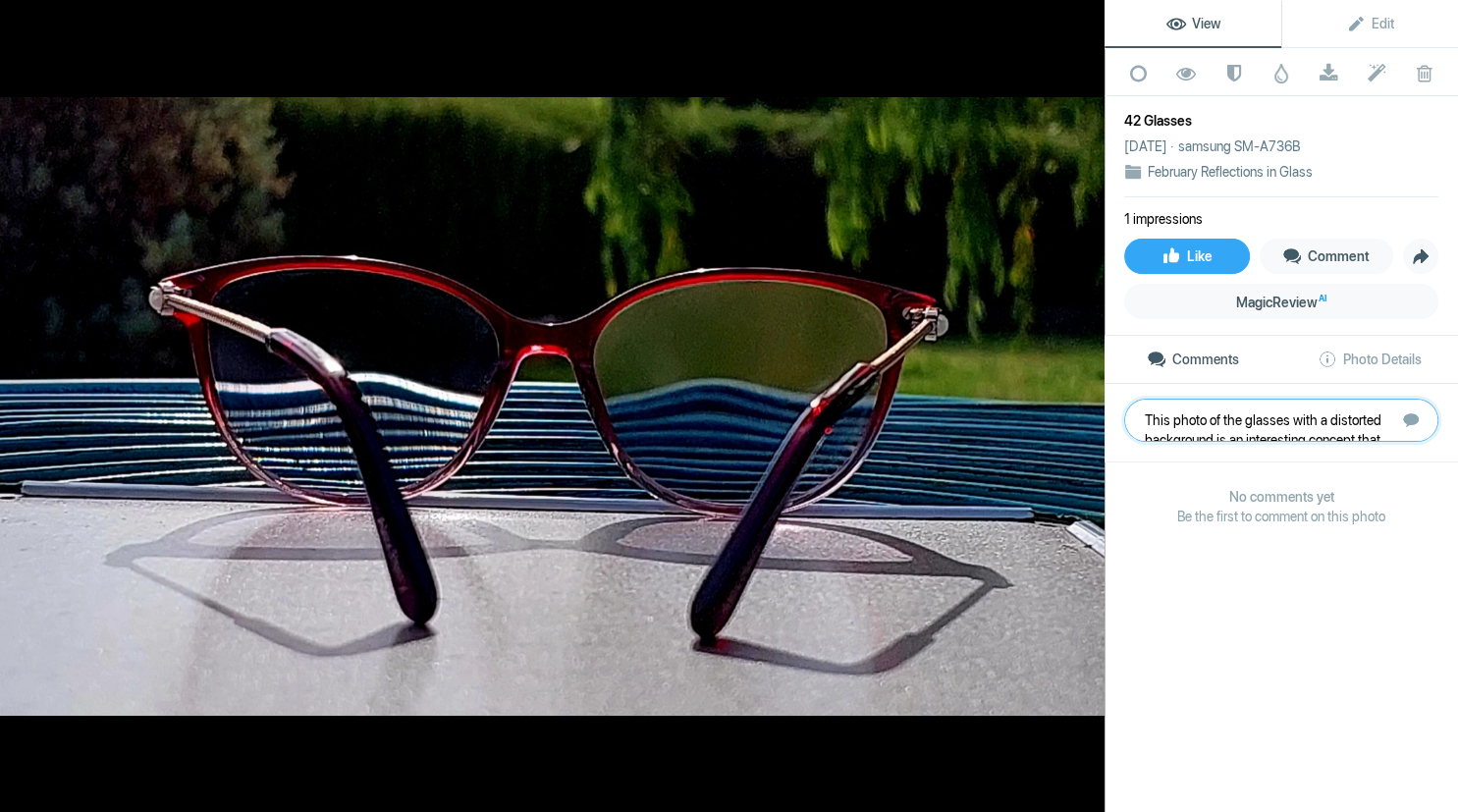 scroll, scrollTop: 138, scrollLeft: 0, axis: vertical 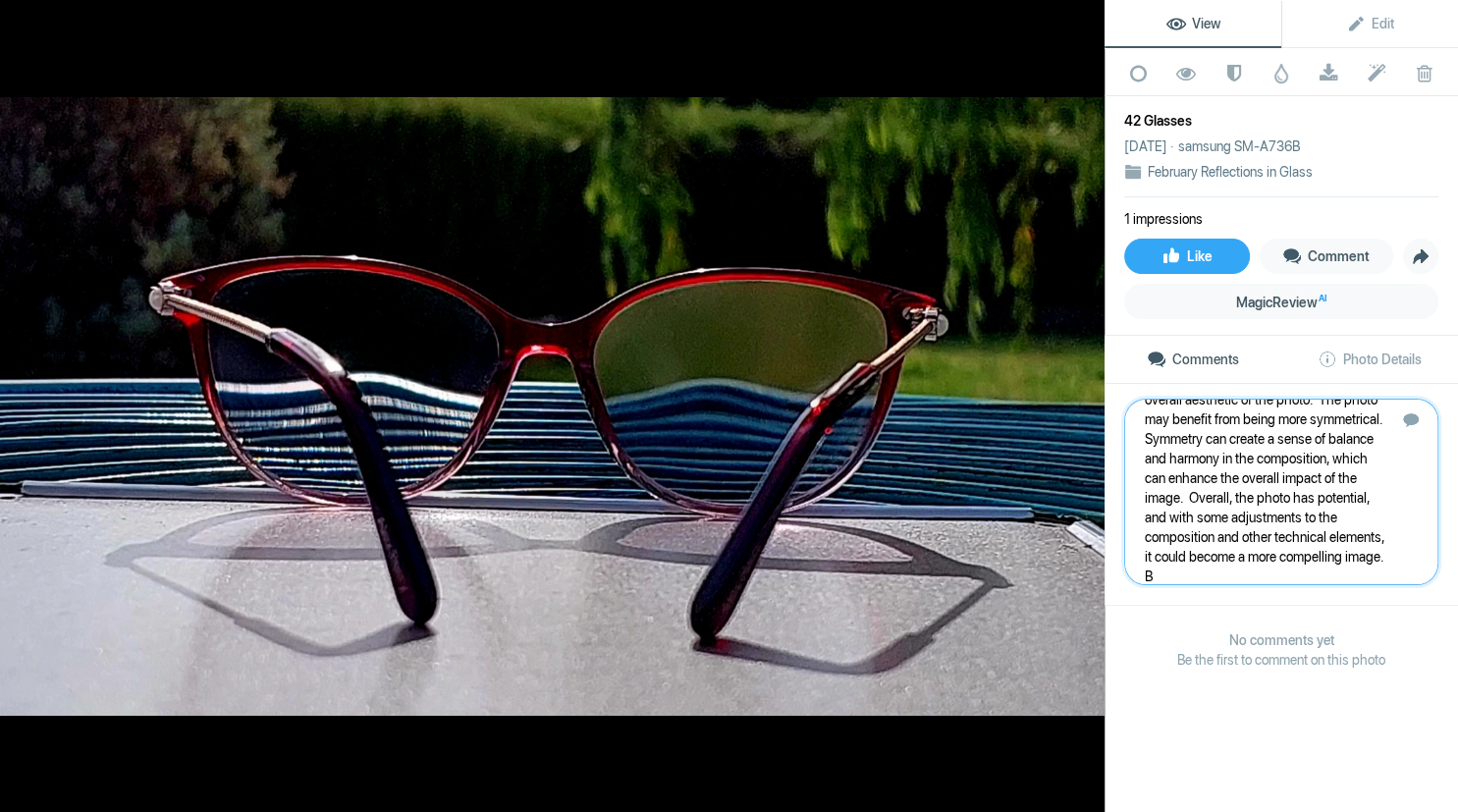 type 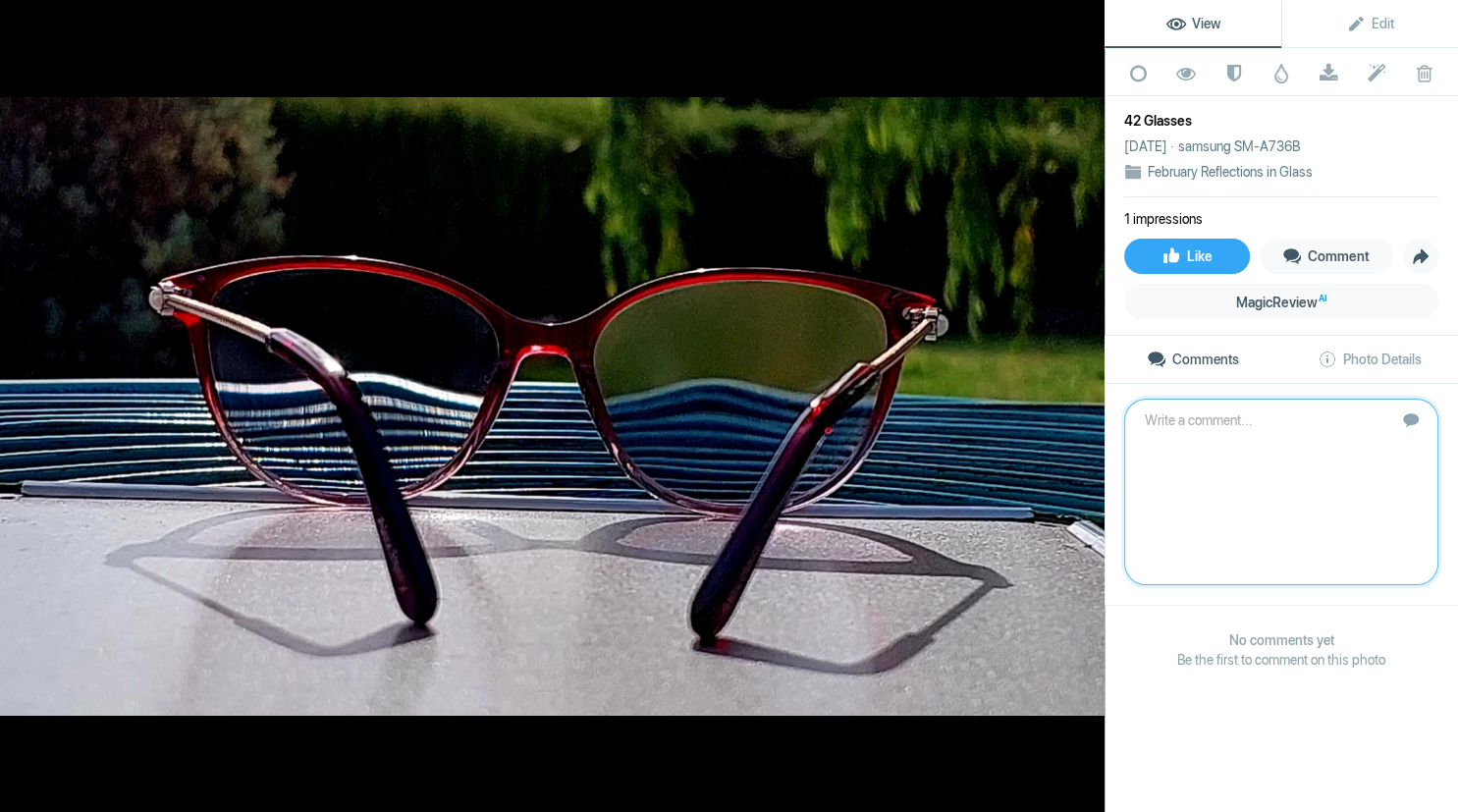 scroll, scrollTop: 0, scrollLeft: 0, axis: both 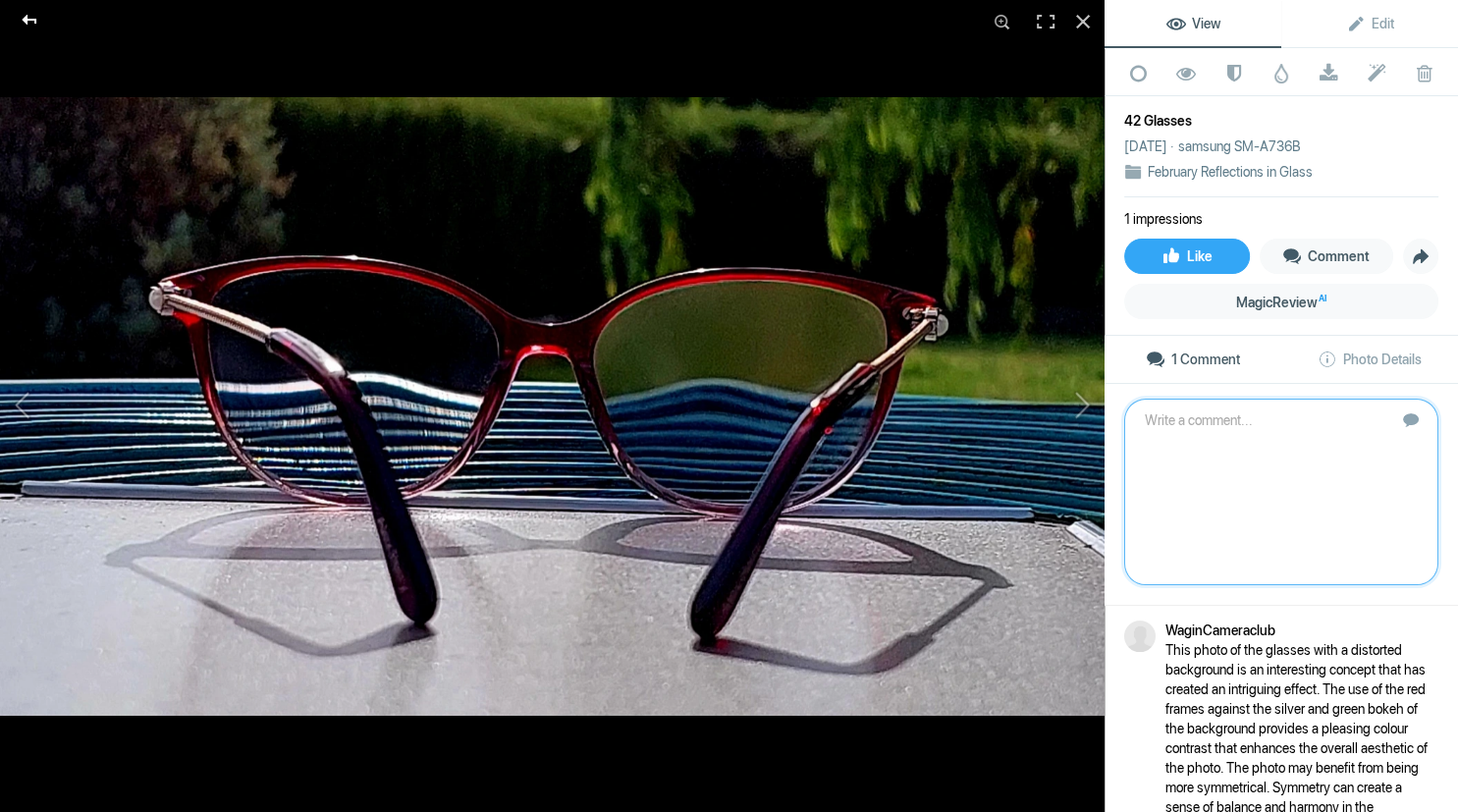 click 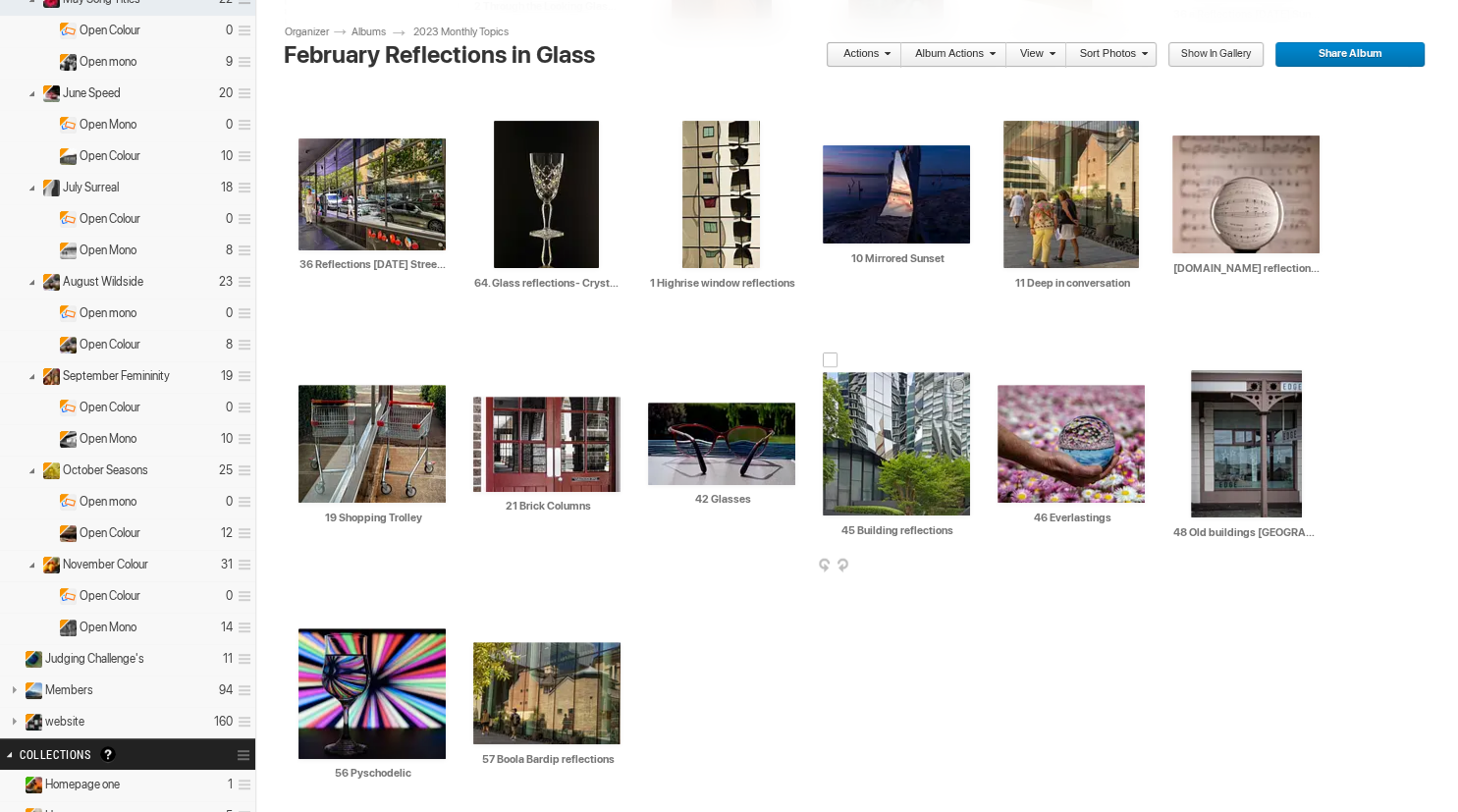 click at bounding box center (896, 444) 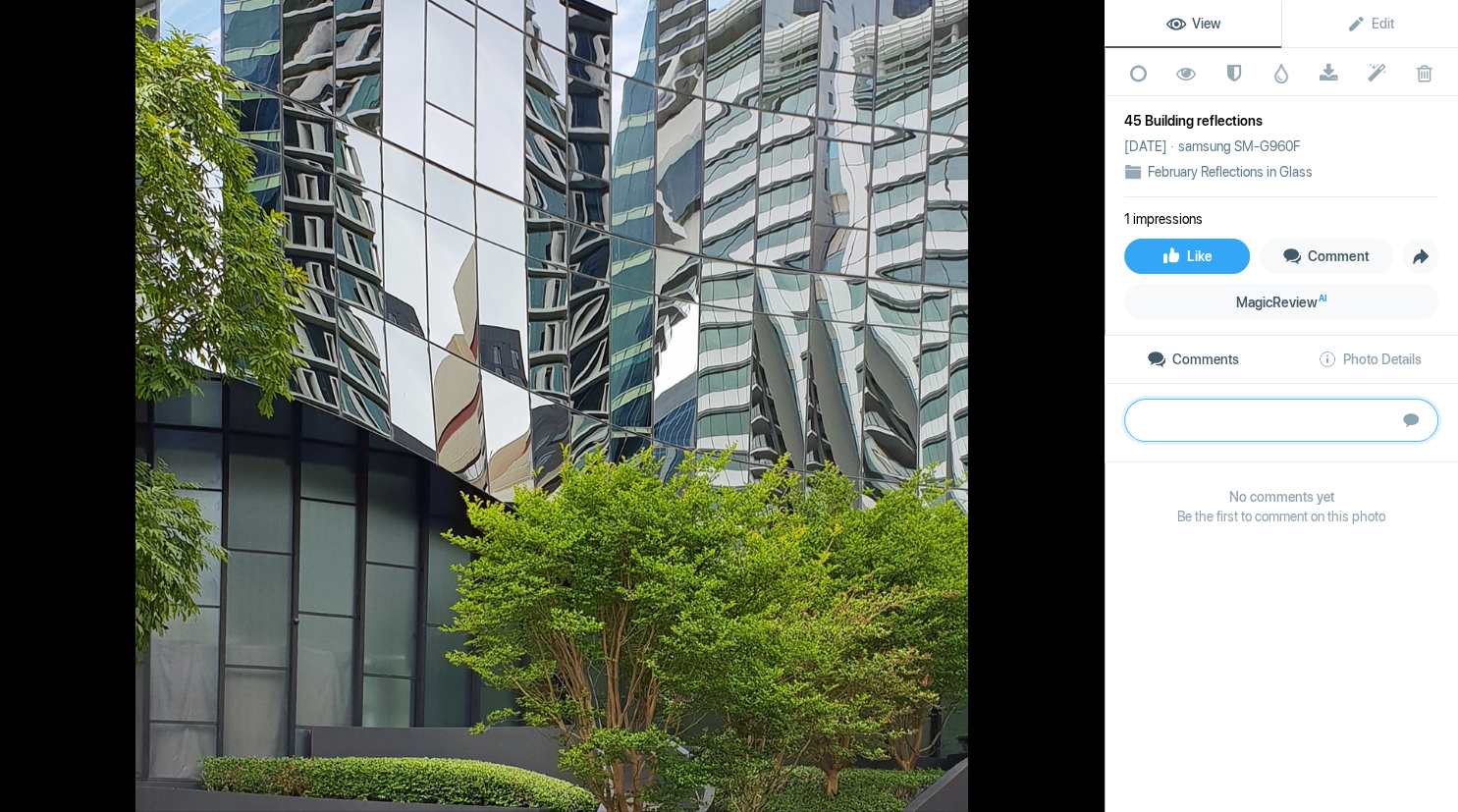 paste on "This urban landscape photo has the potential to be striking with its play on contrasting elements.  The use of silver mirrored buildings that reflect the surrounding structures against the green leafy foreground creates an interesting visual juxtaposition.  To enhance the impact of the photo, consider experimenting with different compositional techniques.  For example, adjusting the angle or perspective of the shot could create a more engaging image." 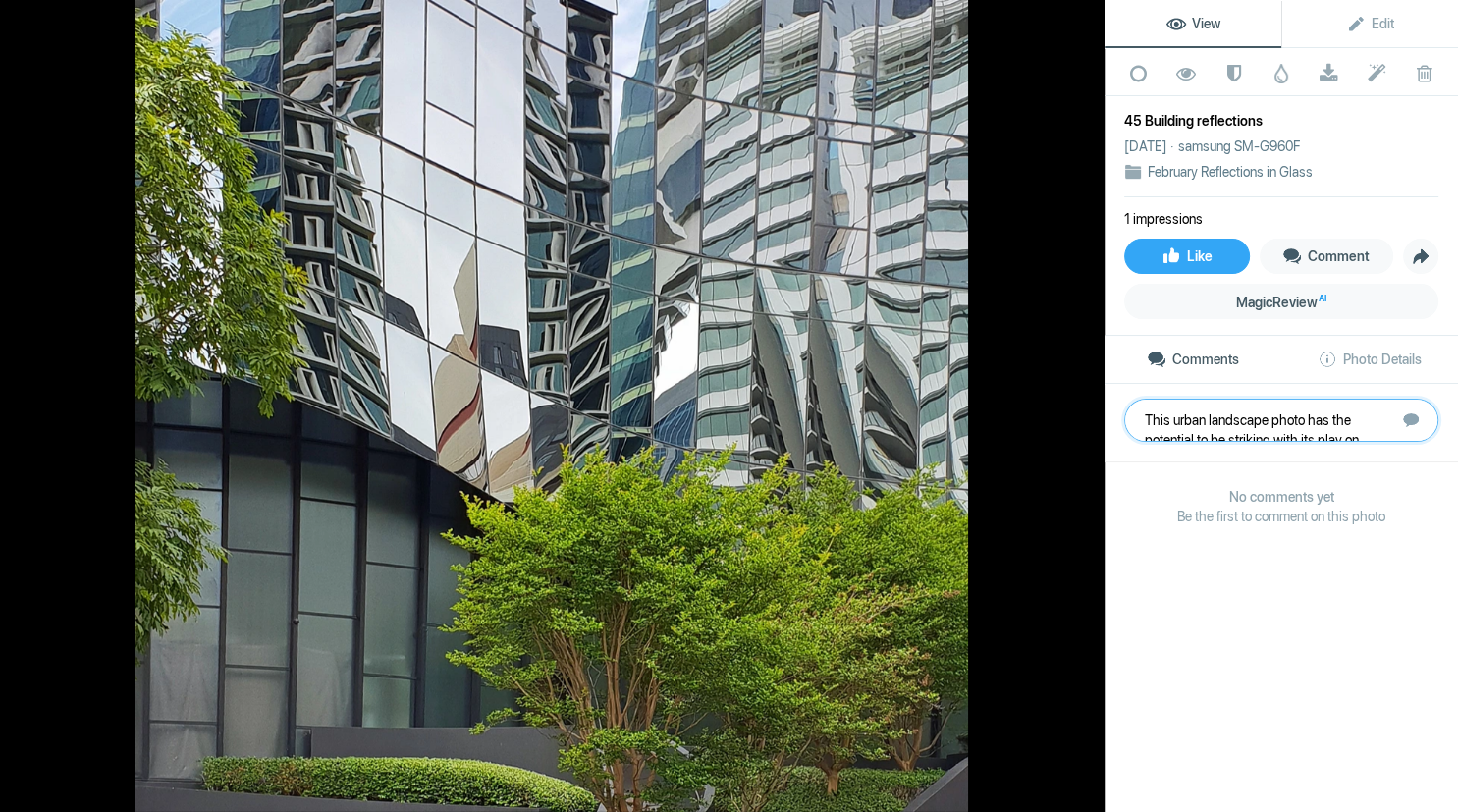 scroll, scrollTop: 60, scrollLeft: 0, axis: vertical 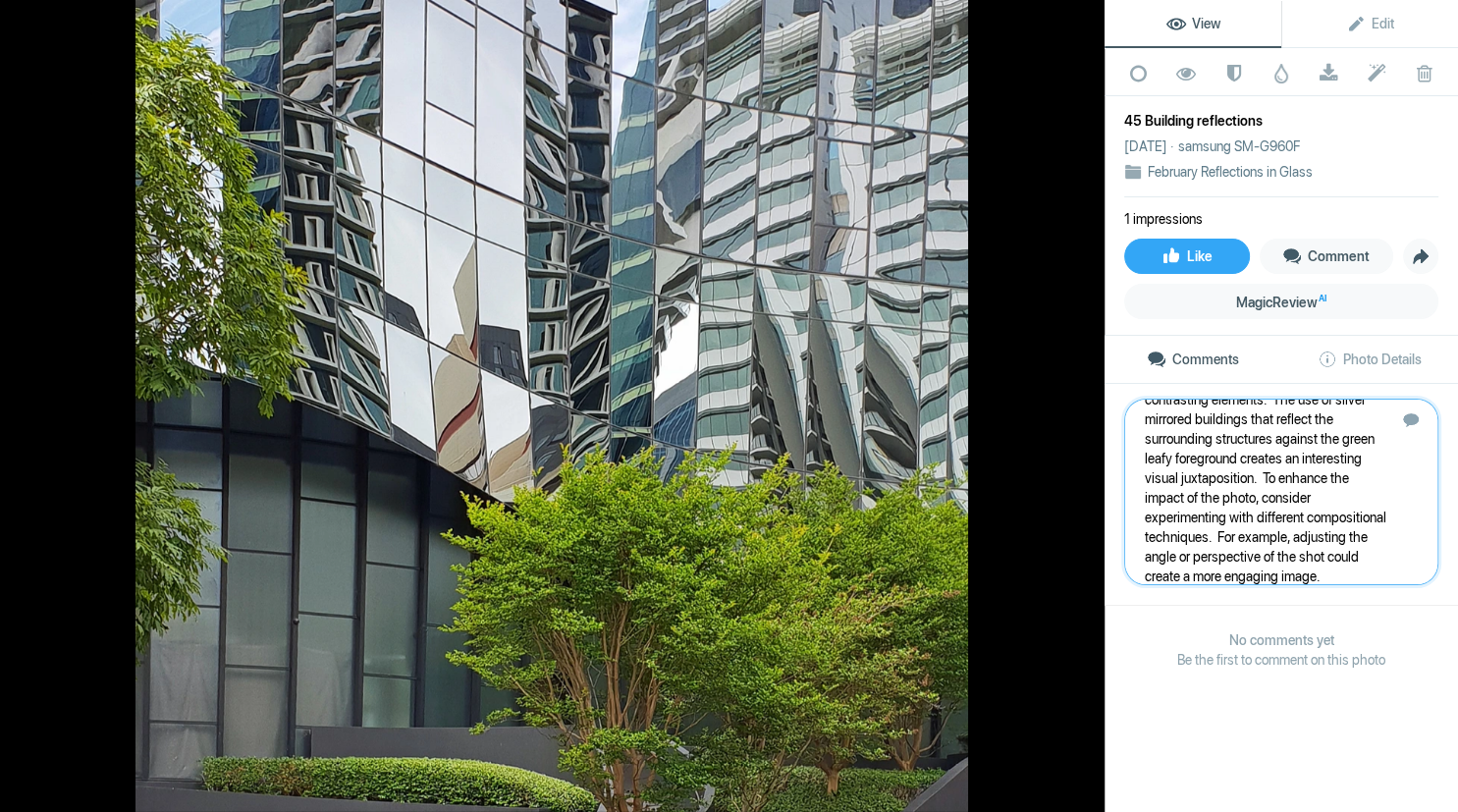 type 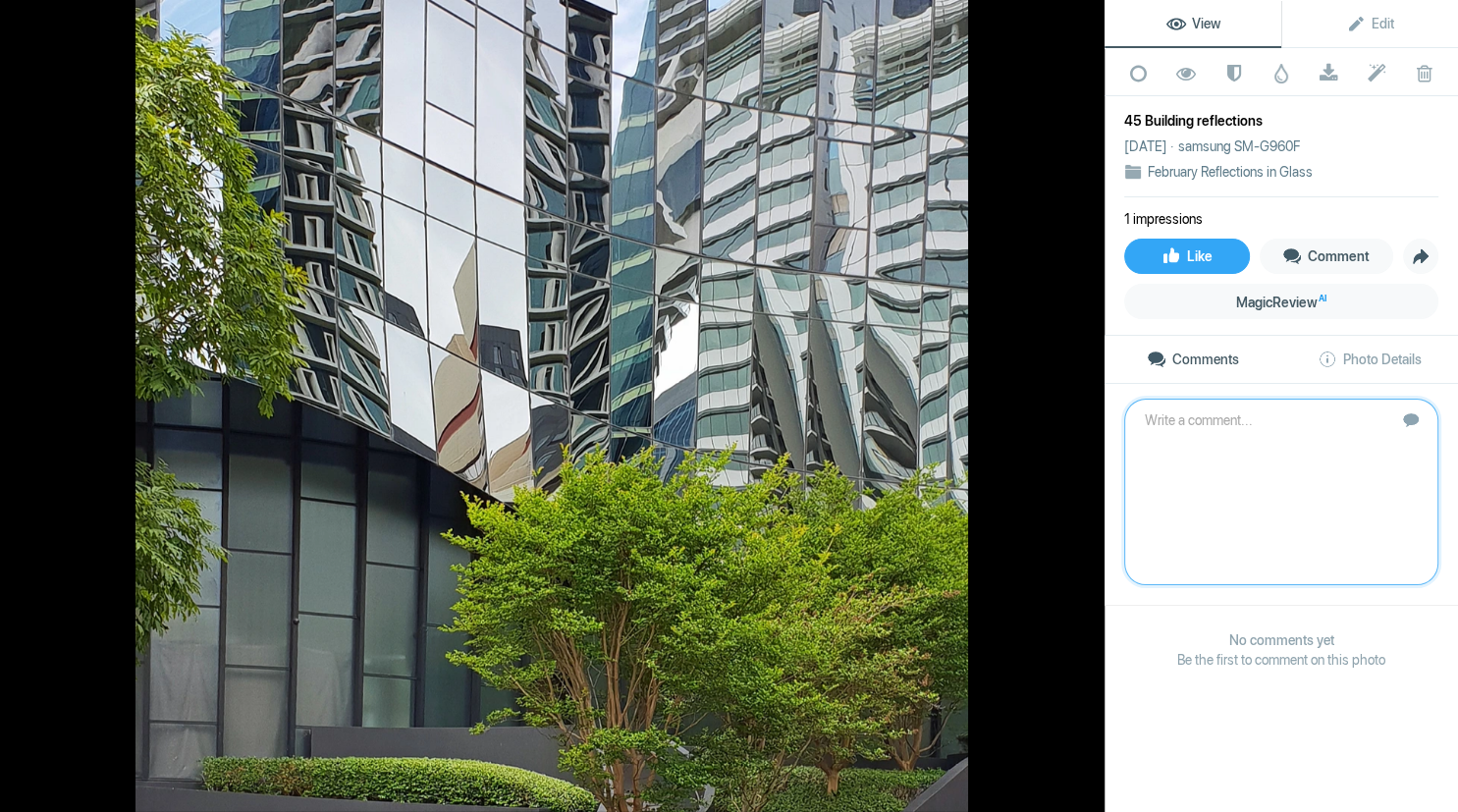 scroll, scrollTop: 0, scrollLeft: 0, axis: both 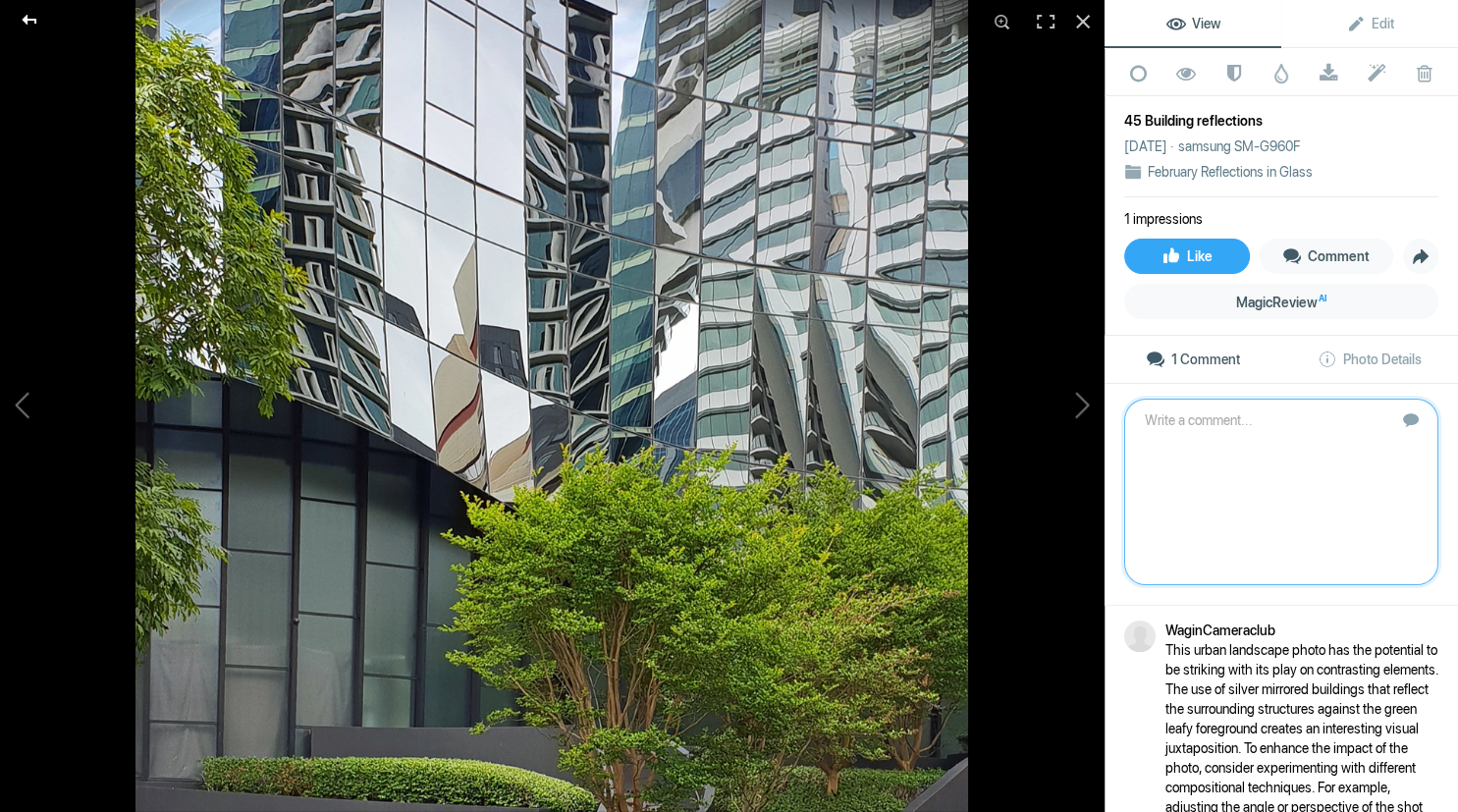 click 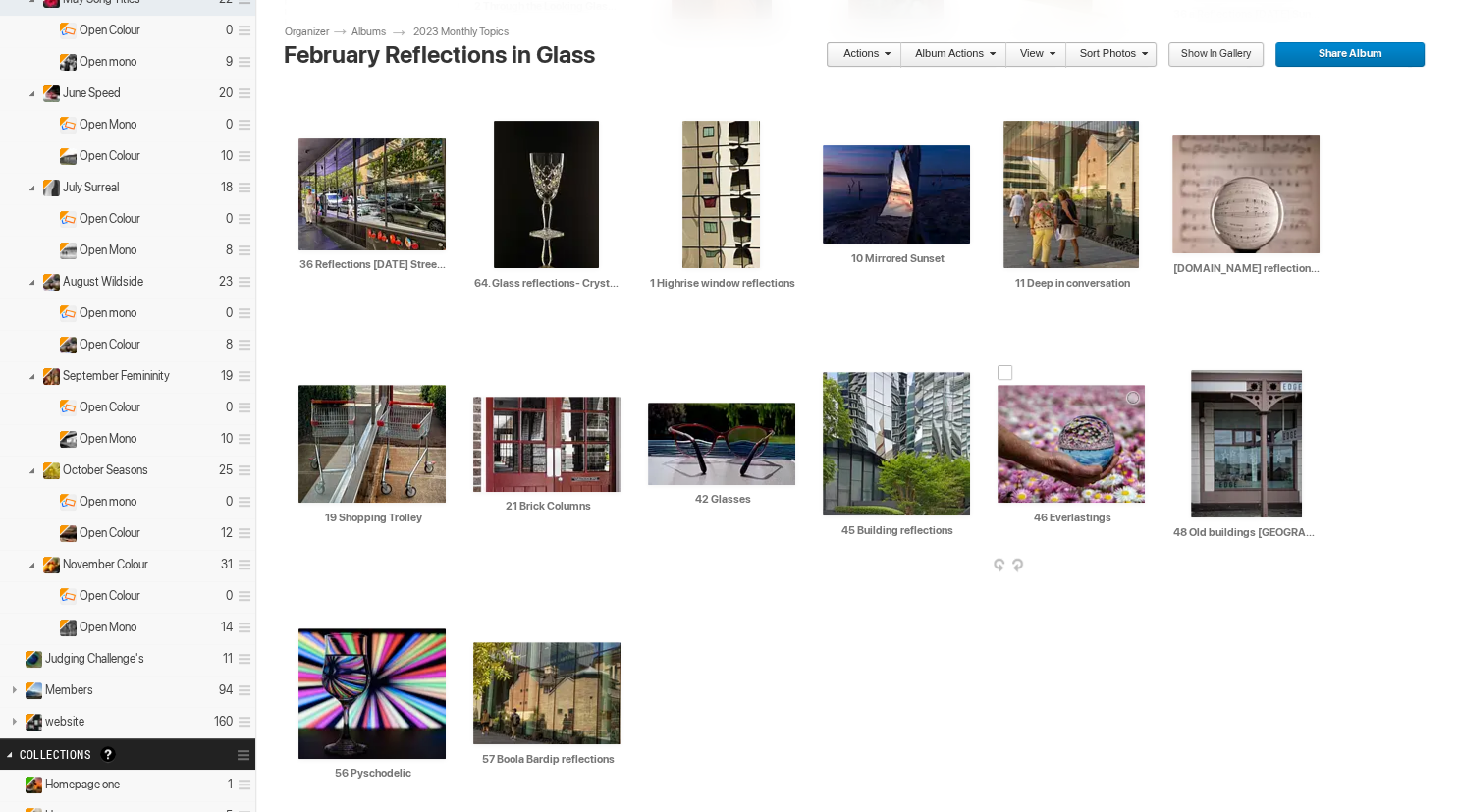 click at bounding box center (1071, 444) 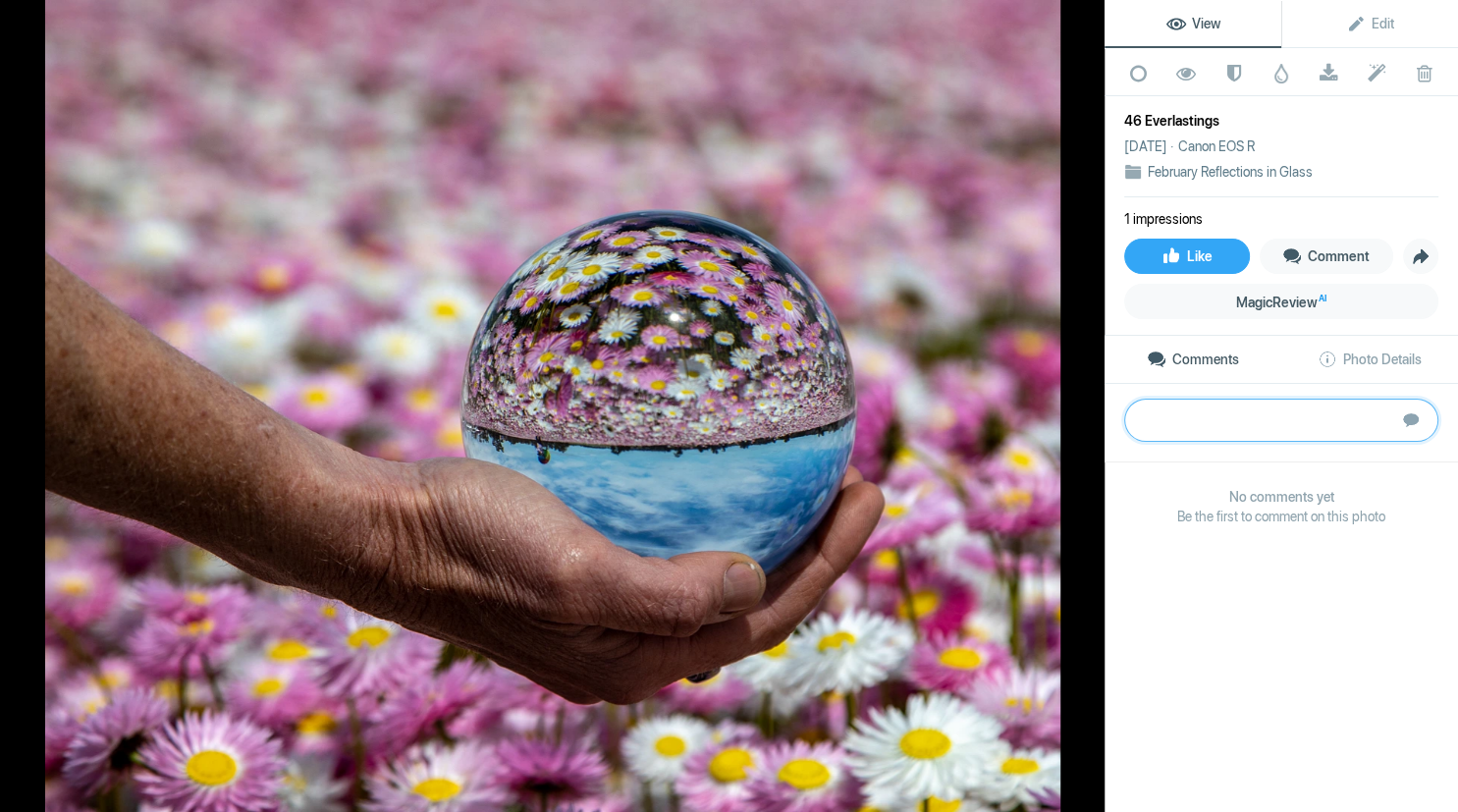 paste on "The photo of the hand holding a glass ball against a bokeh background of everlasting wildflowers has the potential to be a captivating image.  The use of a glass ball as a lens provides a unique perspective on the natural surroundings, creating a sense of depth that draws the viewer's attention.  The contrasting elements of the sharp detail of the everlastings against the blurred, dreamy bokeh of the background creates a balanced composition.  Additionally, the incorporation of the cloud-streaked blue sky in the glass ball provides a further point of interest.  To take this image to the next award level, consider experimenting with different angles or perspectives to create a unique image. 	B" 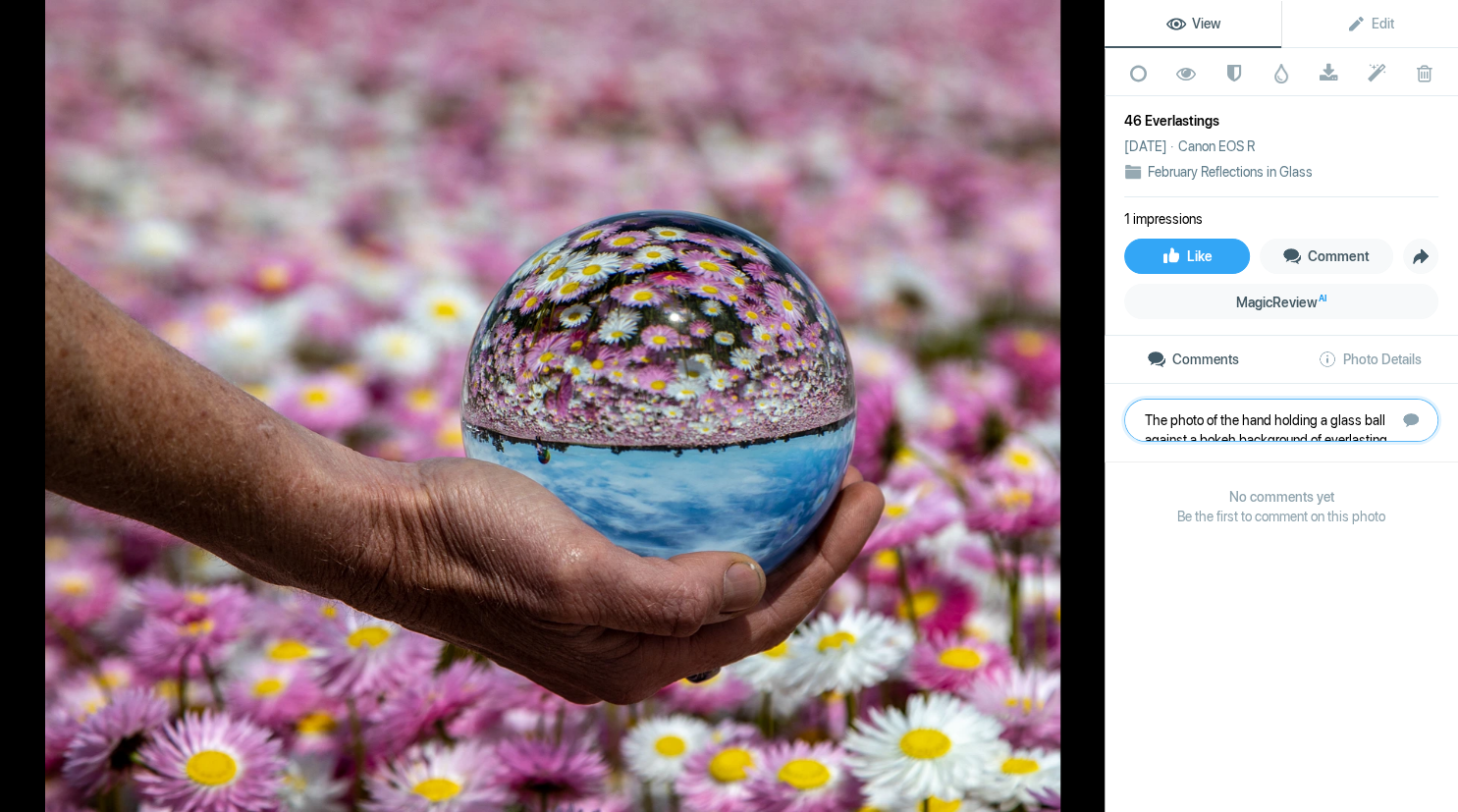 scroll, scrollTop: 178, scrollLeft: 0, axis: vertical 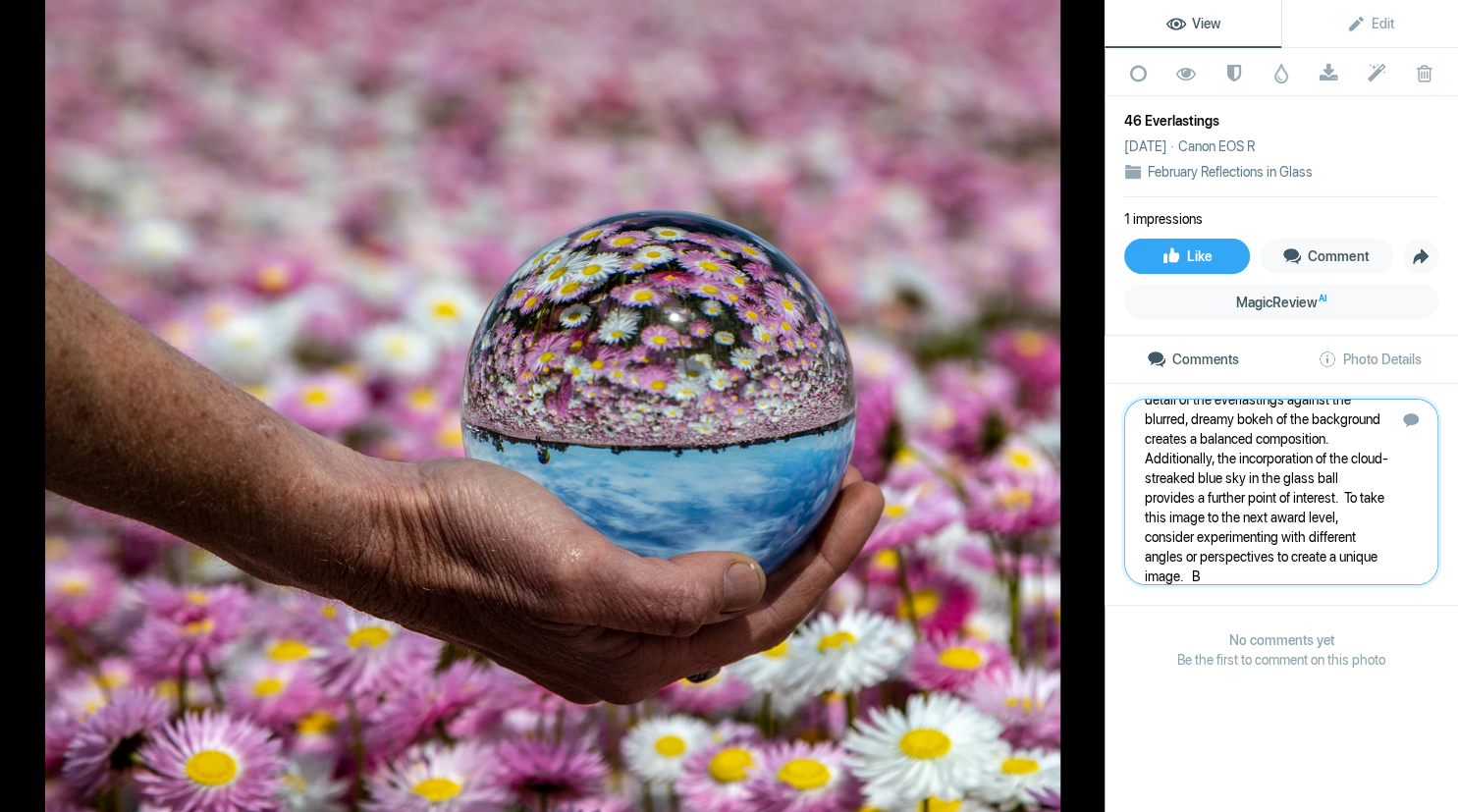 type 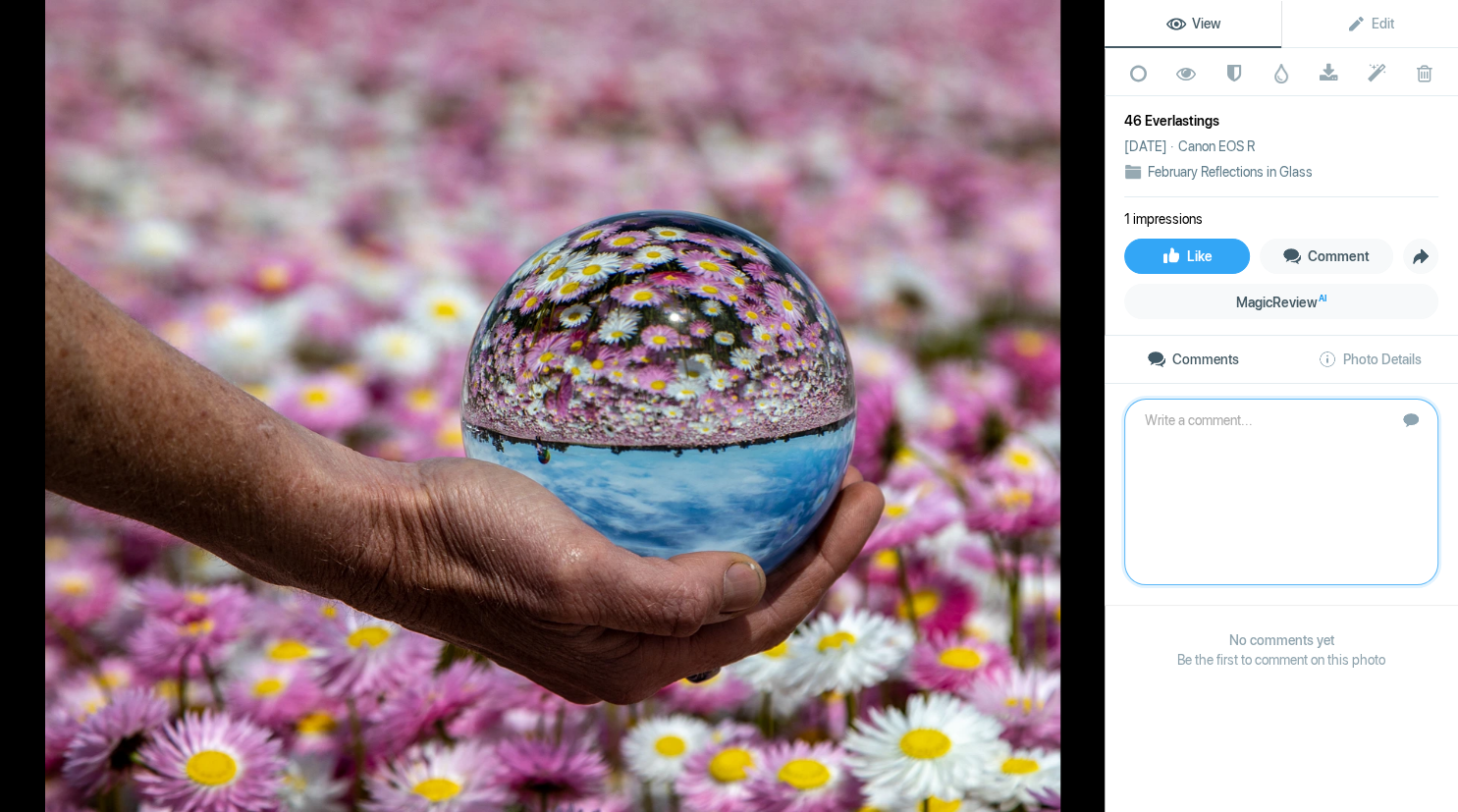 scroll, scrollTop: 0, scrollLeft: 0, axis: both 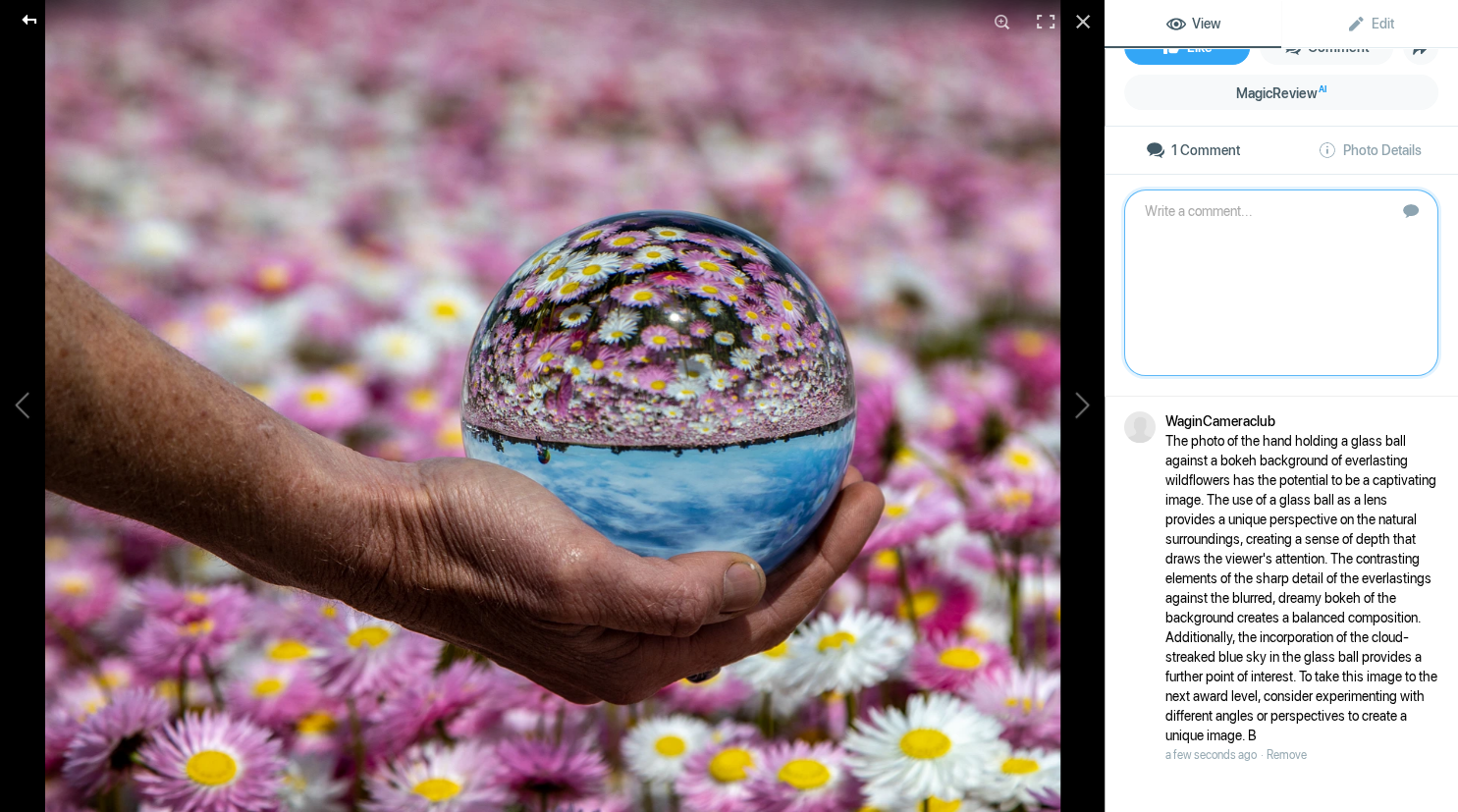 click 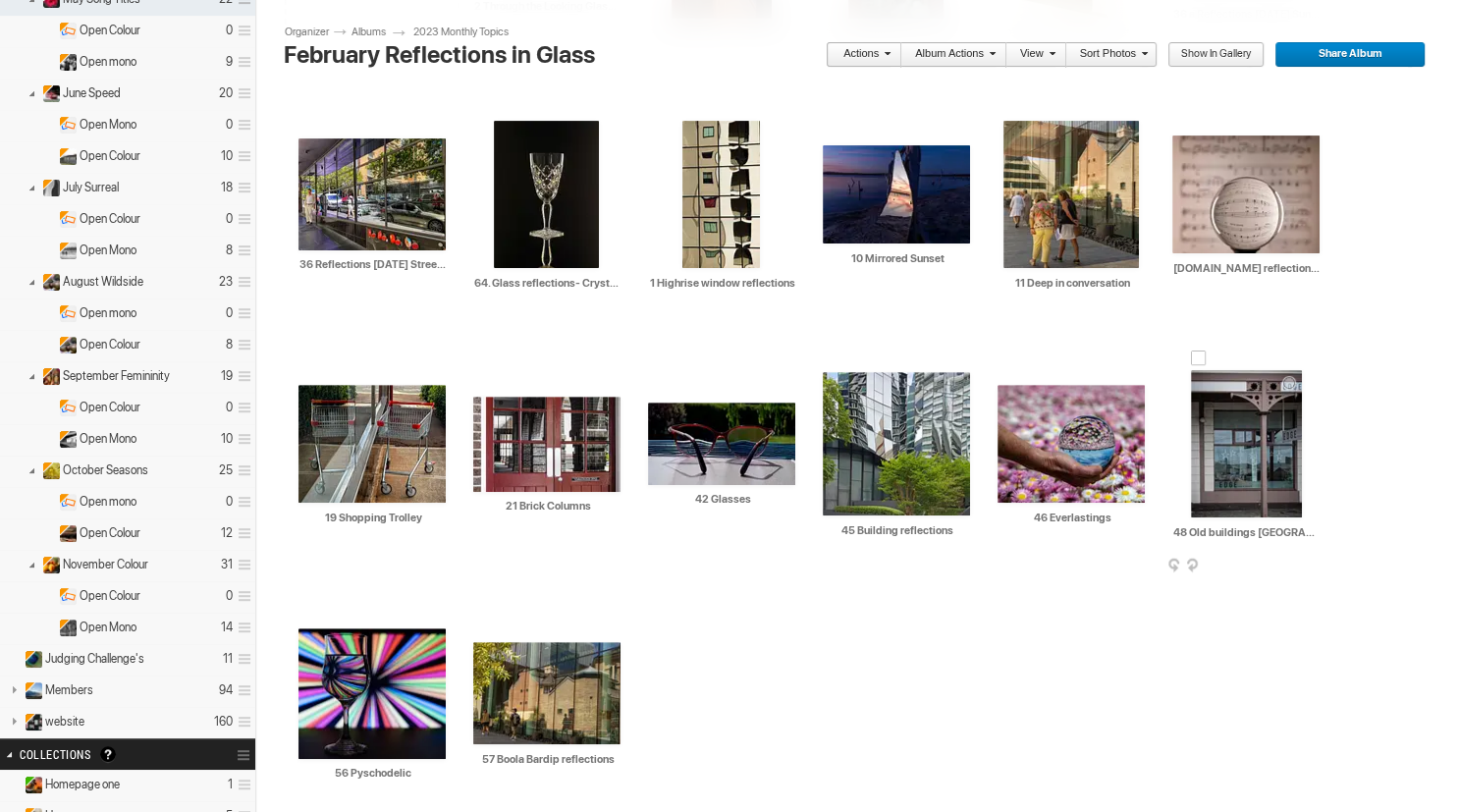 click at bounding box center (1246, 444) 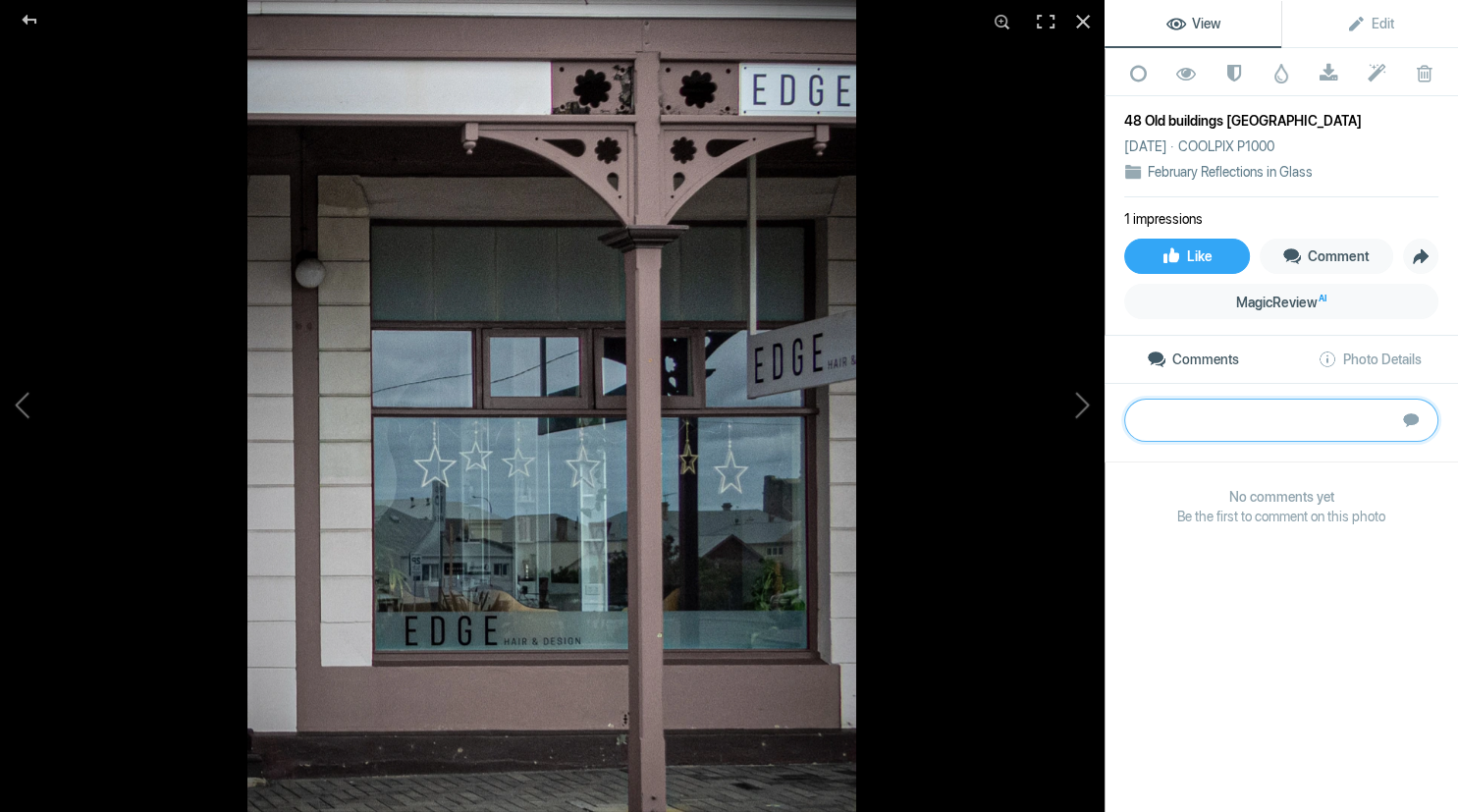 drag, startPoint x: 1253, startPoint y: 419, endPoint x: 1263, endPoint y: 417, distance: 10.198039 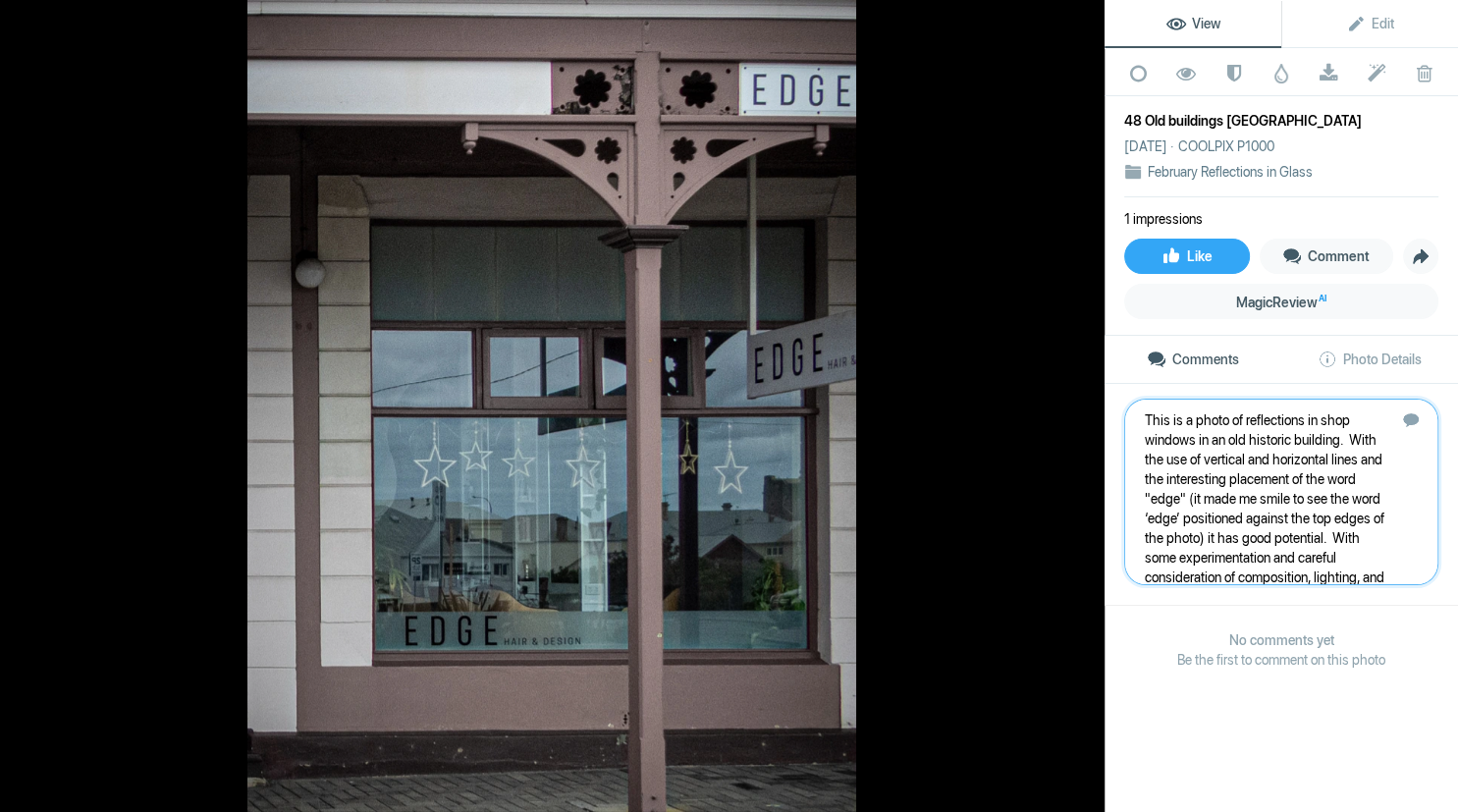 scroll, scrollTop: 40, scrollLeft: 0, axis: vertical 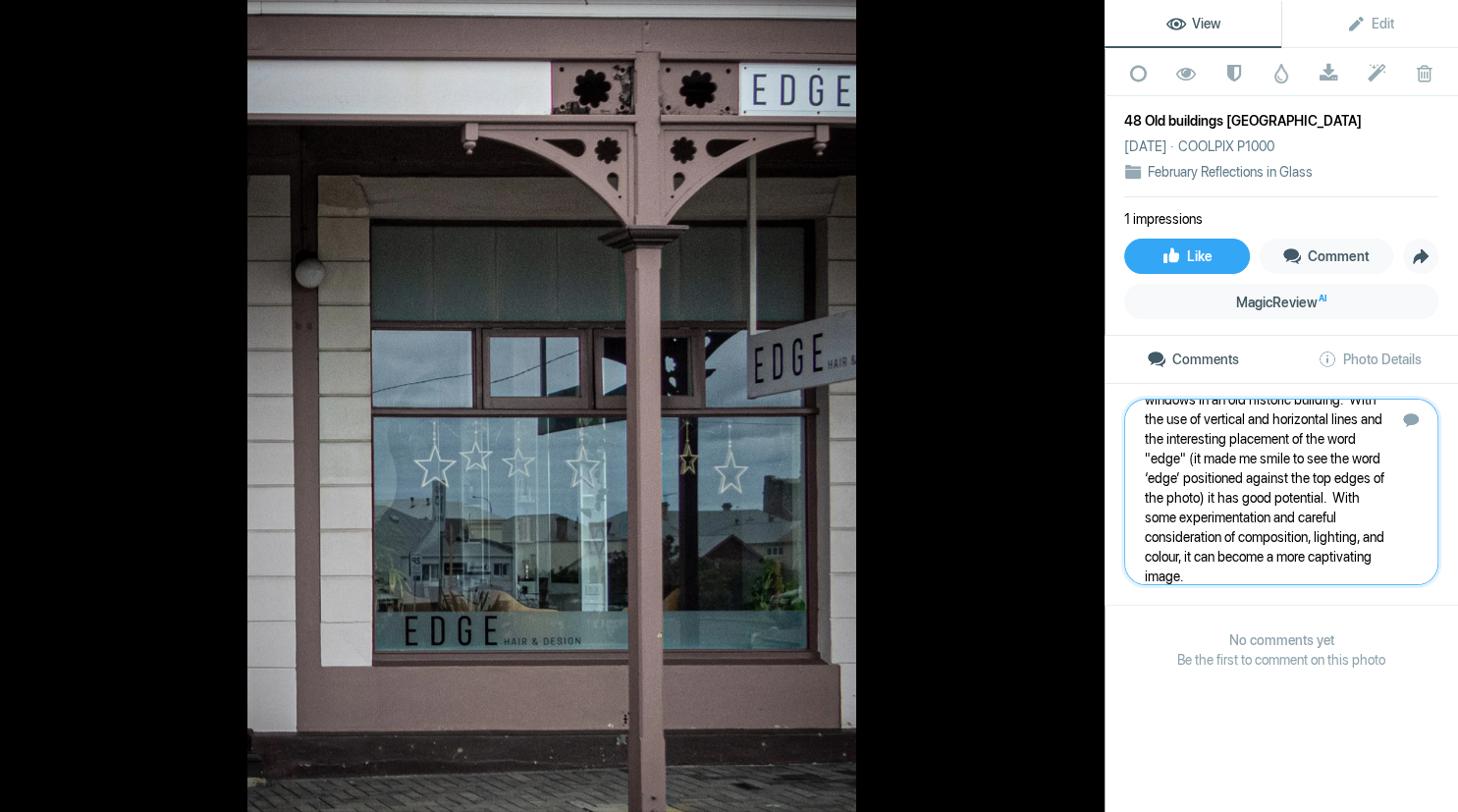 type 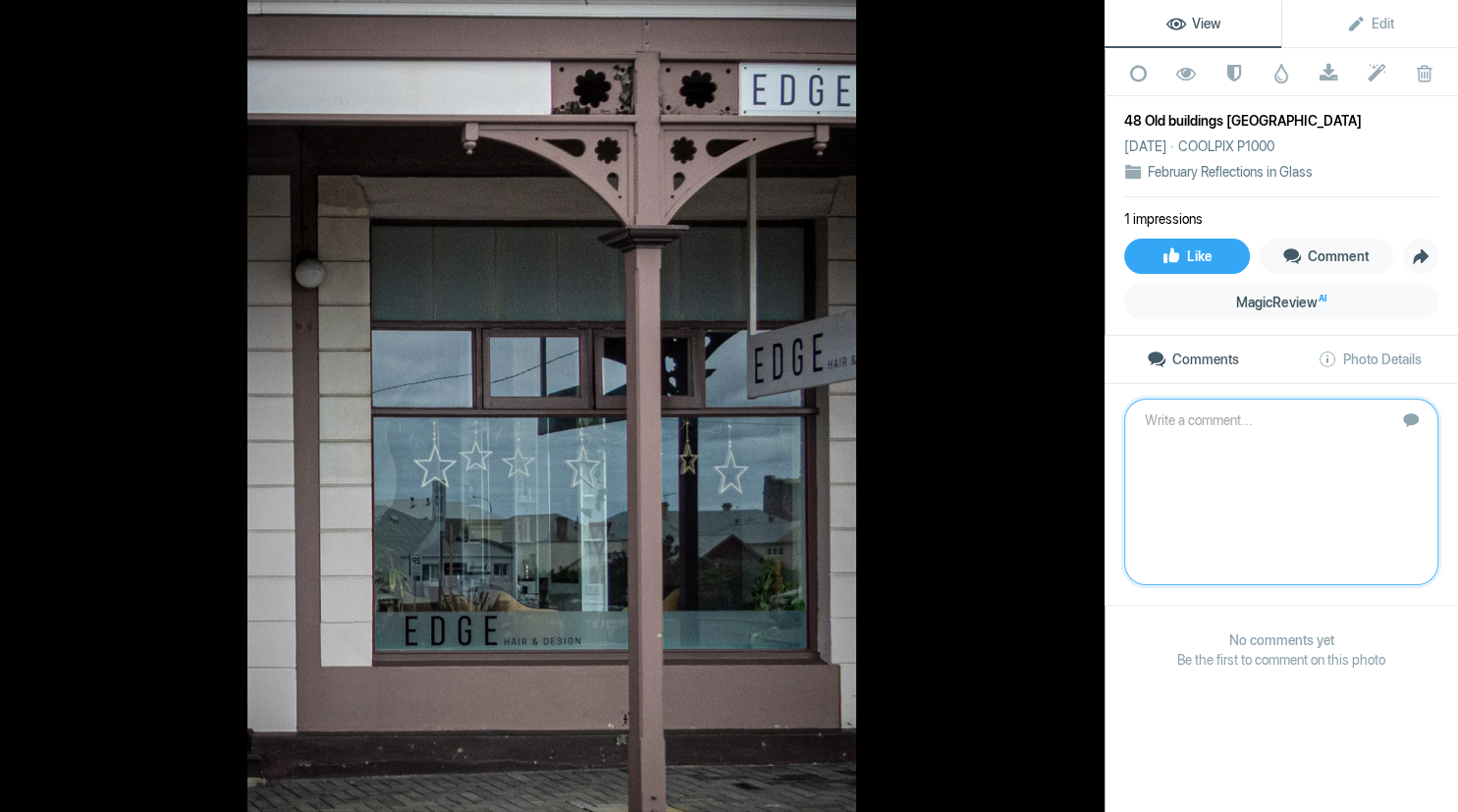 scroll, scrollTop: 0, scrollLeft: 0, axis: both 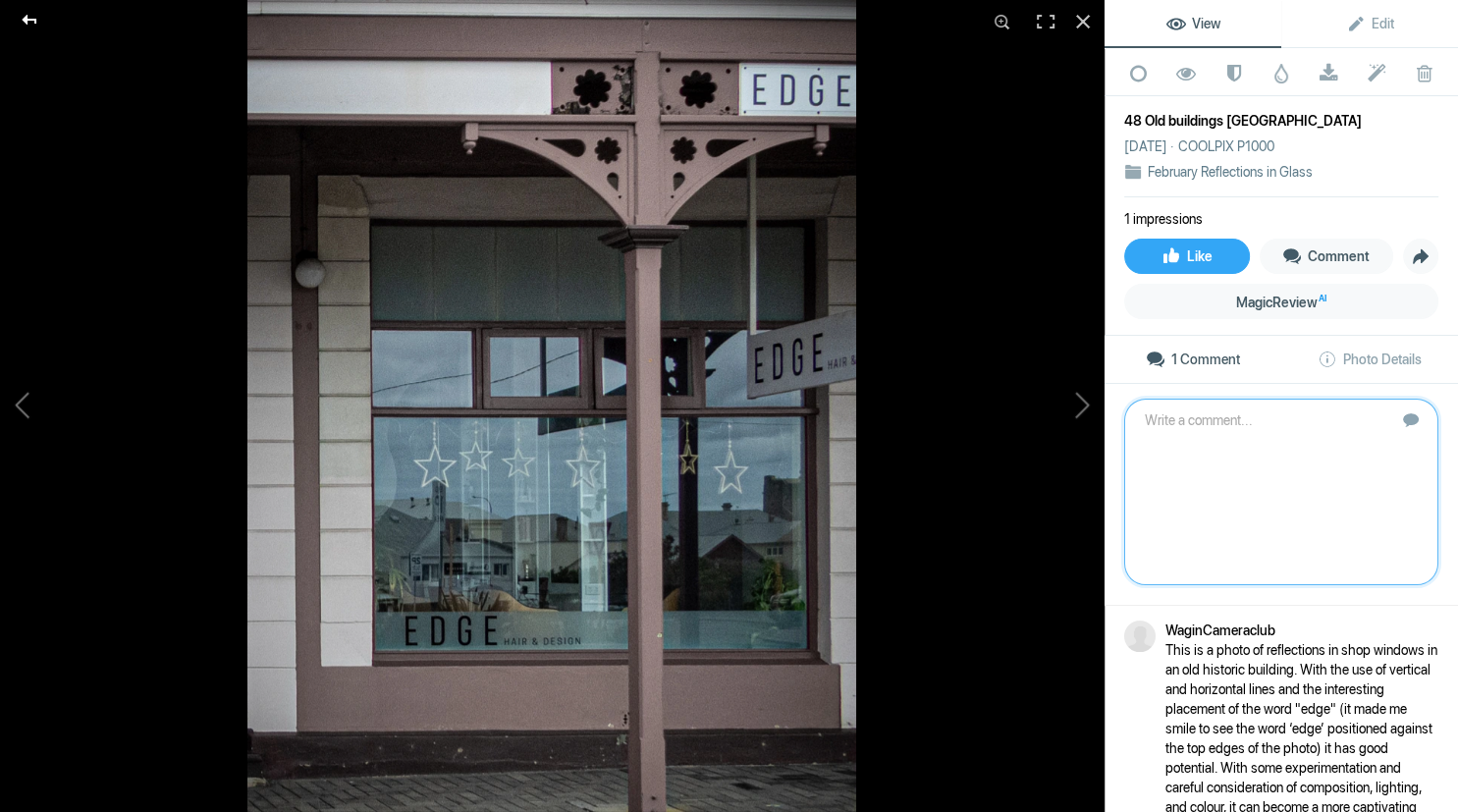 click 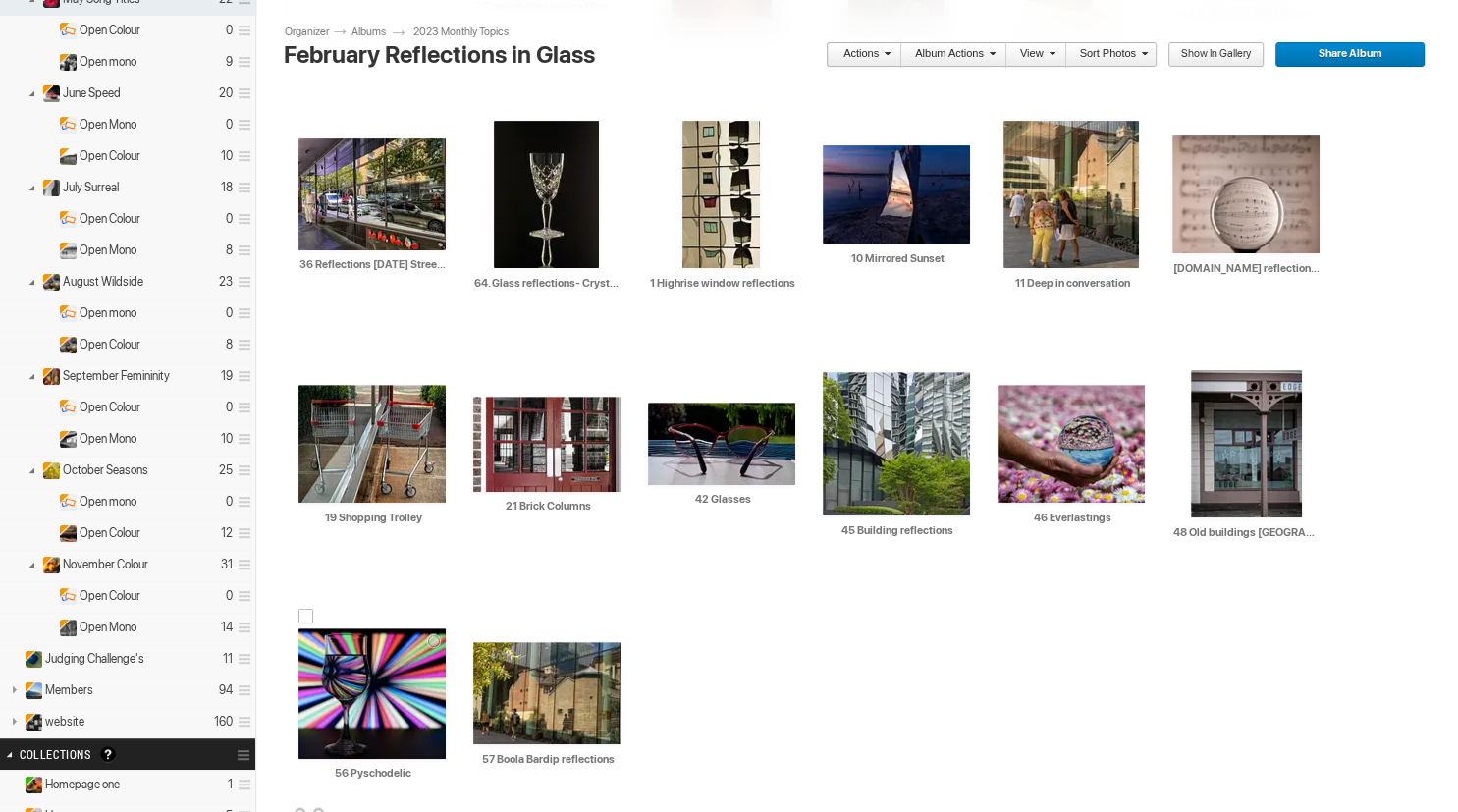click at bounding box center (372, 693) 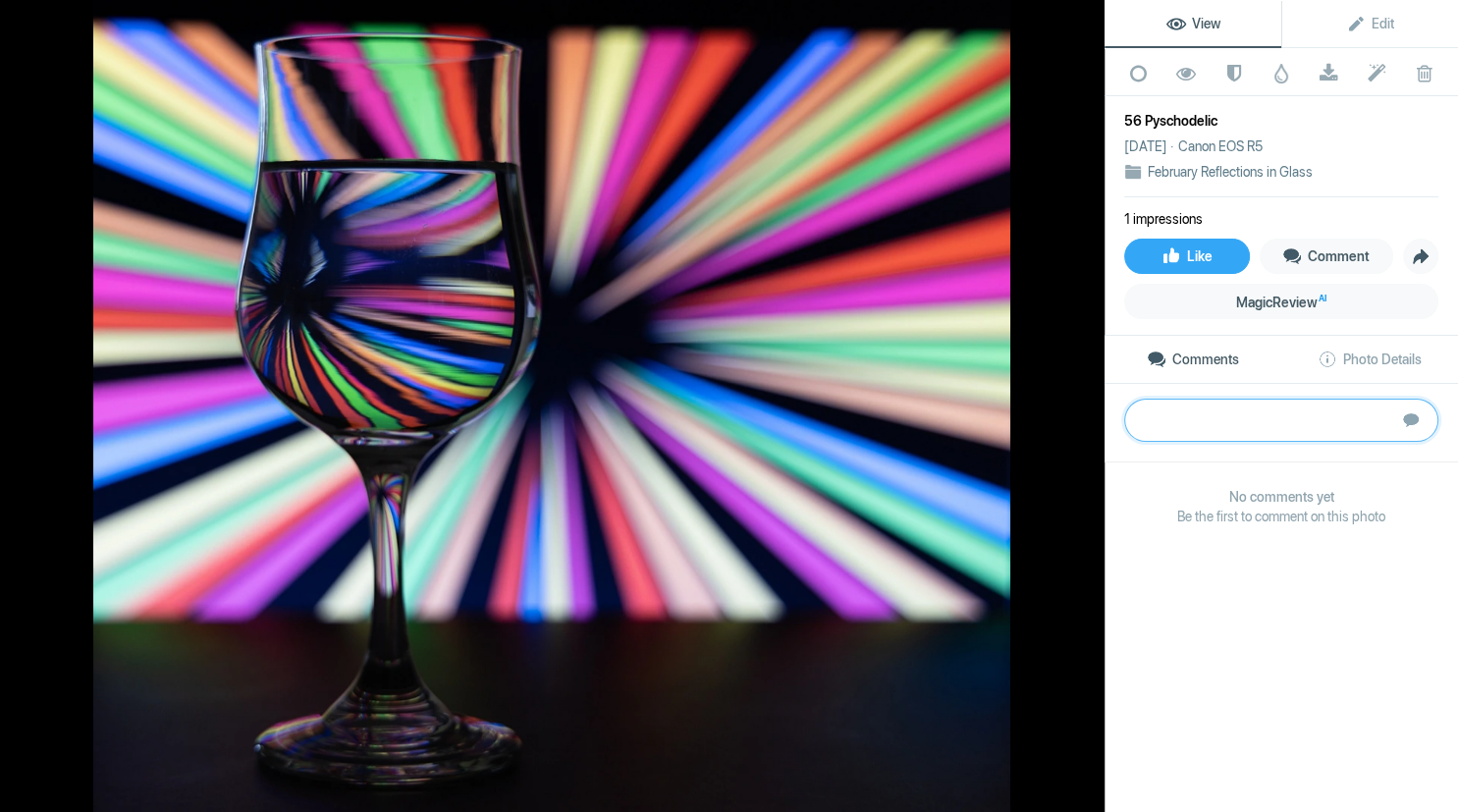 paste on "This photo shows a very clever use of colour.  The pink, black, and green colour palette creates a remarkable contrast, and the sharp detail in the wine glass adds an interesting element to the composition.  The dominant black at the top and bottom of the photo creates a strong framing effect, drawing the viewer's eye towards the centre of the image. The positioning of the glass on the left creates a sense of balance and symmetry, which adds to the overall appeal of the photo.  Overall, the photographer has done an excellent job of using clever colour choices and composition to create a stunning photo.	G" 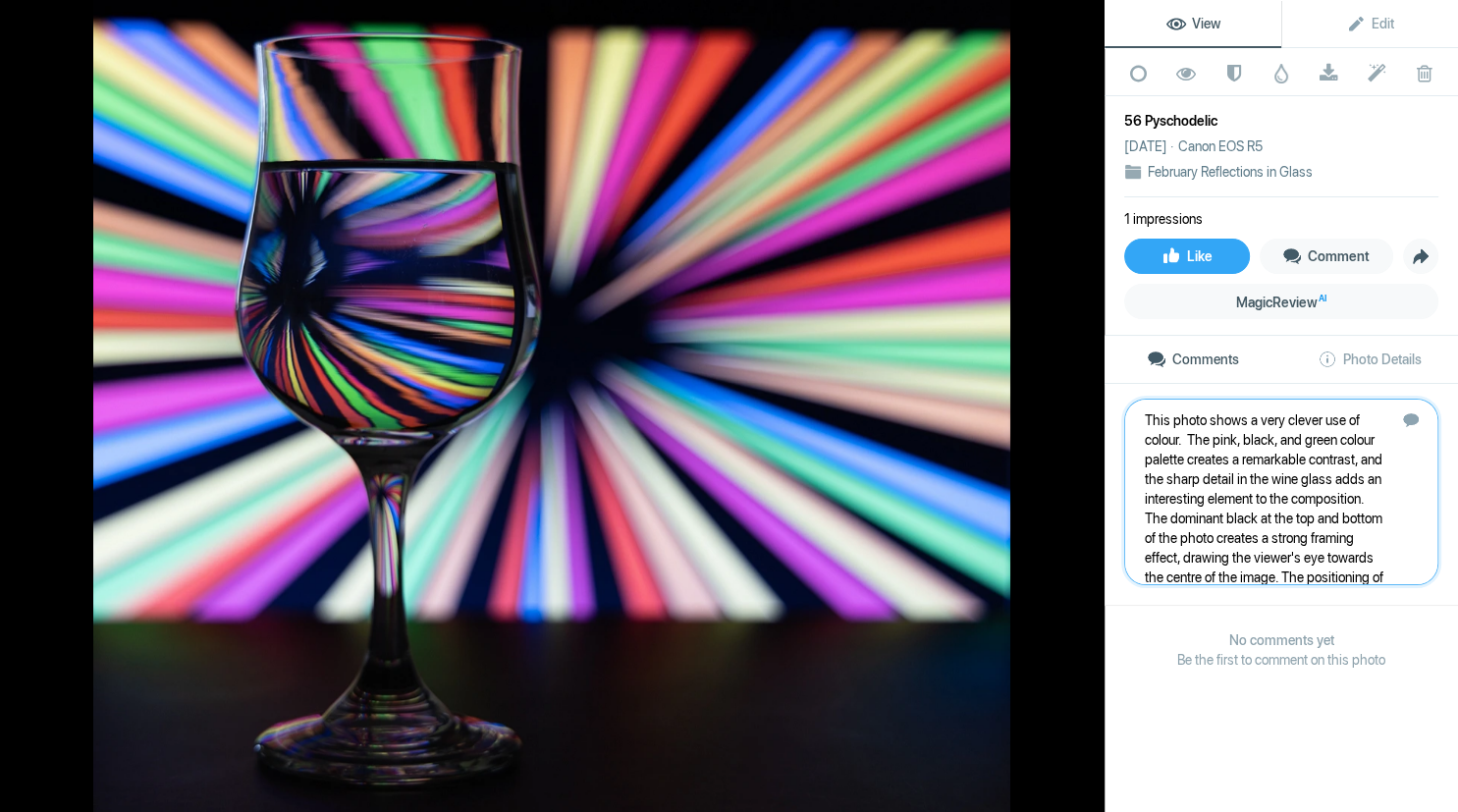 scroll, scrollTop: 138, scrollLeft: 0, axis: vertical 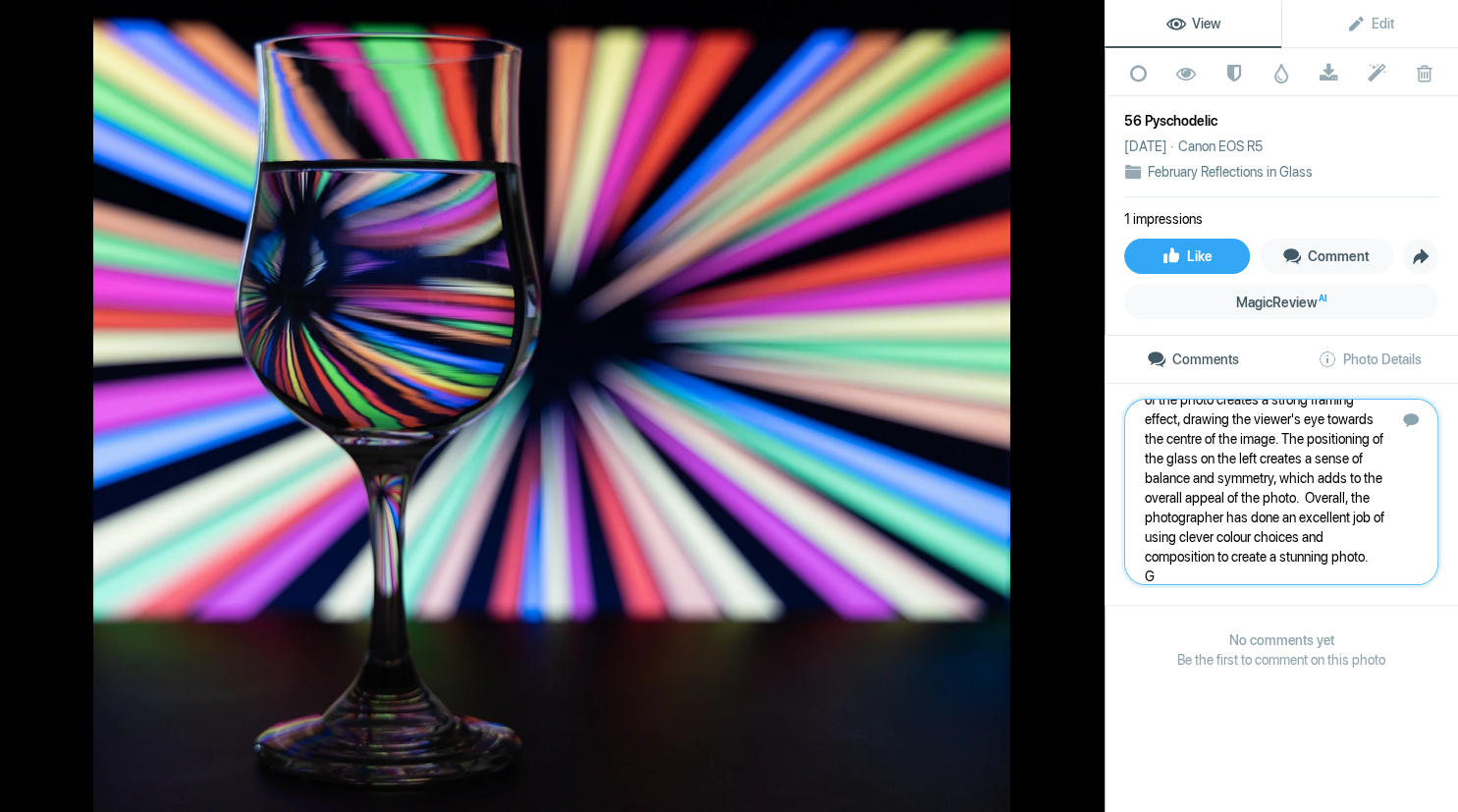 type 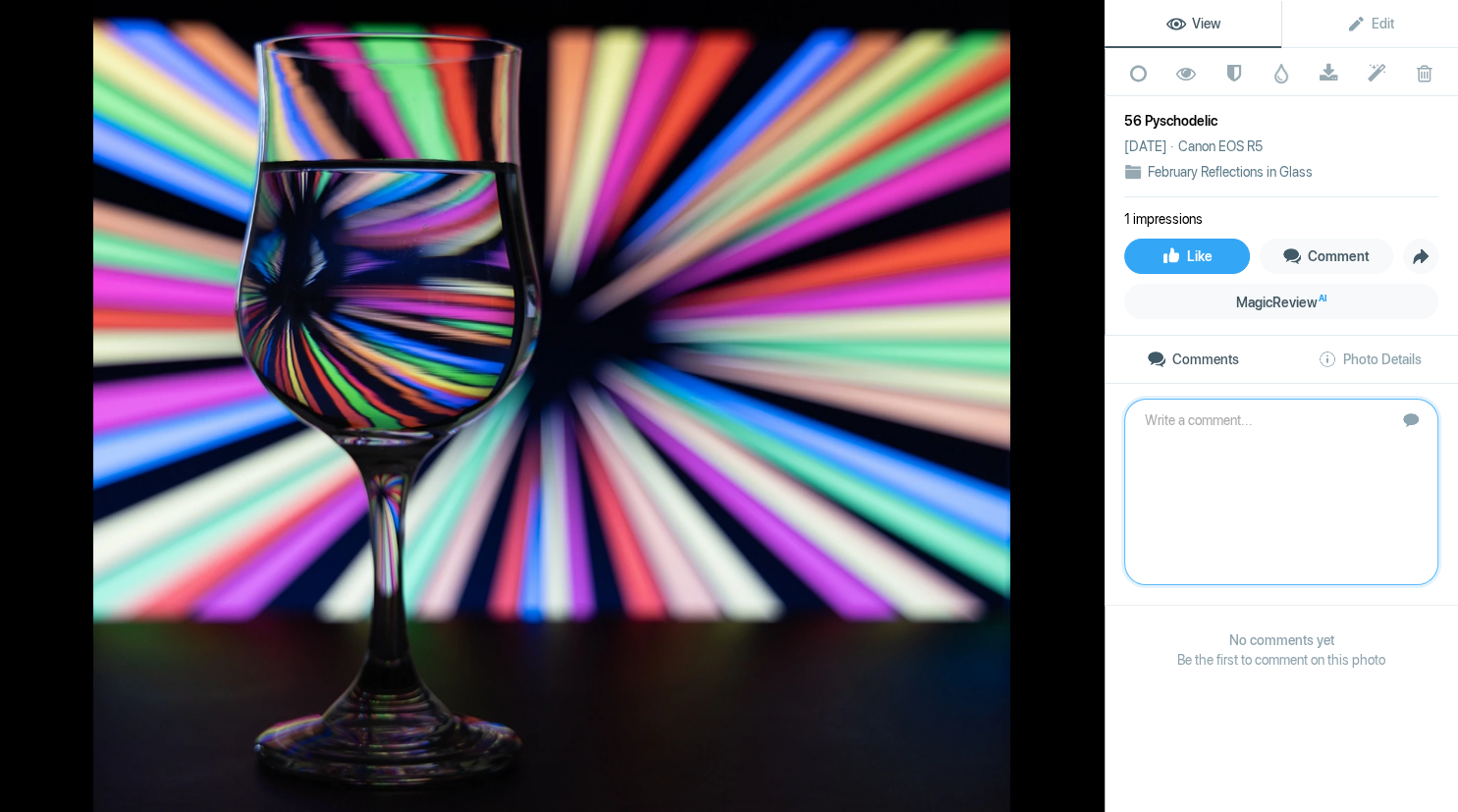 scroll, scrollTop: 0, scrollLeft: 0, axis: both 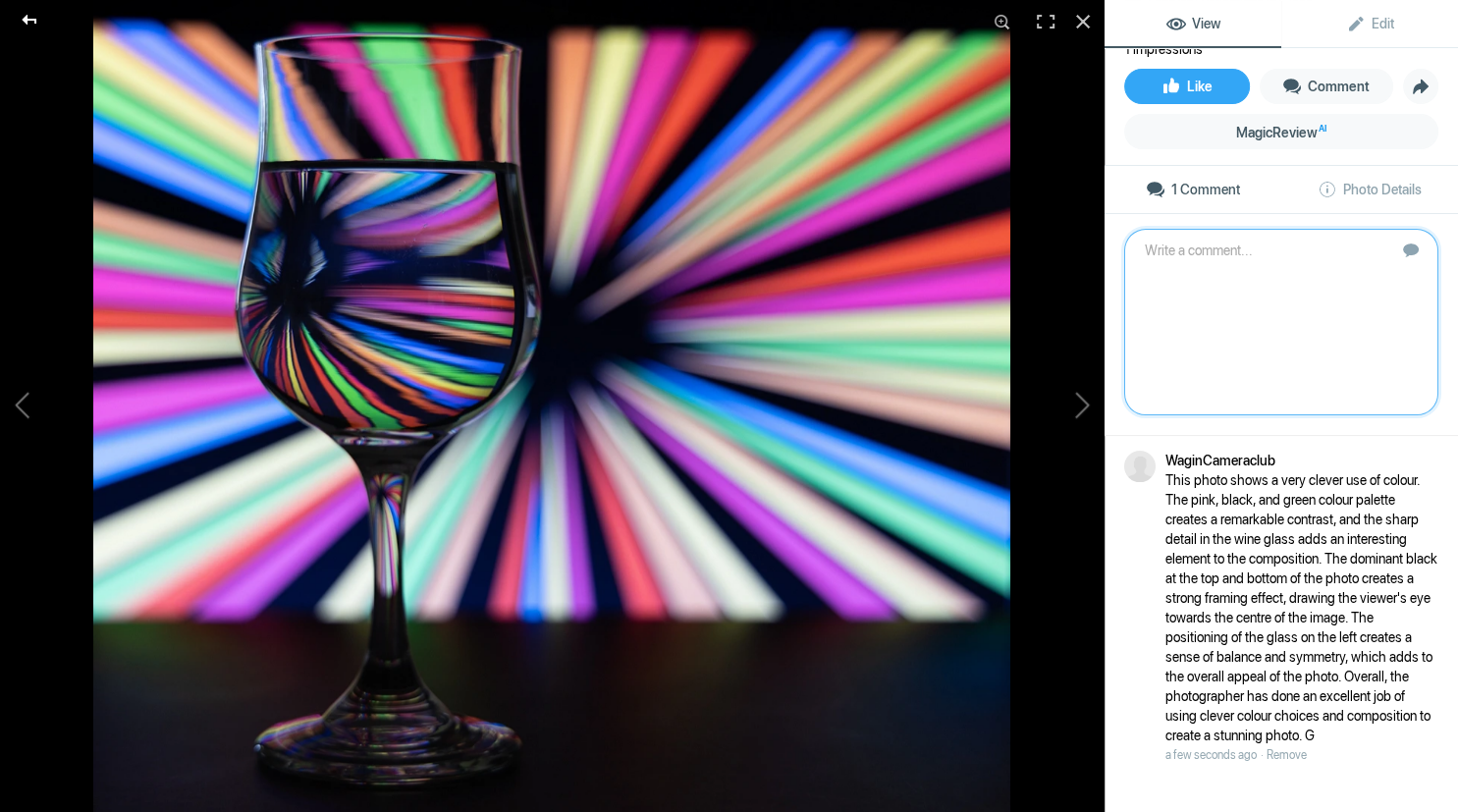 click 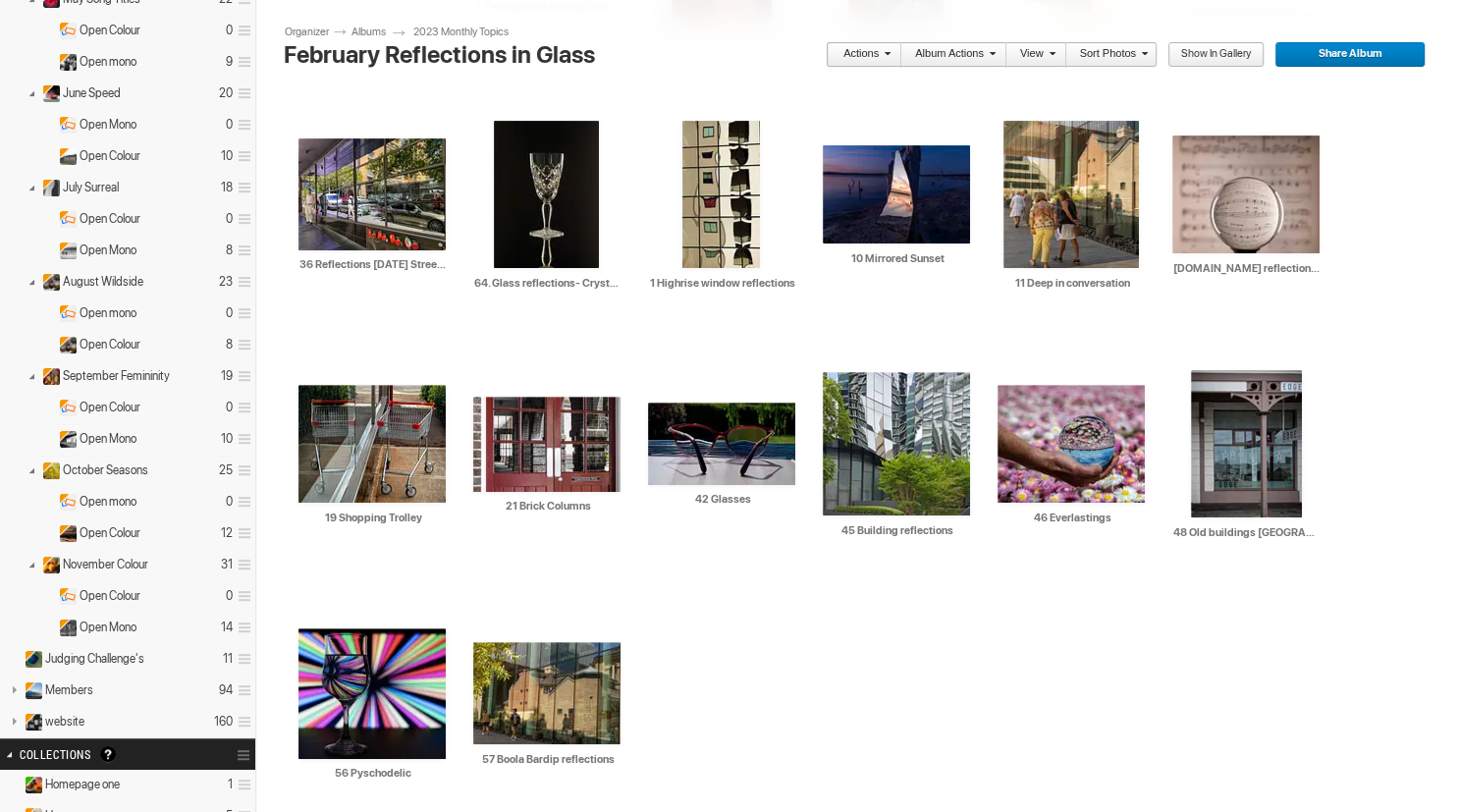 scroll, scrollTop: 0, scrollLeft: 0, axis: both 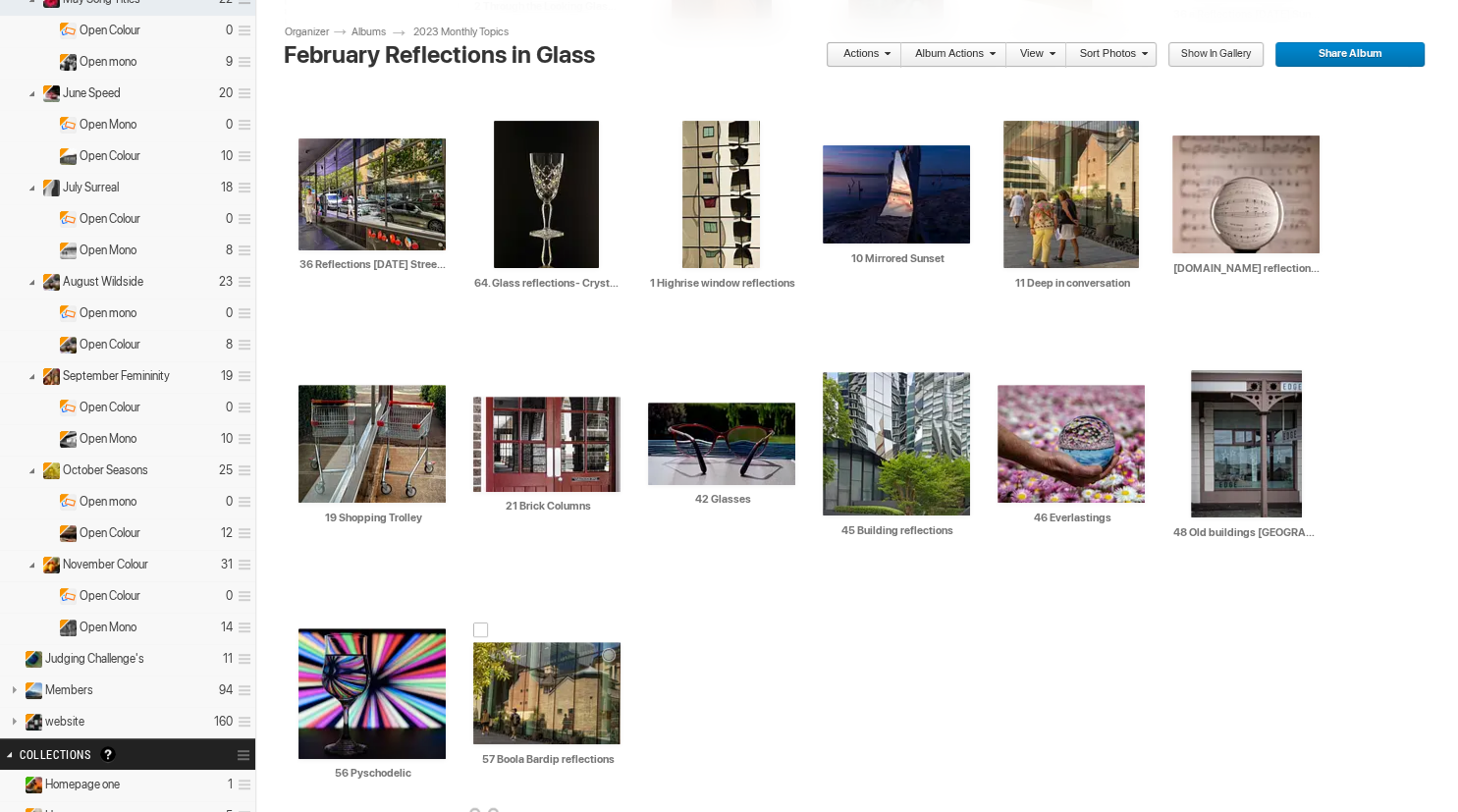 click at bounding box center (547, 693) 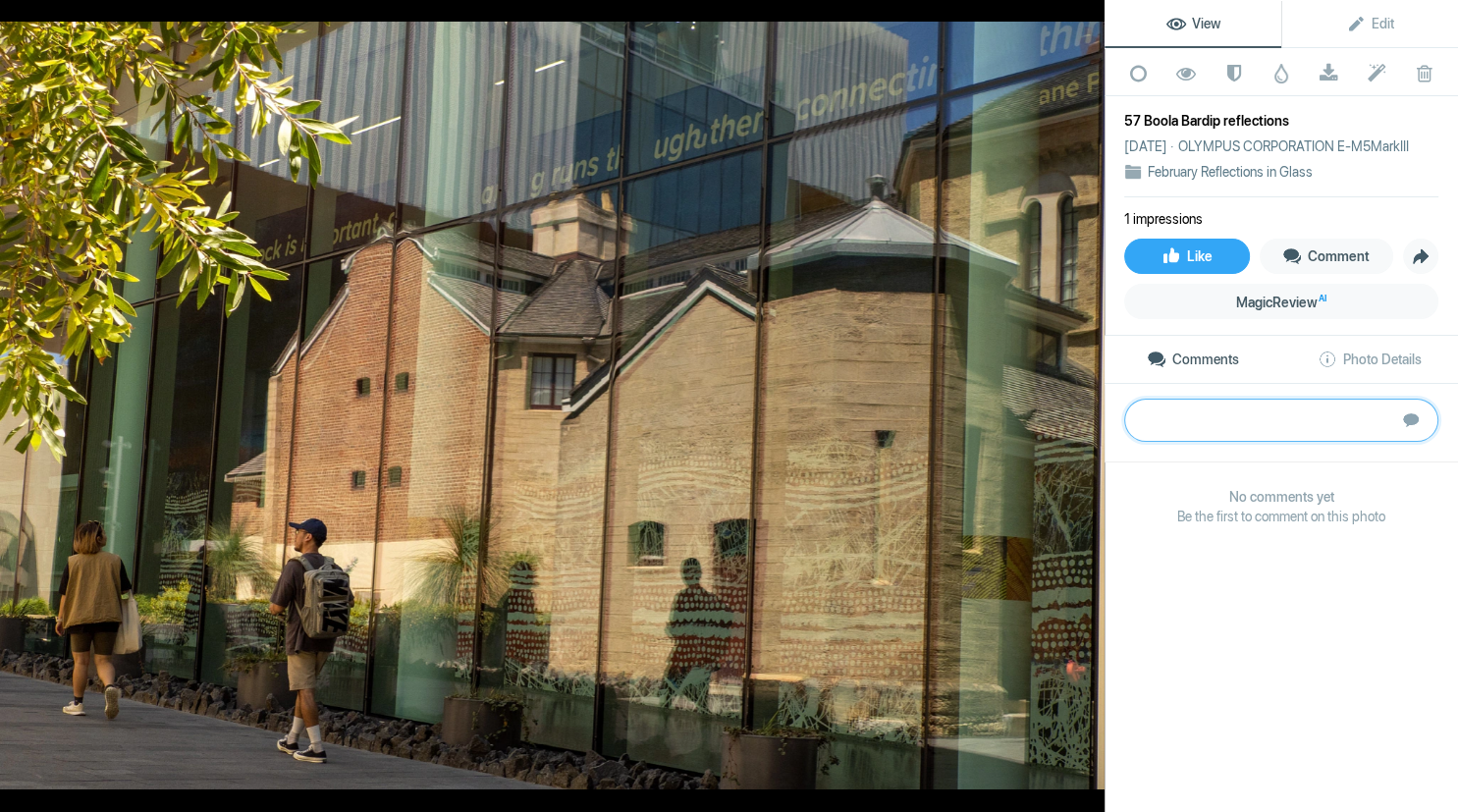 paste on "This photo features a contrast between historic and modern buildings reflected in the windows of a tall building, with tree leaves in the top left corner providing a contrast between natural and urban elements.  The use of reflection to contrast the historic and modern buildings is an interesting approach and adds a layer of complexity to the composition.  It creates a sense of tension between the two architectural styles that draws the viewer's eye towards the centre of the photo.  One key aspect of architectural photography is ensuring that vertical lines are straight and not distorted, I’d encourage the photographer to pay attention to this detail, as it prevents any distracting elements that could take away from the overall impact of the photo." 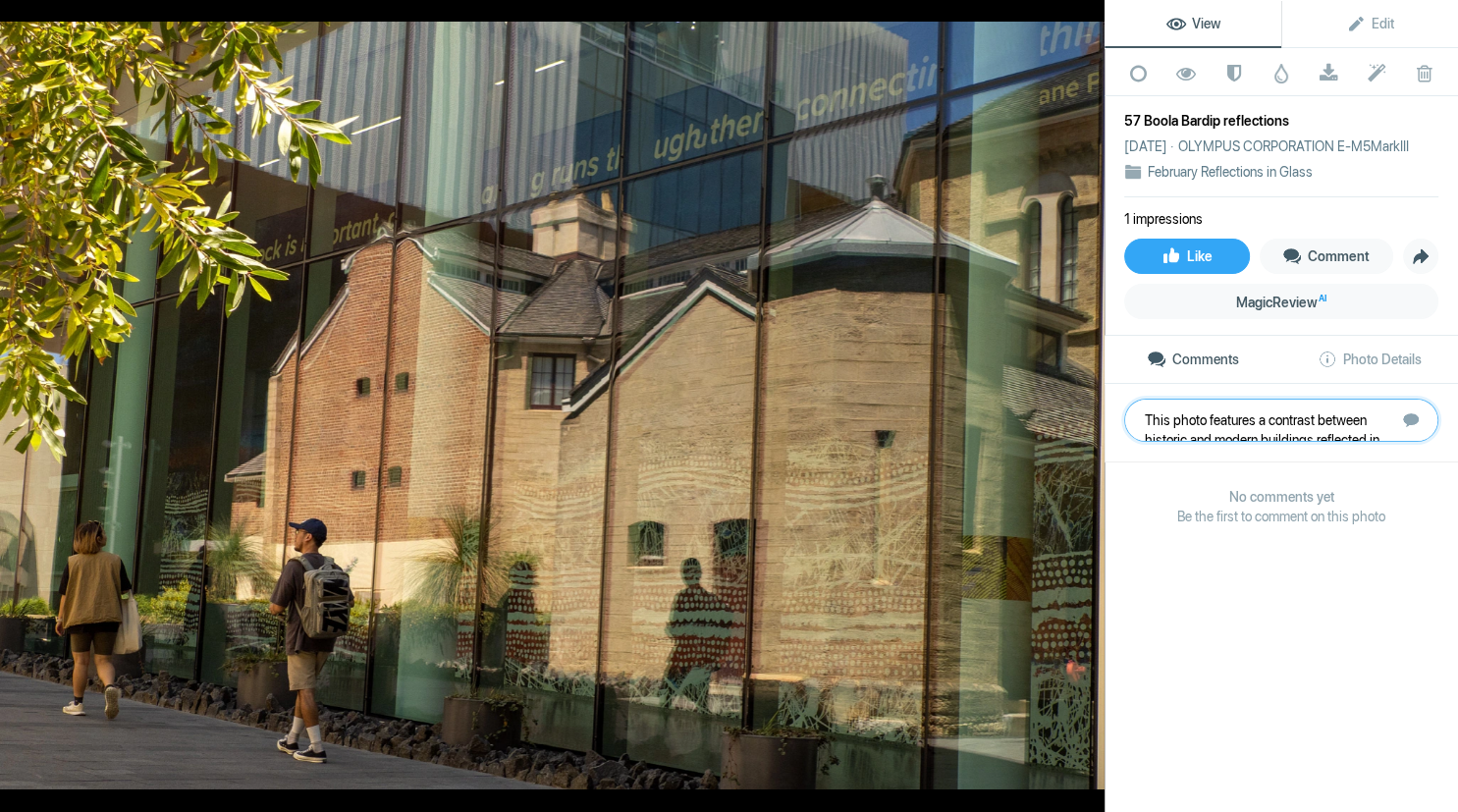 scroll, scrollTop: 197, scrollLeft: 0, axis: vertical 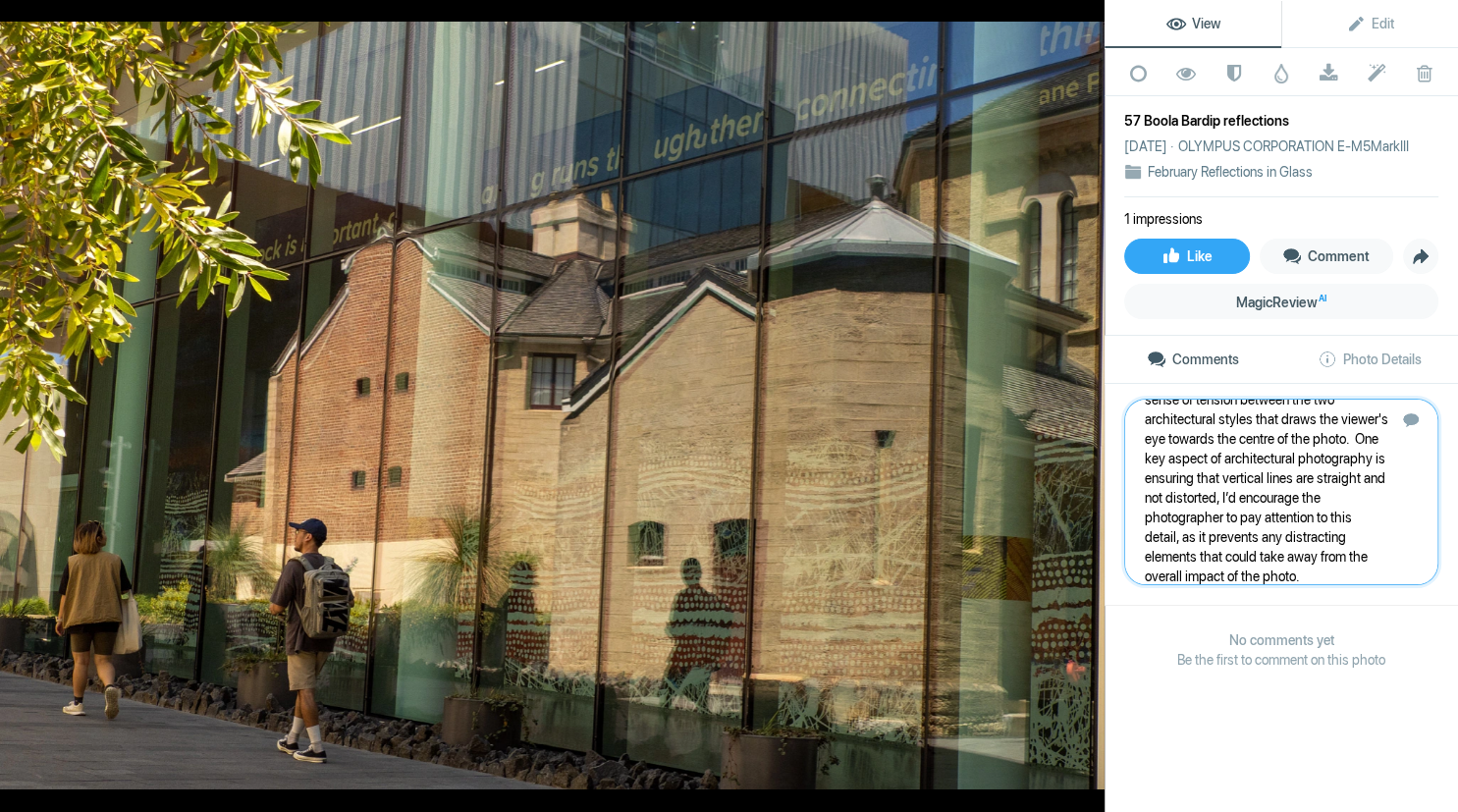 type 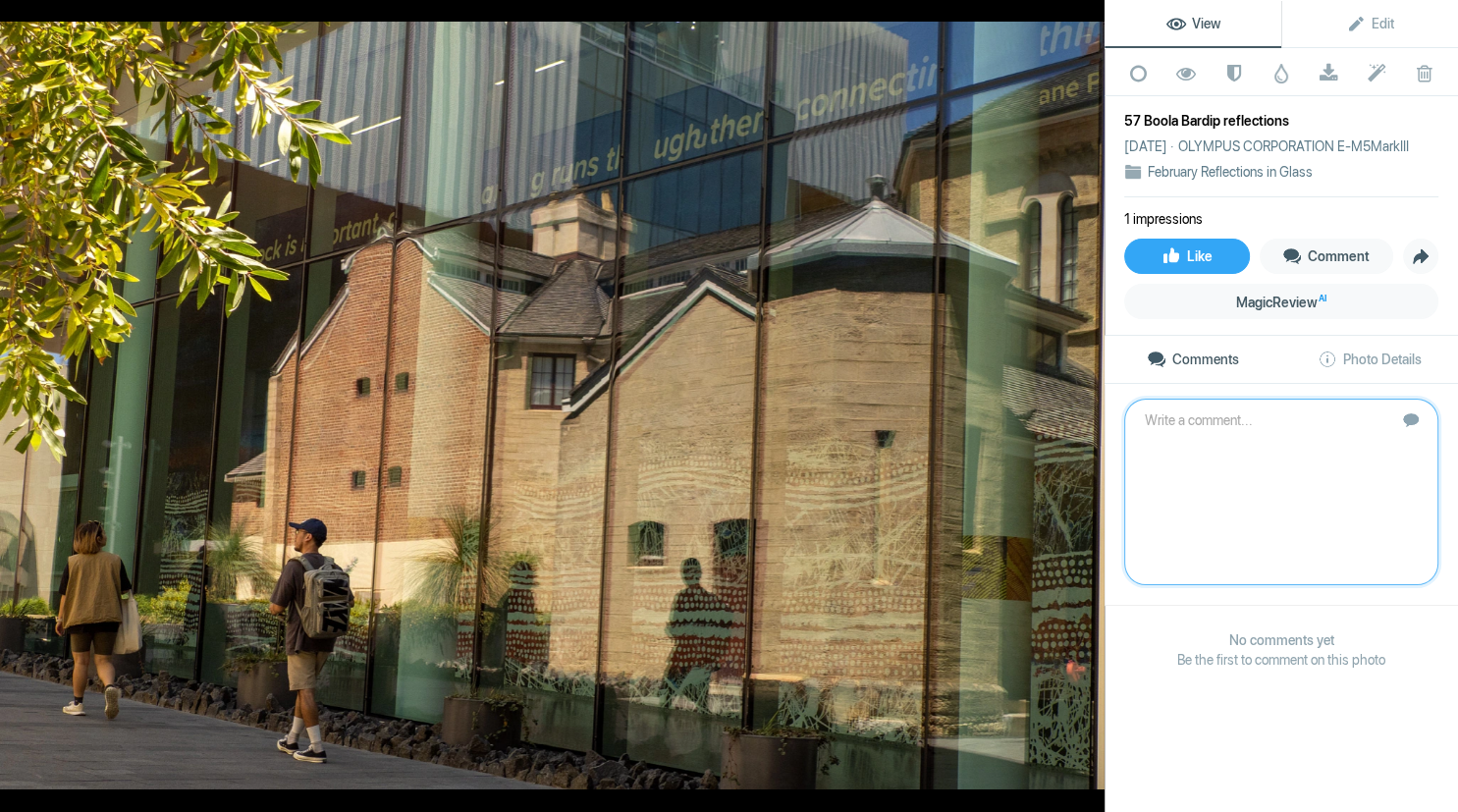 scroll, scrollTop: 0, scrollLeft: 0, axis: both 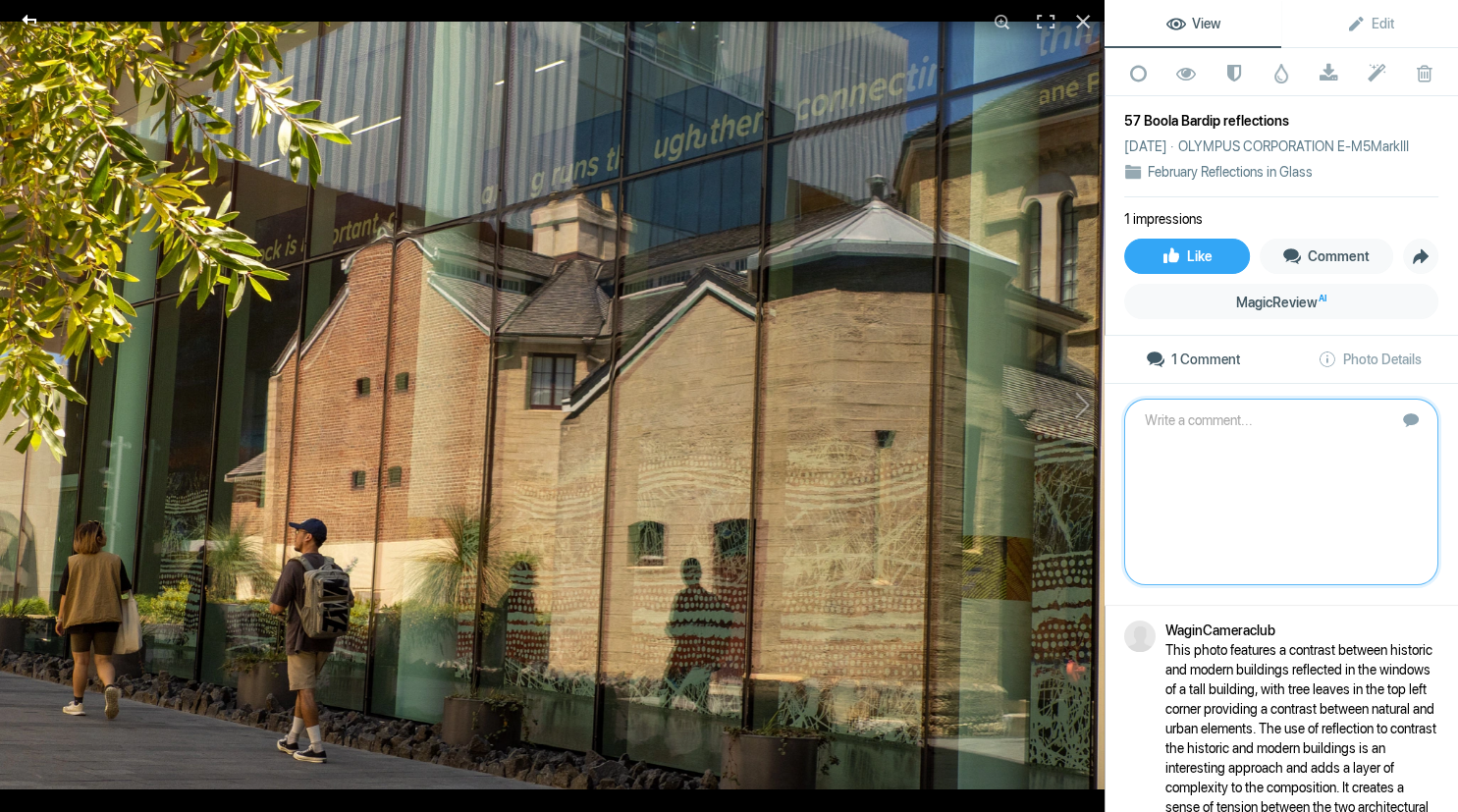 click 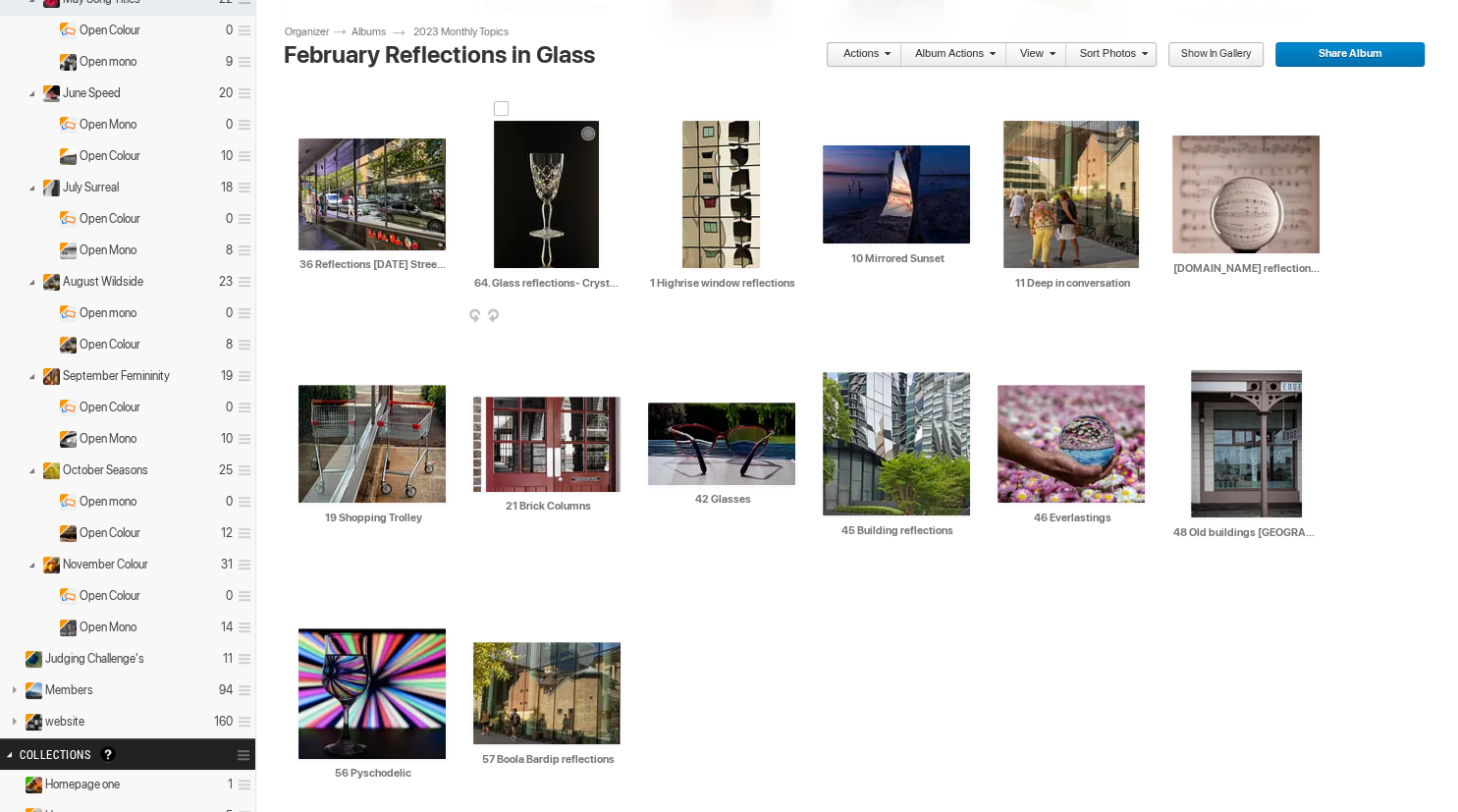 click at bounding box center [546, 194] 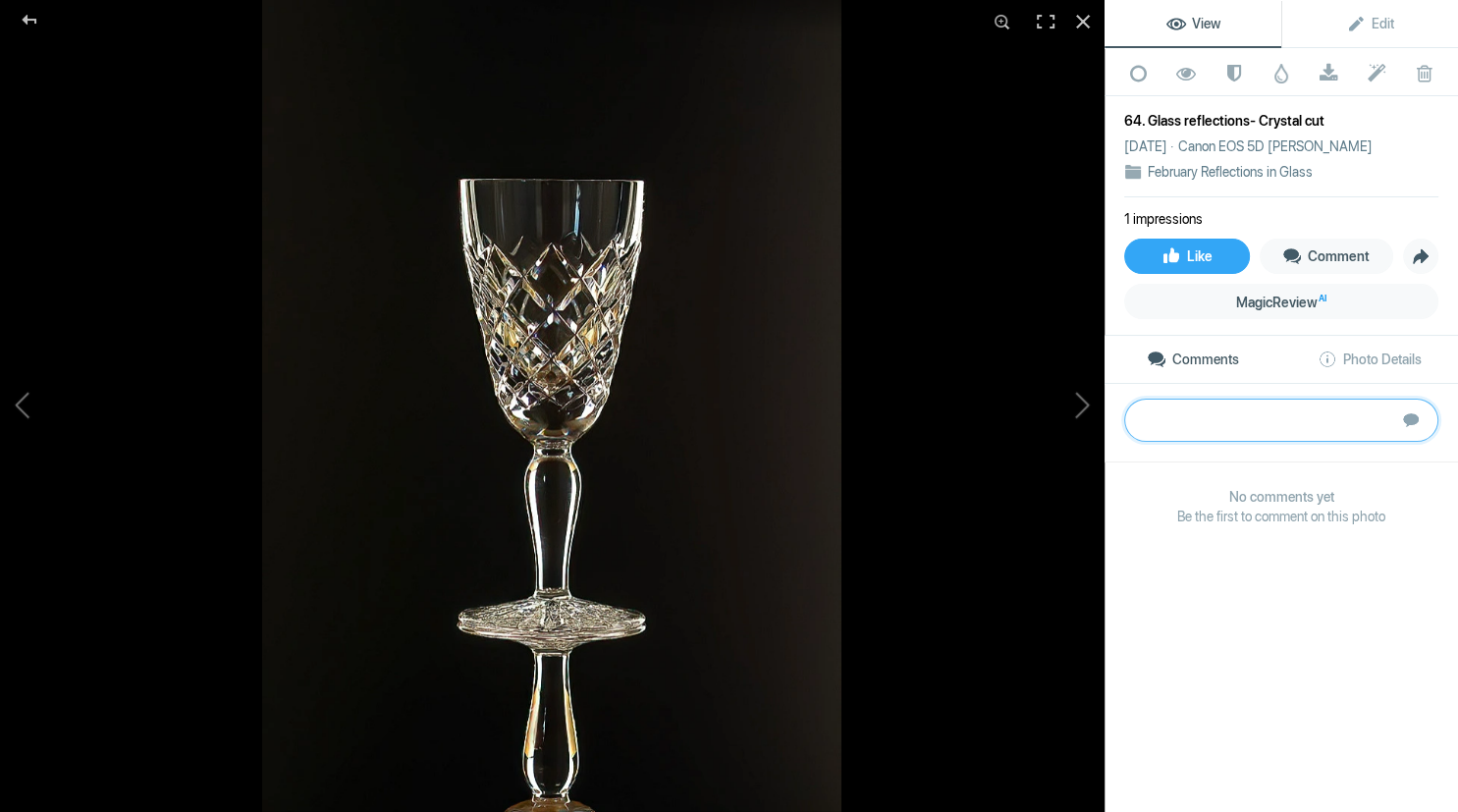 click 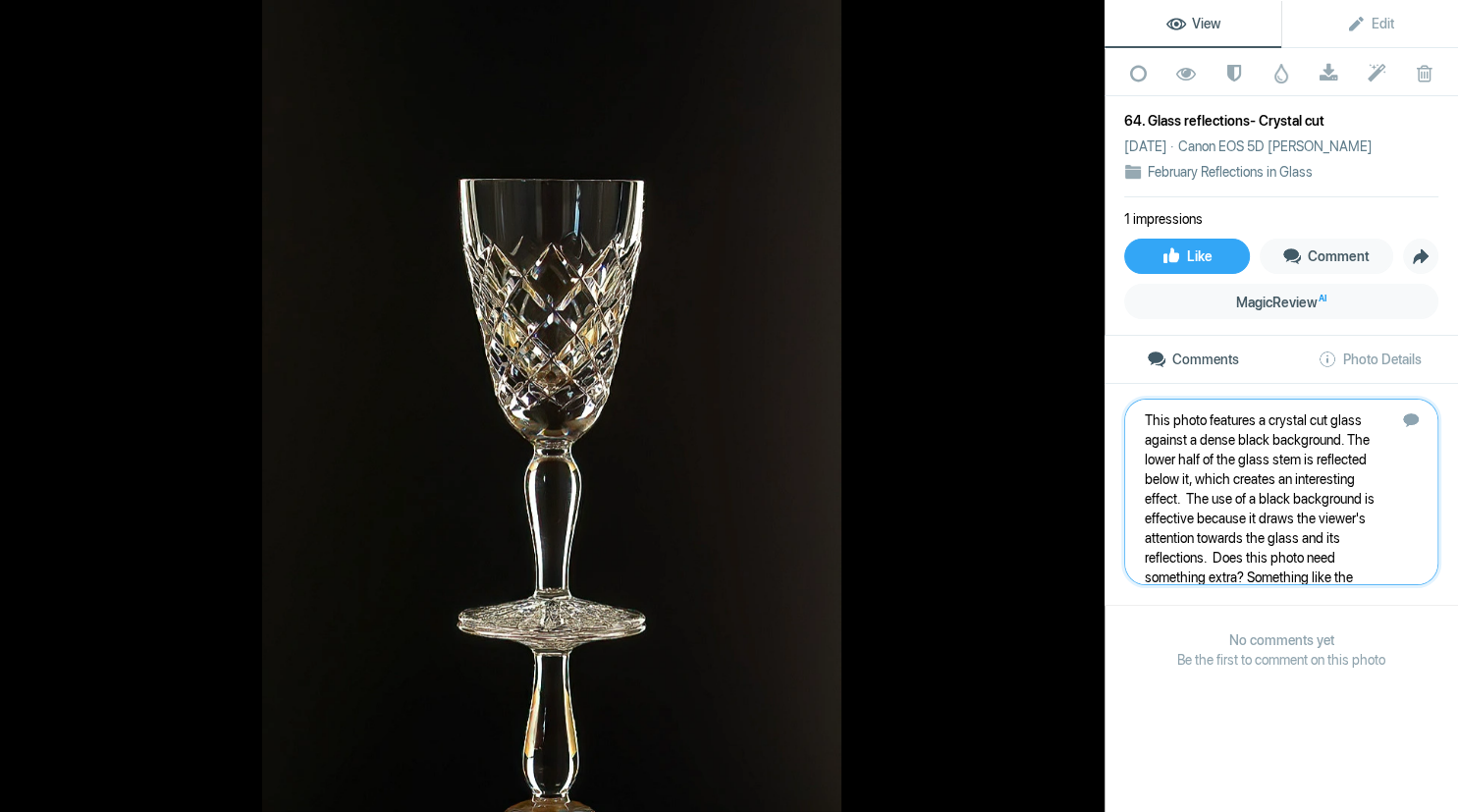 scroll, scrollTop: 80, scrollLeft: 0, axis: vertical 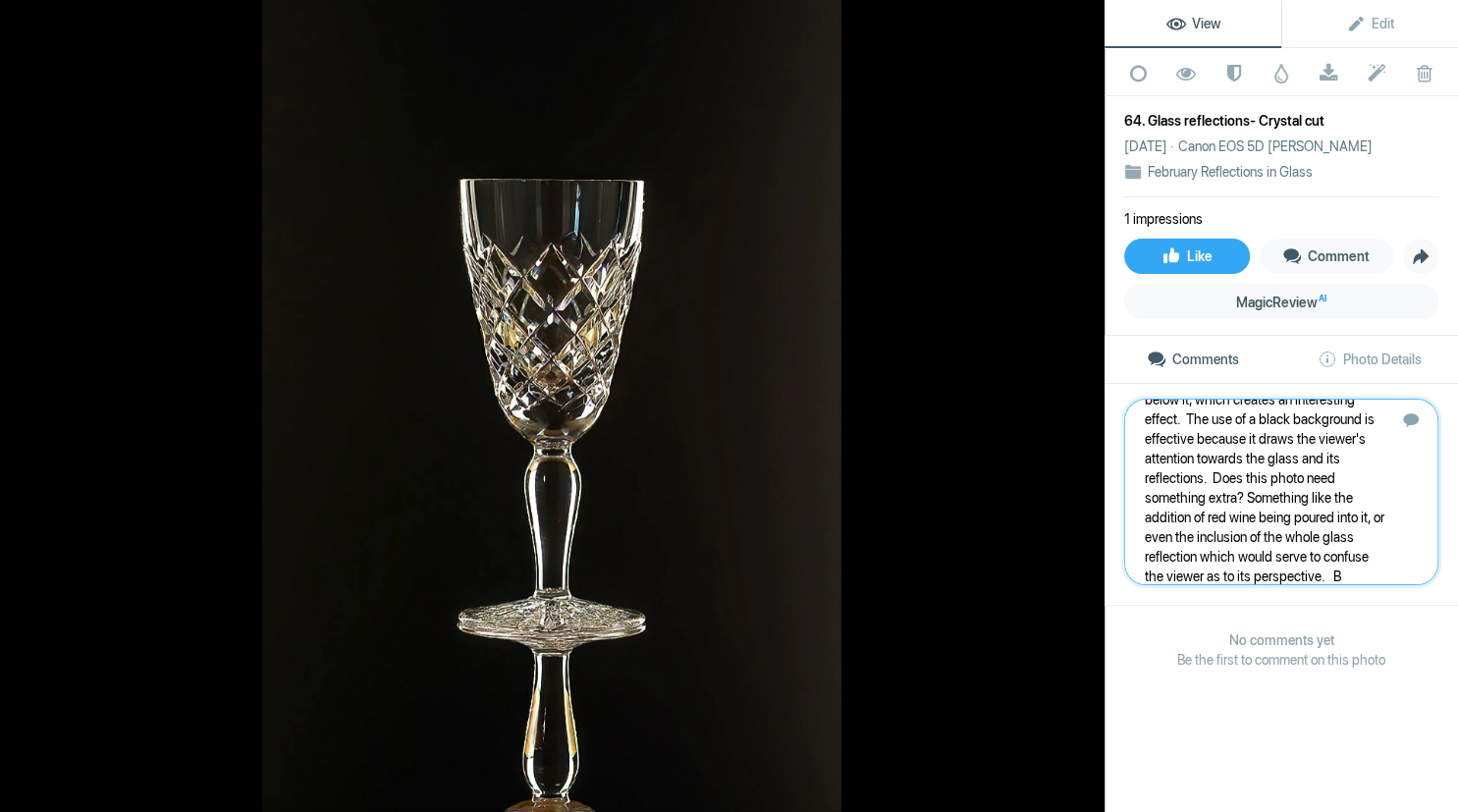 type 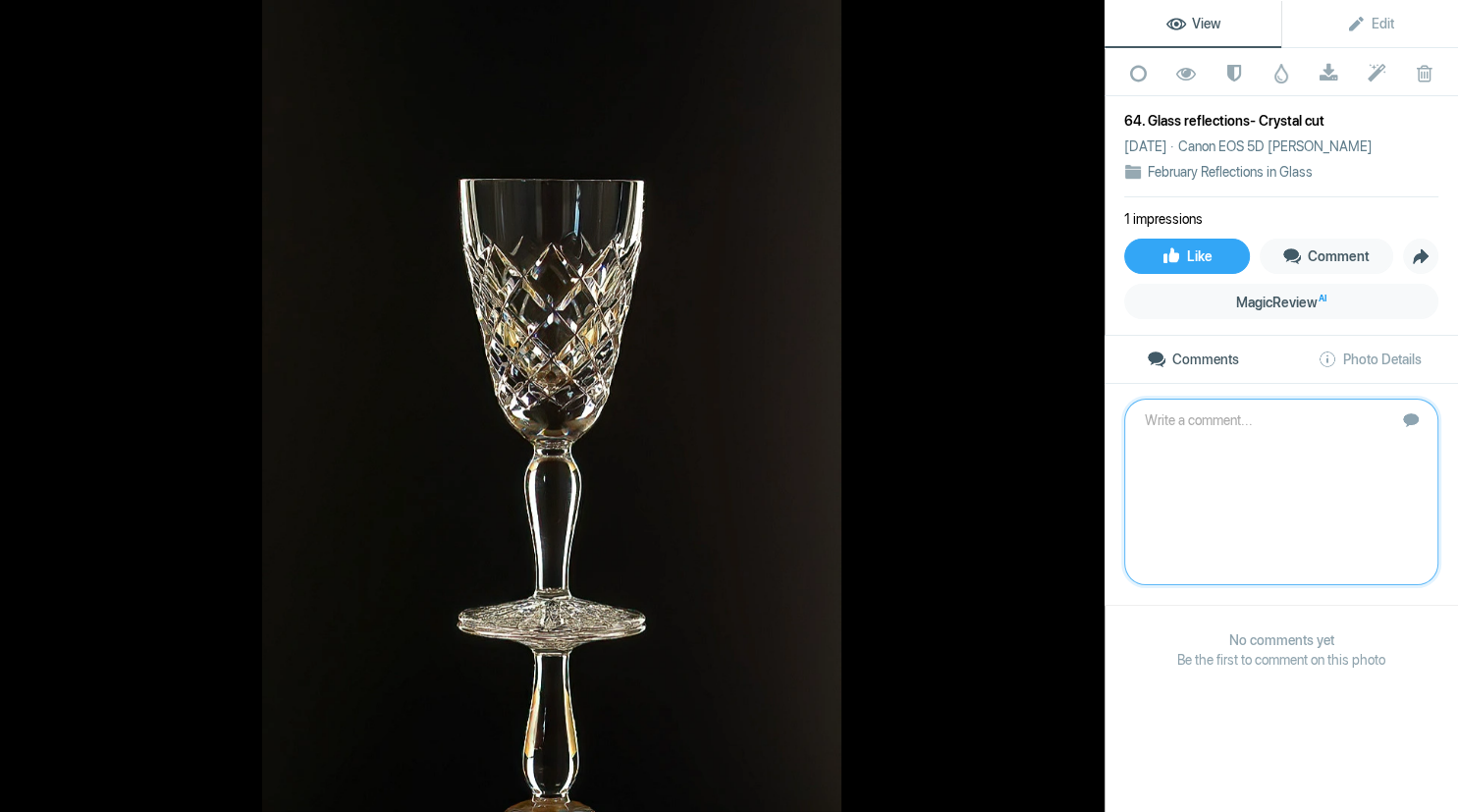 scroll, scrollTop: 0, scrollLeft: 0, axis: both 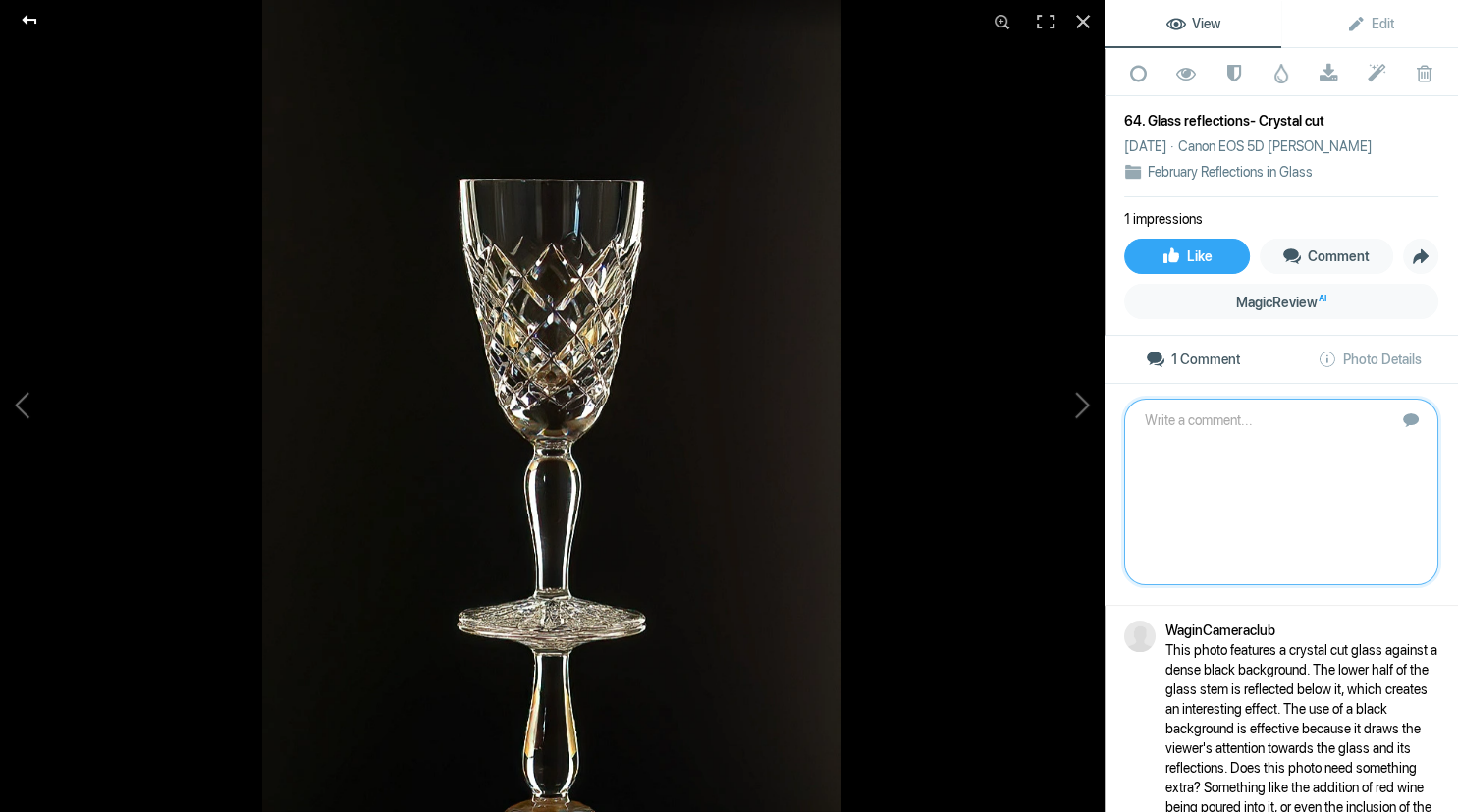 click 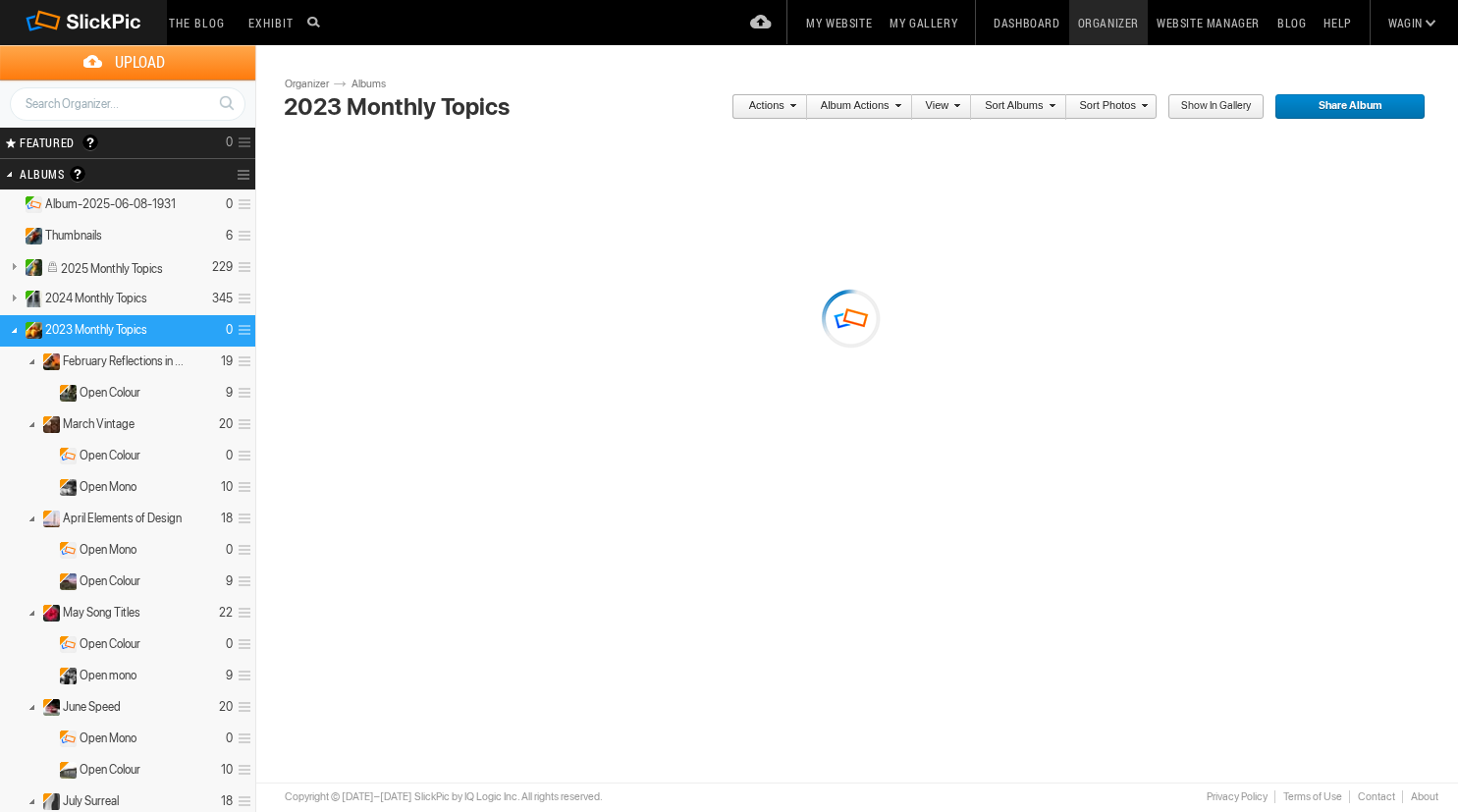 scroll, scrollTop: 0, scrollLeft: 0, axis: both 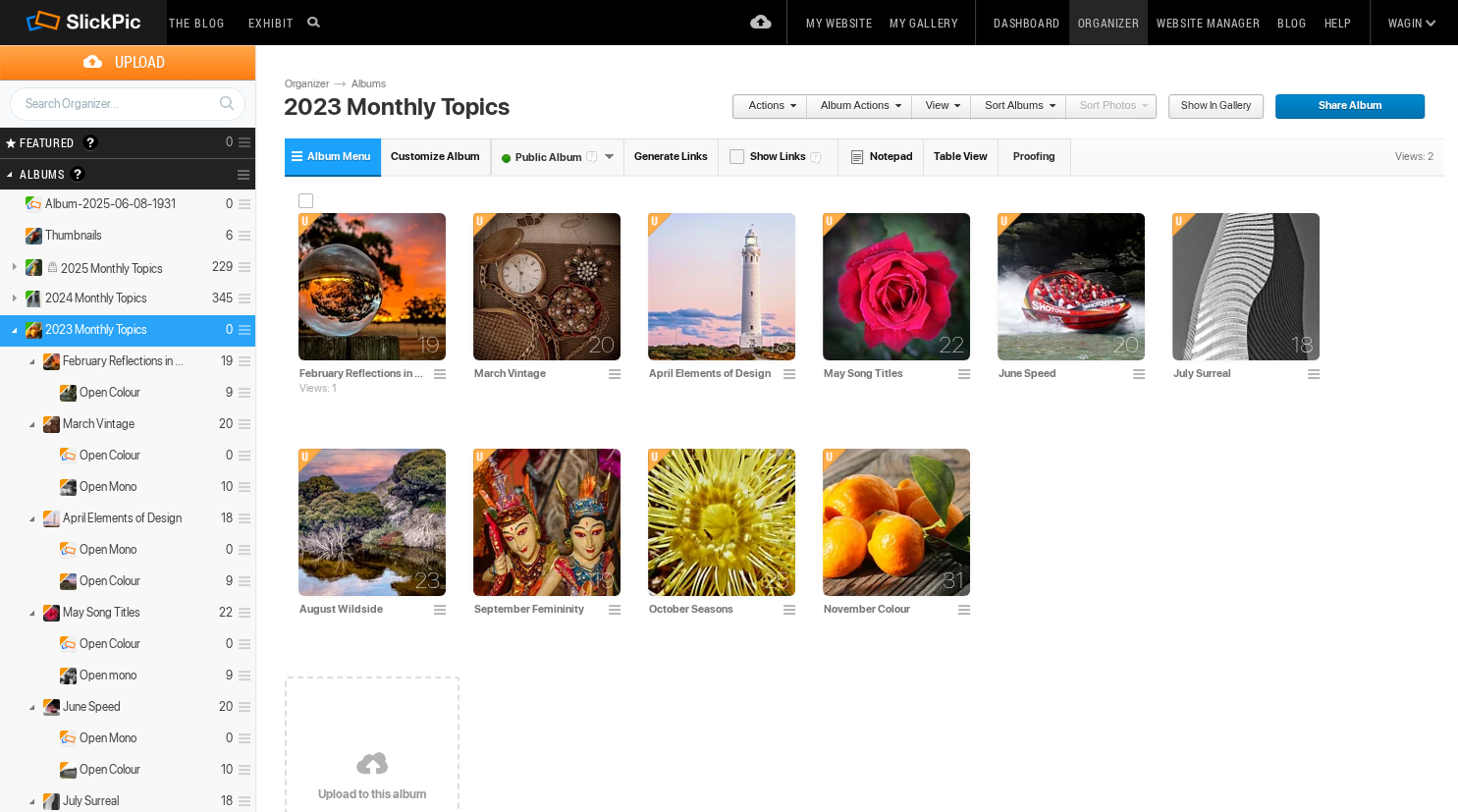 click at bounding box center [372, 287] 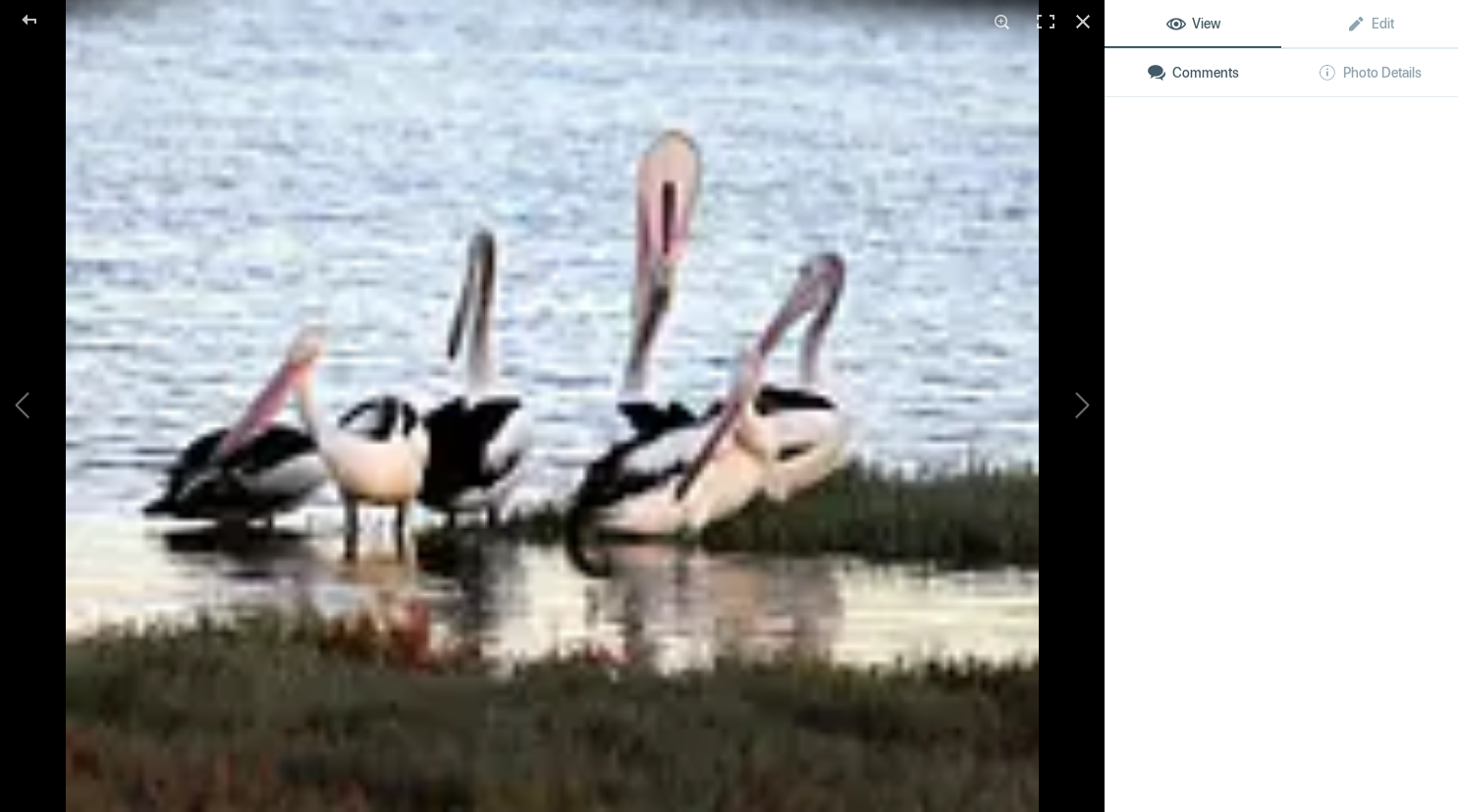 scroll, scrollTop: 0, scrollLeft: 0, axis: both 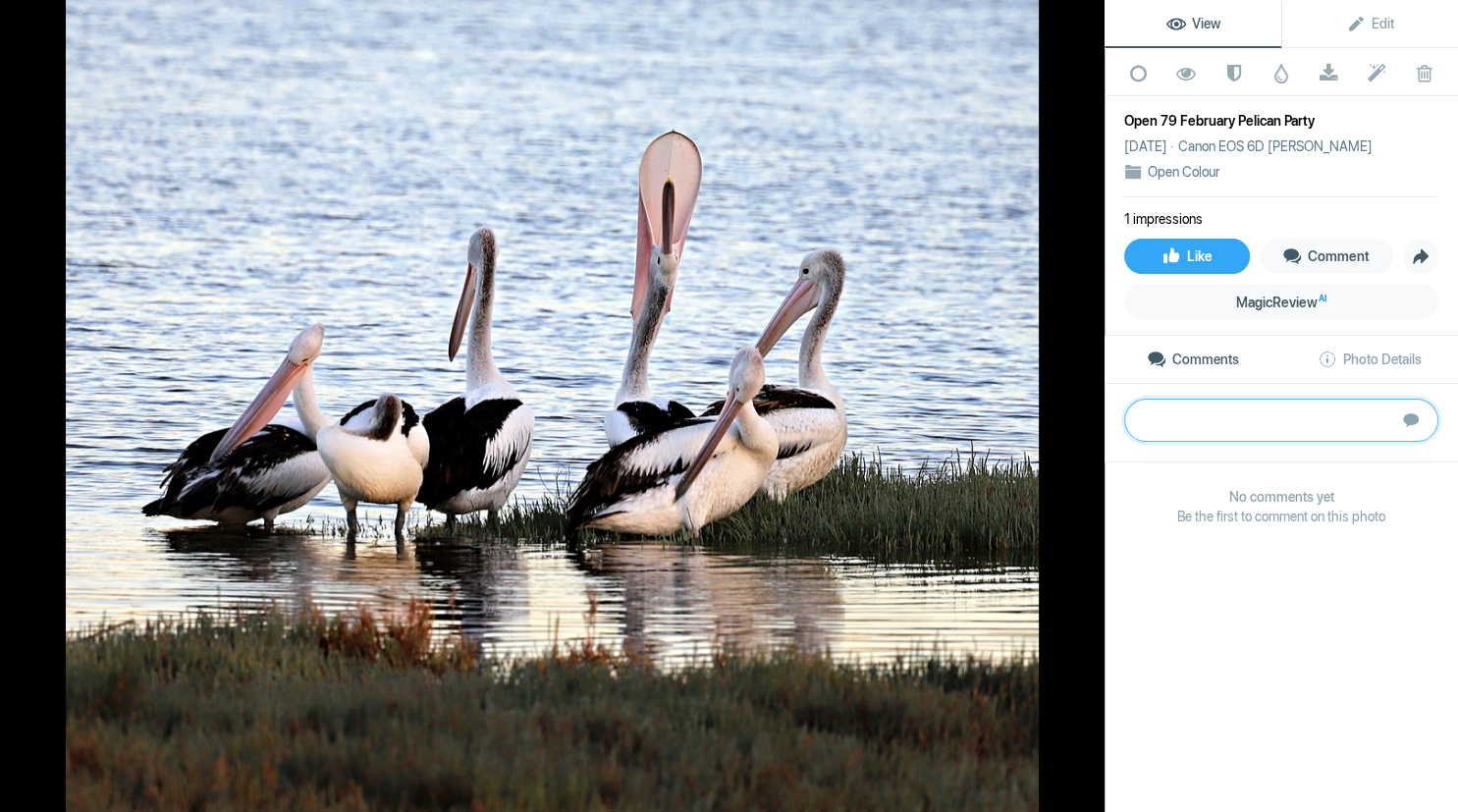 paste on "This photo is set in a beautiful natural setting with surrounding foliage and reflected colours in the water.   However, there are some issues with the composition that make it difficult to see the pelicans clearly.  One major issue is that the white birds blend in with the white boat house. This can be a common problem when photographing animals or other subjects that share colours with their environment.  To avoid this issue, the photographer could have tried to position the birds in a location where they stand out more clearly, such as against a darker or more contrasting background.  Alternatively, they could have used post-processing techniques to selectively adjust the brightness or colour of the birds to make them more visible." 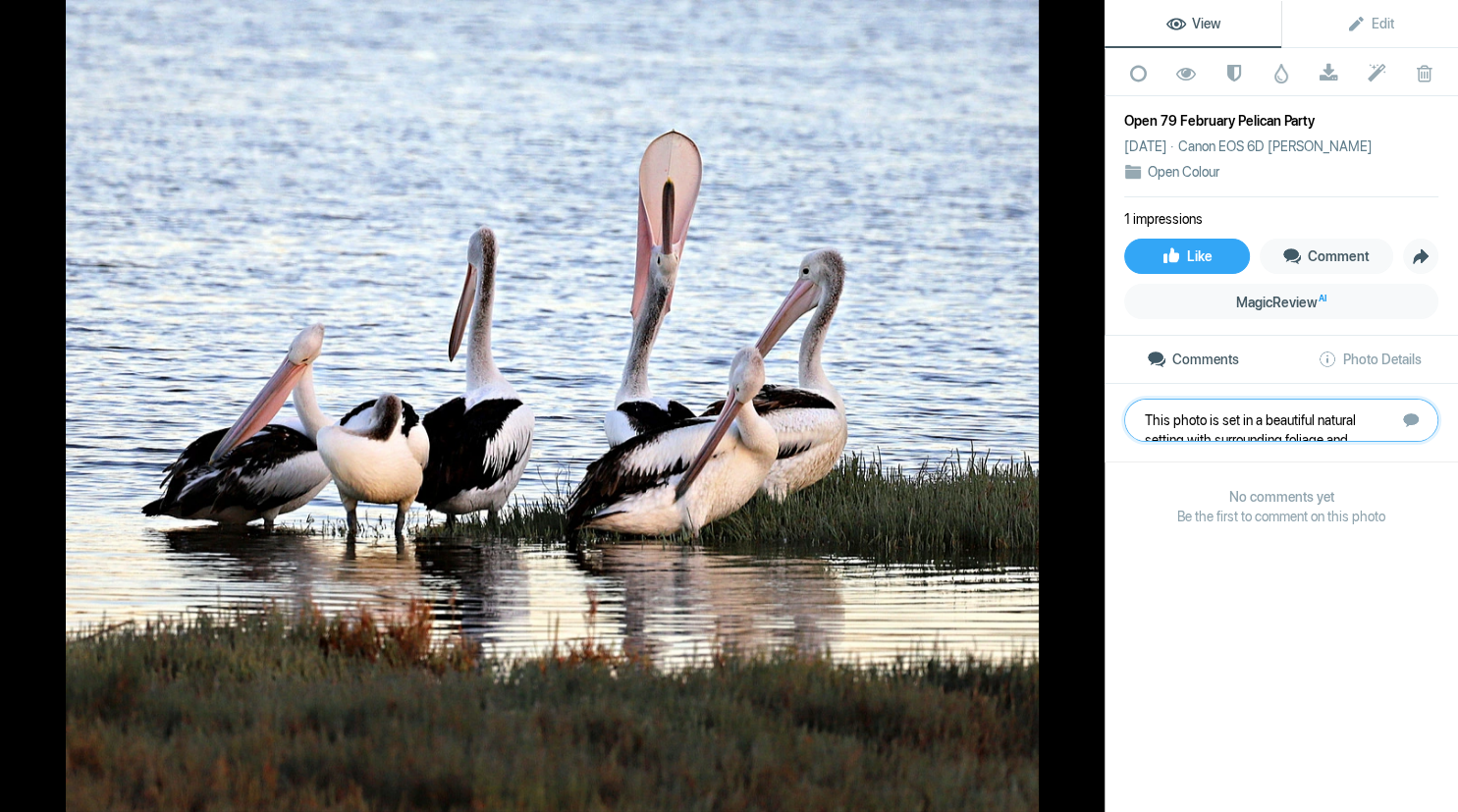 scroll, scrollTop: 197, scrollLeft: 0, axis: vertical 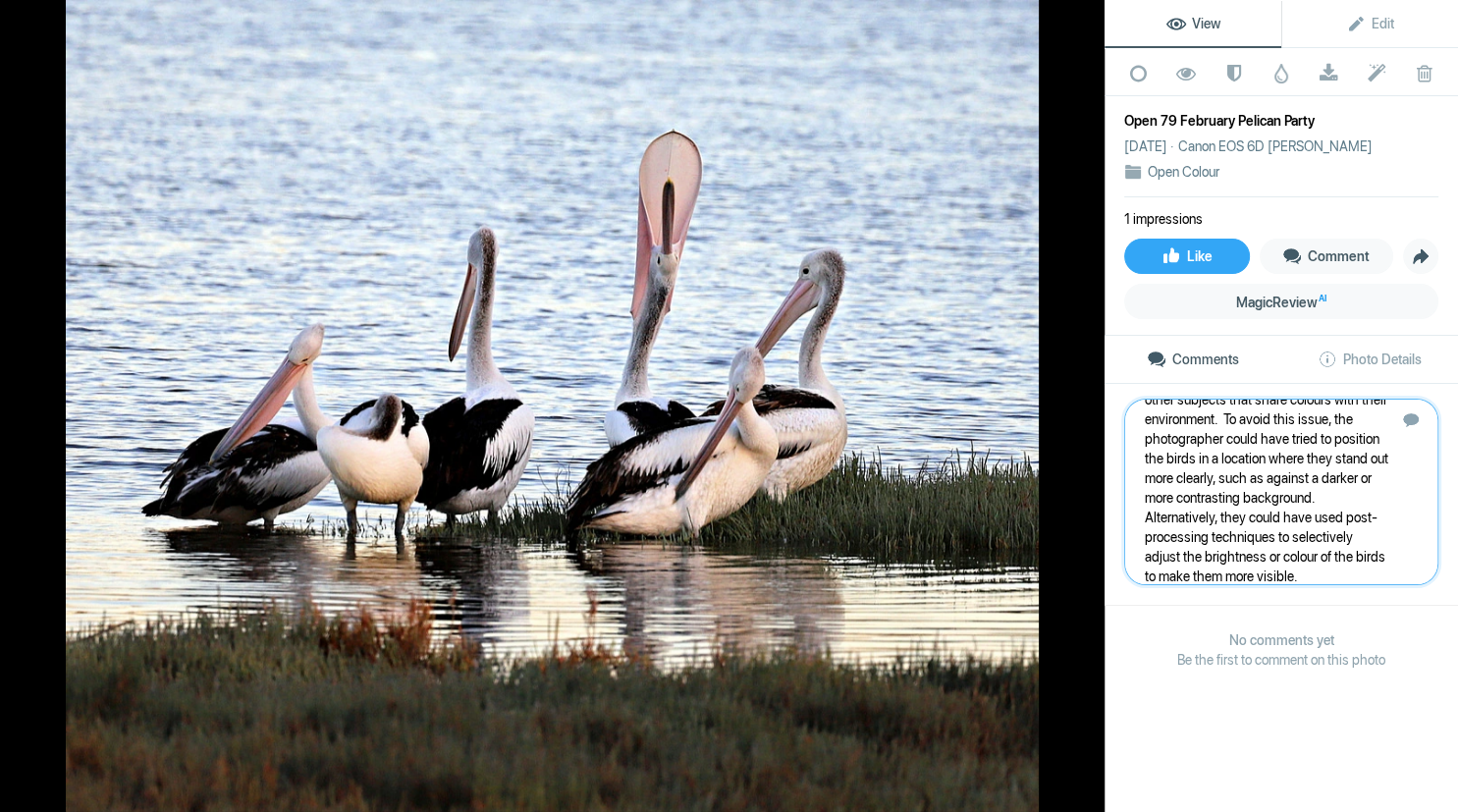type 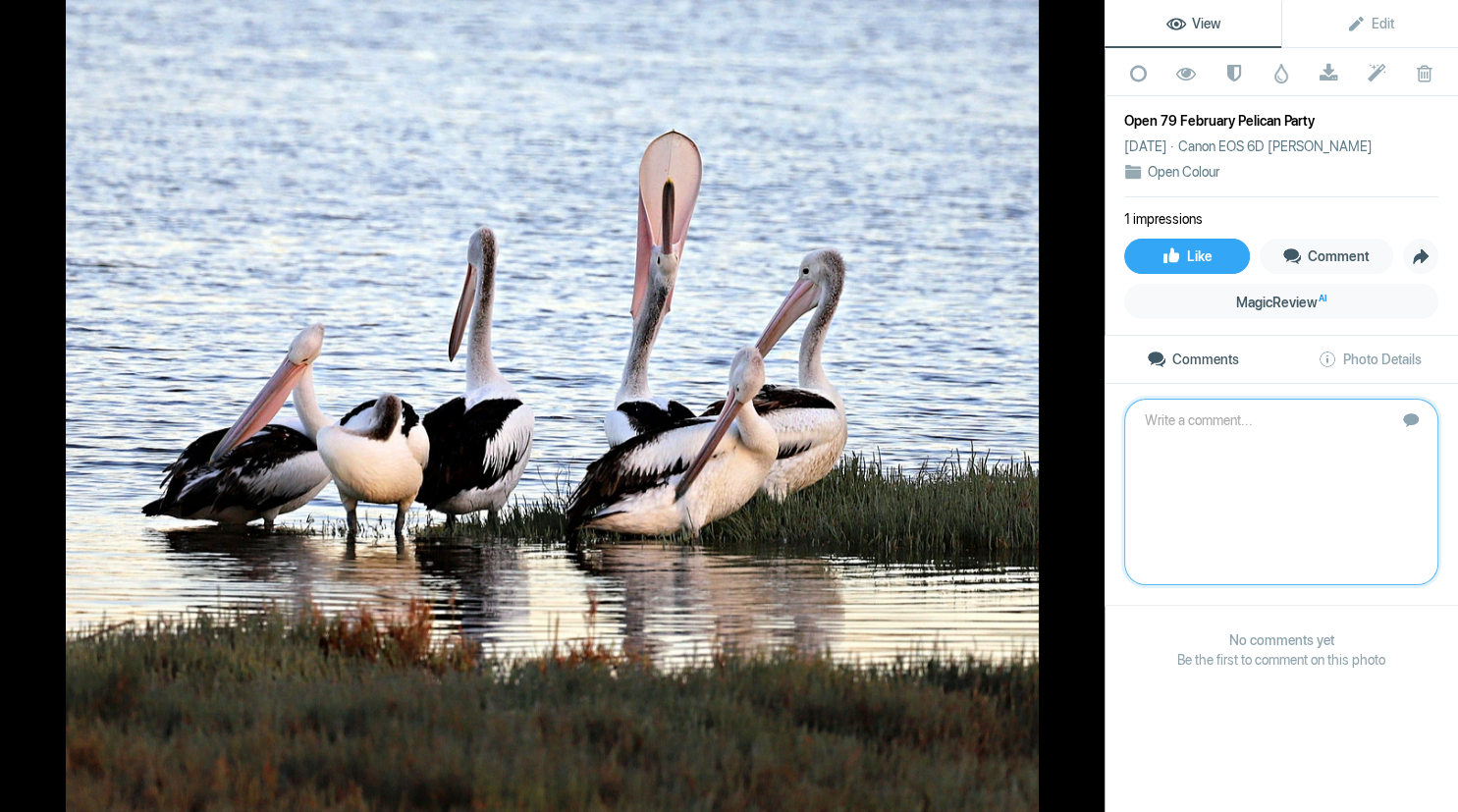 scroll, scrollTop: 0, scrollLeft: 0, axis: both 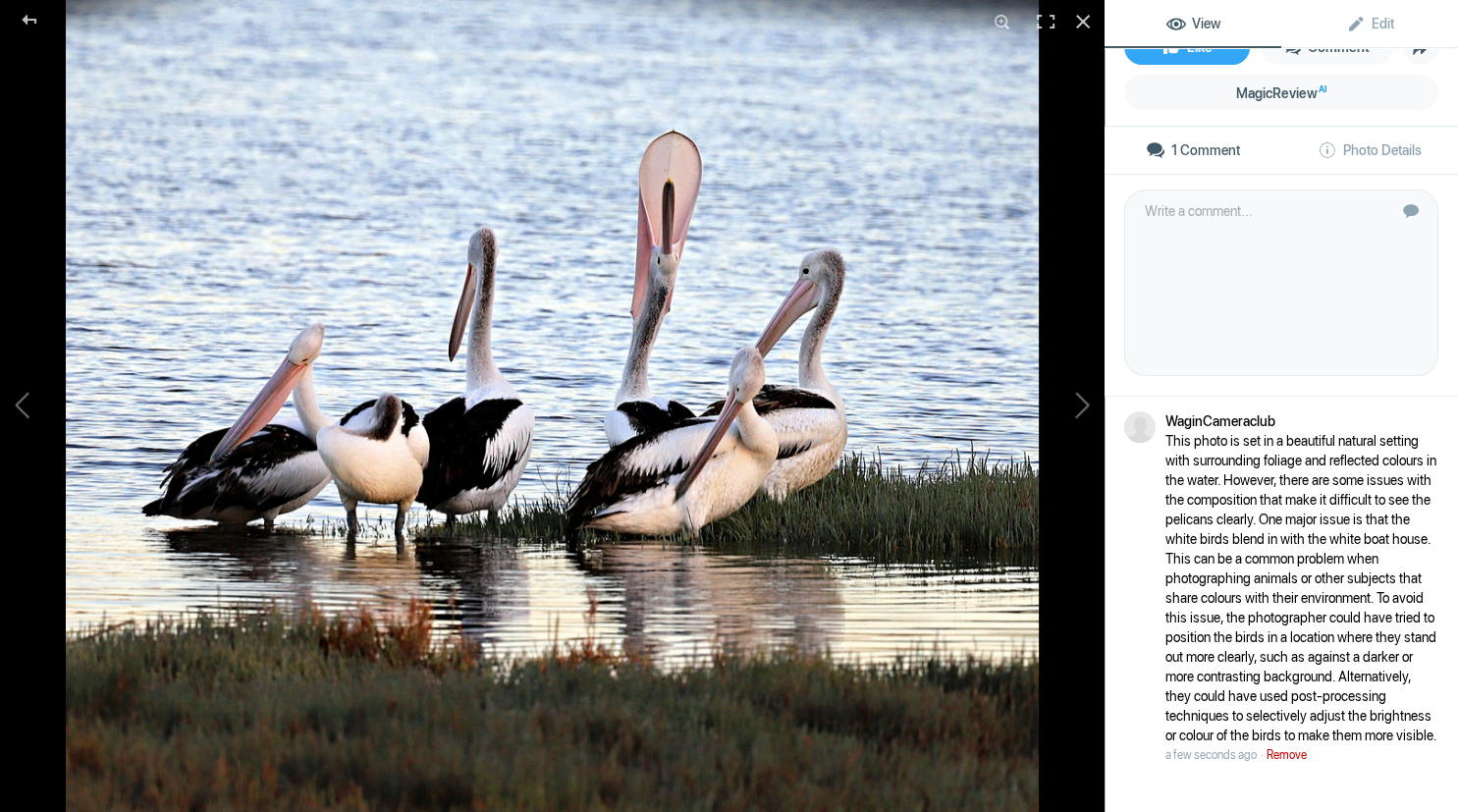 click on "Remove" 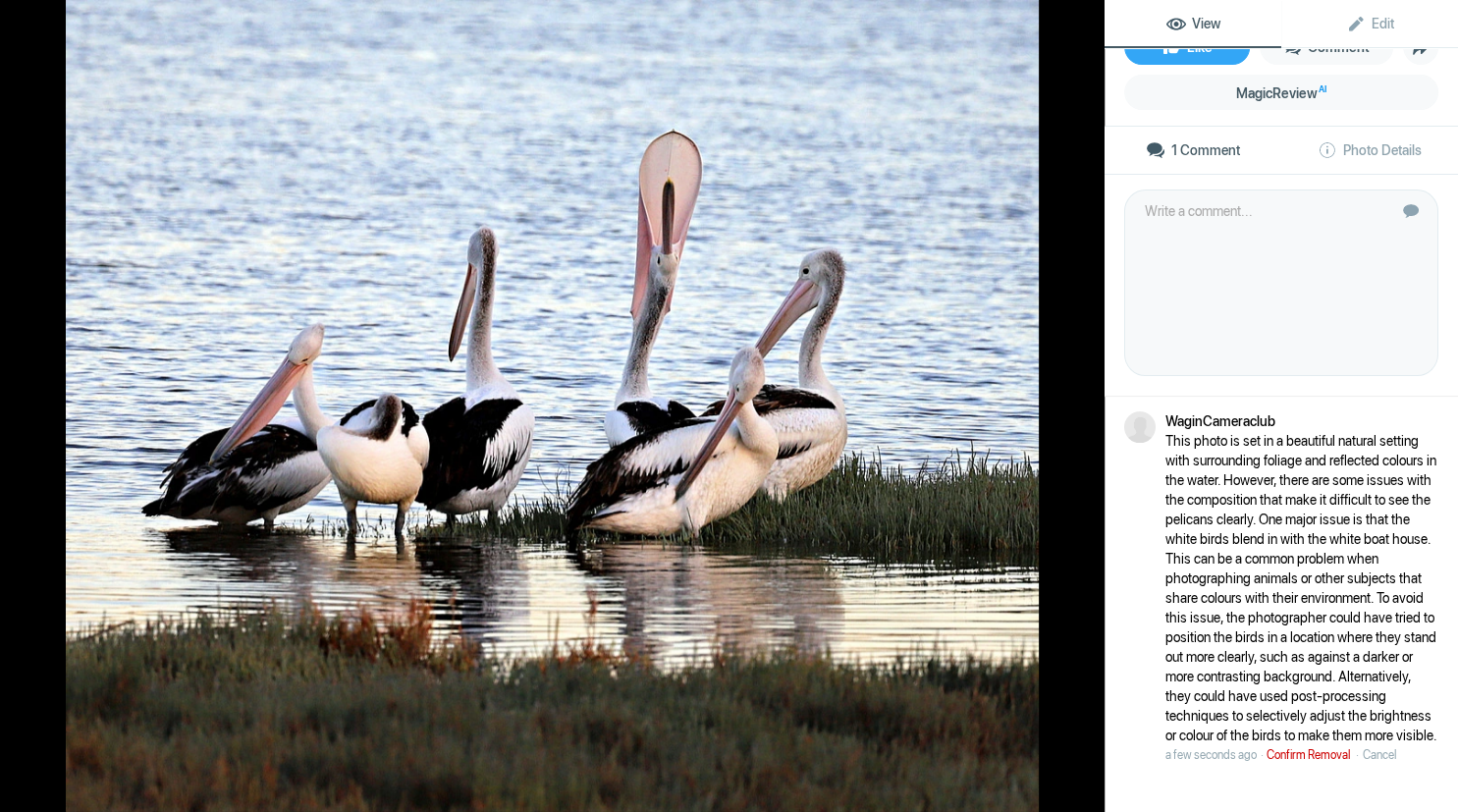 click on "Confirm Removal" 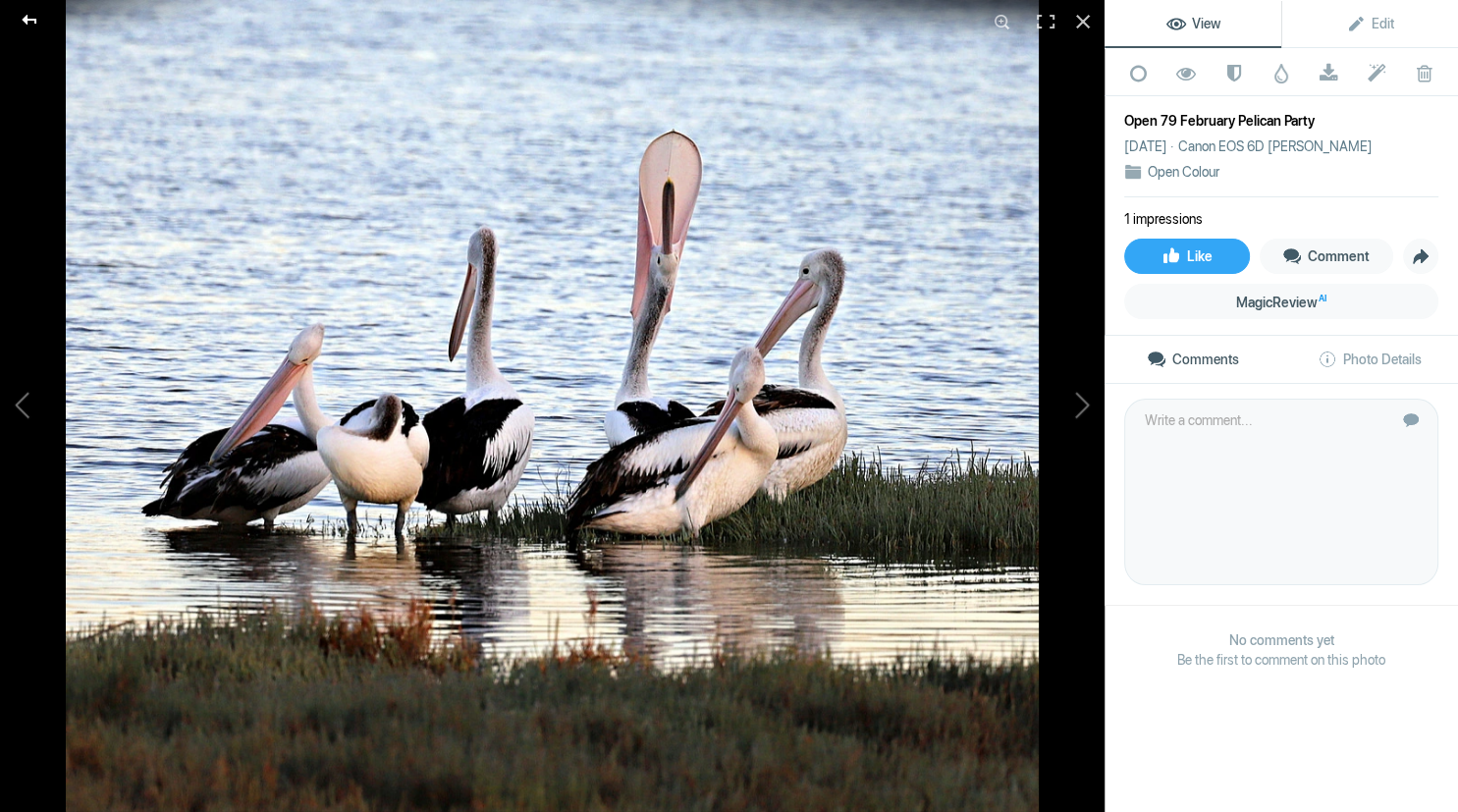 click 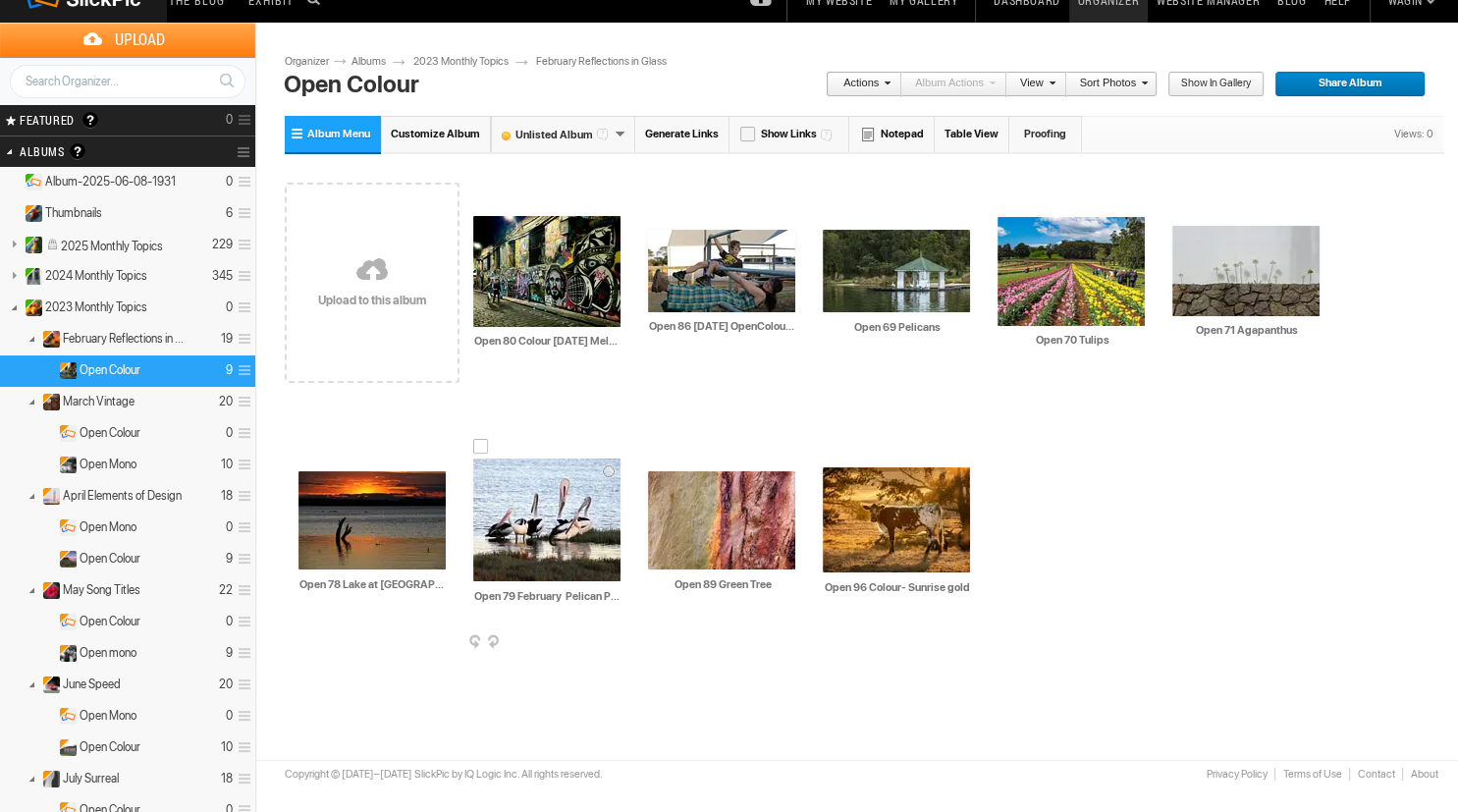 scroll, scrollTop: 25, scrollLeft: 0, axis: vertical 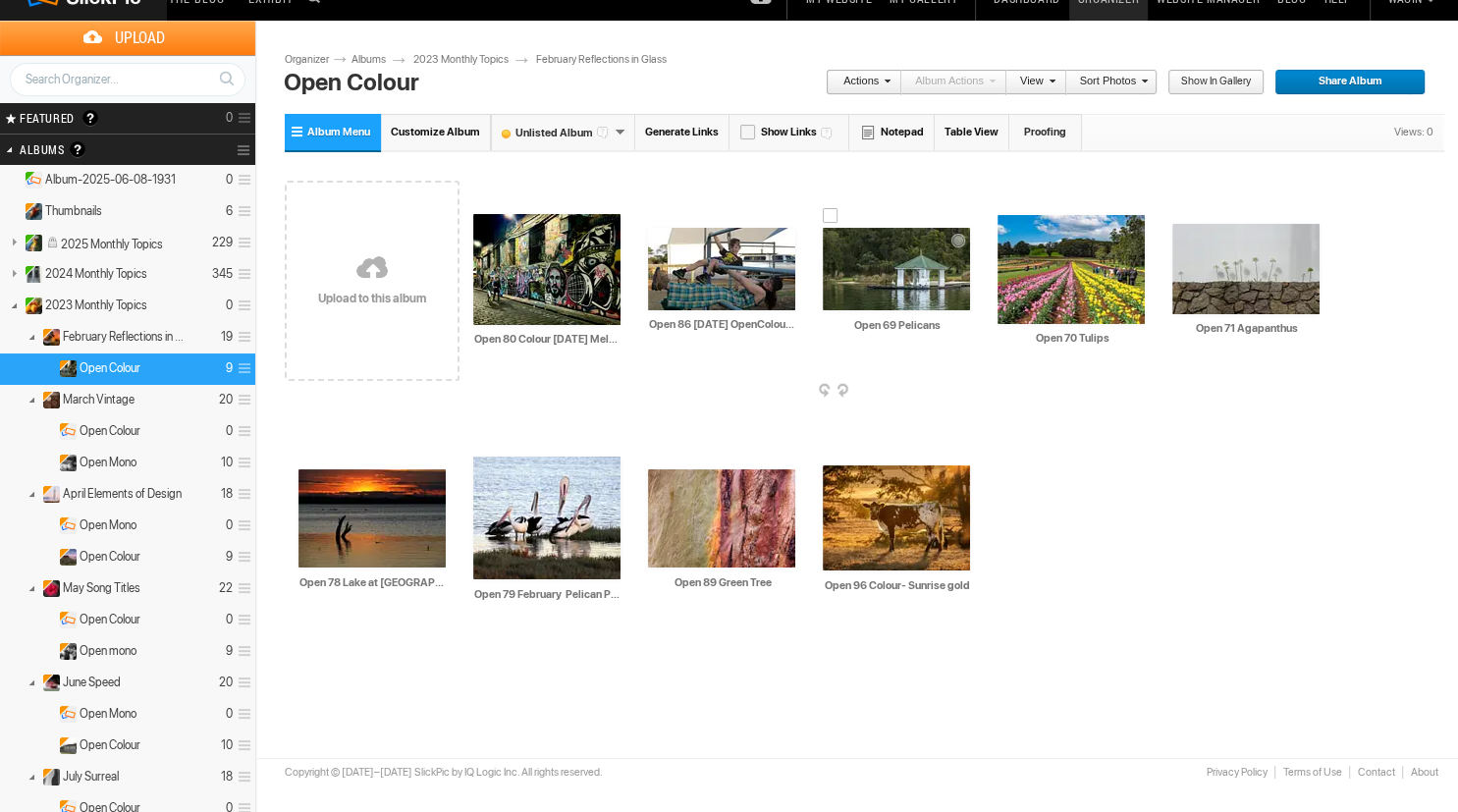 click at bounding box center [896, 269] 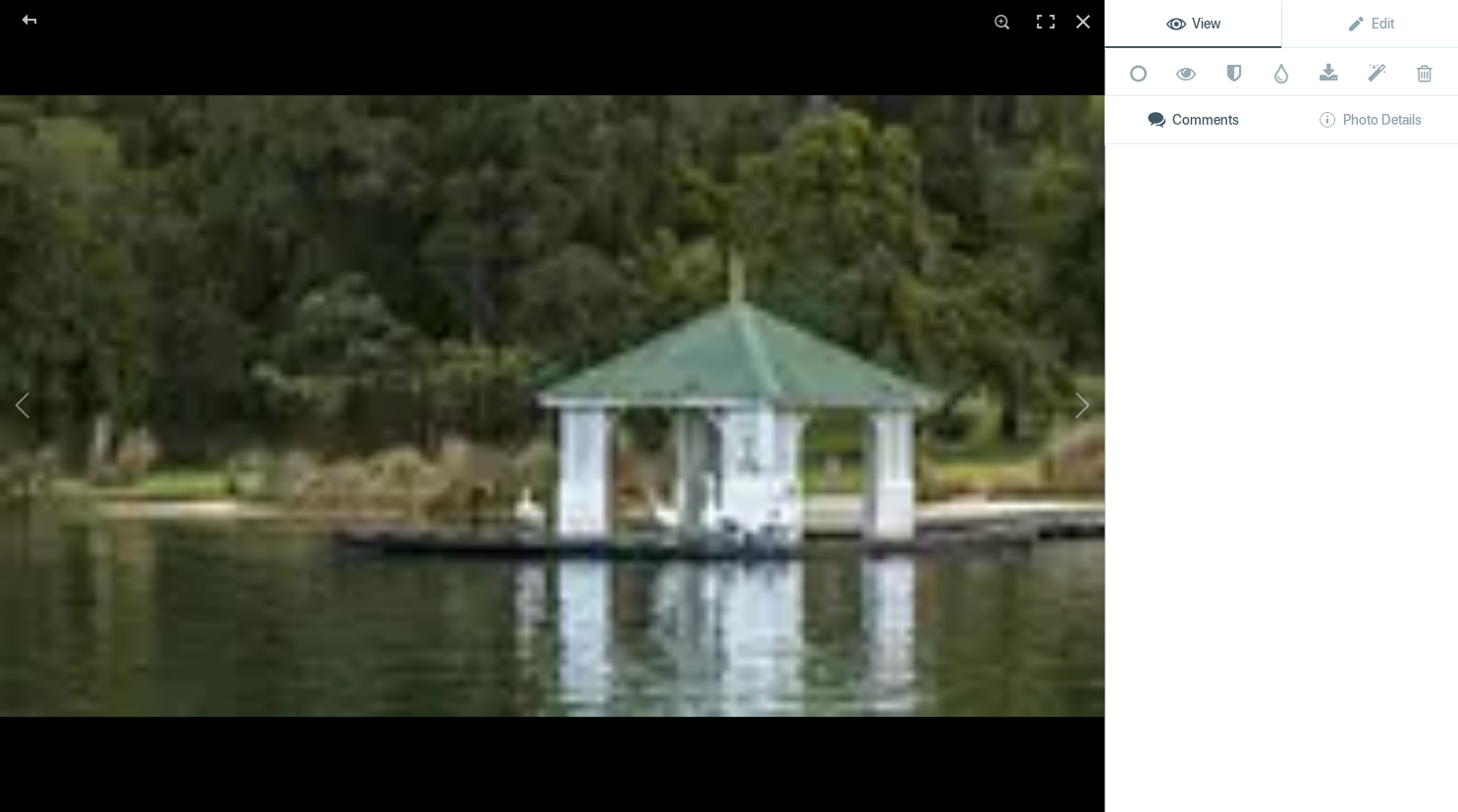 scroll, scrollTop: 0, scrollLeft: 0, axis: both 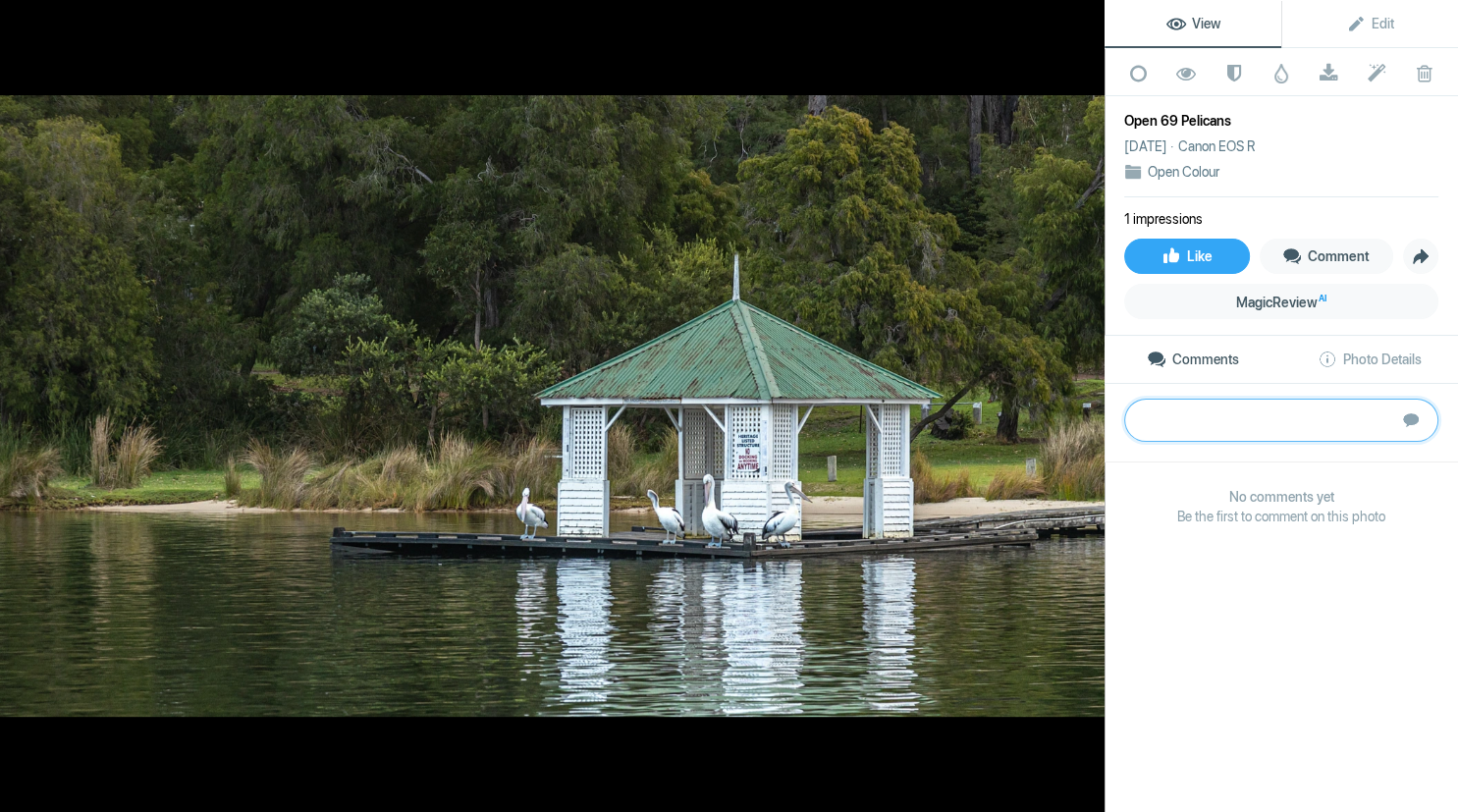 paste on "This photo is set in a beautiful natural setting with surrounding foliage and reflected colours in the water.   However, there are some issues with the composition that make it difficult to see the pelicans clearly.  One major issue is that the white birds blend in with the white boat house. This can be a common problem when photographing animals or other subjects that share colours with their environment.  To avoid this issue, the photographer could have tried to position the birds in a location where they stand out more clearly, such as against a darker or more contrasting background.  Alternatively, they could have used post-processing techniques to selectively adjust the brightness or colour of the birds to make them more visible." 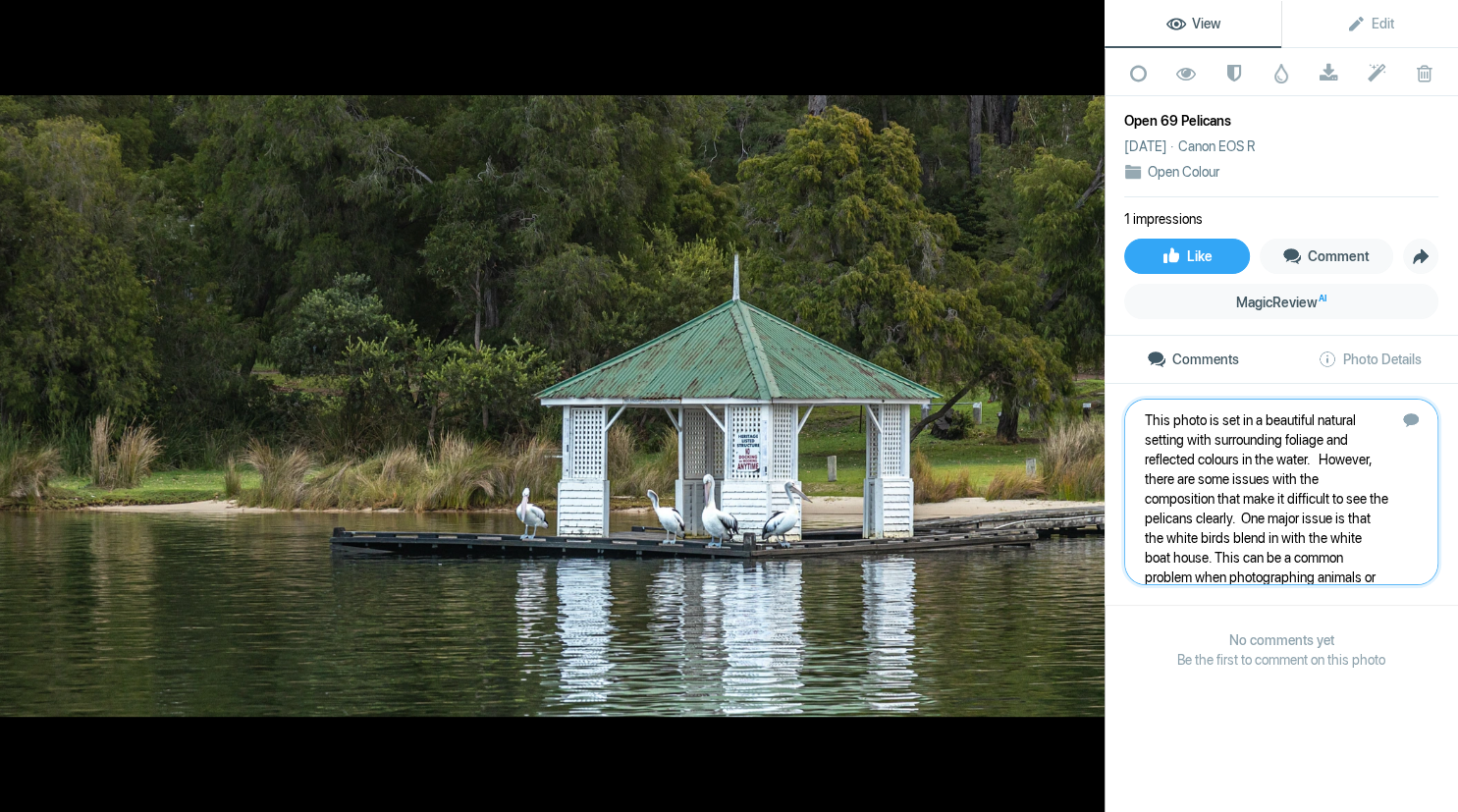 scroll, scrollTop: 197, scrollLeft: 0, axis: vertical 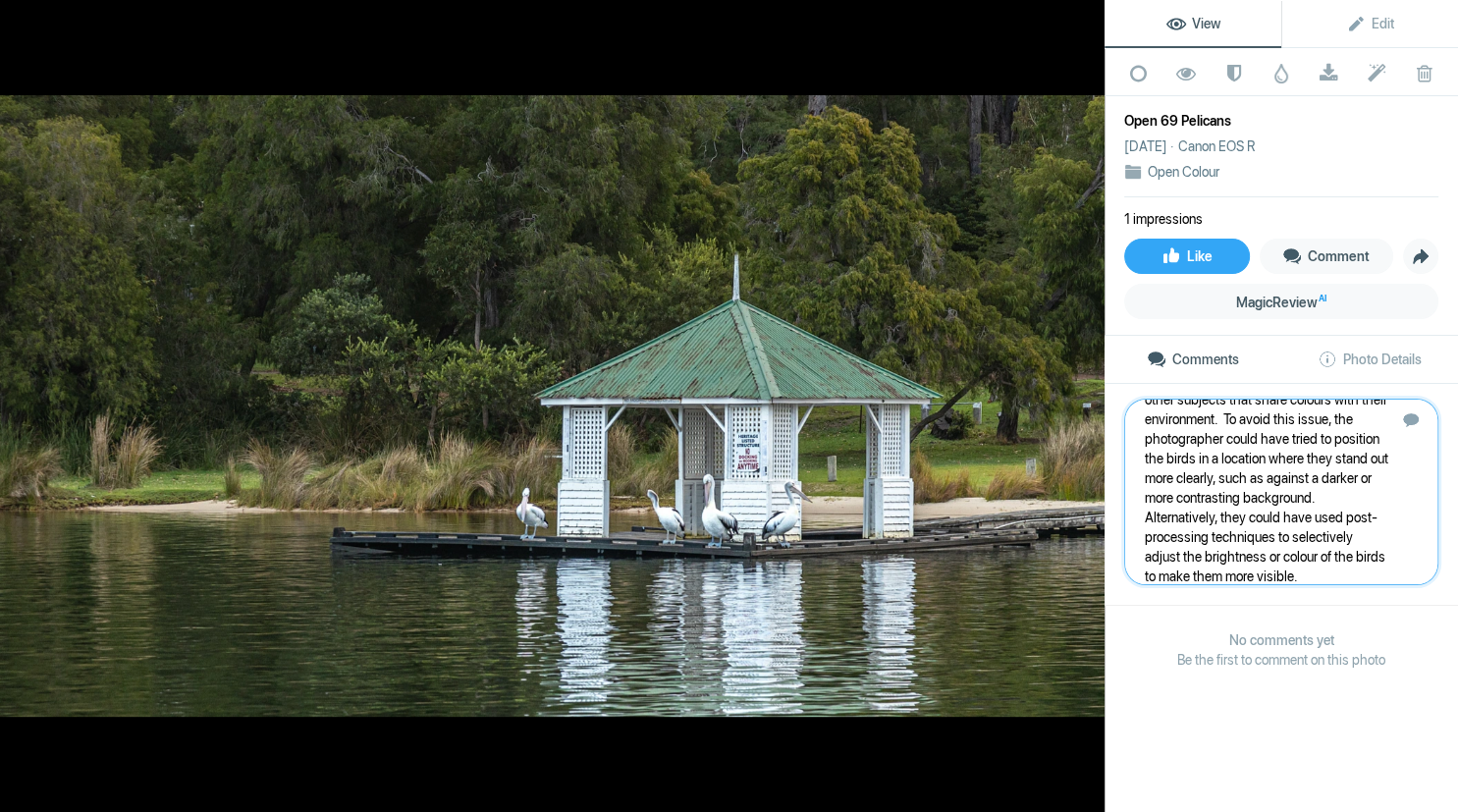 type 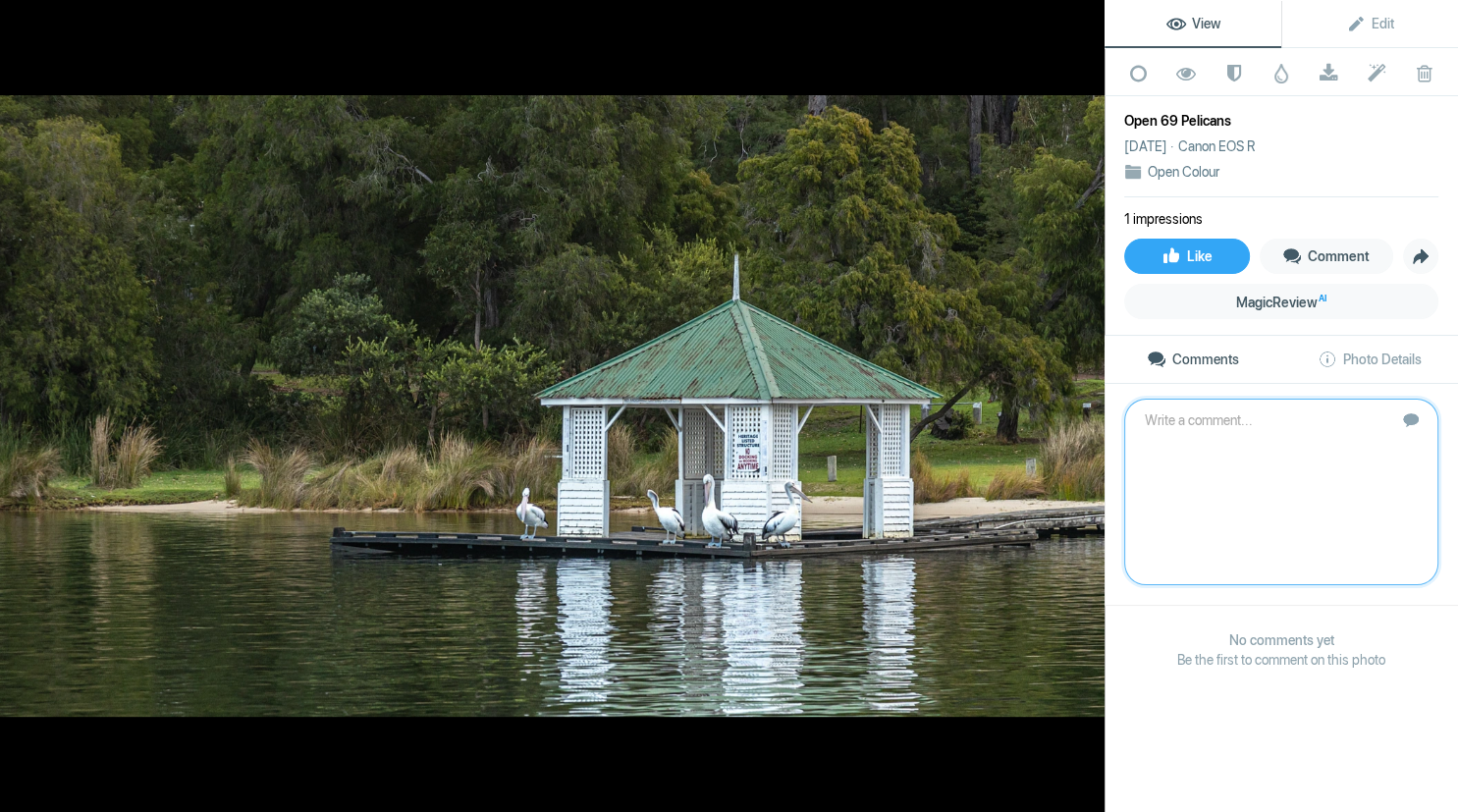 scroll, scrollTop: 0, scrollLeft: 0, axis: both 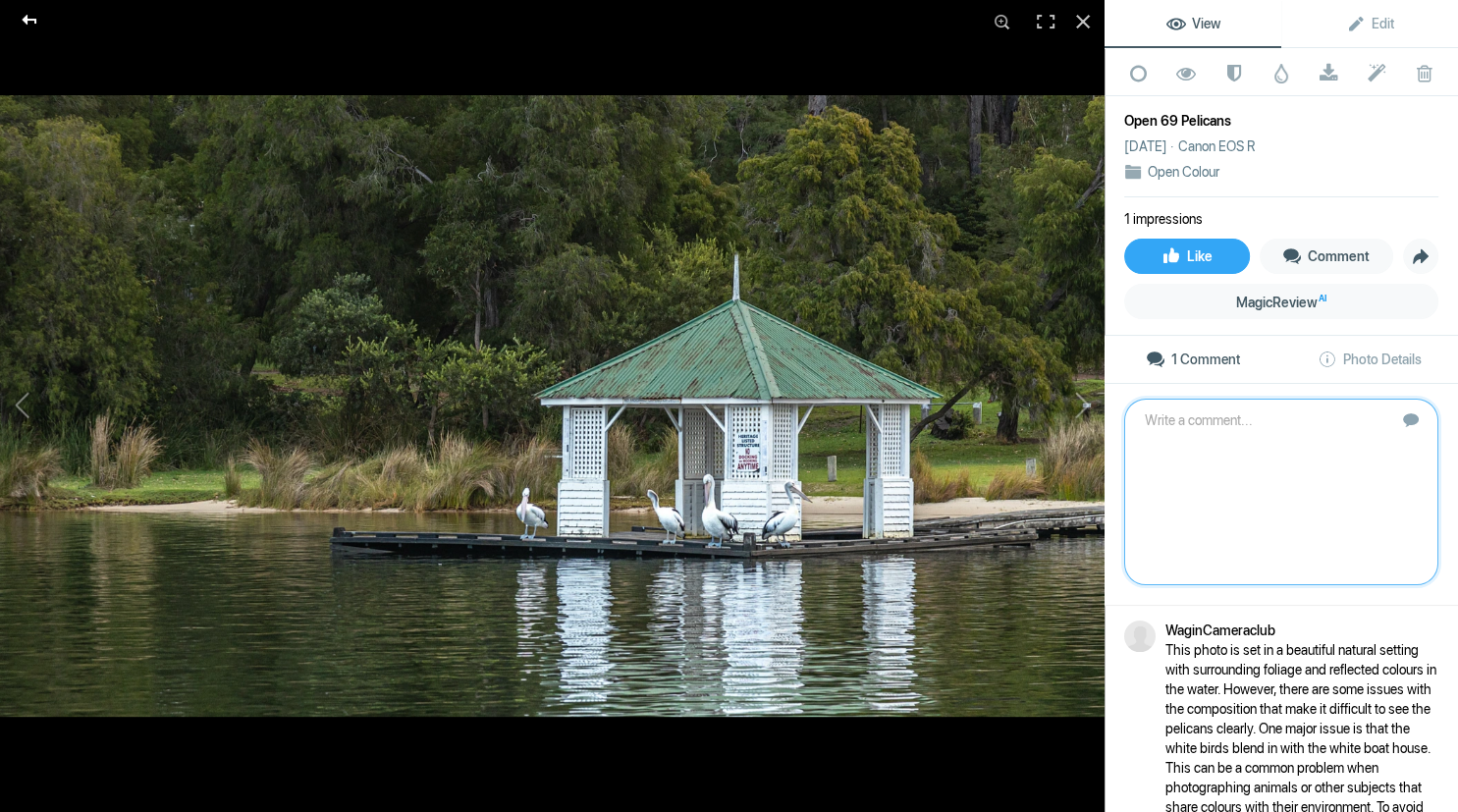 click 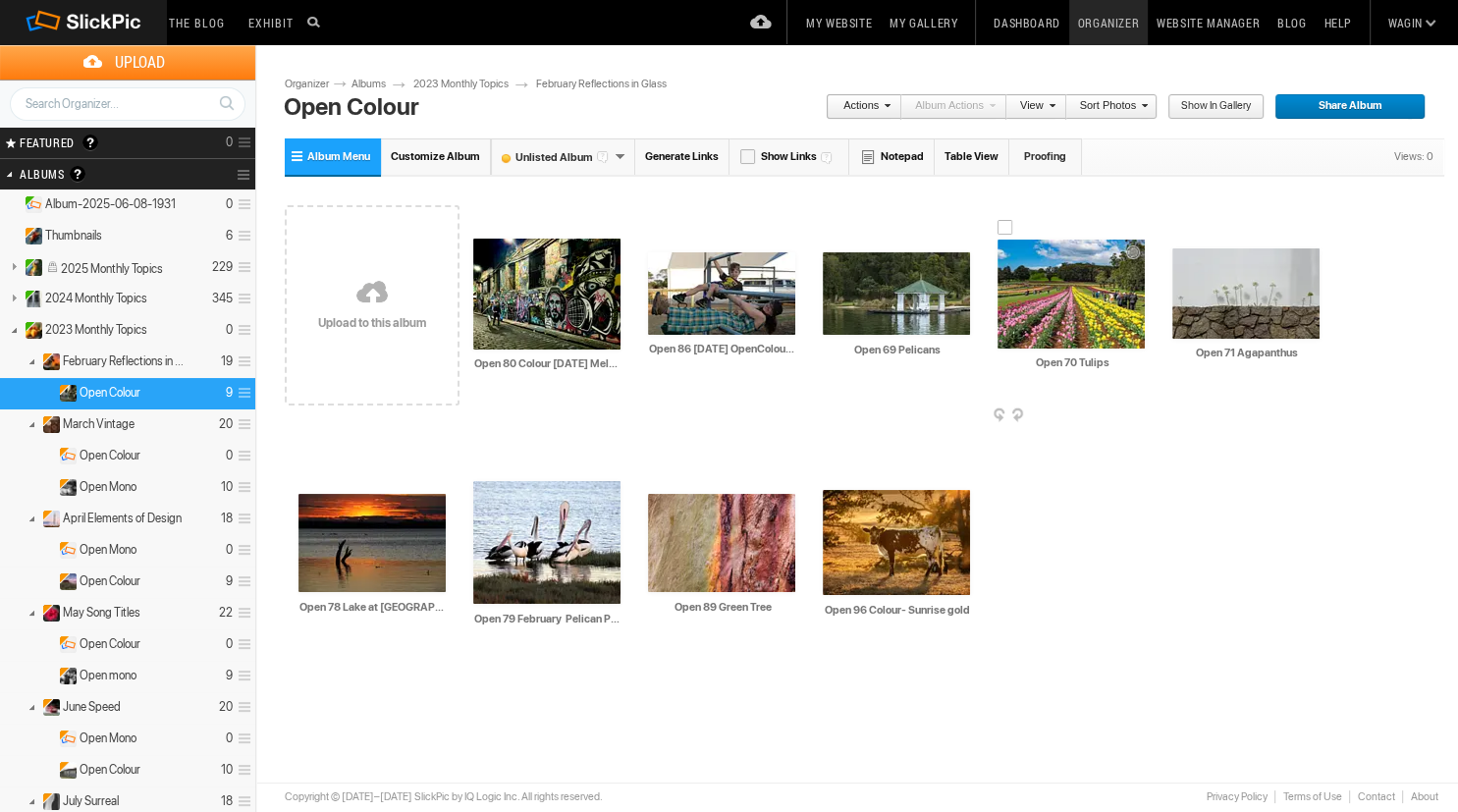 click at bounding box center (1071, 294) 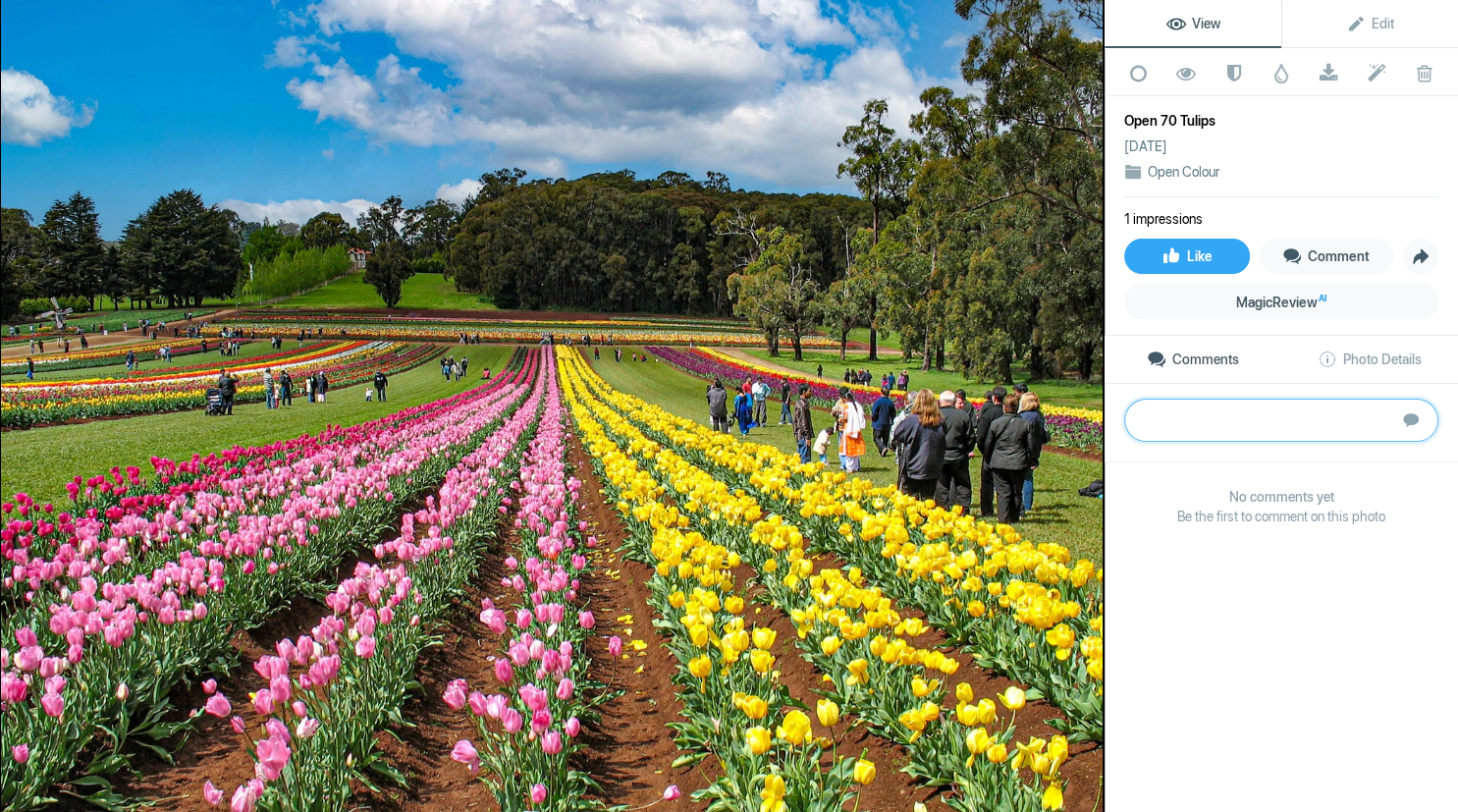 paste on "This is an attractive photo that captures the beauty of tulips in a large garden setting.  The colours are vibrant, and the blue sky provides good contrast.  The composition is interesting with the rows of tulips leading the viewer's eye into the distance.  However, it's not entirely clear what the message of the photo is.  Is it about the beauty of the tulips themselves or about the popularity of the park as a destination for visitors?  A clearer focus on one or the other could help strengthen the message of the photo.  Overall, though, it's a pleasing holiday image that captures the feeling of spring and the joy of being surrounded by natural beauty." 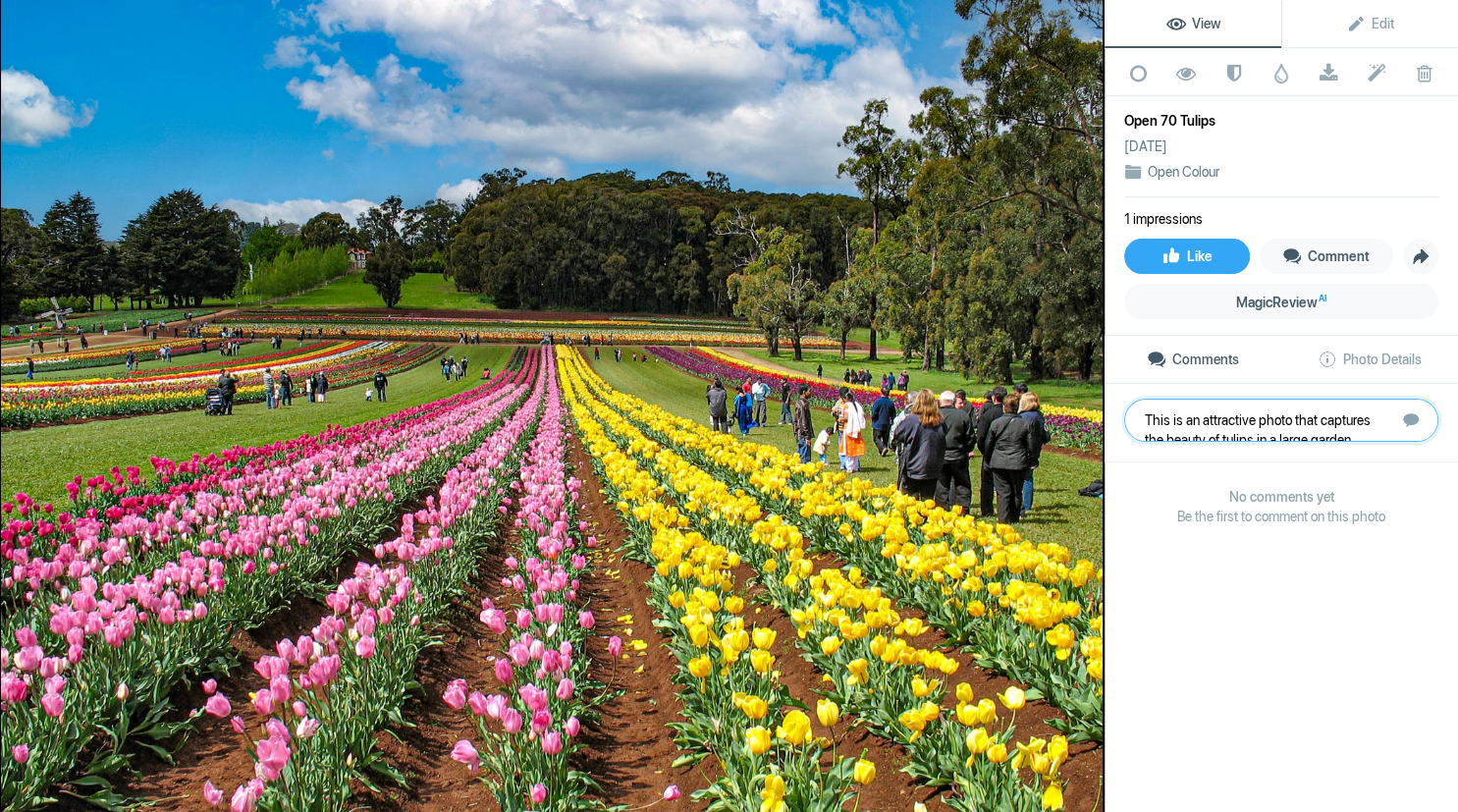 scroll, scrollTop: 138, scrollLeft: 0, axis: vertical 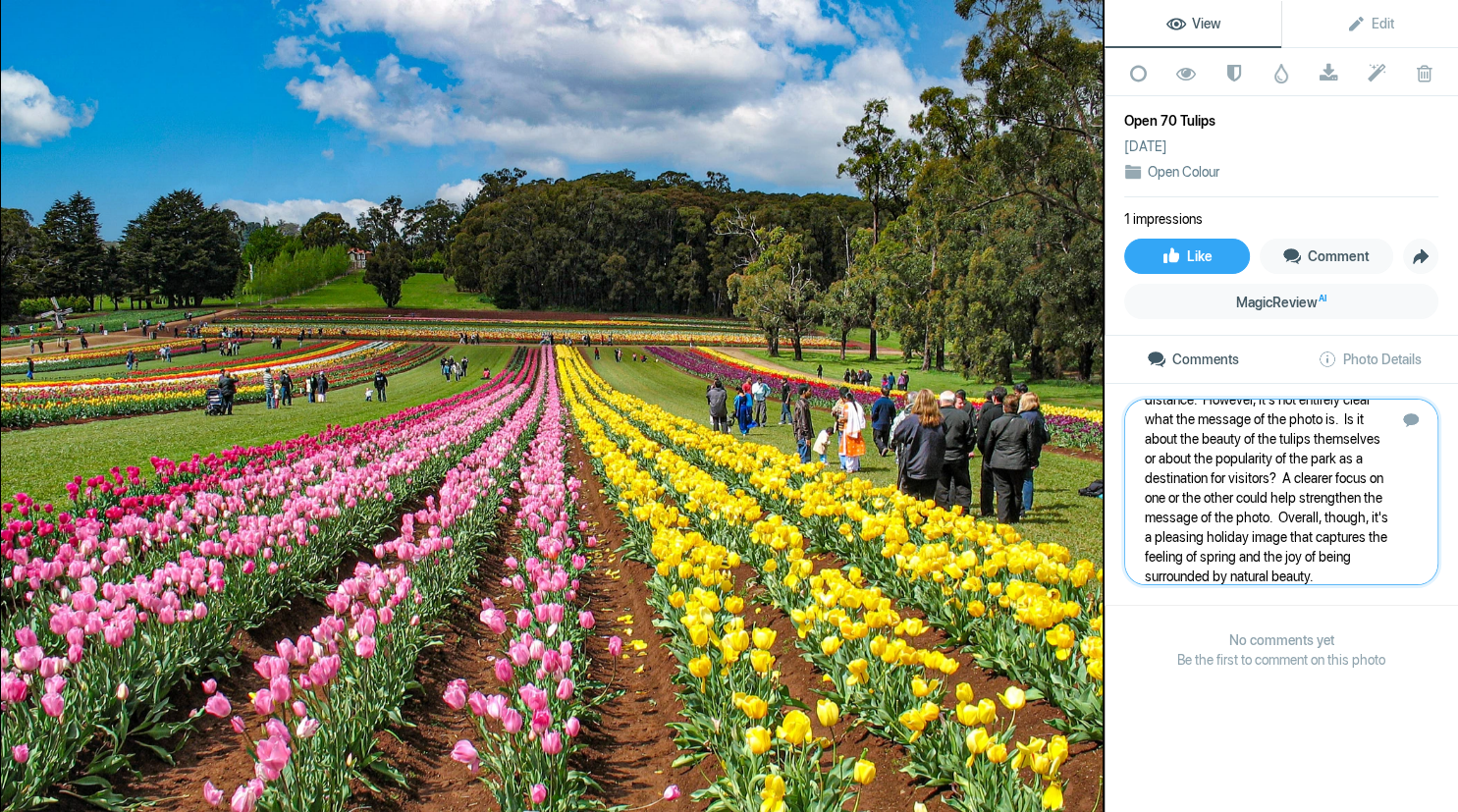 type 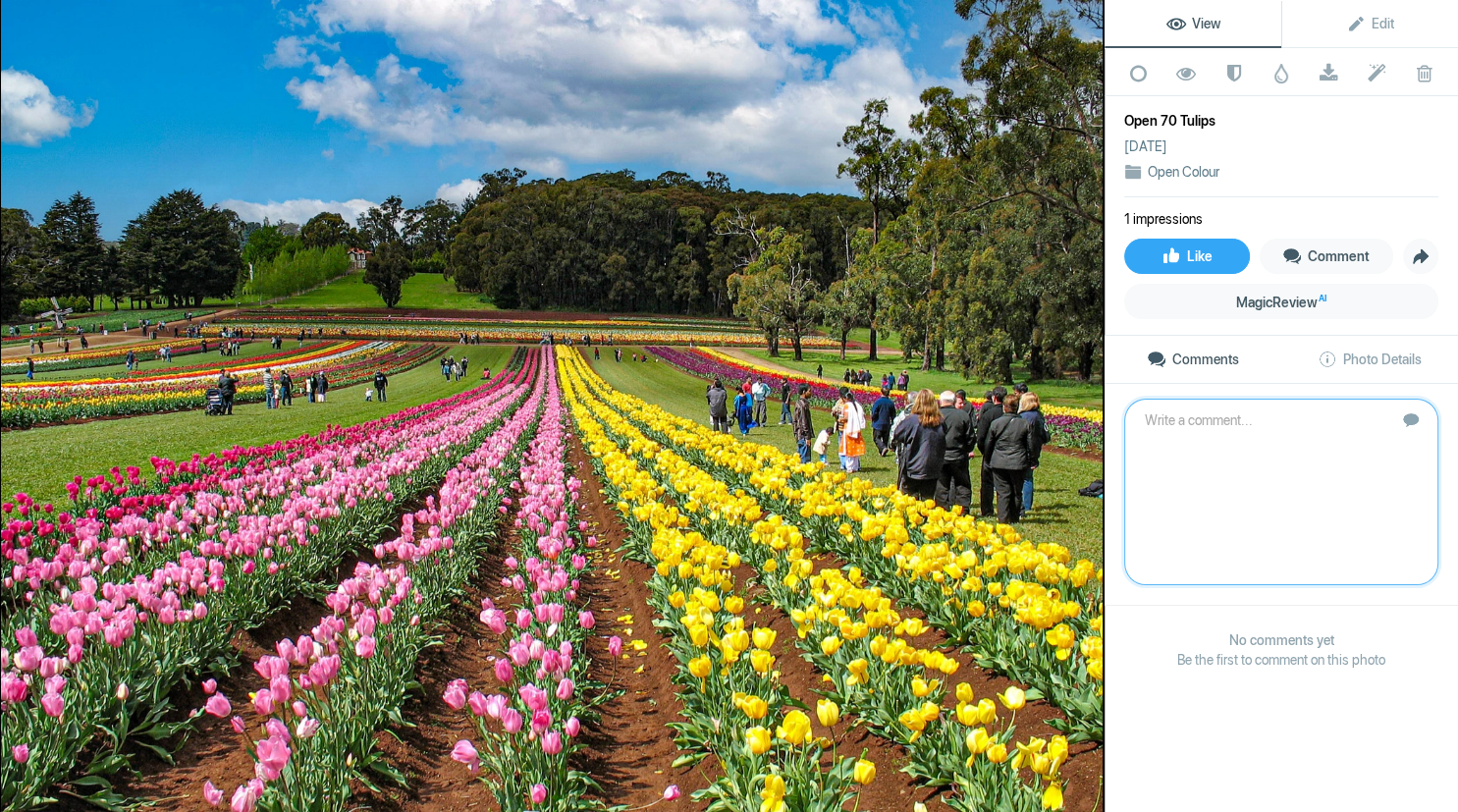 scroll, scrollTop: 0, scrollLeft: 0, axis: both 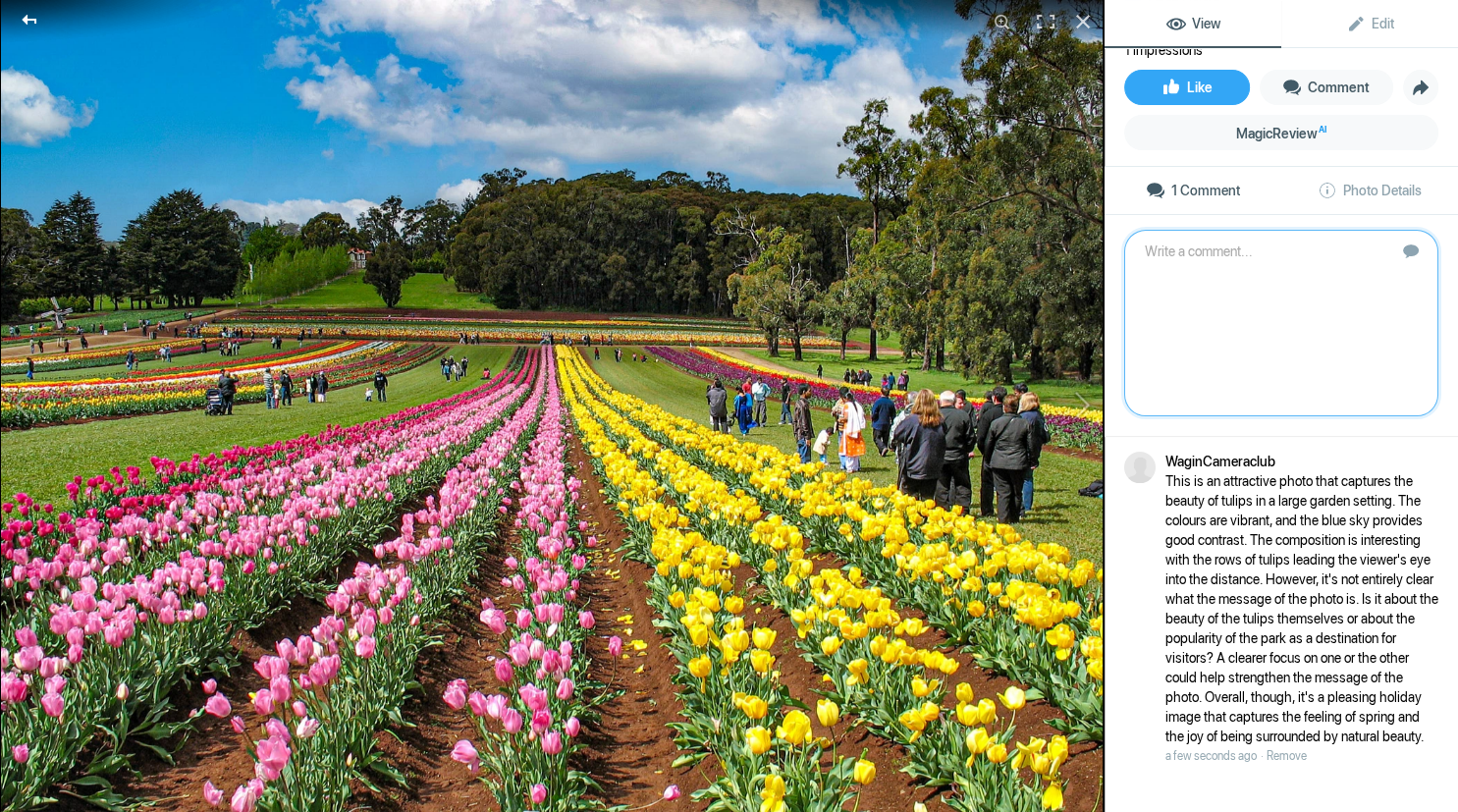 click 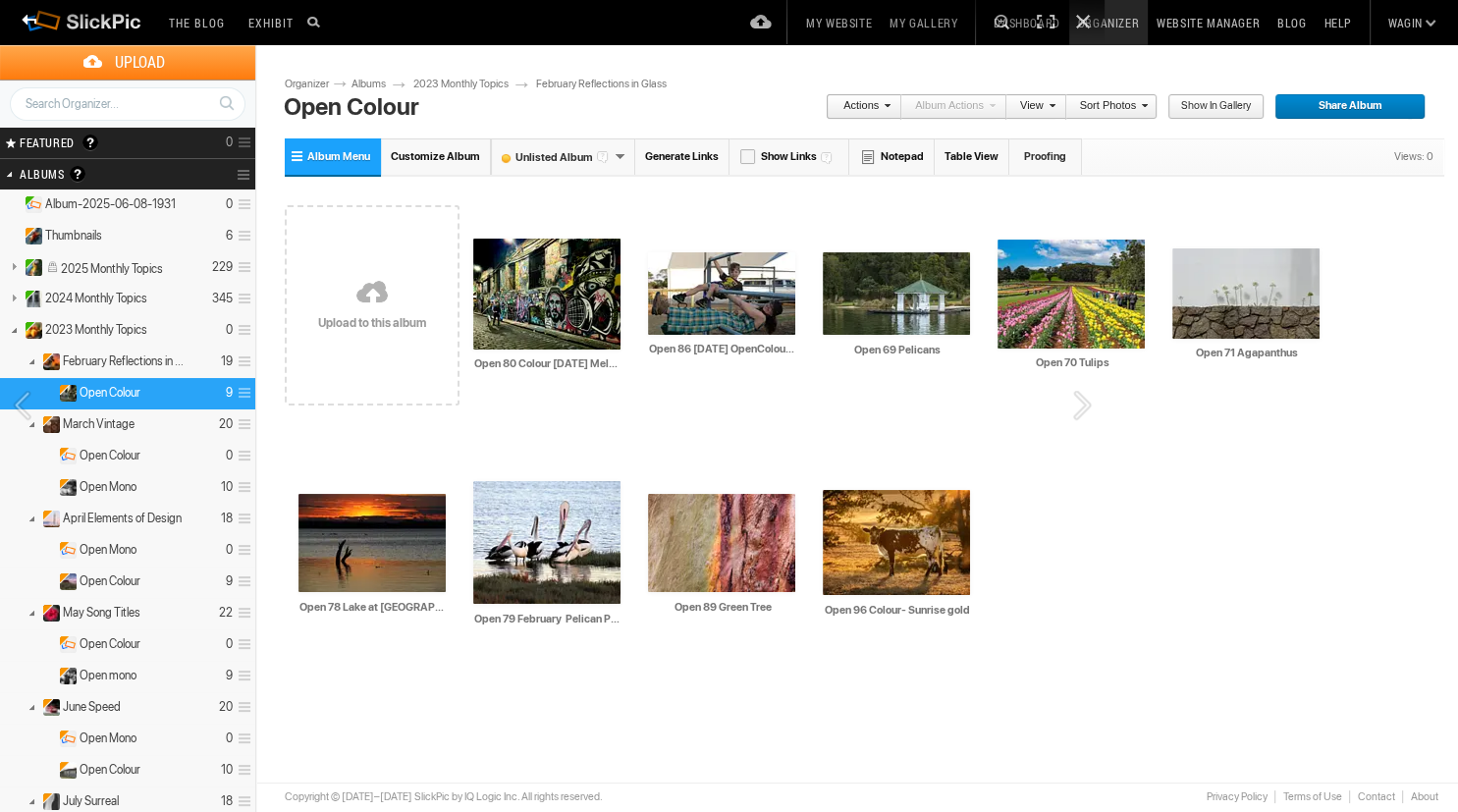 scroll, scrollTop: 0, scrollLeft: 0, axis: both 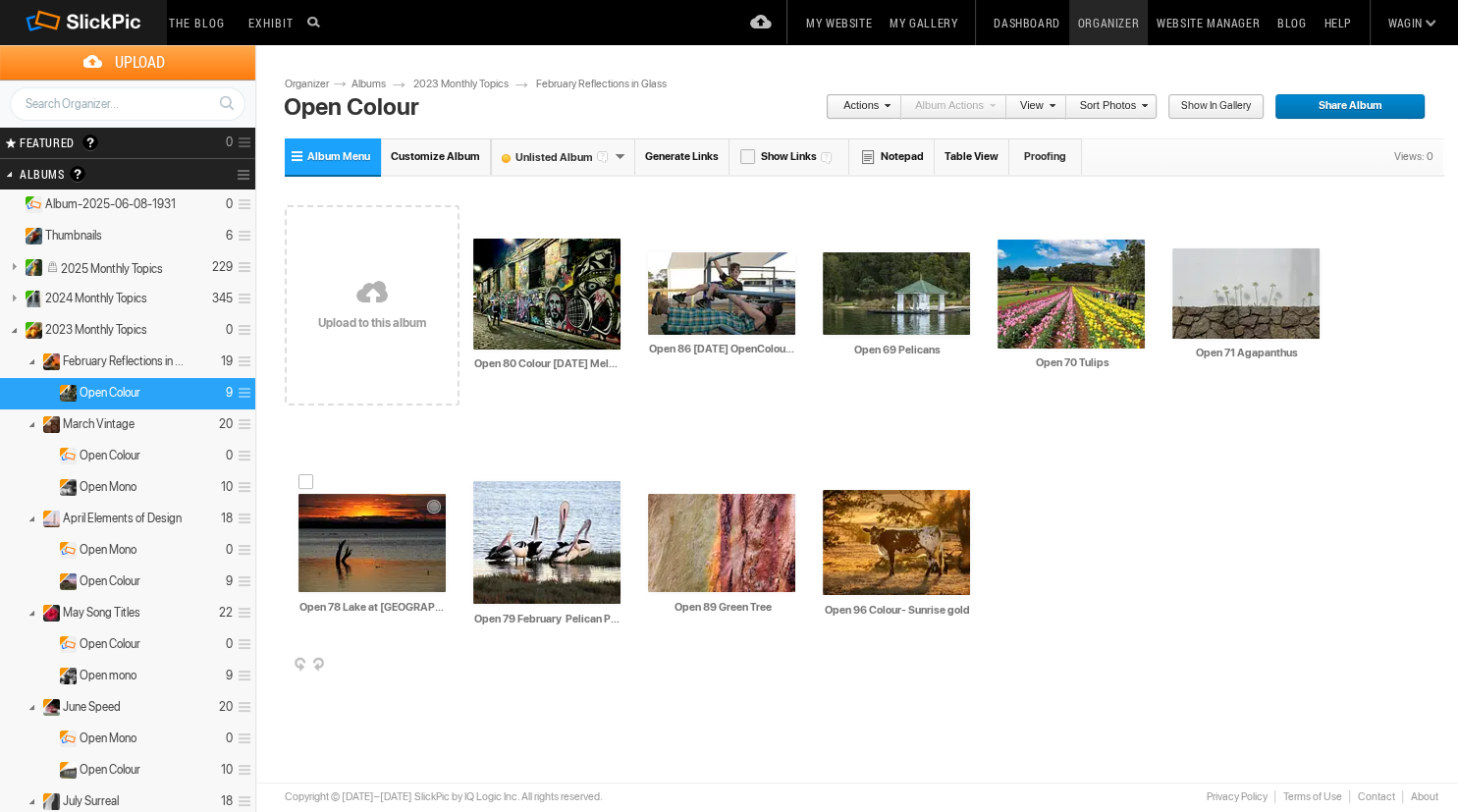 click at bounding box center (372, 543) 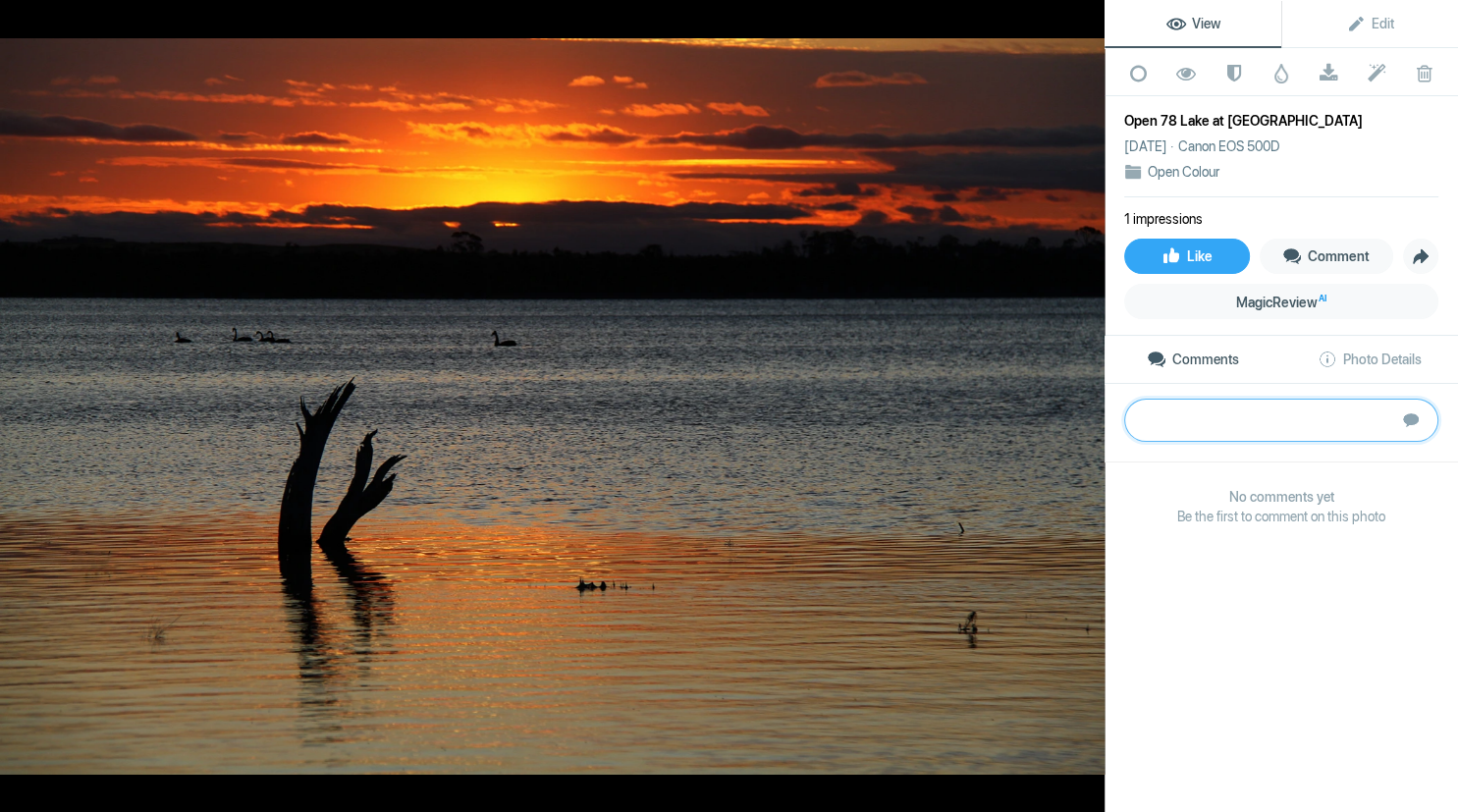 paste on "This is a photo of several white Agapanthus plants set against a white wall background.  The shadows cast by the plants are the strongest element for me, creating an interesting contrast and adding depth to the composition.  However, the distracting crack on the wall and the dense shadows on the right side of the frame take away from the overall impact of the photo.  One possible improvement could be to experiment with converting the image to black and white, which could enhance the contrast between the plants and the shadows, and eliminate distractions caused by the colours of the wall and the plants. 	B" 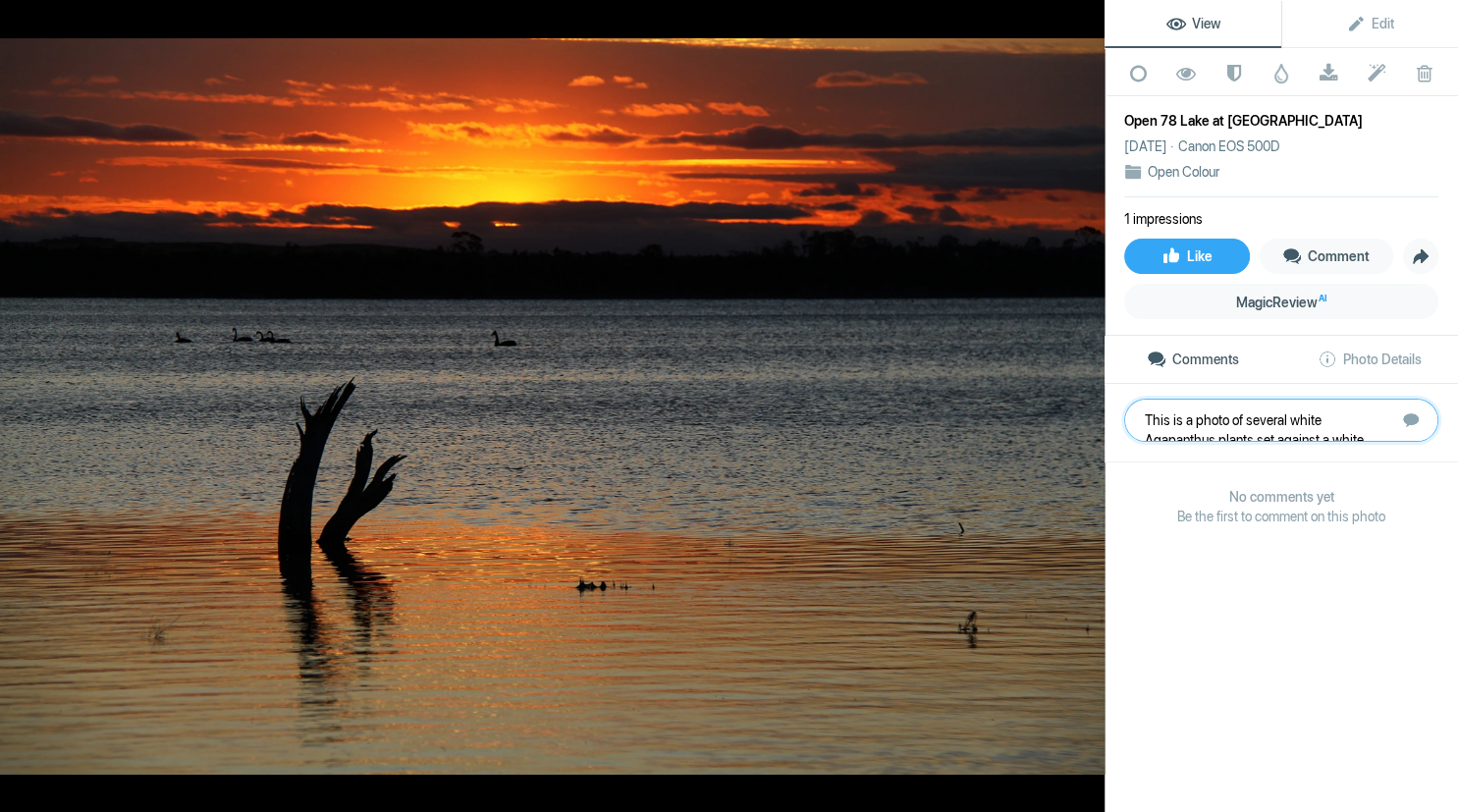 scroll, scrollTop: 138, scrollLeft: 0, axis: vertical 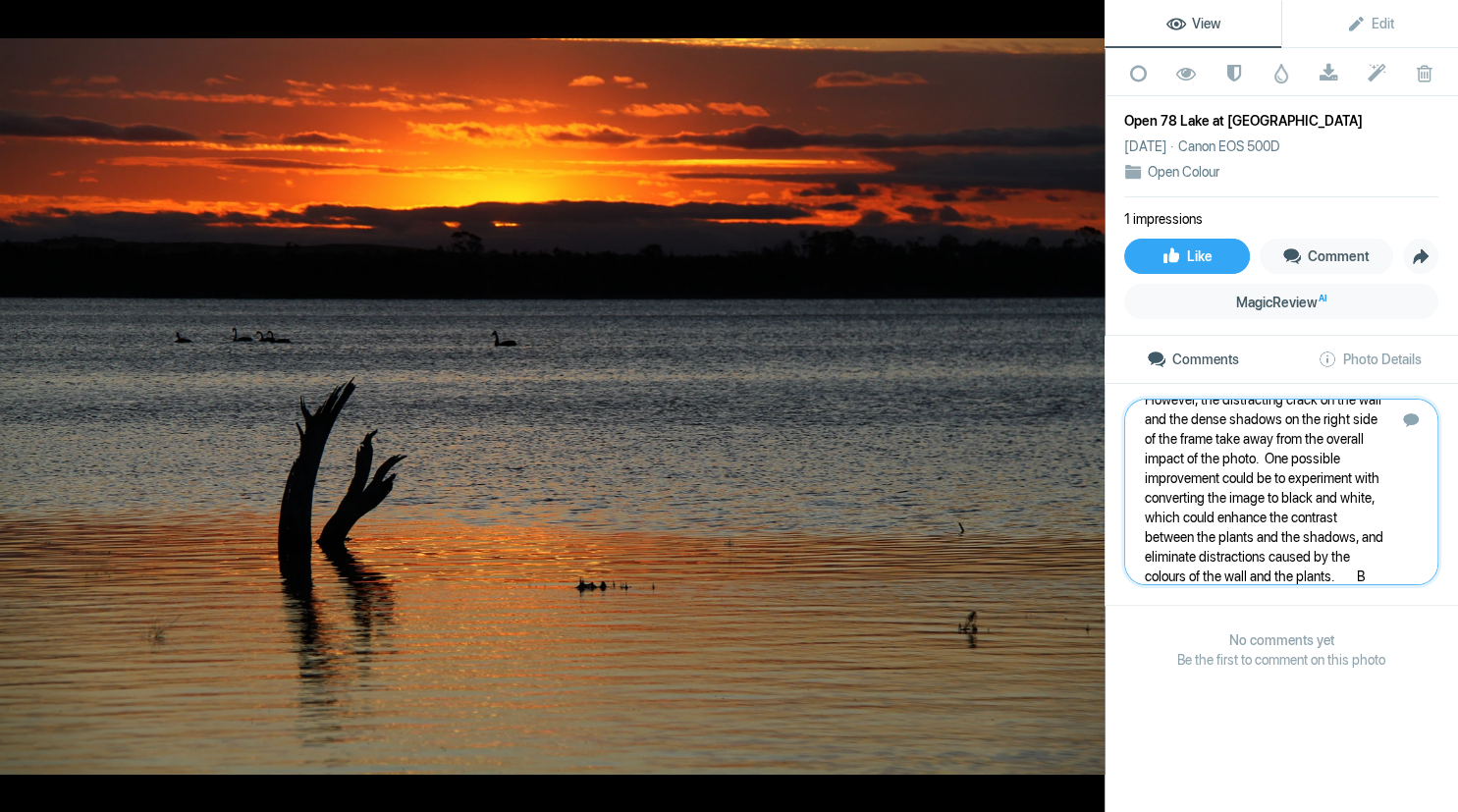 type 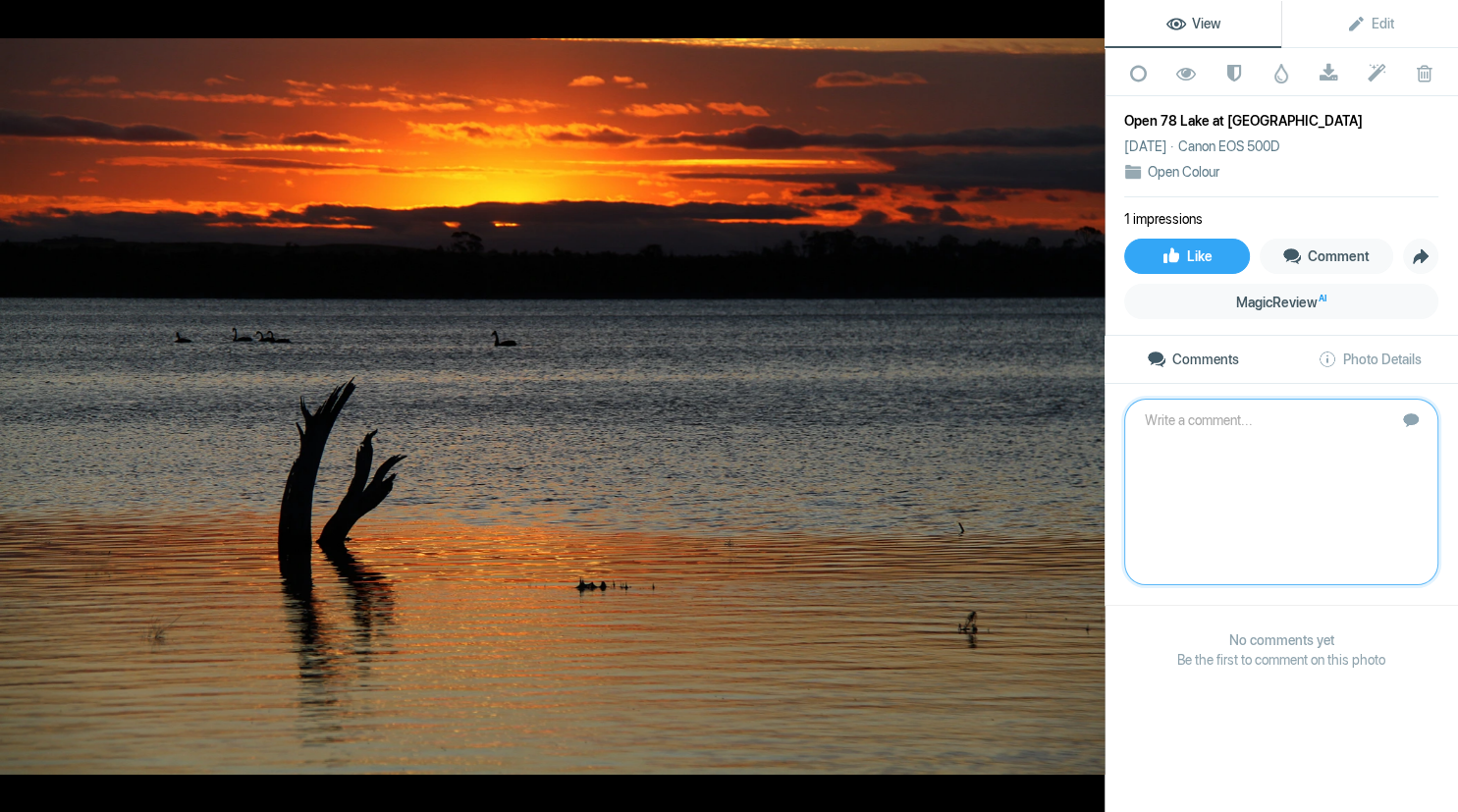 scroll, scrollTop: 0, scrollLeft: 0, axis: both 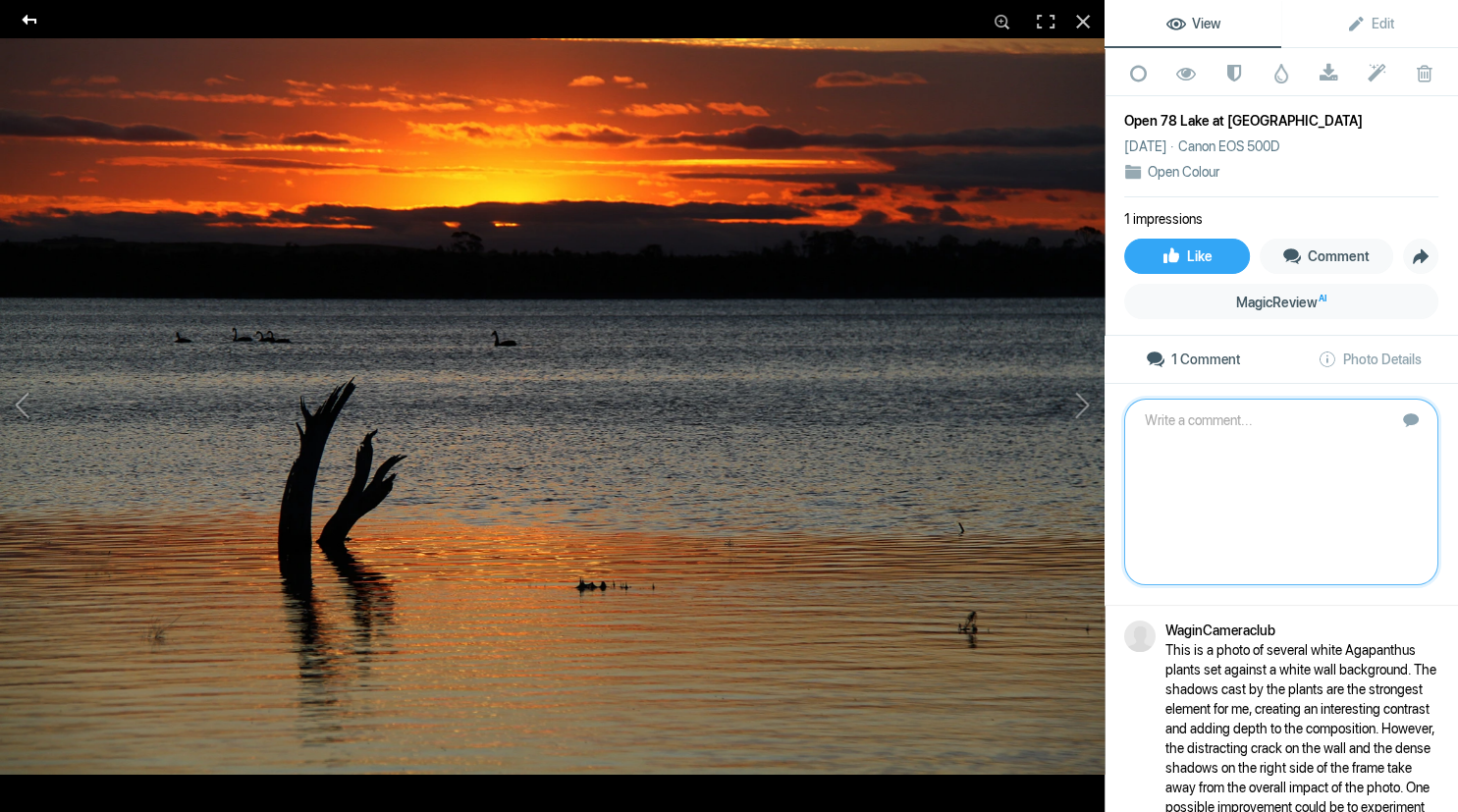click 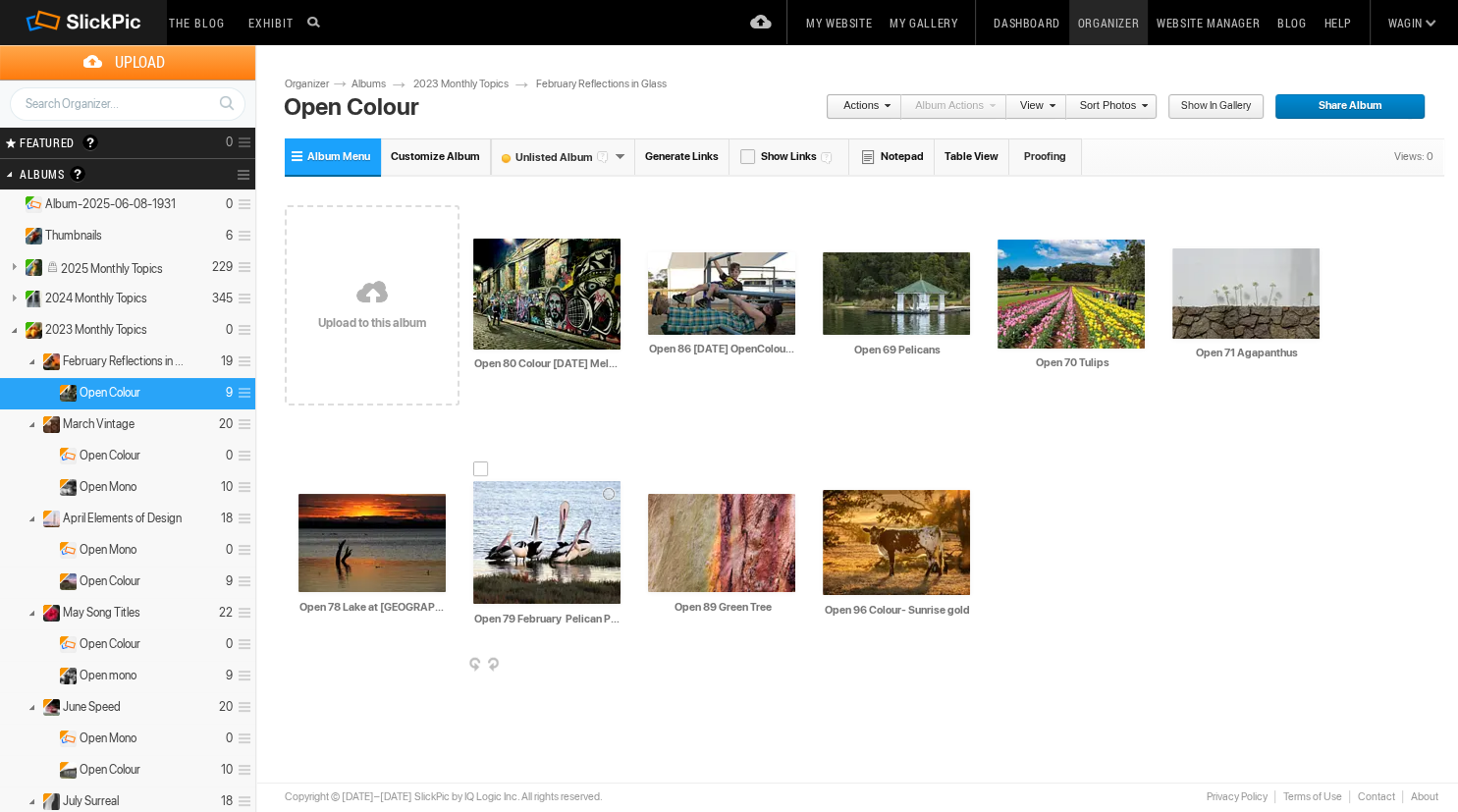 click at bounding box center [547, 542] 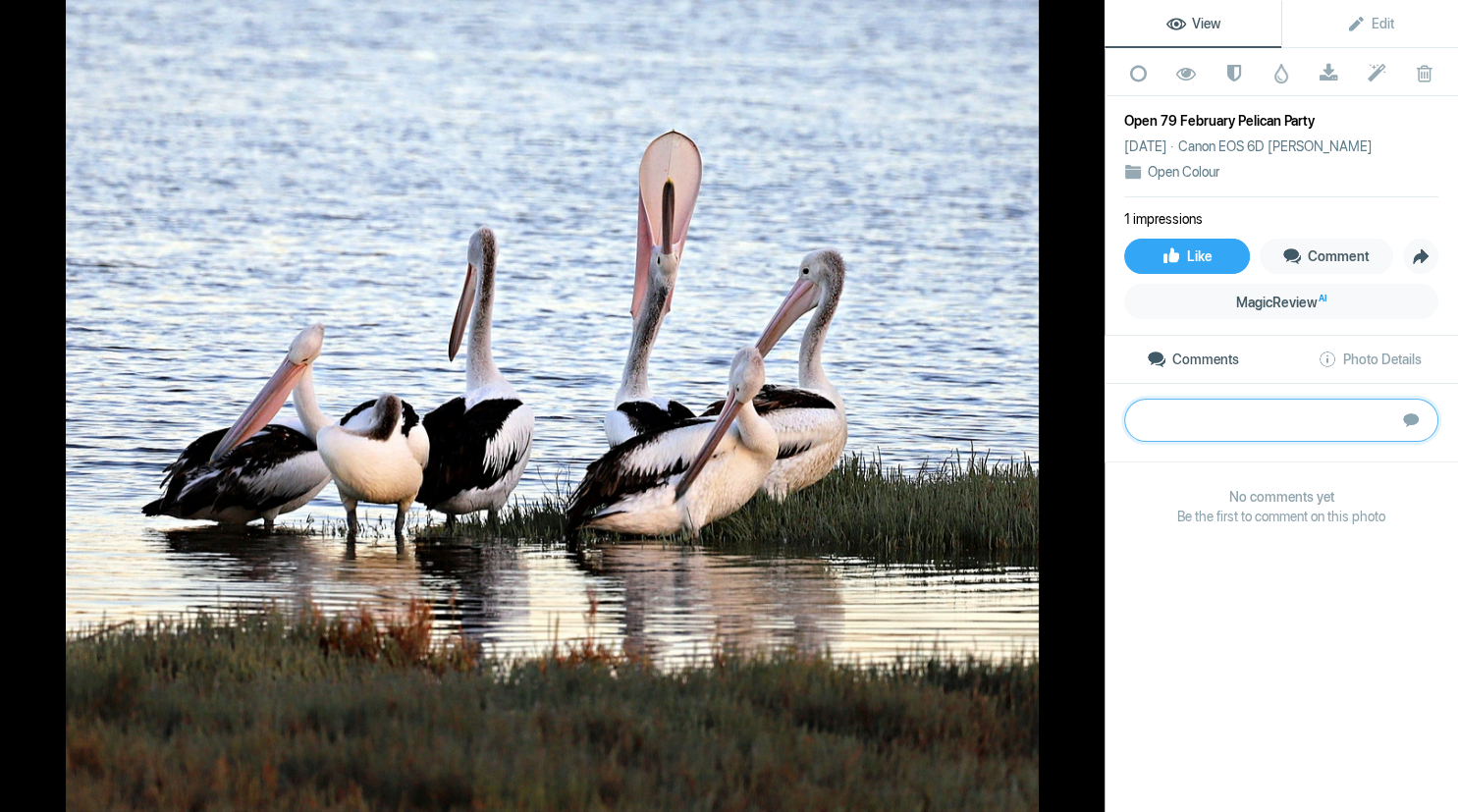 paste on "The title of the photo, "Pelican Party," is a fun and catchy way to describe the image and adds personality to it.  The fact that all six pelicans are striking different poses adds interest and variety to the photo, making it more dynamic and engaging.  The choppy water in the background can be distracting, especially since it's bright, it can draw the viewer's attention away from the pelicans.  It may be helpful to adjust the exposure or use post-processing techniques to tone down the brightness of the water and make the pelicans stand out more." 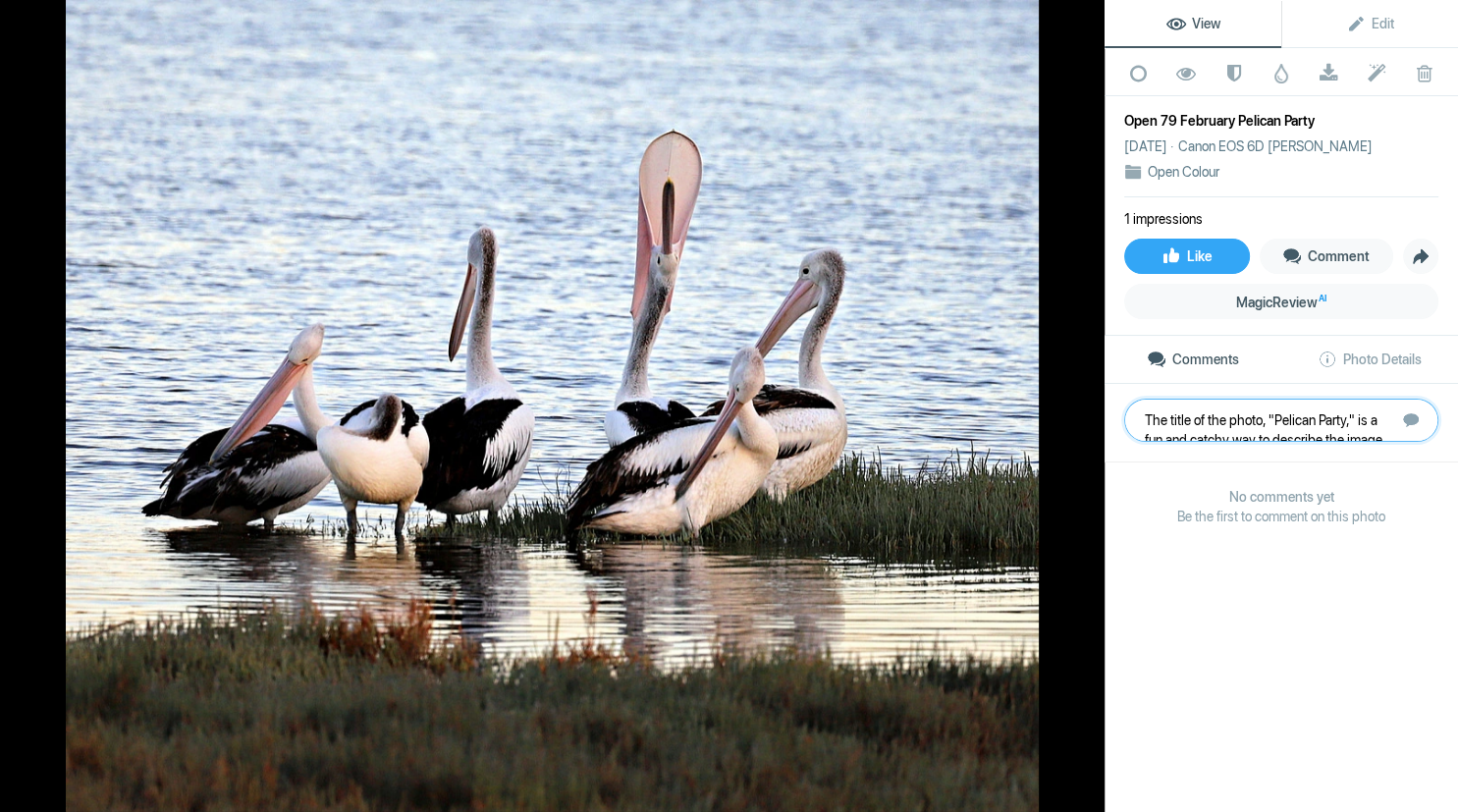 scroll, scrollTop: 99, scrollLeft: 0, axis: vertical 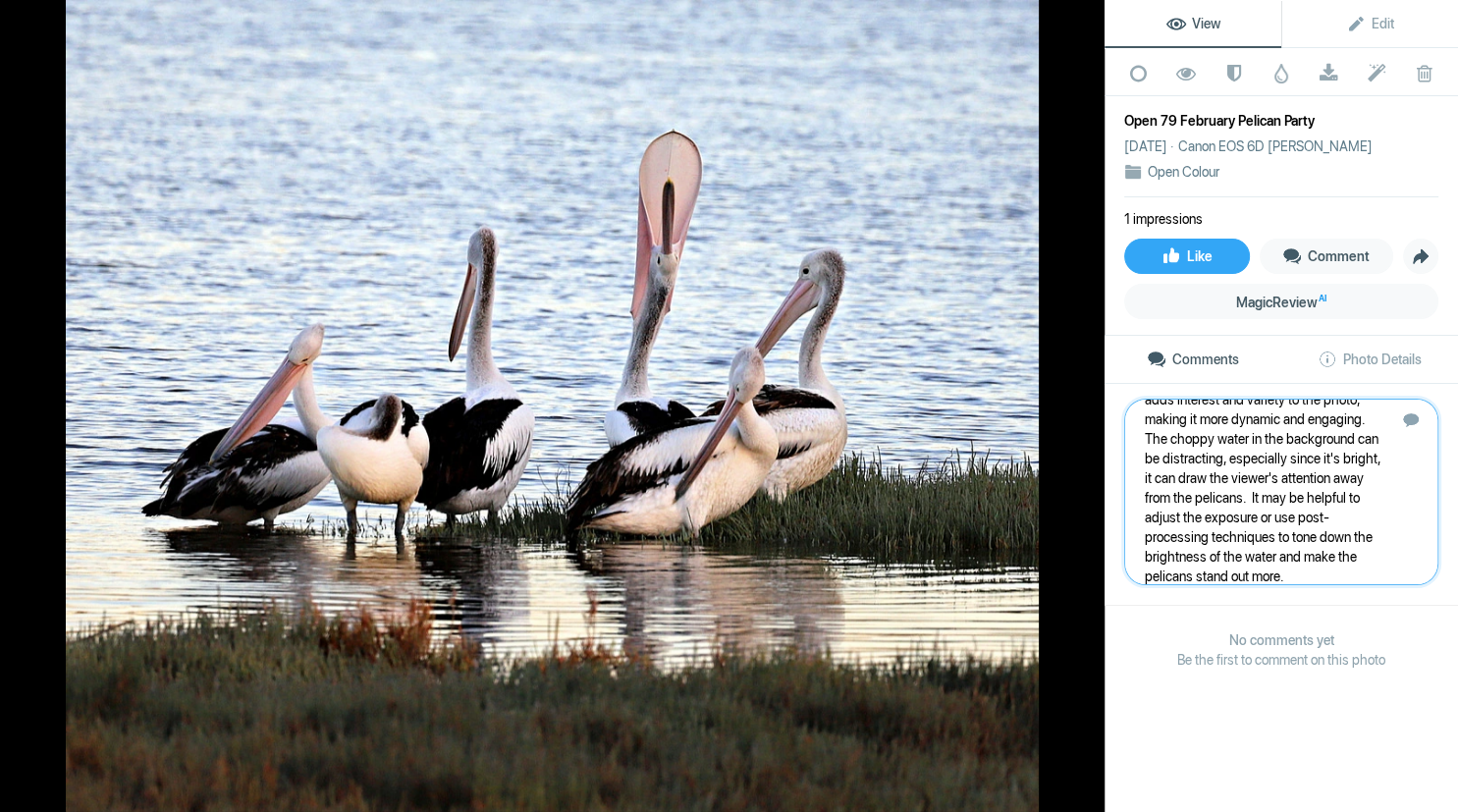 type 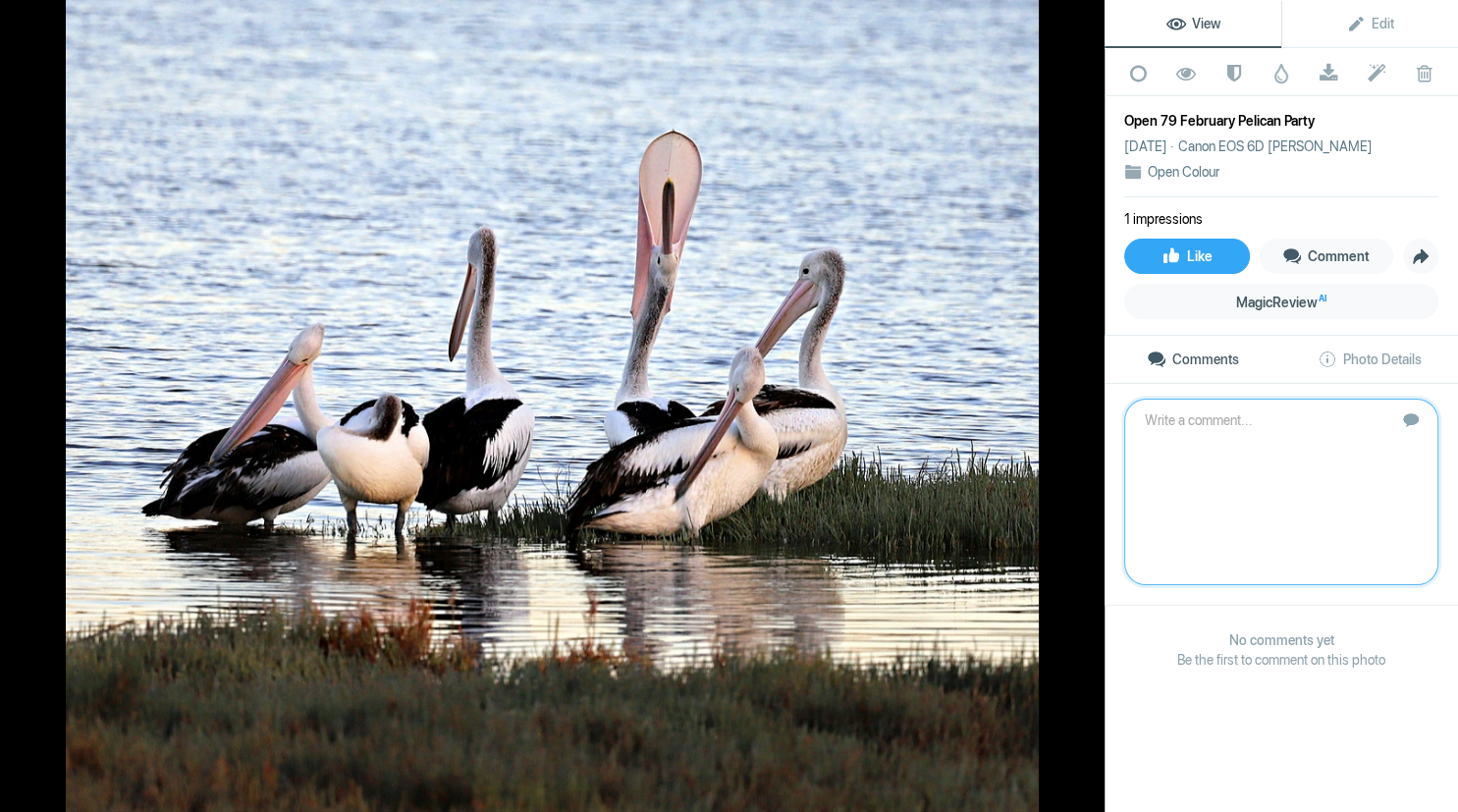 scroll, scrollTop: 0, scrollLeft: 0, axis: both 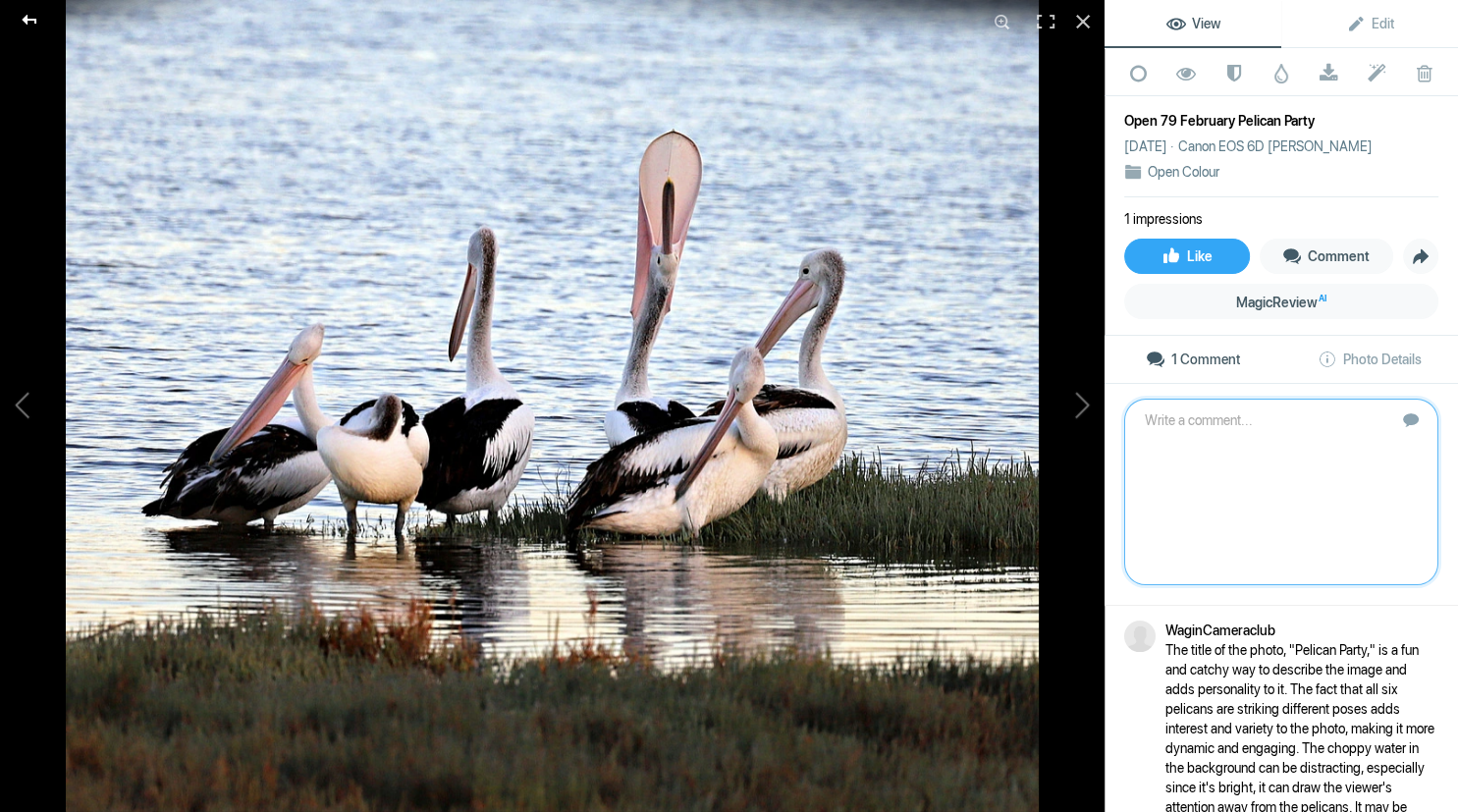 click 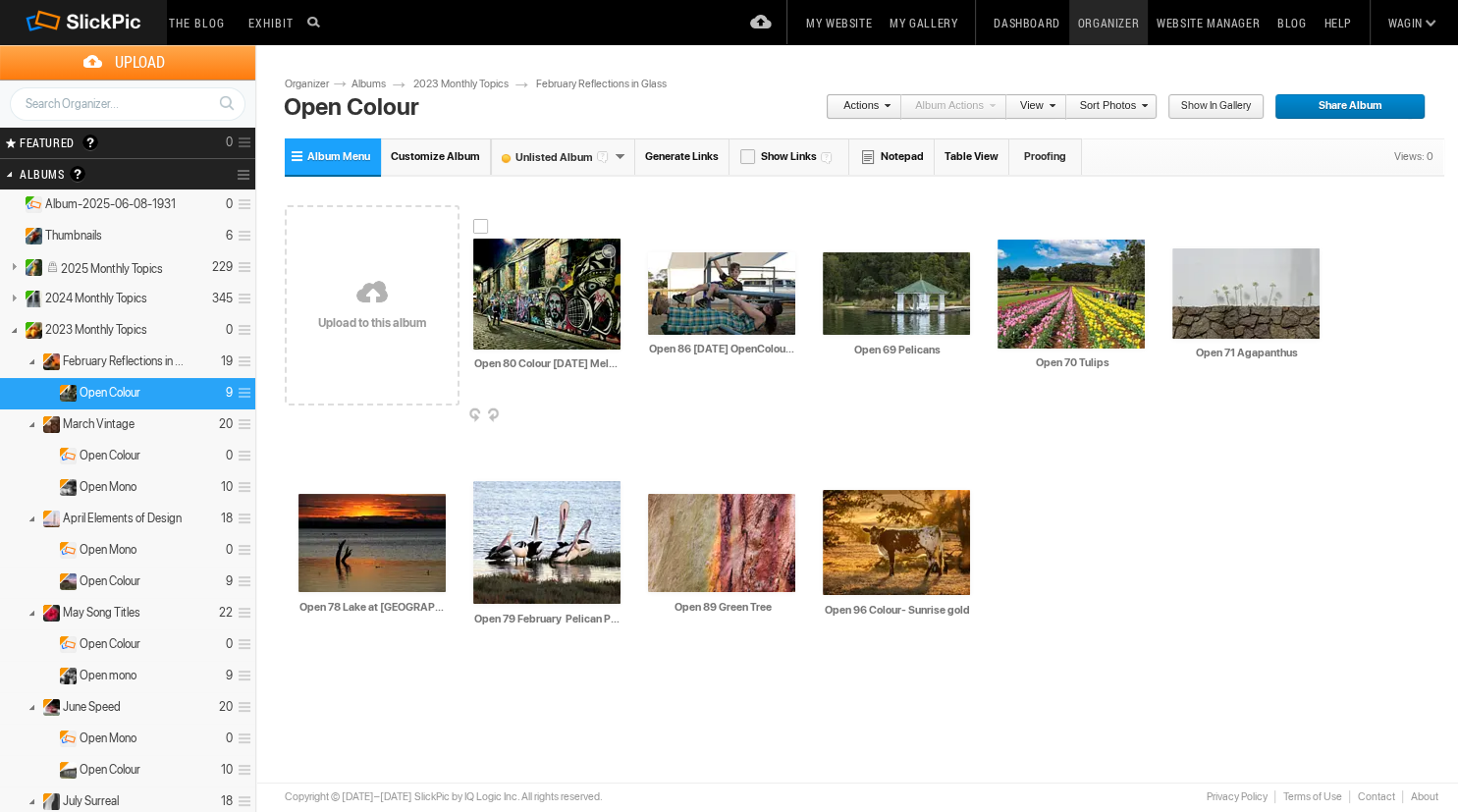 click at bounding box center (547, 294) 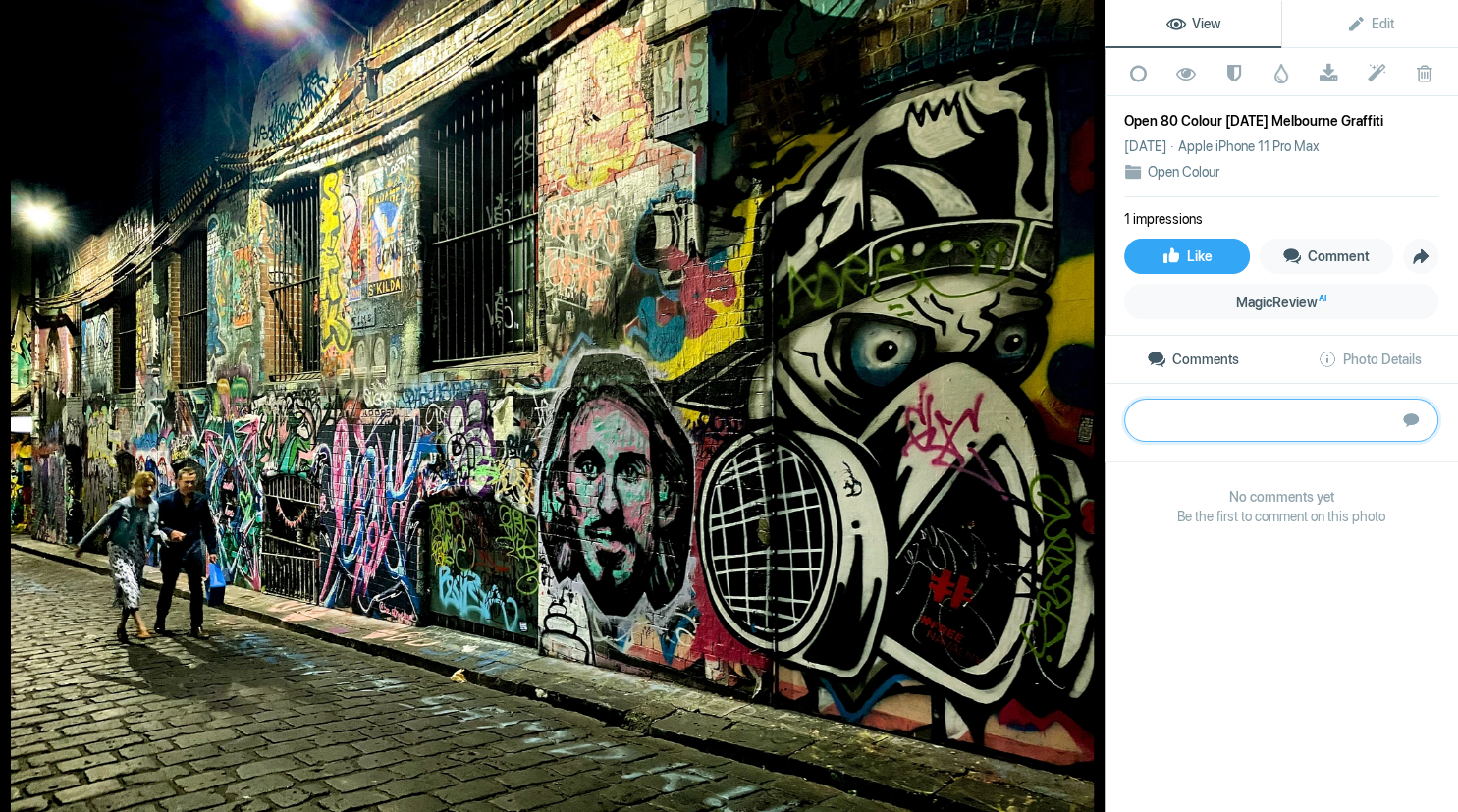 paste on "This alleyway with its’ graffitied walls, cobbled stones, and chaotic mix of drawings, words, and artworks is an interesting setting.  The inclusion of the two people hurrying past the artwork adds a sense of movement and energy to the photo, and it also helps to provide scale and context for the scene.  It has a slight yellow colour cast.  It’s an interesting image that effectively captures the atmosphere and character of the alleyway.	S" 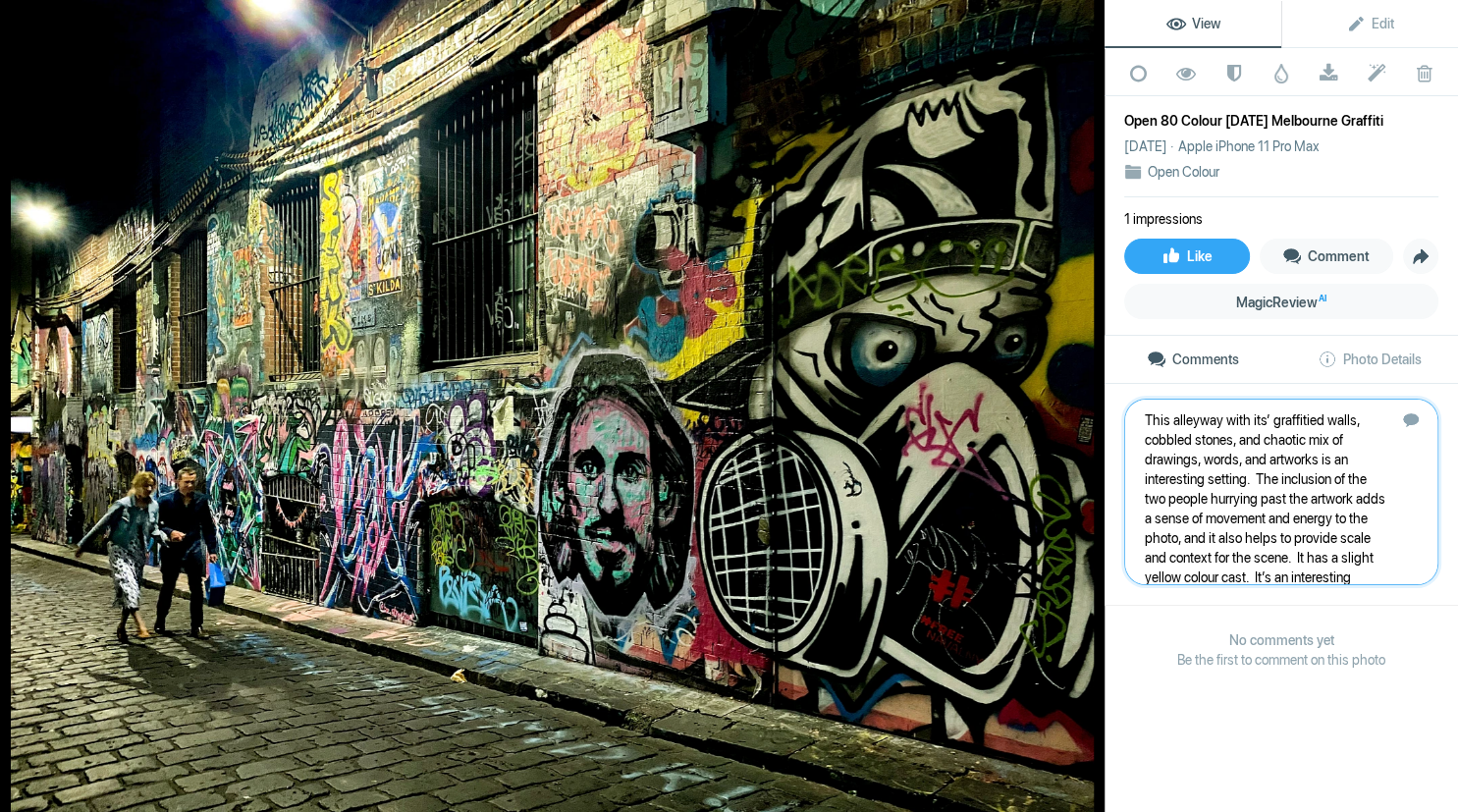 scroll, scrollTop: 60, scrollLeft: 0, axis: vertical 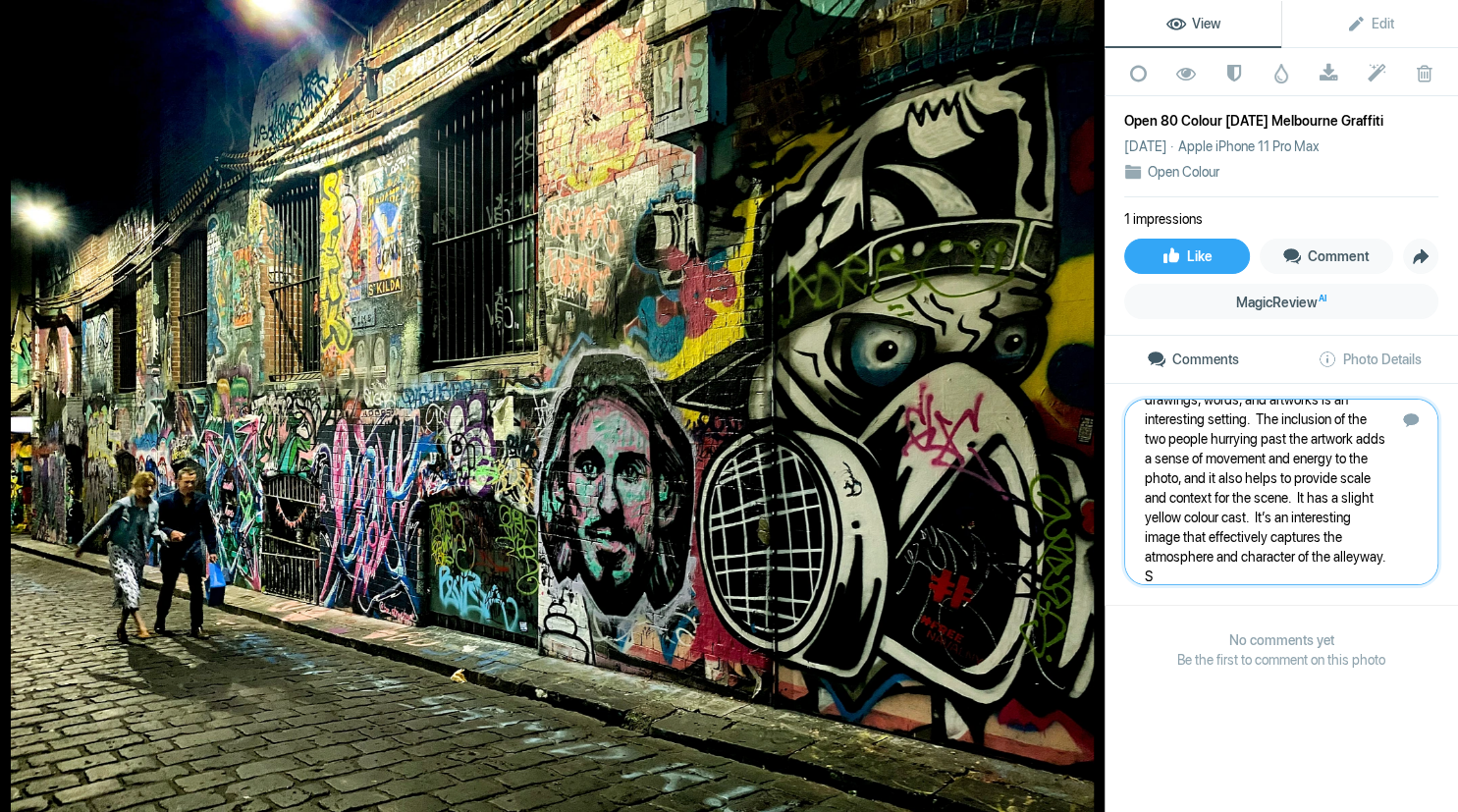 type 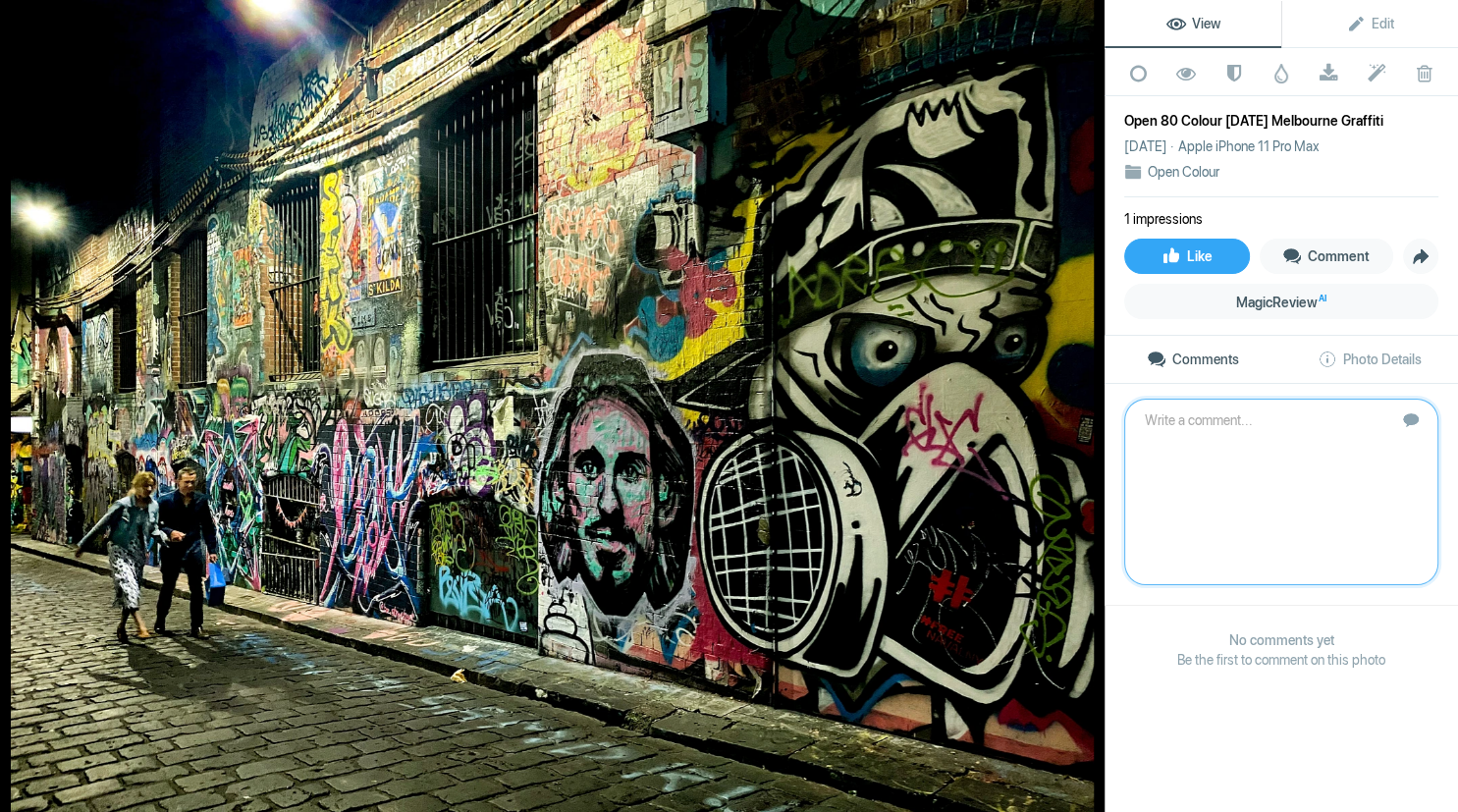scroll, scrollTop: 0, scrollLeft: 0, axis: both 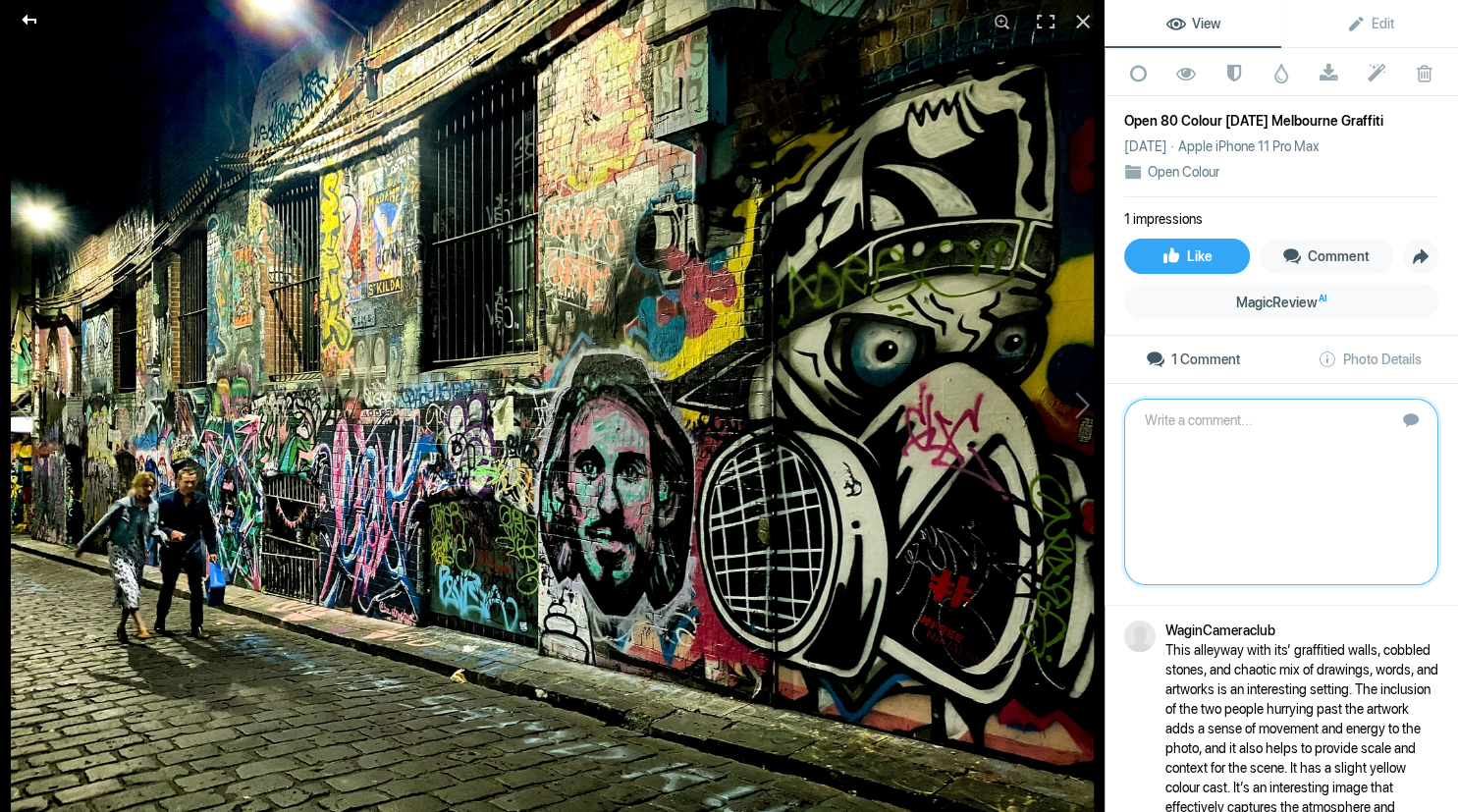 click 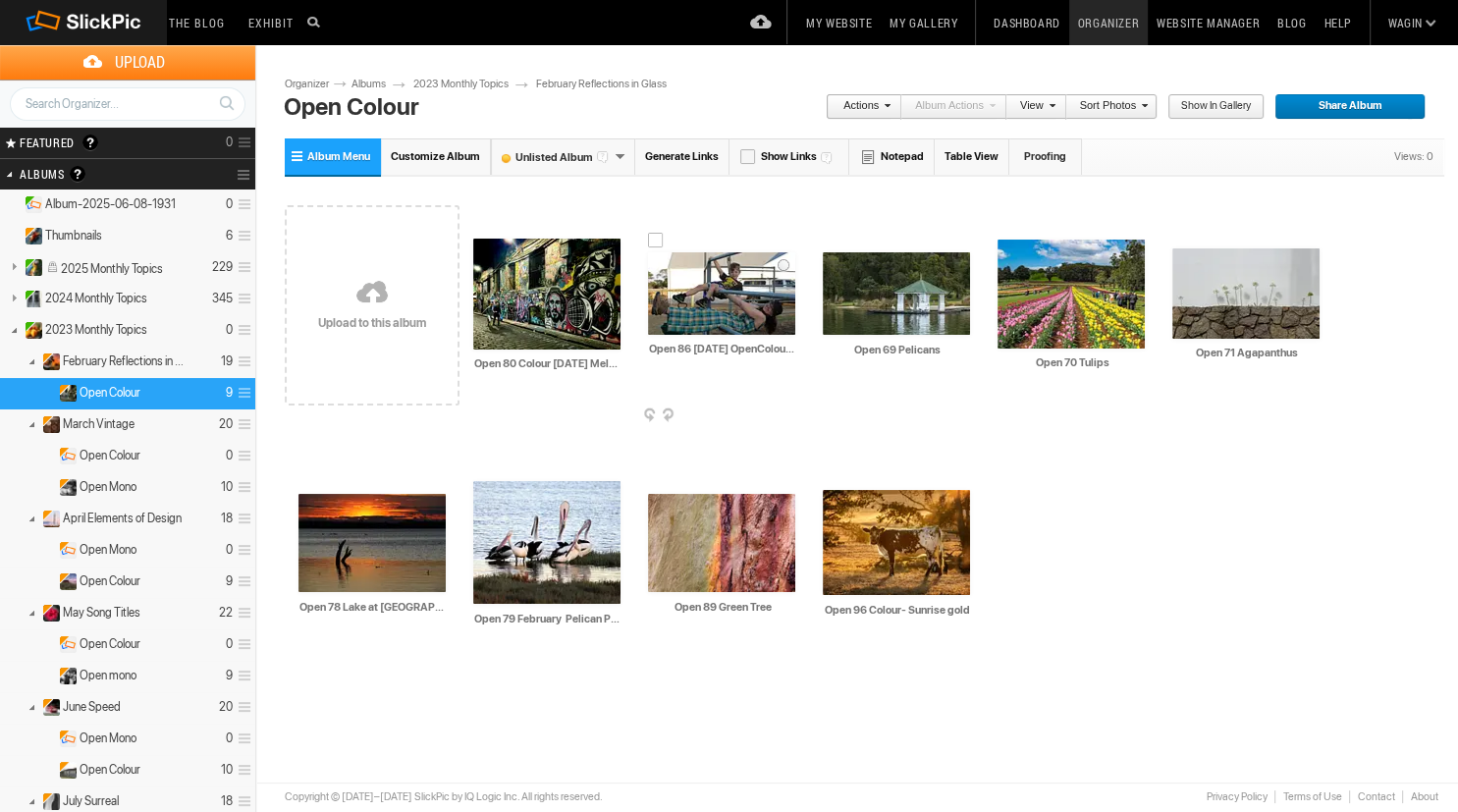 click at bounding box center [722, 294] 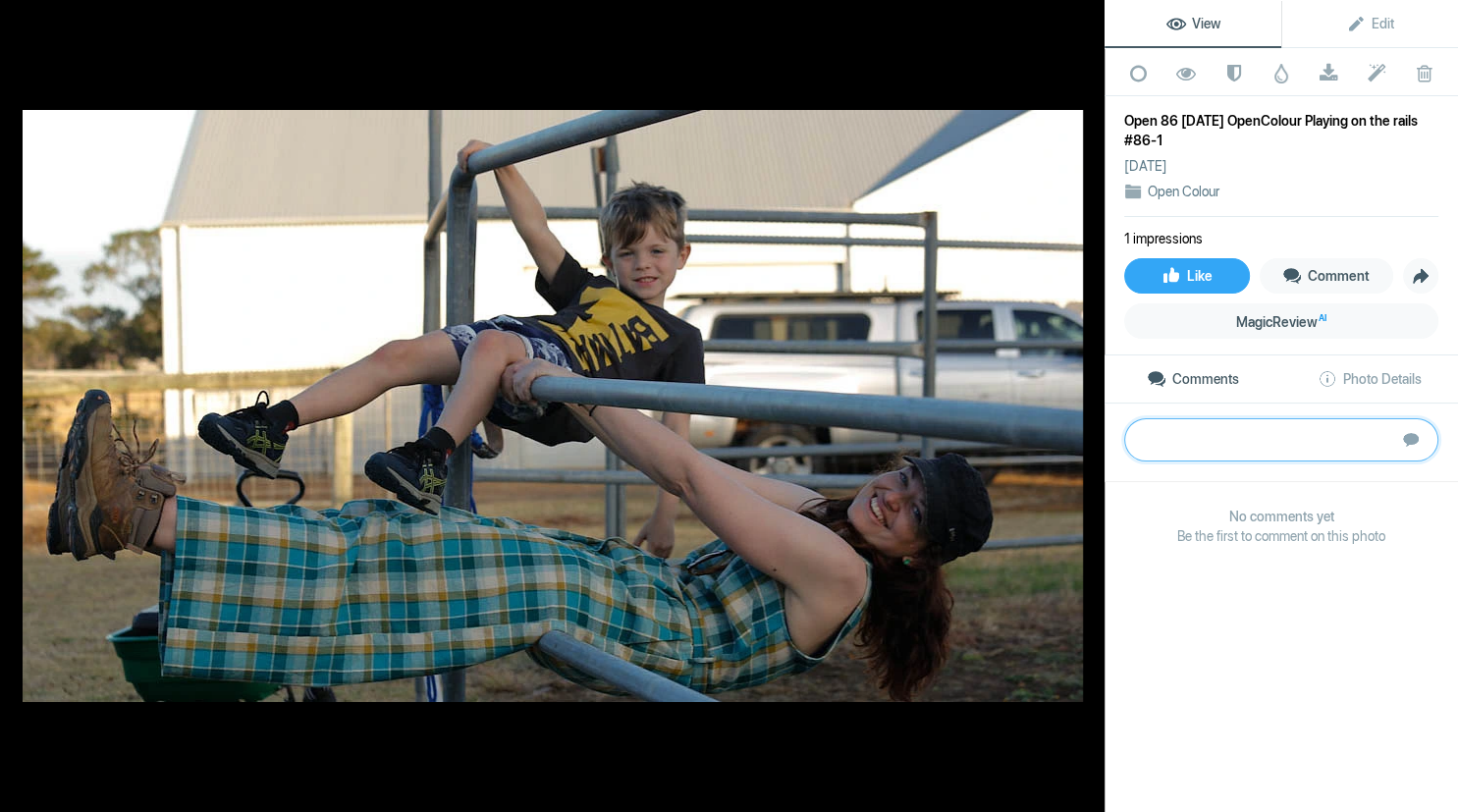 paste on "While there are some technical weaknesses in this image, the message here is strong, hence the award.  The use of leading lines to surround and direct the viewer's eye towards the subjects is a powerful compositional technique that can help to create a sense of depth in an image.  The two young people swinging between the rails of a fence, with the smaller child in the higher space and the older girl below, creates a sense of playfulness and youthful energy.  The engagement between the photographer and the subjects, as evidenced by their eye contact and genuine smiles, adds a personal element to the image.  The fact that the background is bright with some obvious distractions is a drawback, as it draws the viewer's attention away from the subjects.  I would encourage the photographer to more carefully choose the background scene when shooting; or choose a wider aperture to blur; and so, reduce the distractions in the background.	B" 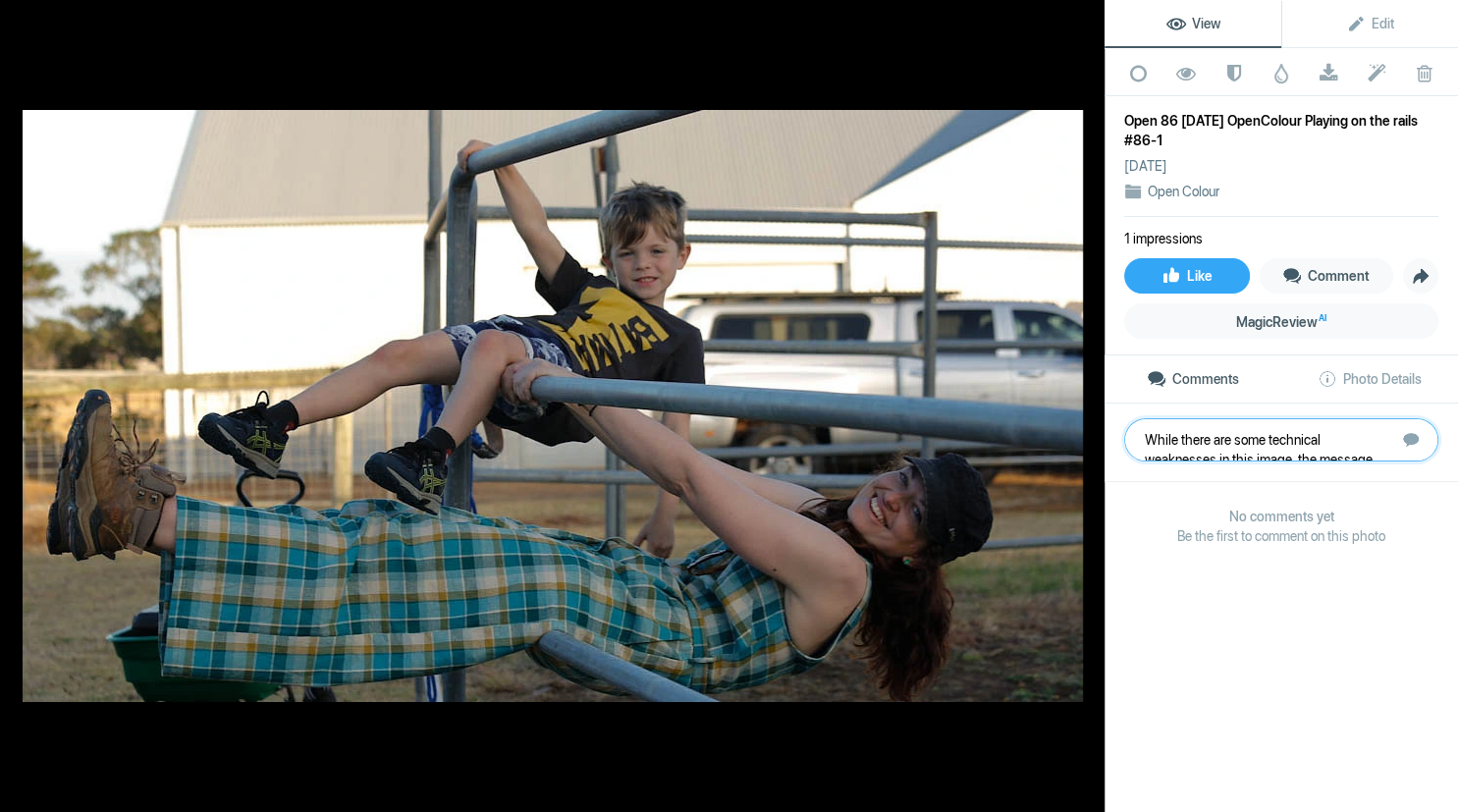 scroll, scrollTop: 315, scrollLeft: 0, axis: vertical 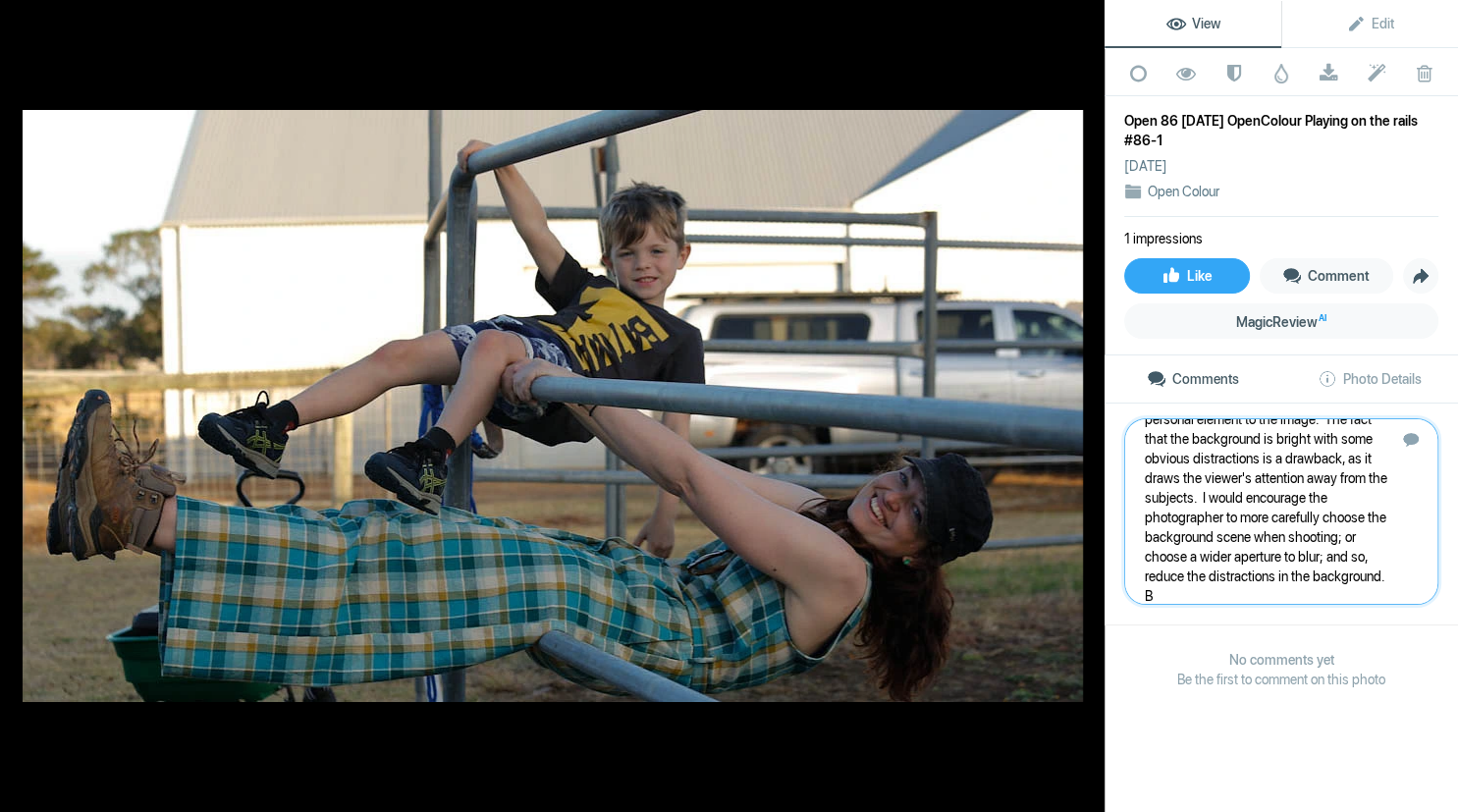 type 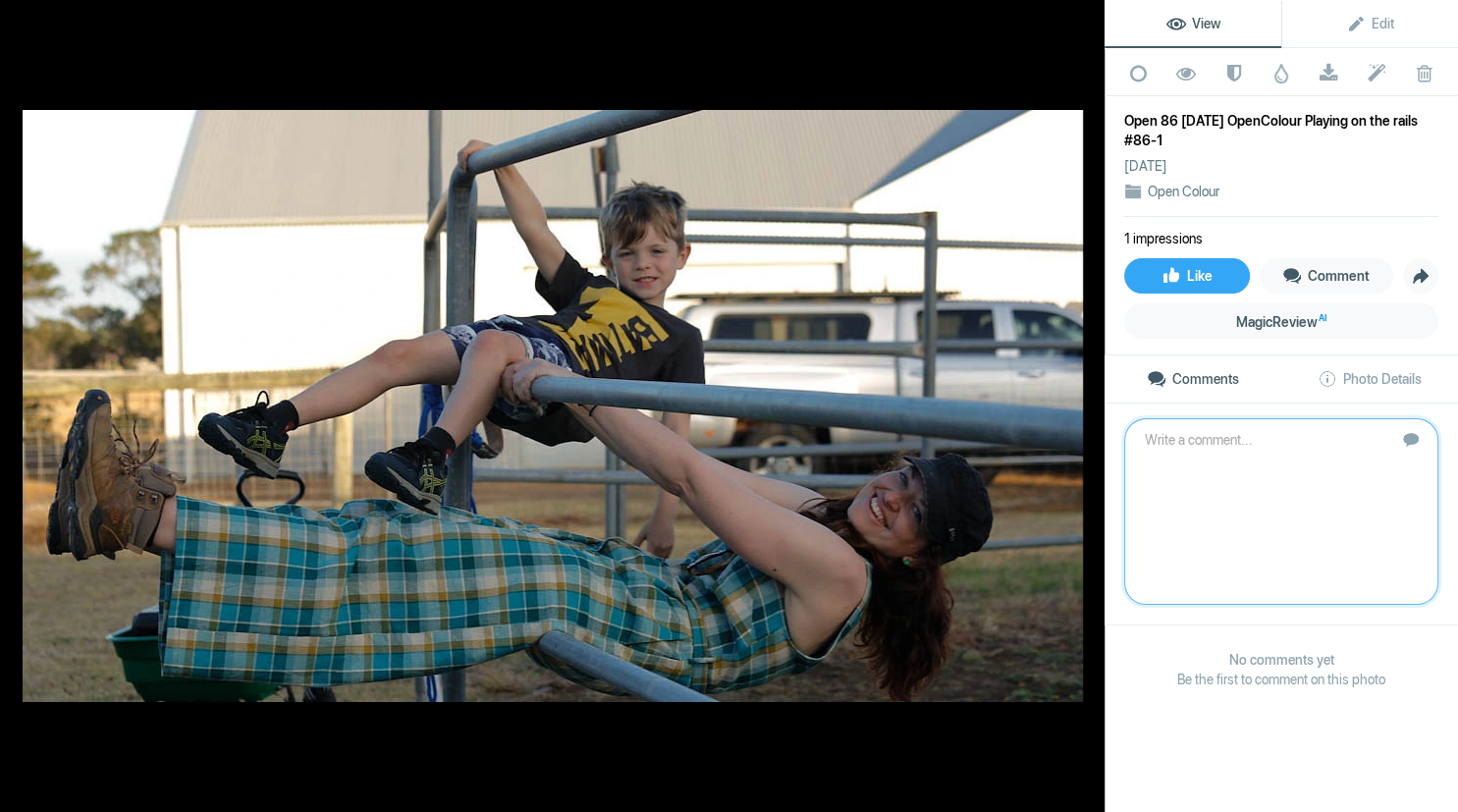scroll, scrollTop: 0, scrollLeft: 0, axis: both 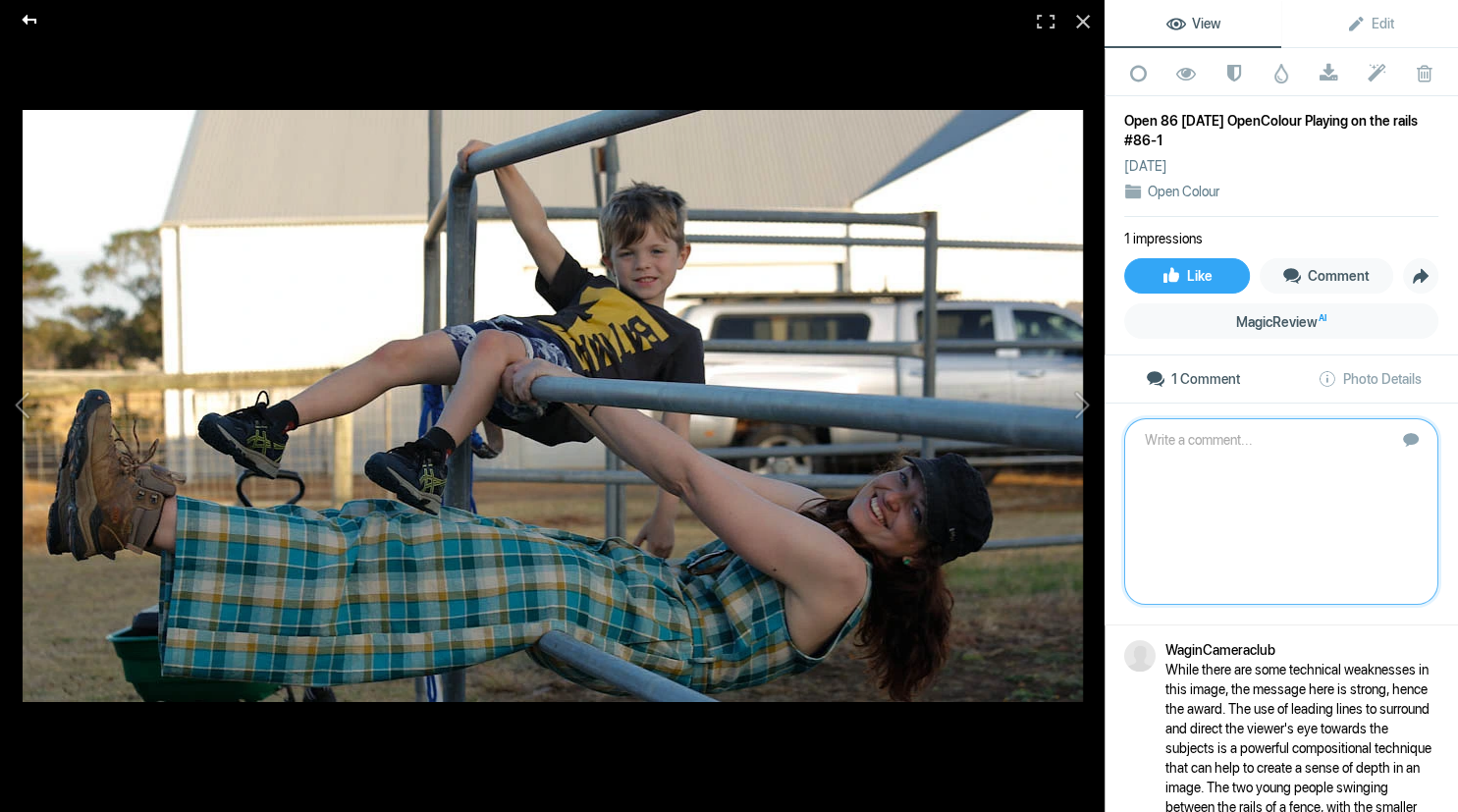 click 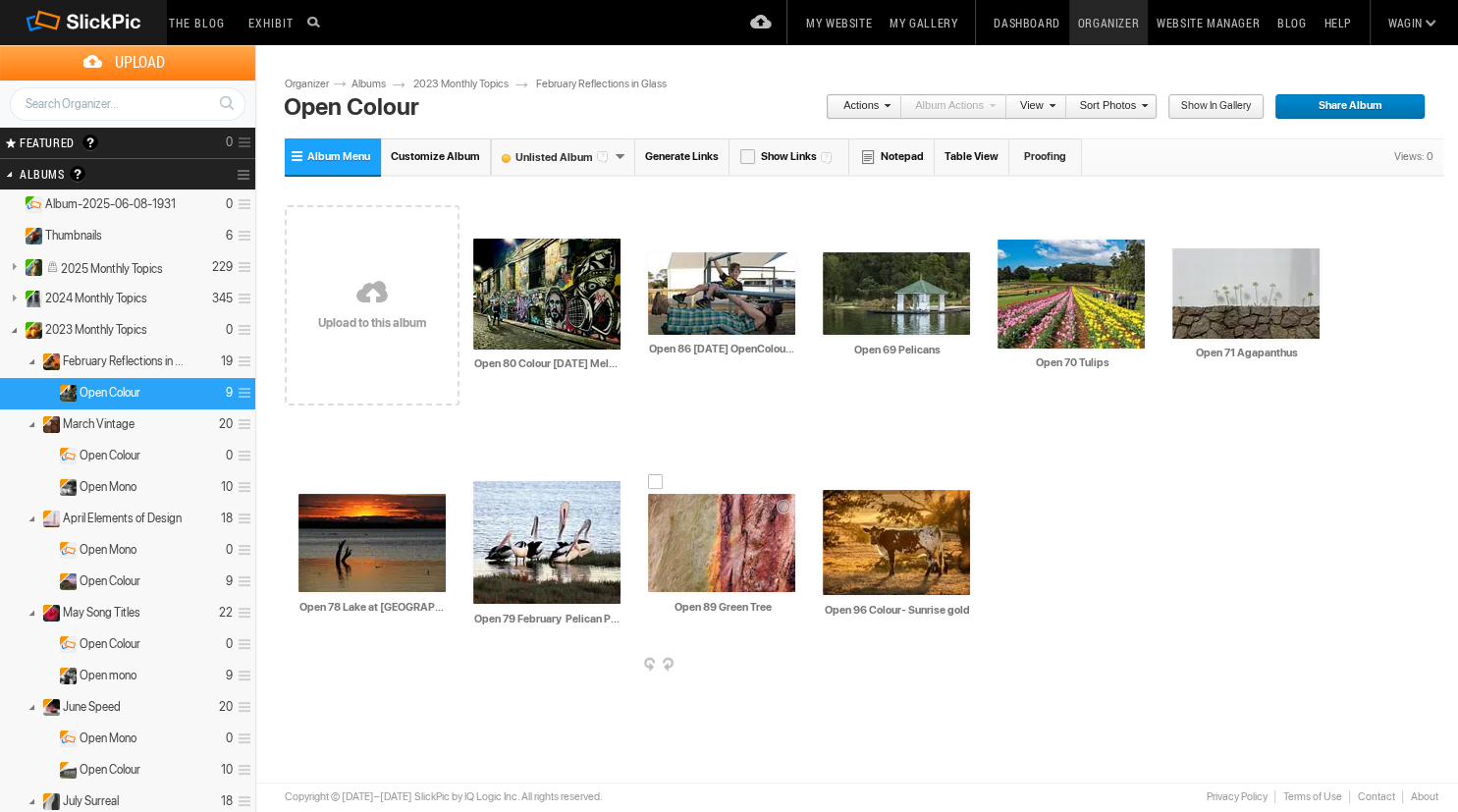 click at bounding box center [722, 543] 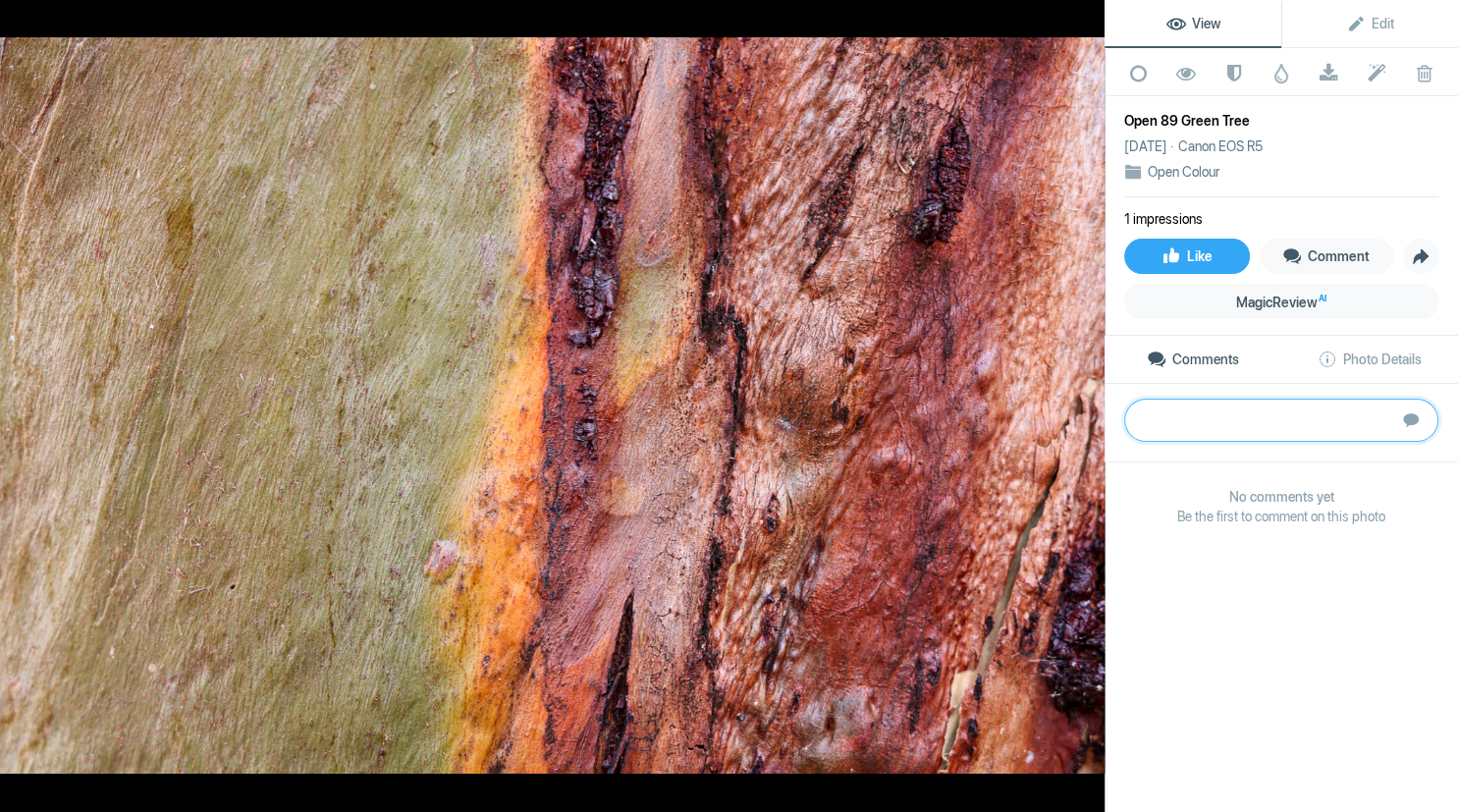 paste on "The fact that the photo initially looks like an aerial view, but is actually a close-up of a tree bark plays with the viewer's perception and creates a sense of surprise or intrigue.  The fact that the bark is split in half with different colours and textures on each side creates interesting contrast.  This is a study of contrasts, left:right, green:red, smooth:textured.  I appreciate it when photographic ‘rules’ are deliberately broken, typically this image would be split on the ‘third line’ rather than 50:50.  It could be improved by use of a light, rough vignette, and sharper focus throughout the textured areas.	B" 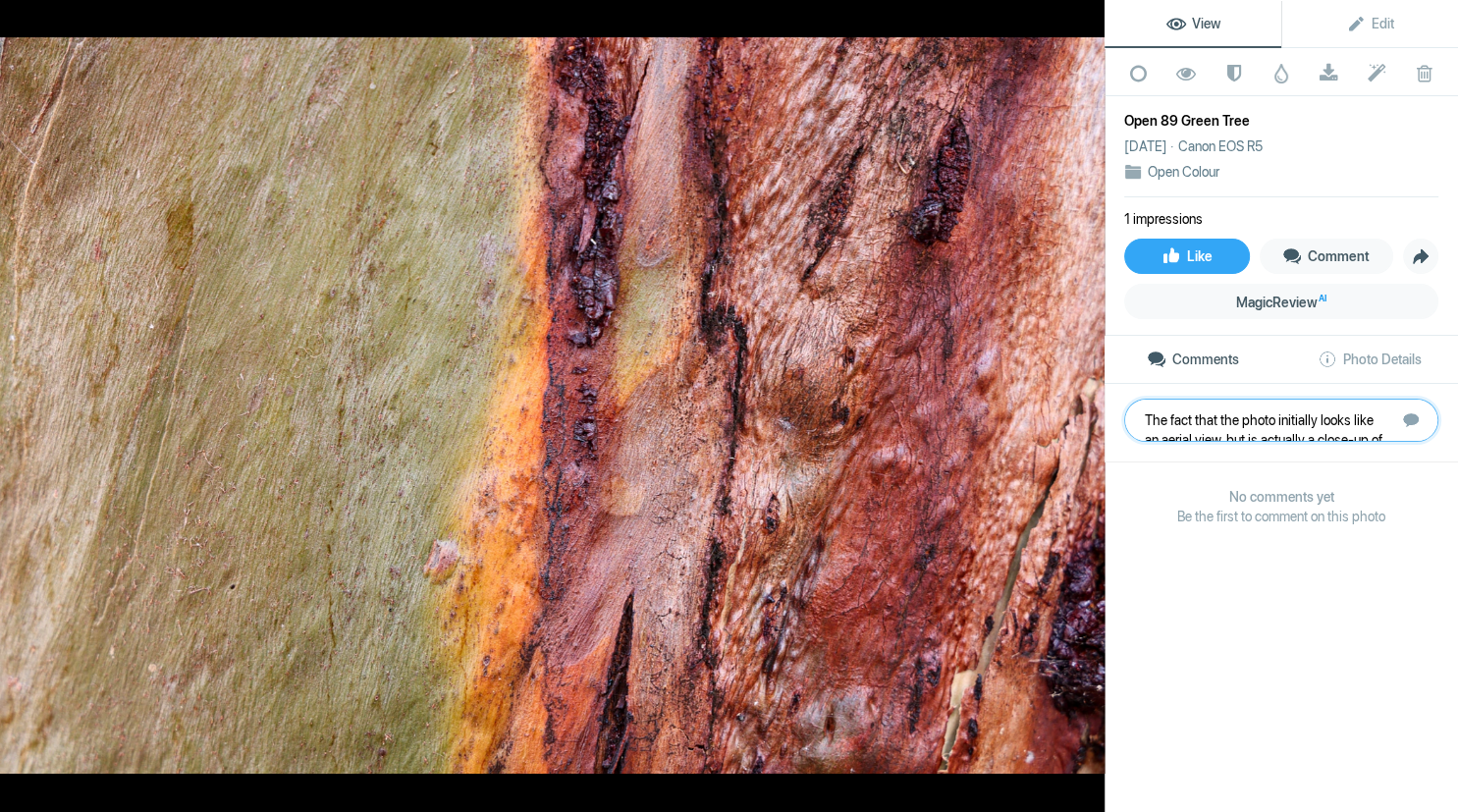 scroll, scrollTop: 119, scrollLeft: 0, axis: vertical 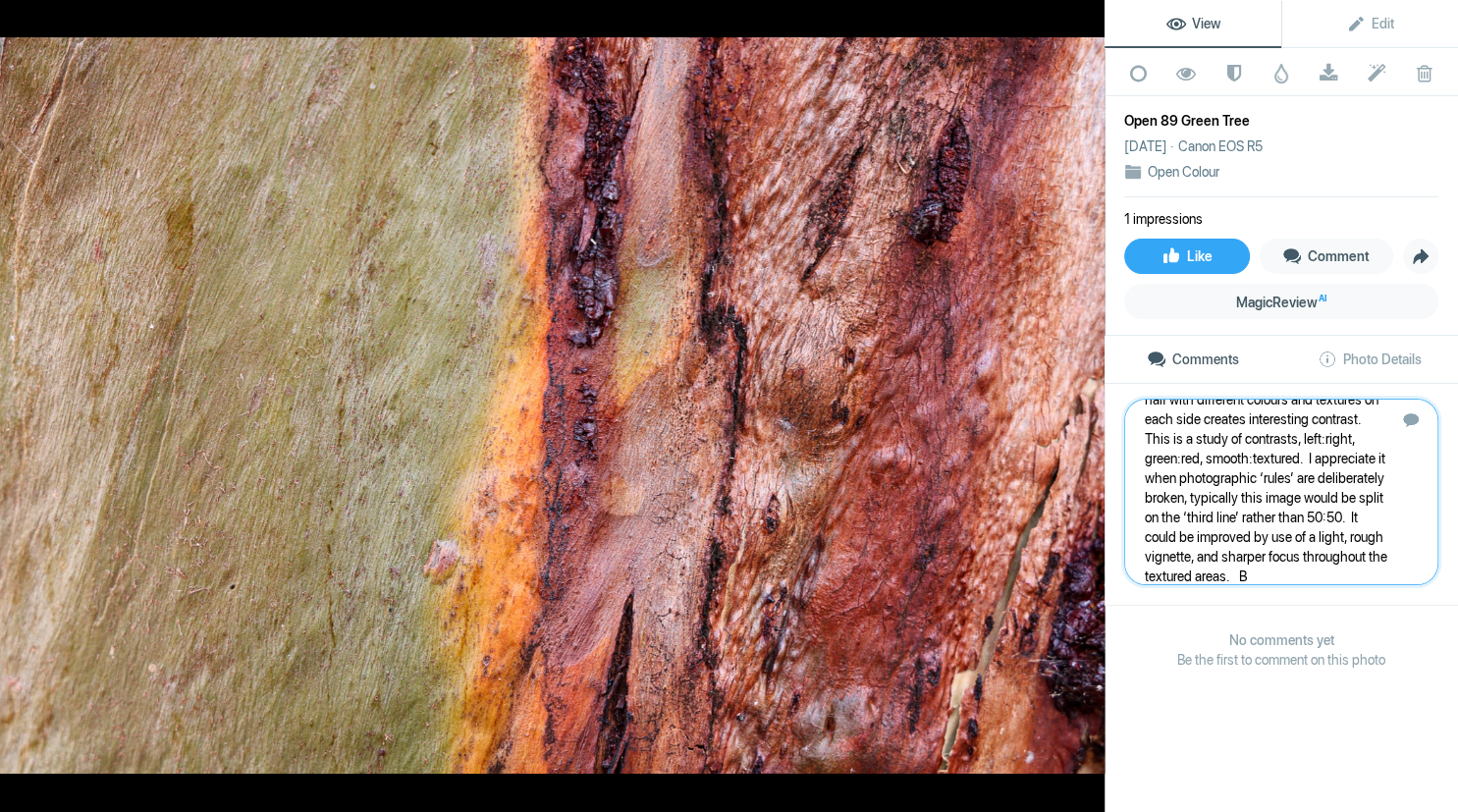 type 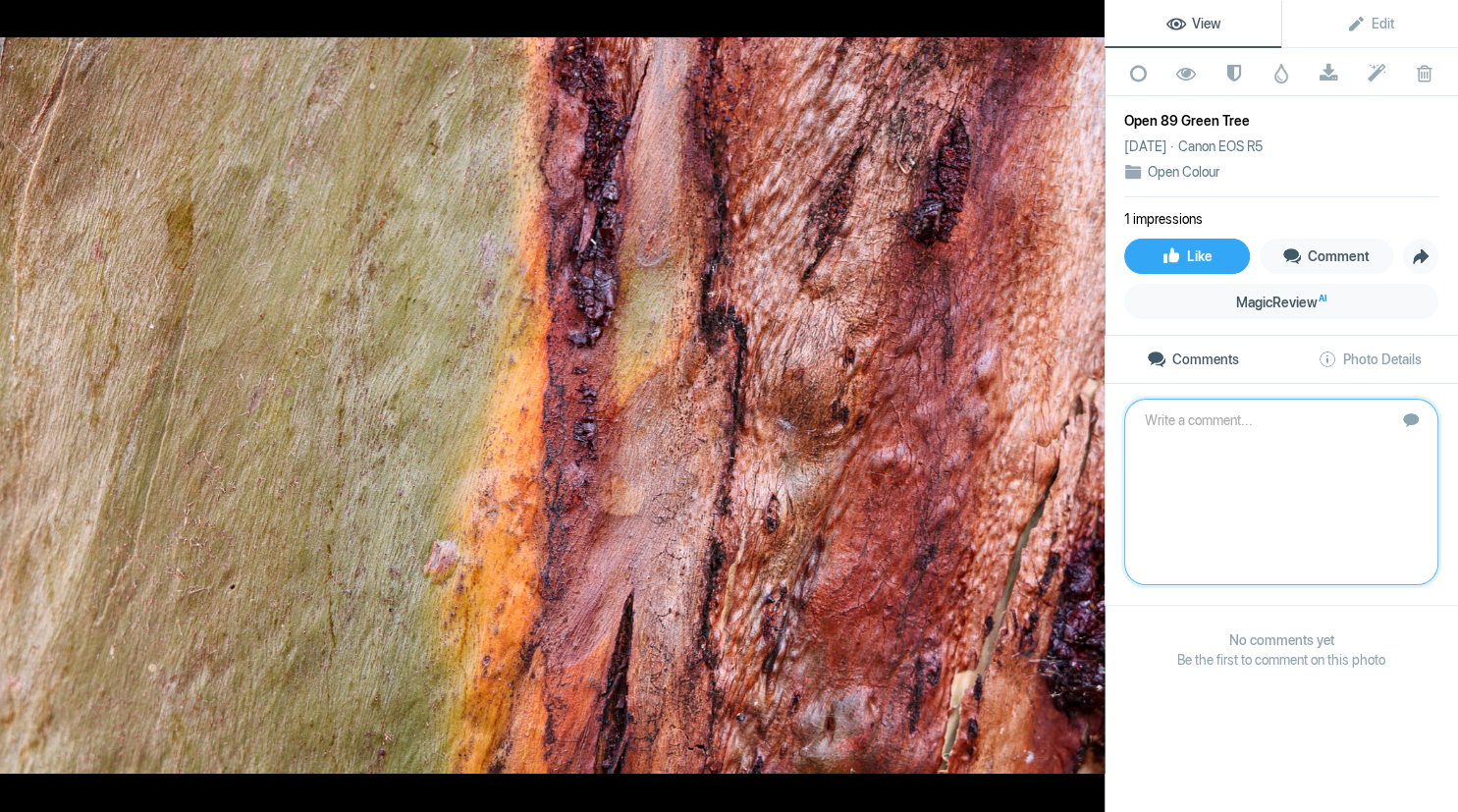 scroll, scrollTop: 0, scrollLeft: 0, axis: both 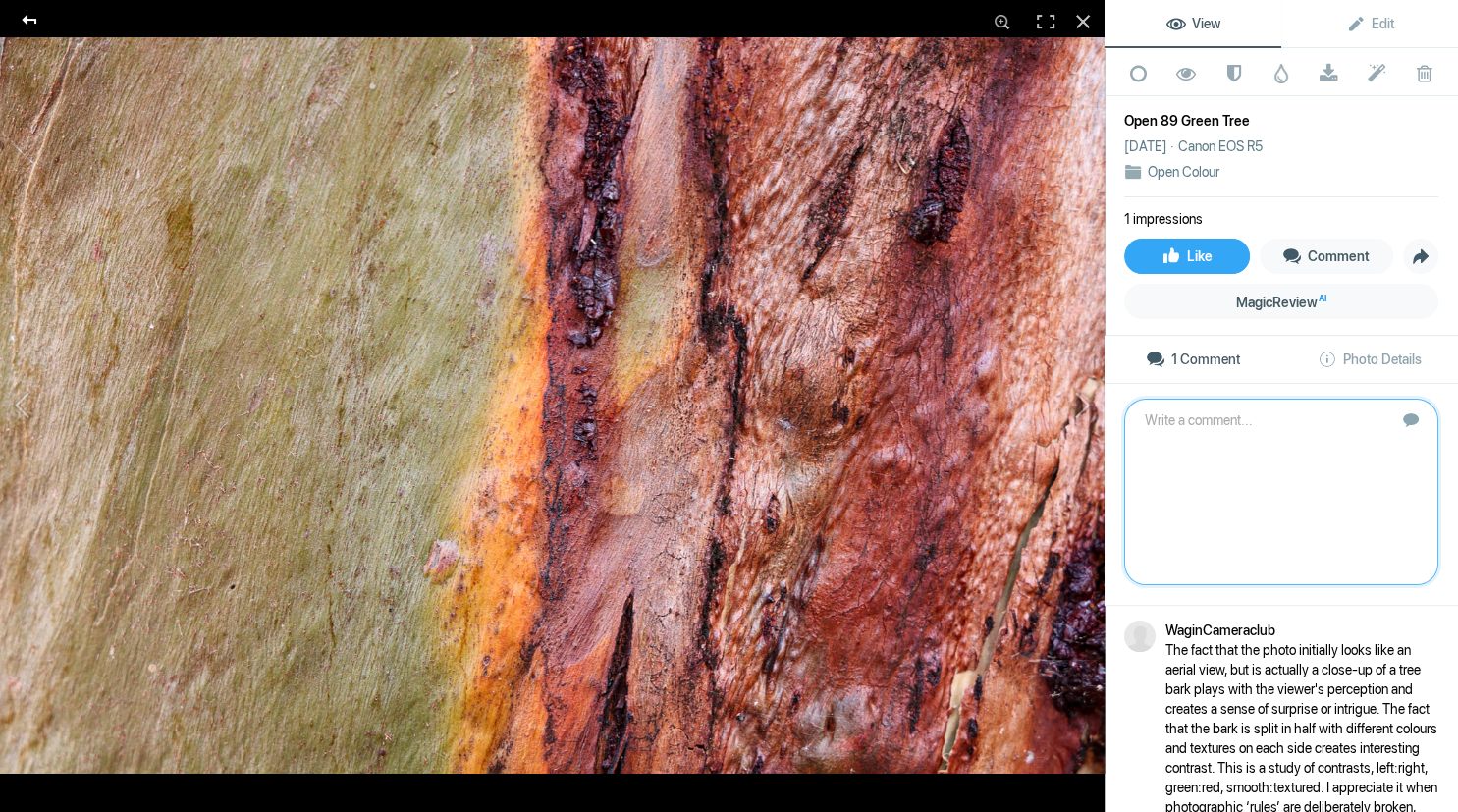 click 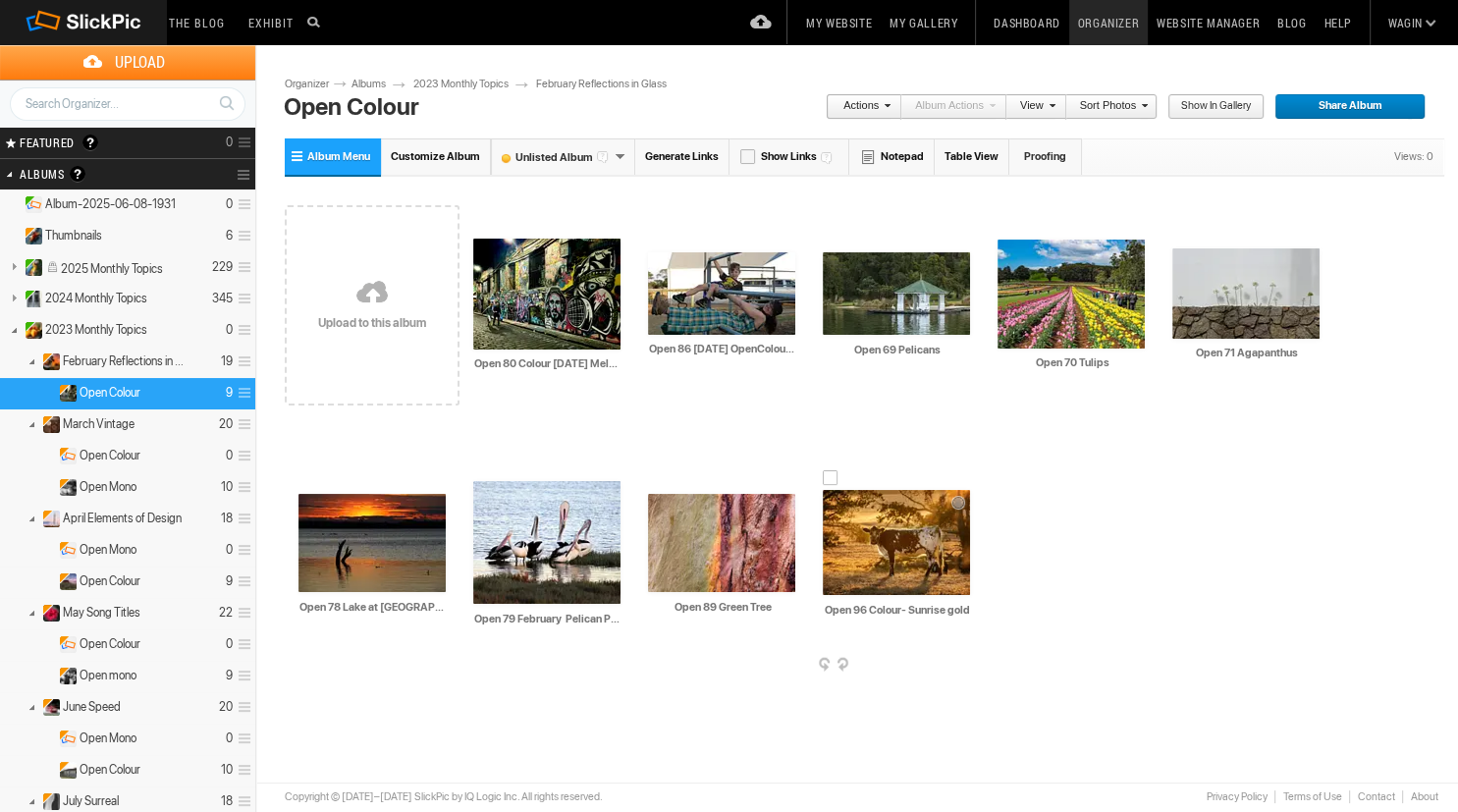 click at bounding box center (896, 542) 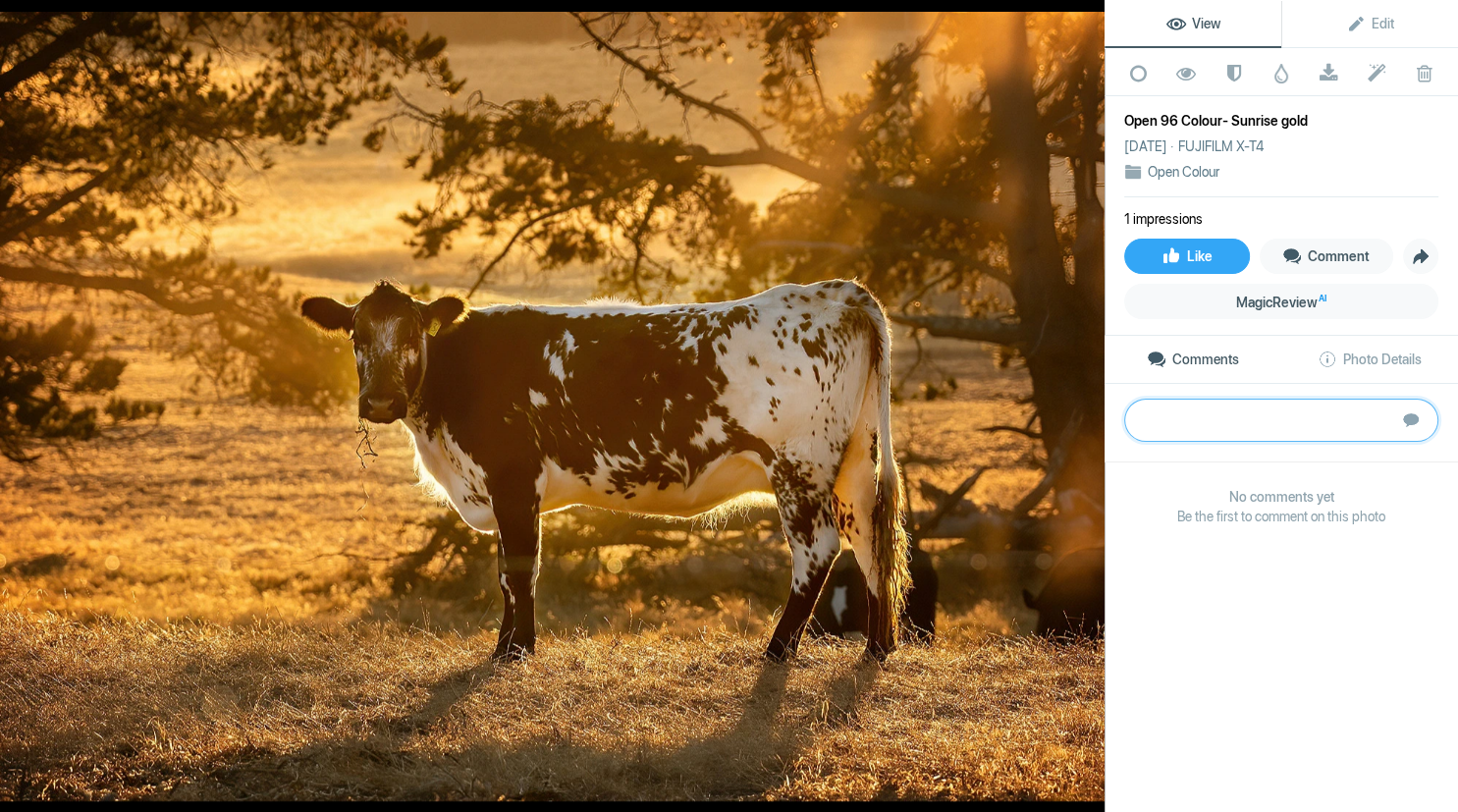 paste on "The use of backlighting from the setting or rising sun creates a dramatic and striking effect, especially with the sun rays floating over the image.  The fact that the cow is looking directly towards the photographer gives us a sense of connection and engagement between the subject and the viewer.  The dreamy quality created by the sun rays can add a sense of warmth and nostalgia to the image.  It's important to address distractions in the image, such as the "something" dangling from the cow's mouth, which can draw the viewer's attention away from the main subject.  Ensuring that the head and eyes of the subject are well exposed and clear is crucial in portraiture, whether it's of an animal or a human.  Here the ‘tail-end’ of the animal is better exposed, sharper and clearer than the ‘head-end’, giving room for improvement.	B" 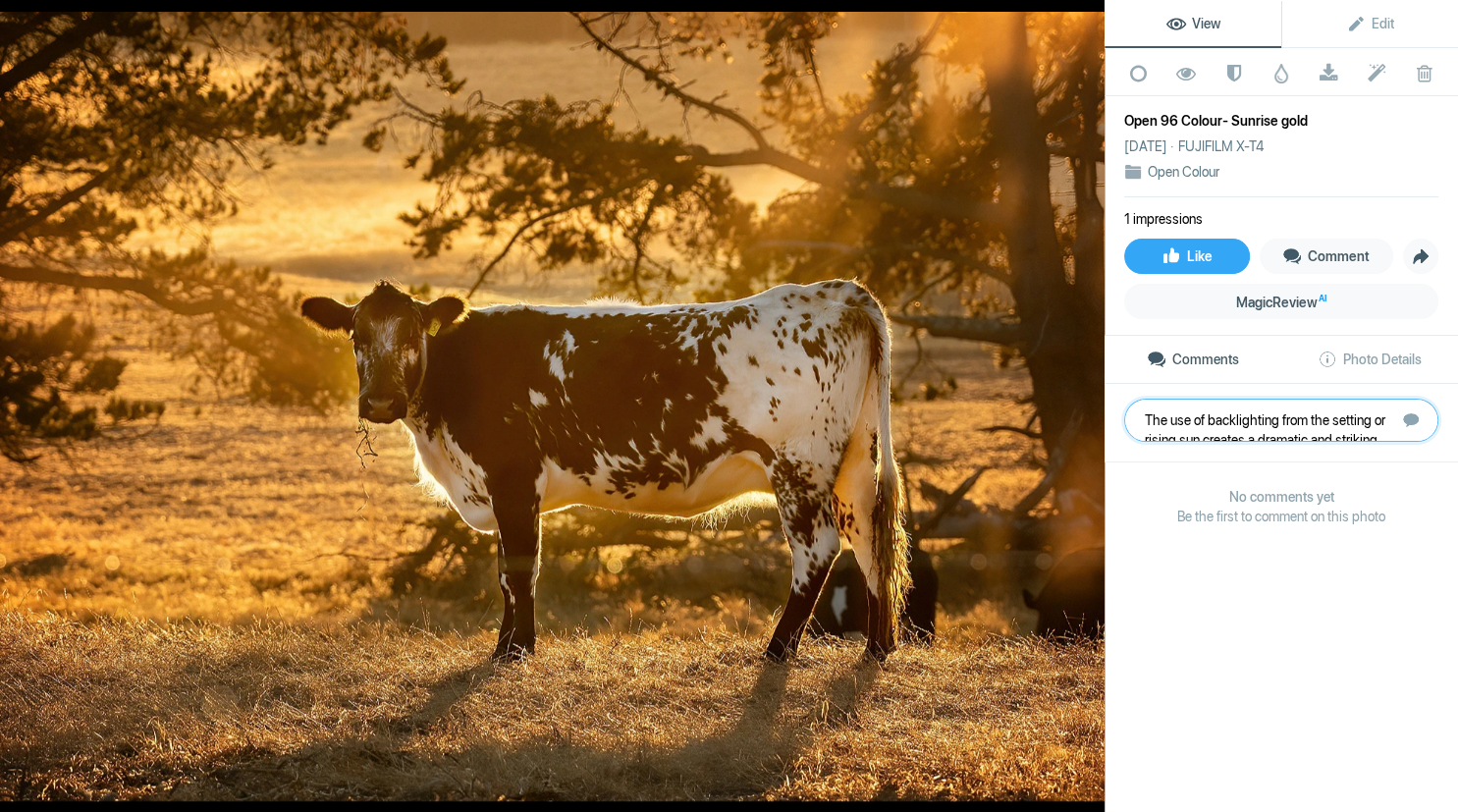 scroll, scrollTop: 237, scrollLeft: 0, axis: vertical 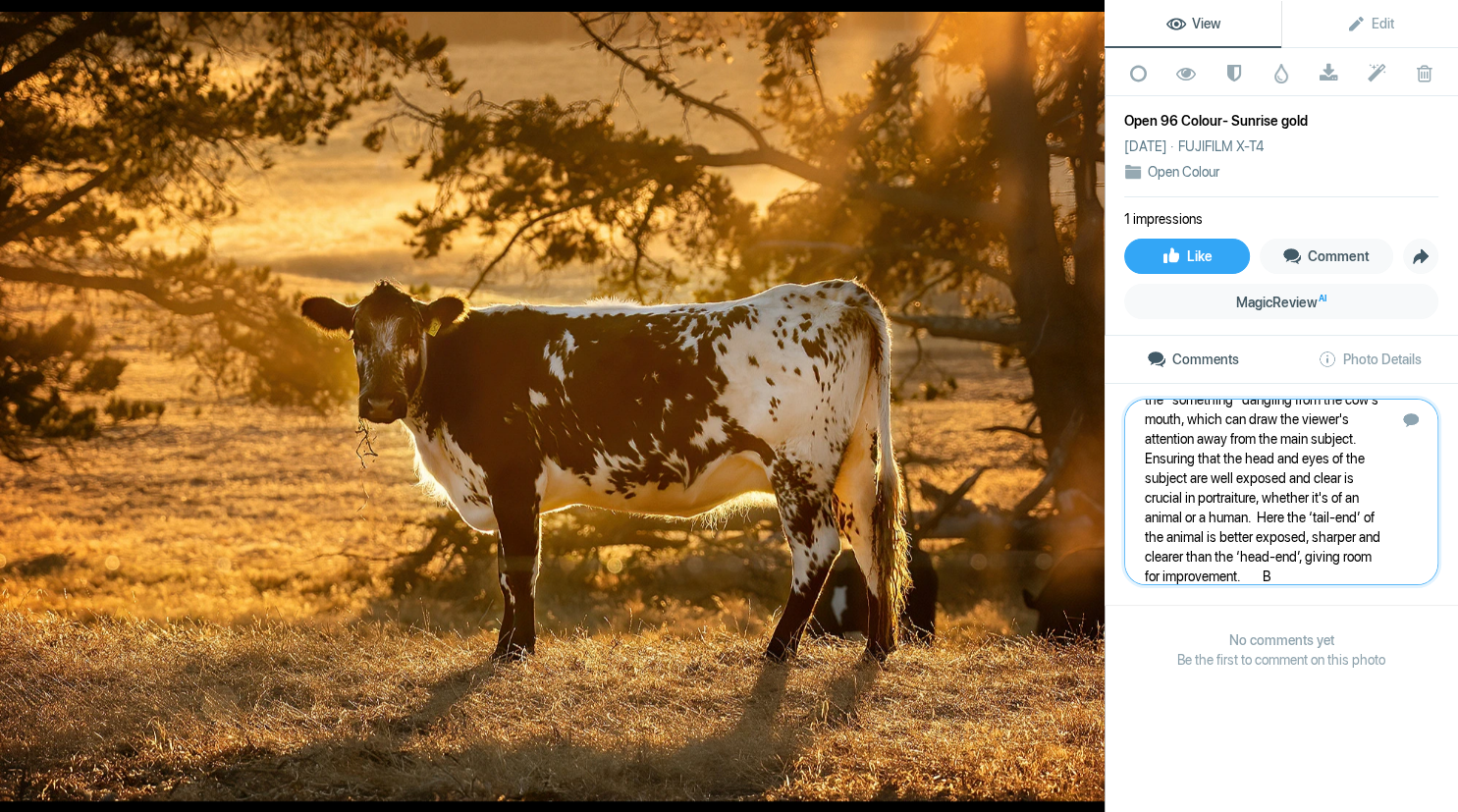 type 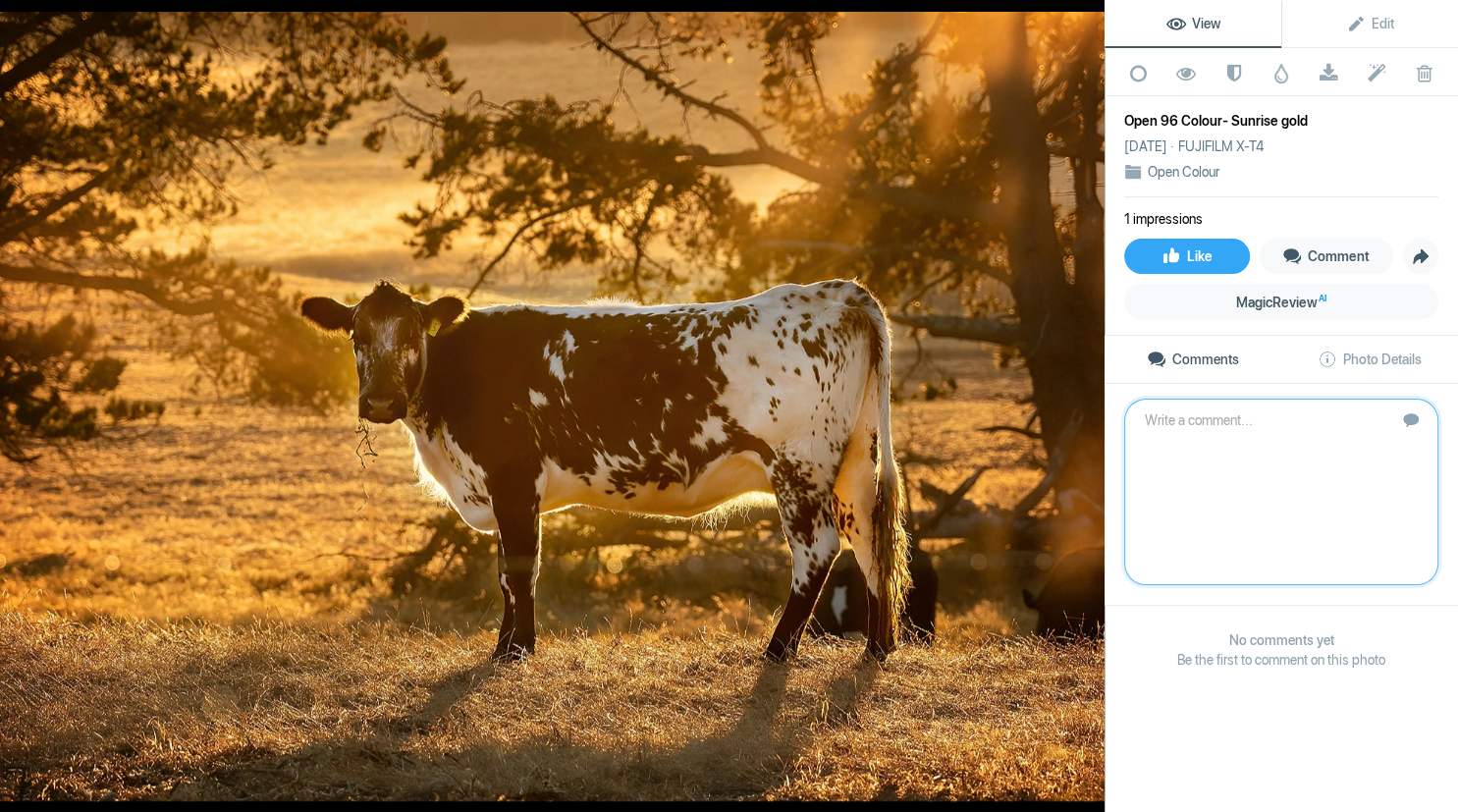 scroll, scrollTop: 0, scrollLeft: 0, axis: both 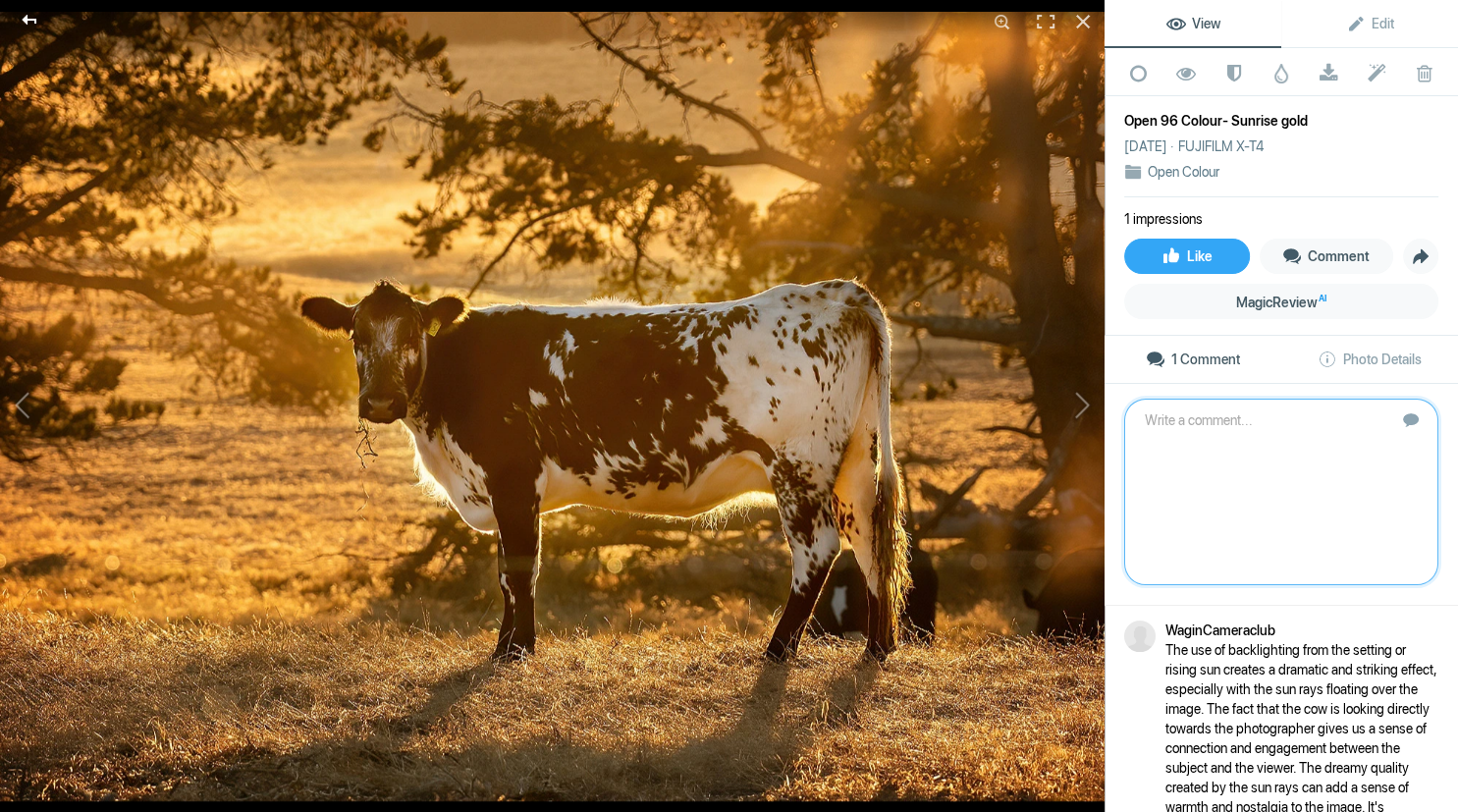 click 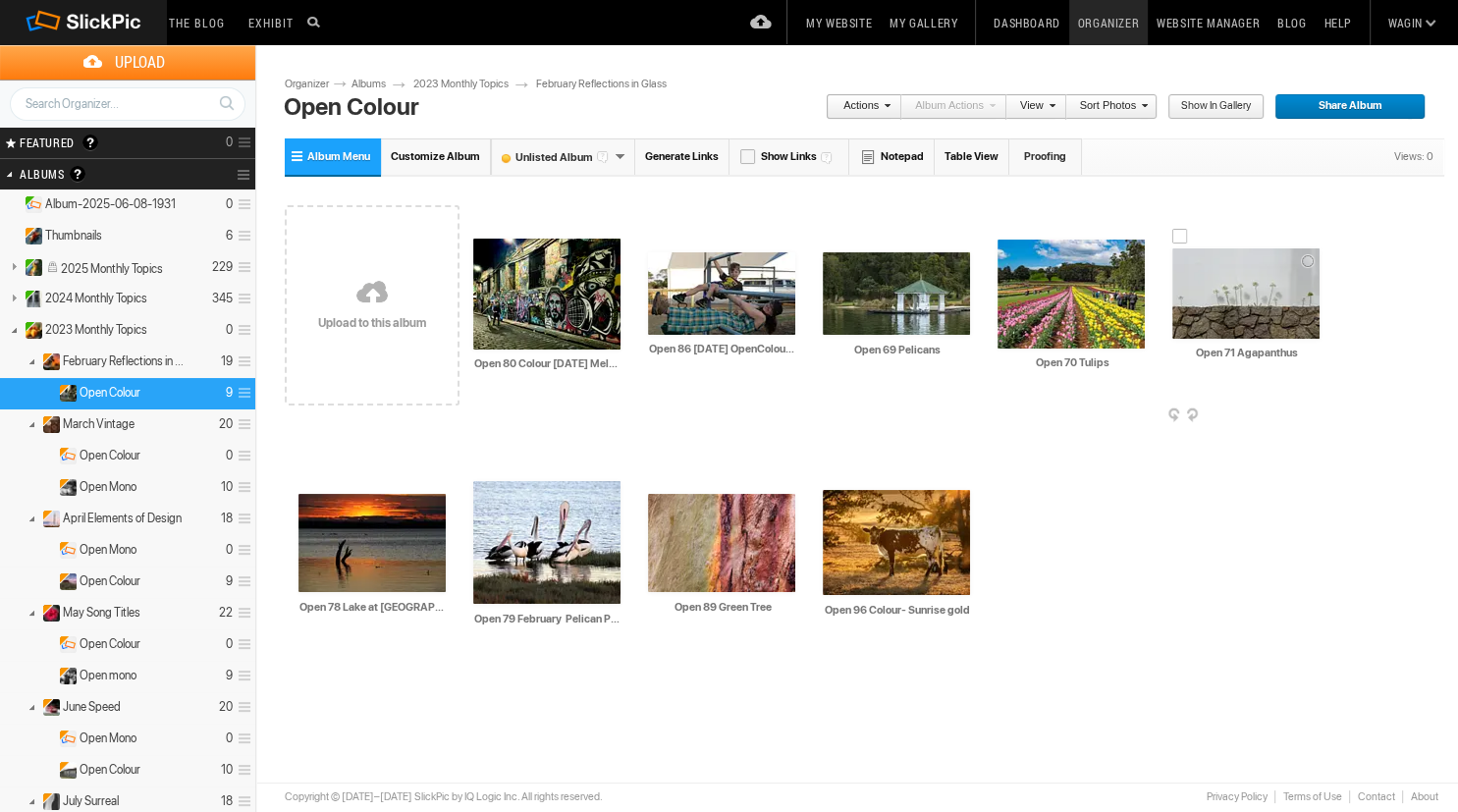 click at bounding box center [1246, 294] 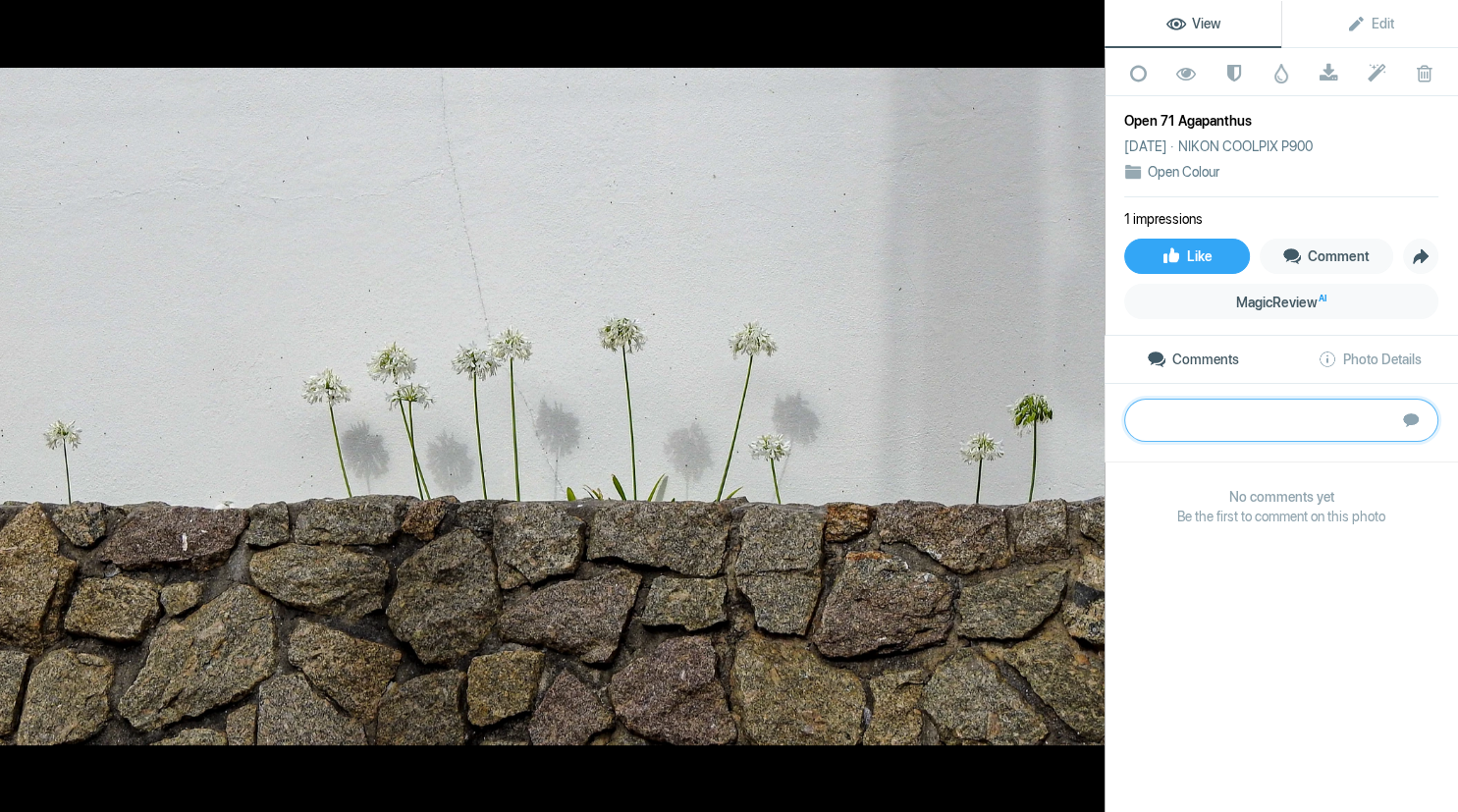 paste on "This is a photo of several white Agapanthus plants set against a white wall background.  The shadows cast by the plants are the strongest element for me, creating an interesting contrast and adding depth to the composition.  However, the distracting crack on the wall and the dense shadows on the right side of the frame take away from the overall impact of the photo.  One possible improvement could be to experiment with converting the image to black and white, which could enhance the contrast between the plants and the shadows, and eliminate distractions caused by the colours of the wall and the plants. 	B" 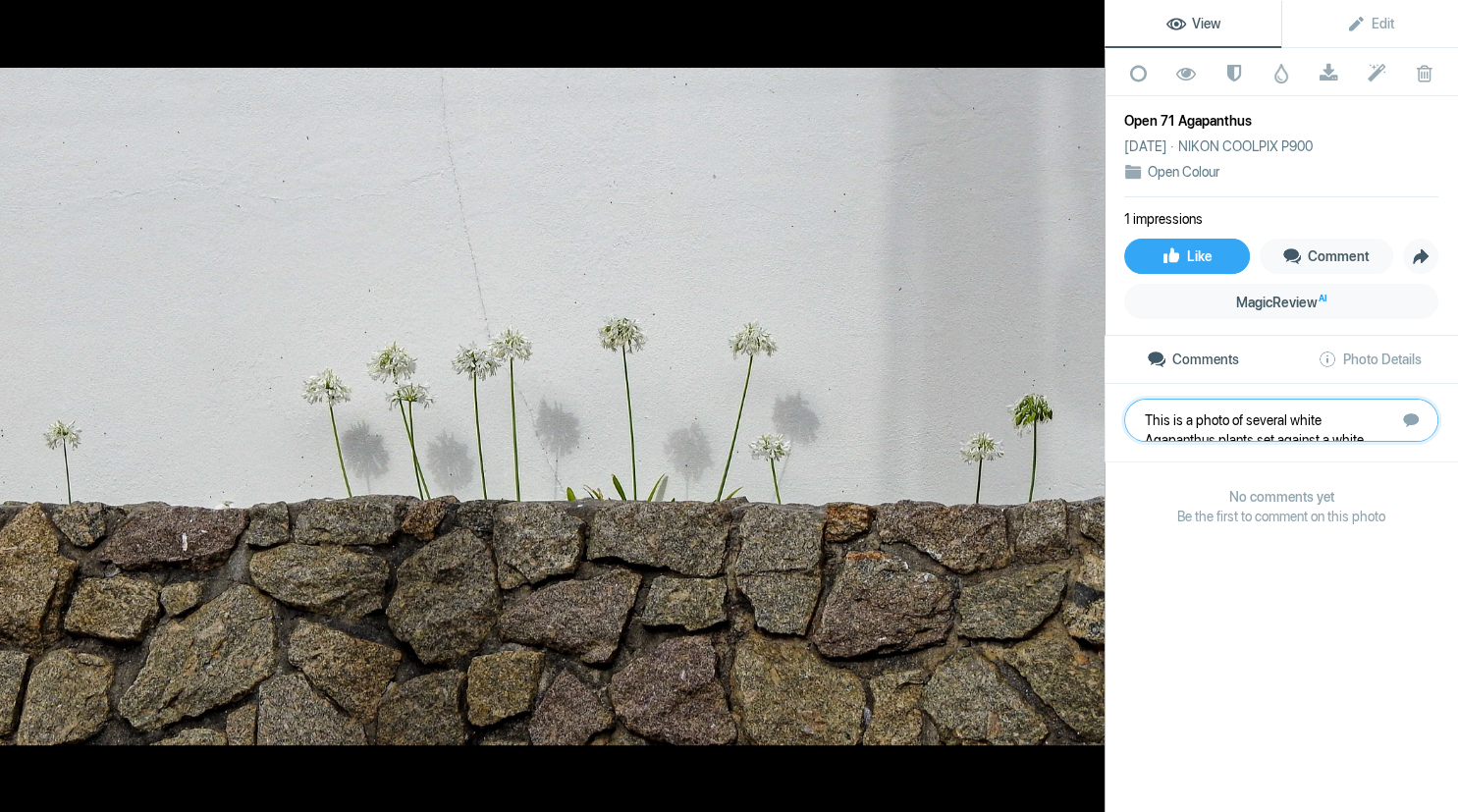 scroll, scrollTop: 138, scrollLeft: 0, axis: vertical 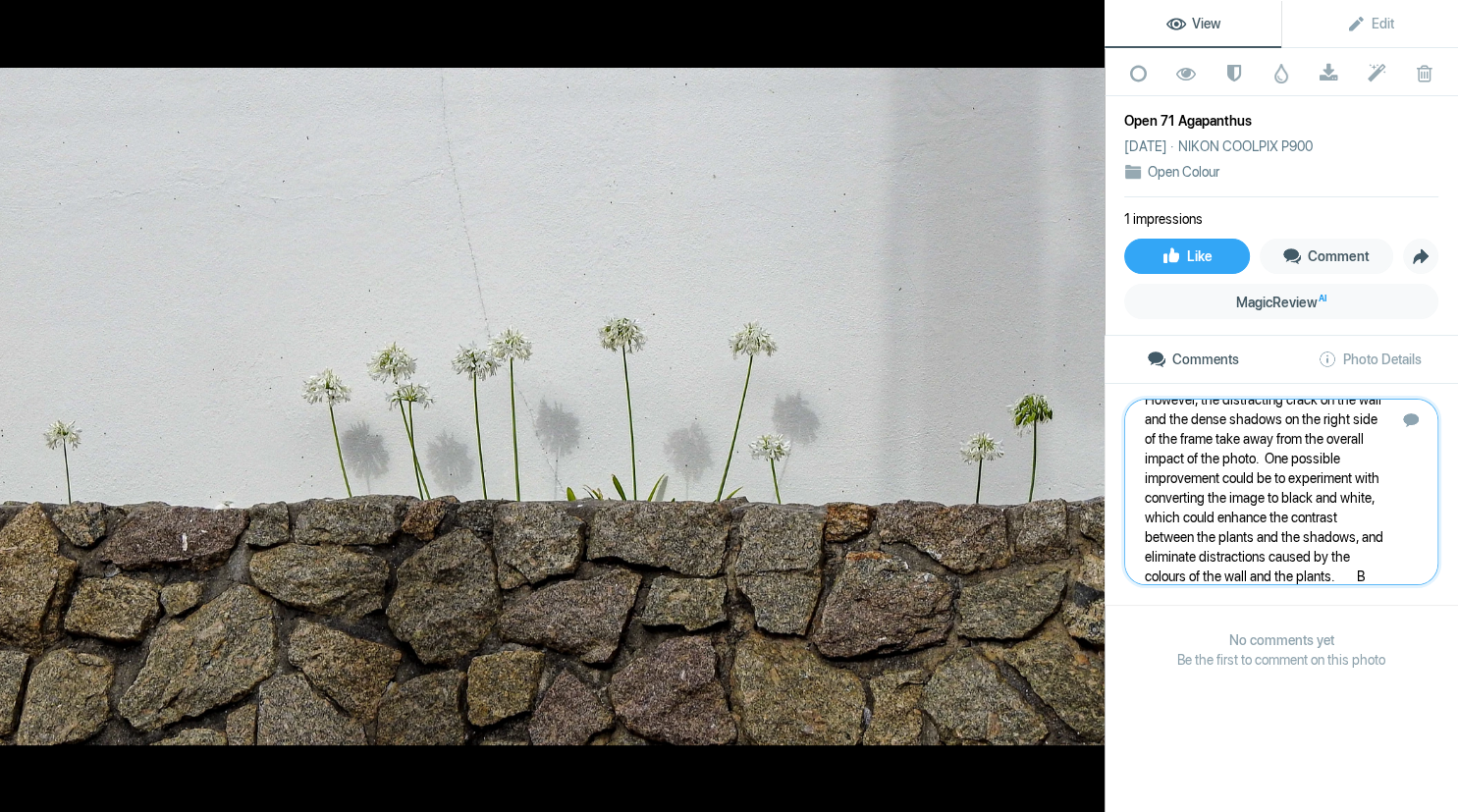 type 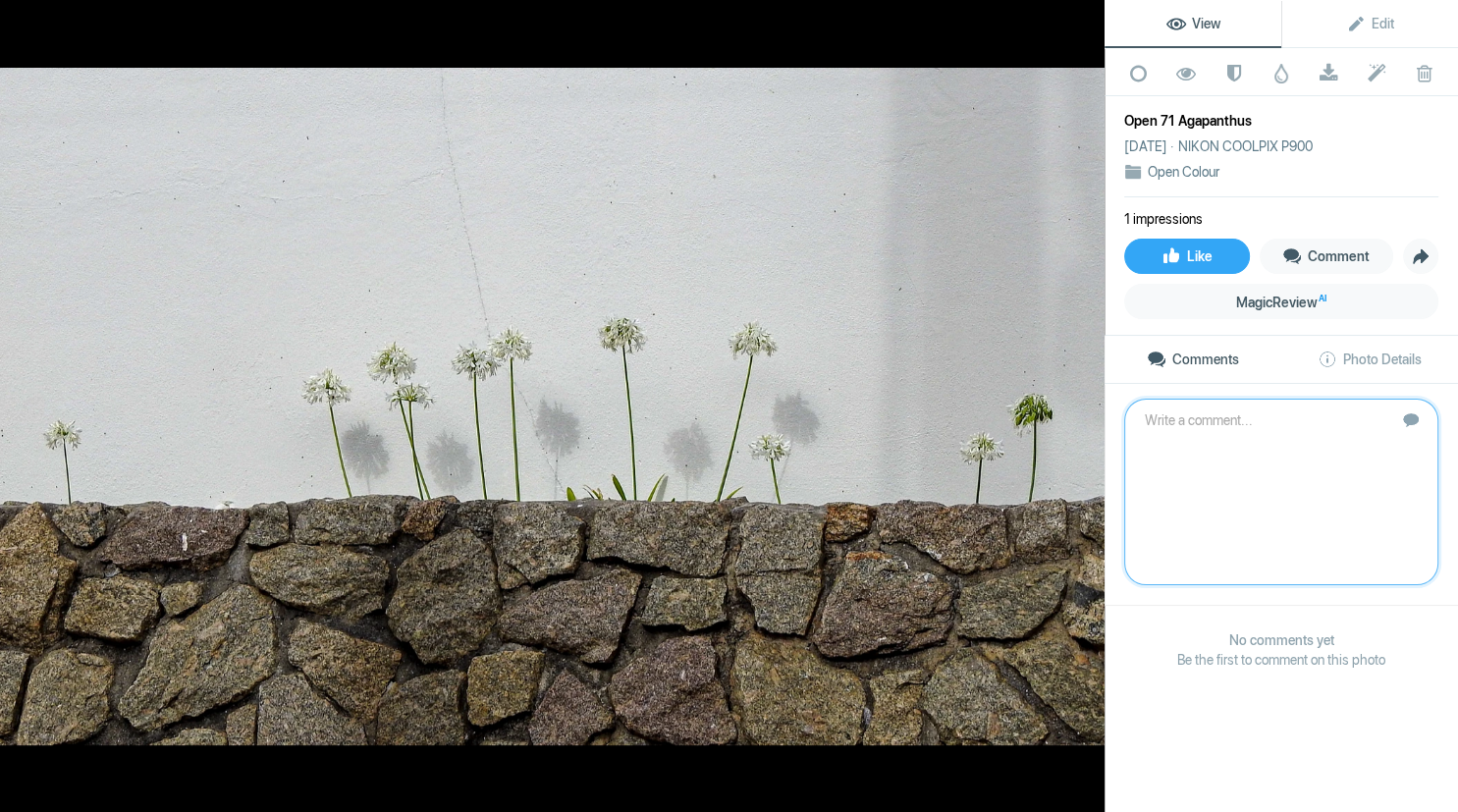 scroll, scrollTop: 0, scrollLeft: 0, axis: both 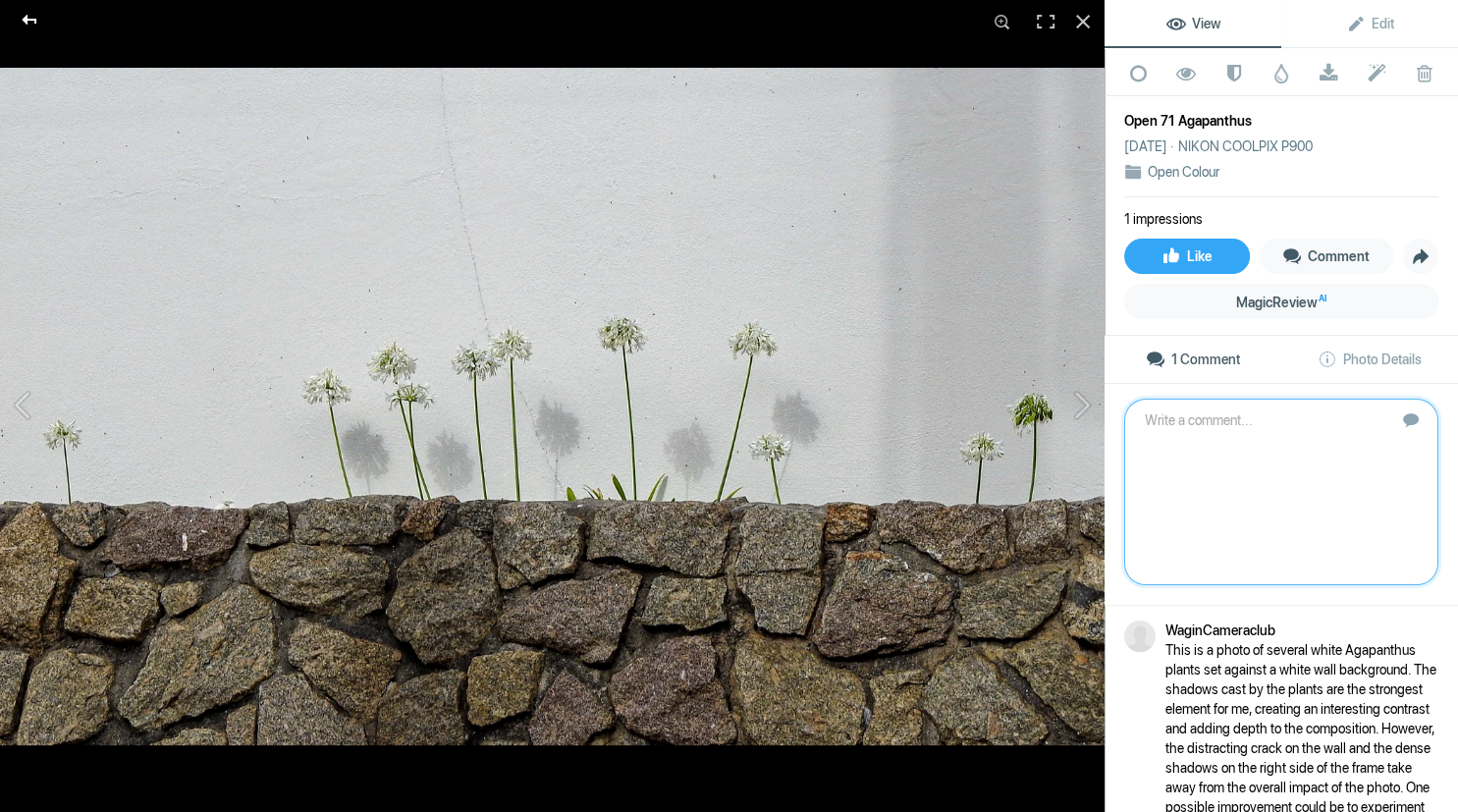 click 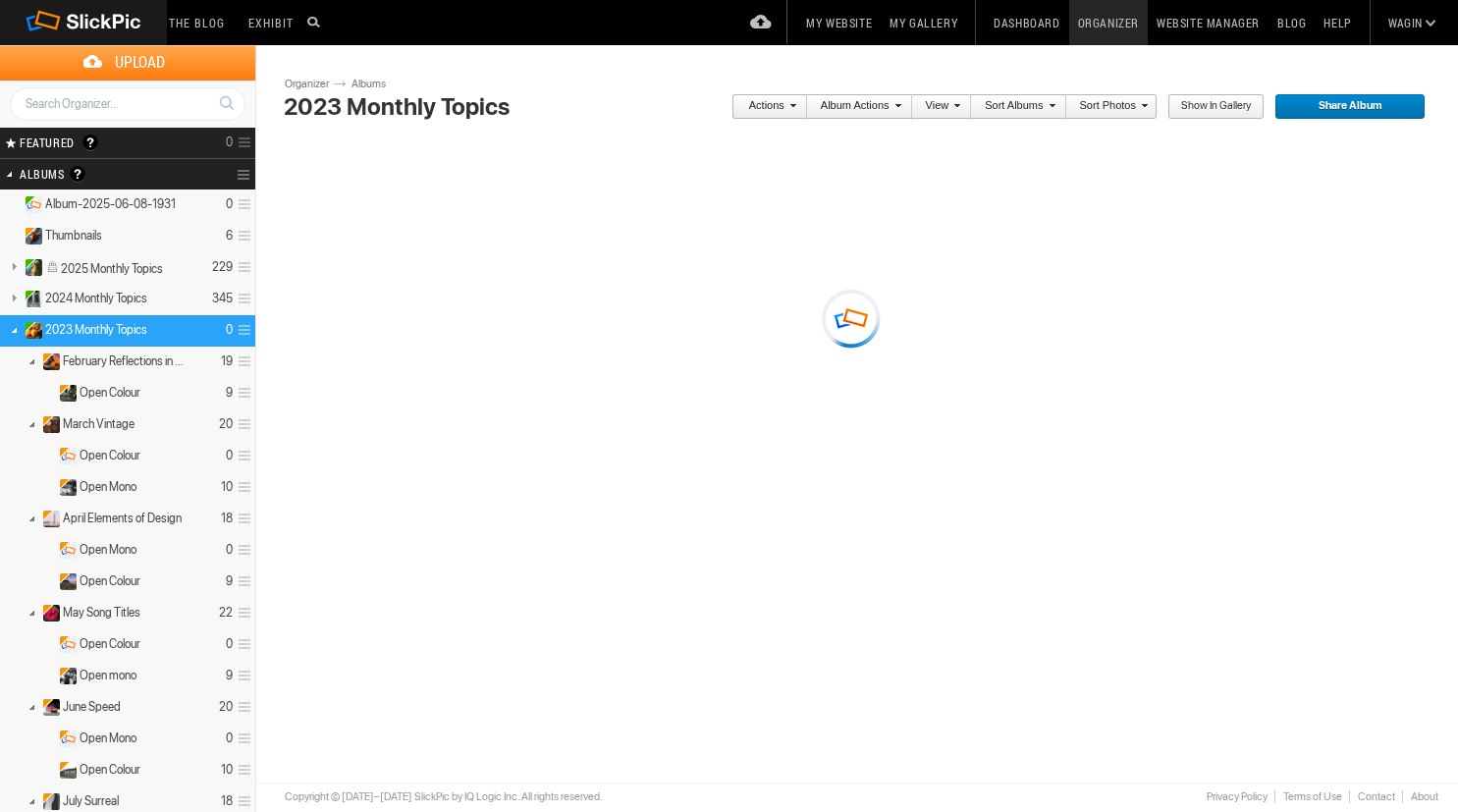 scroll, scrollTop: 0, scrollLeft: 0, axis: both 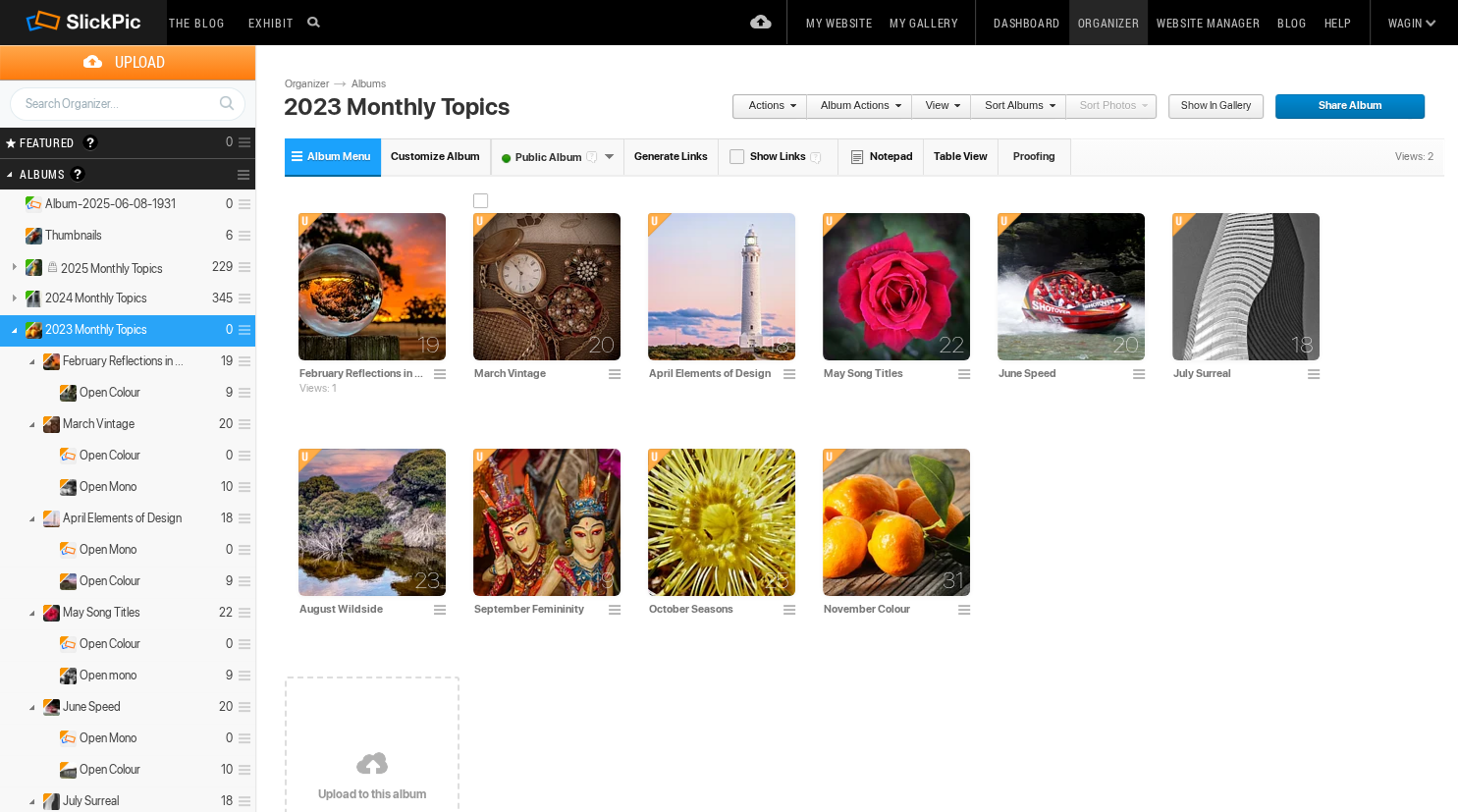 click at bounding box center (547, 287) 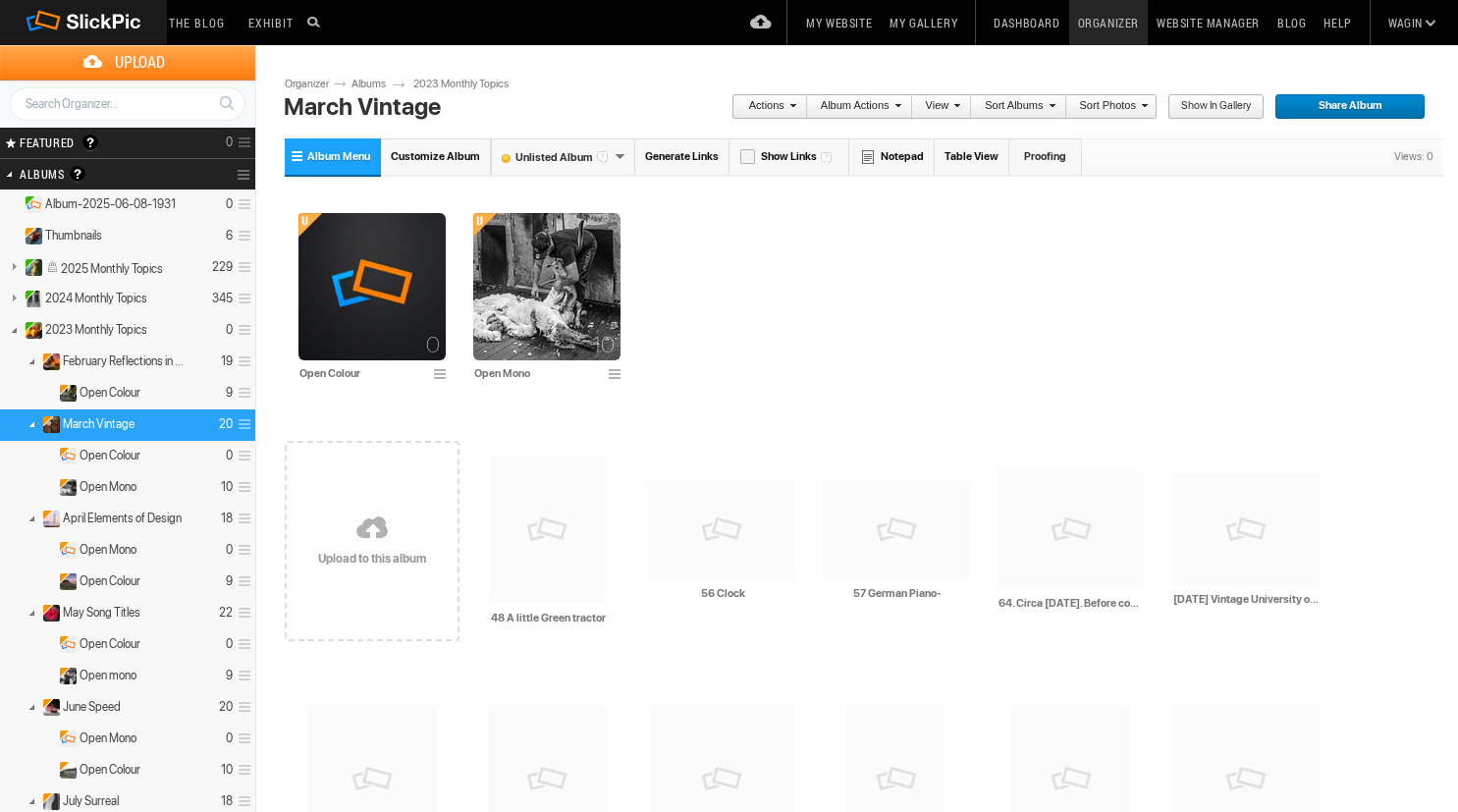 scroll, scrollTop: 0, scrollLeft: 0, axis: both 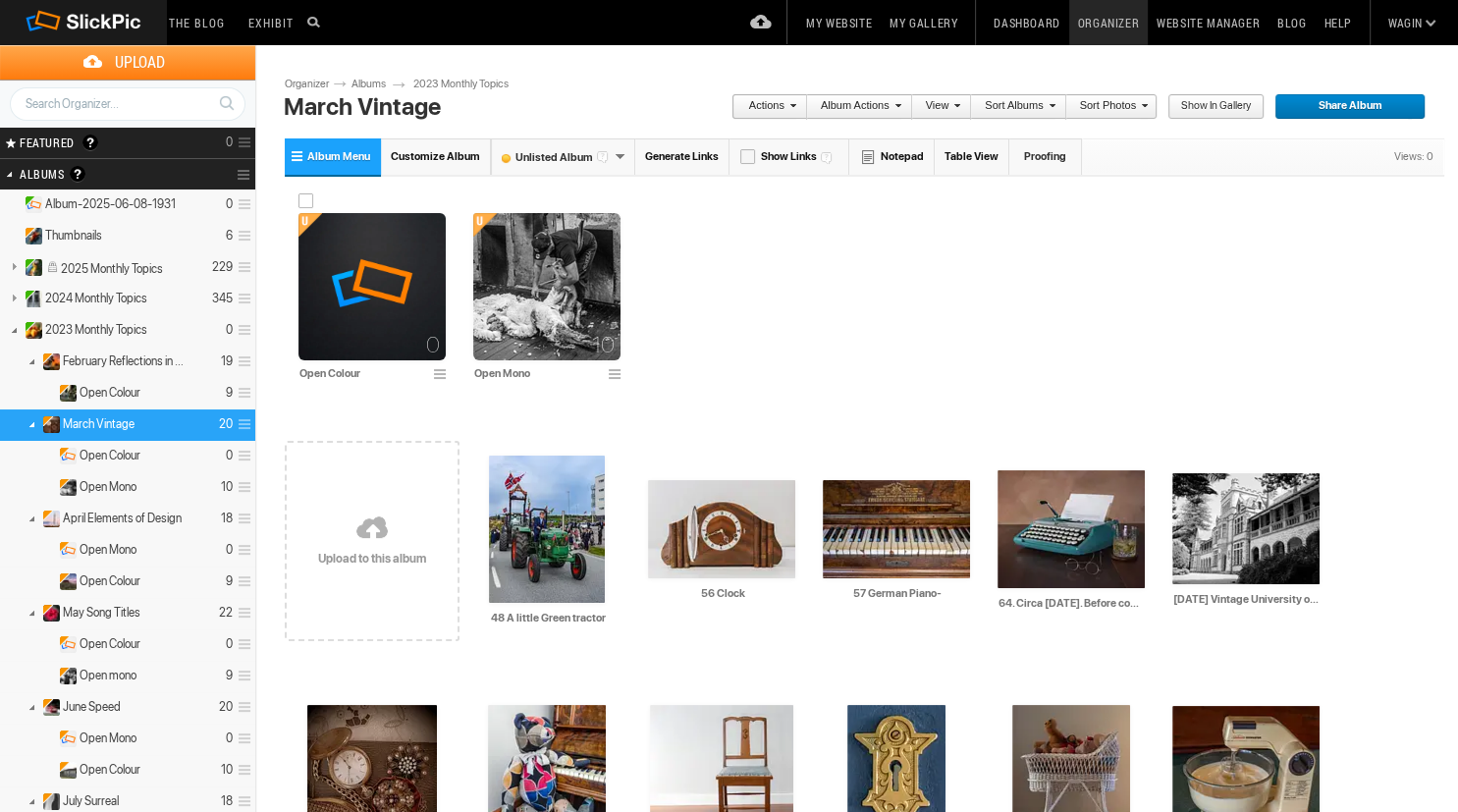 click at bounding box center (443, 375) 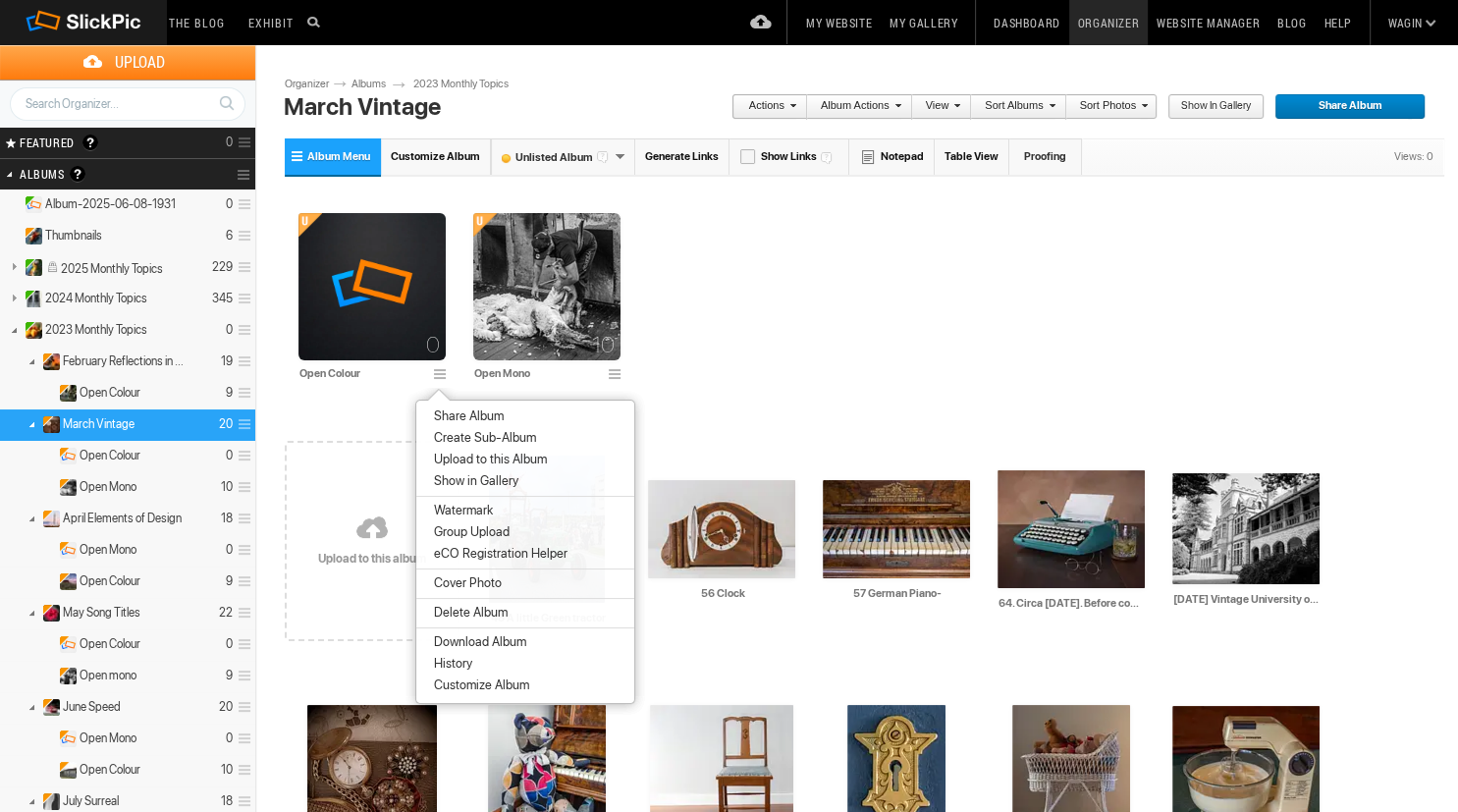 click on "Delete Album" at bounding box center [467, 613] 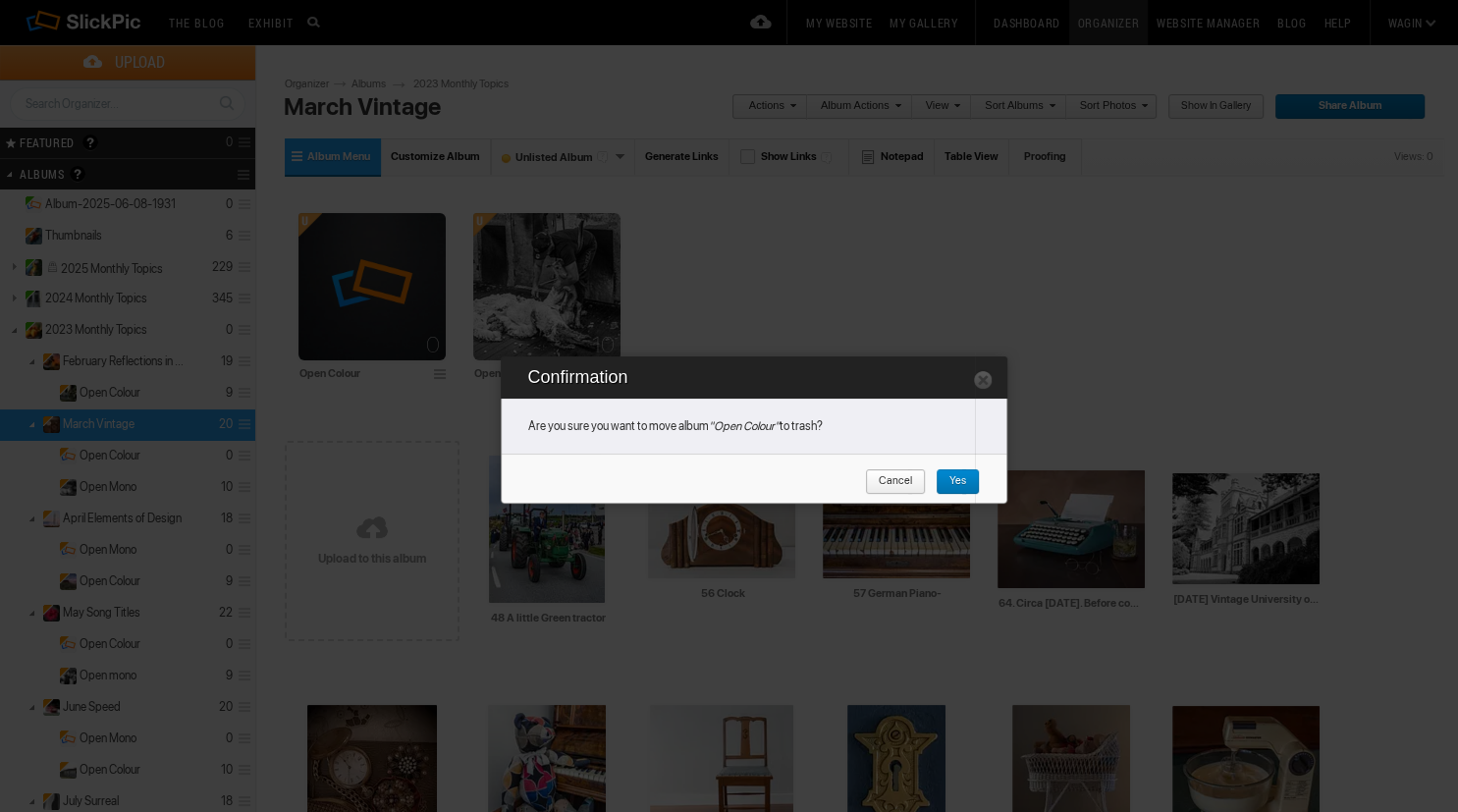 click on "Yes" at bounding box center (957, 482) 